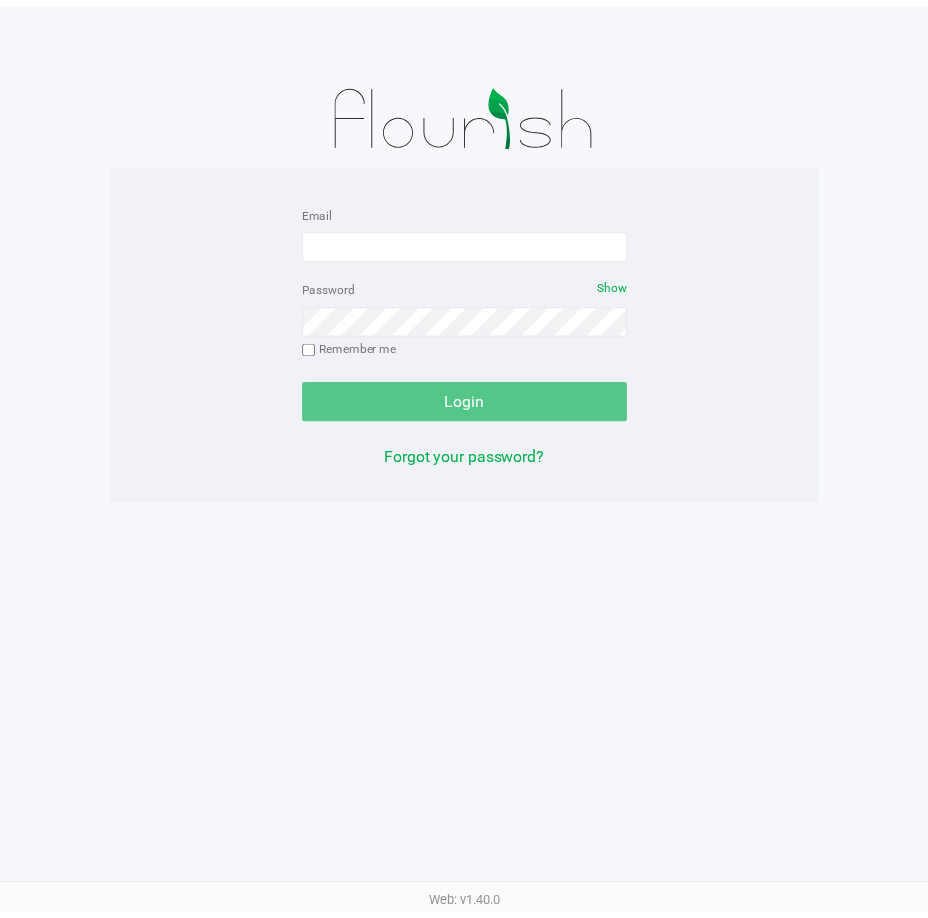 scroll, scrollTop: 0, scrollLeft: 0, axis: both 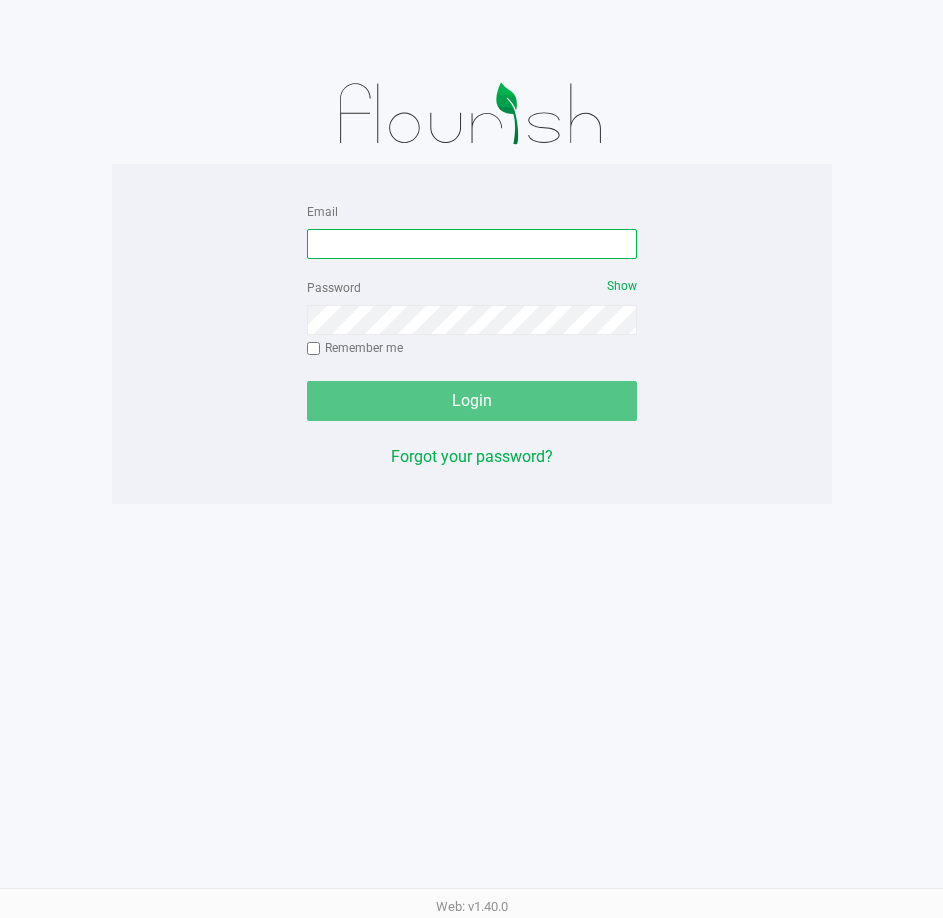 click on "Email" at bounding box center [472, 244] 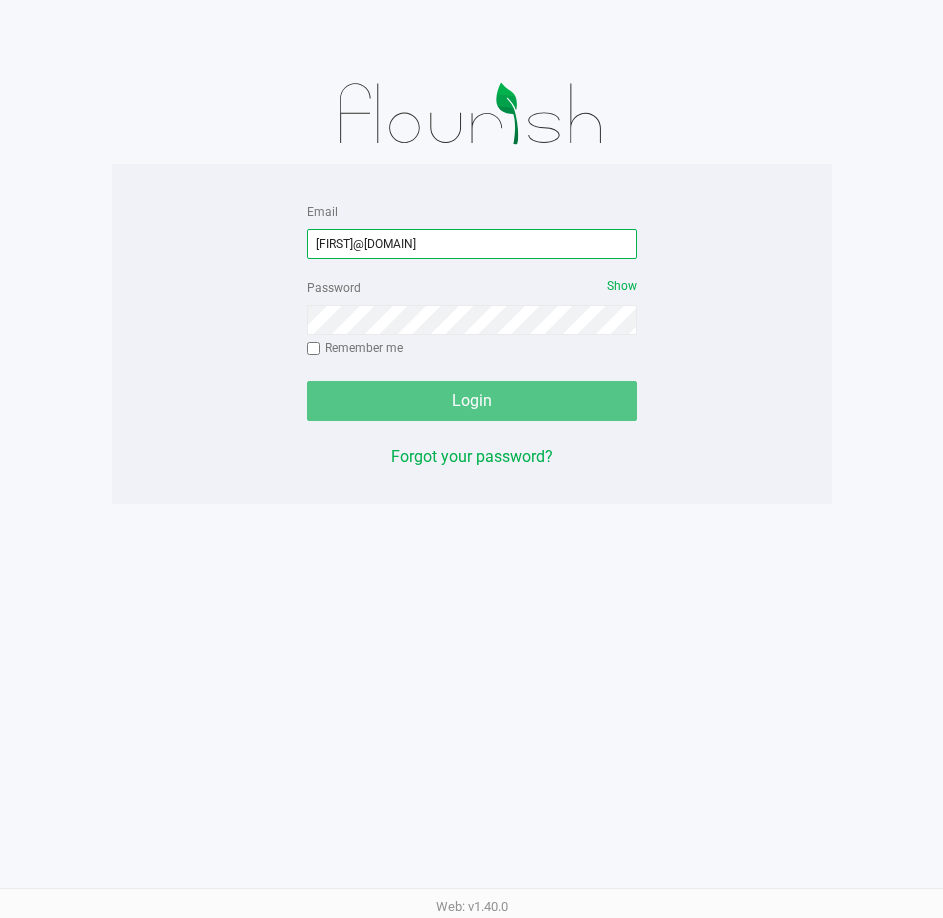 type on "[FIRST]@[DOMAIN]" 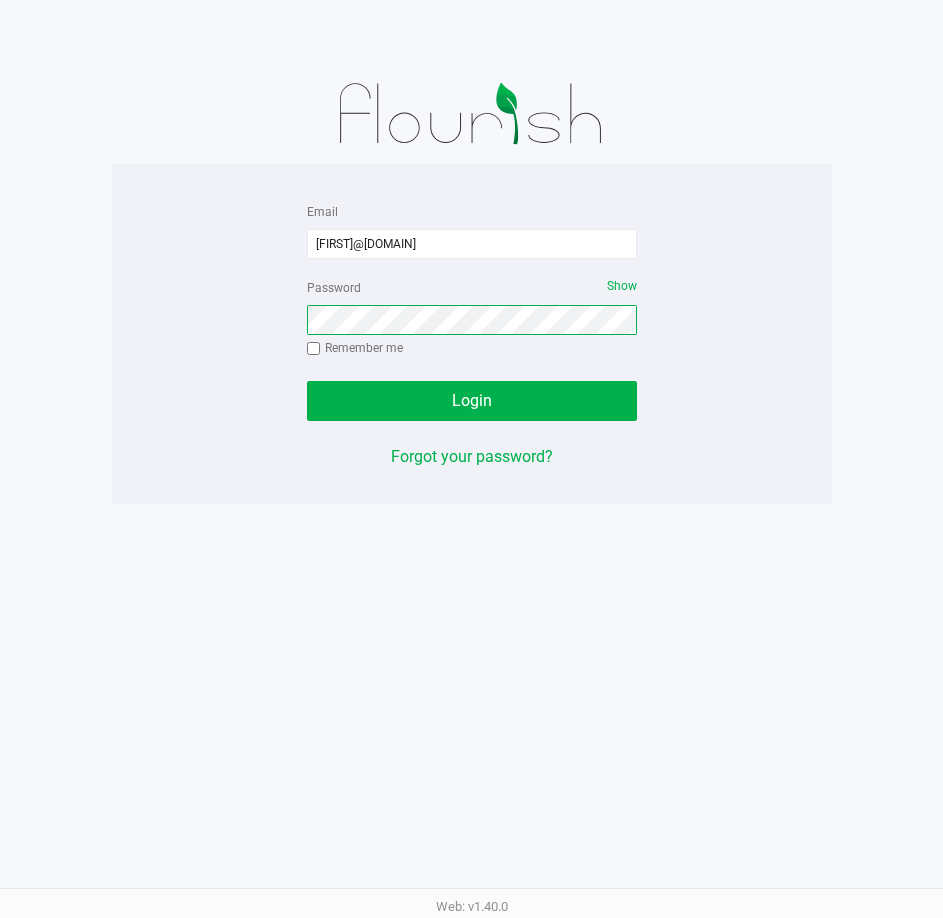 click on "Login" 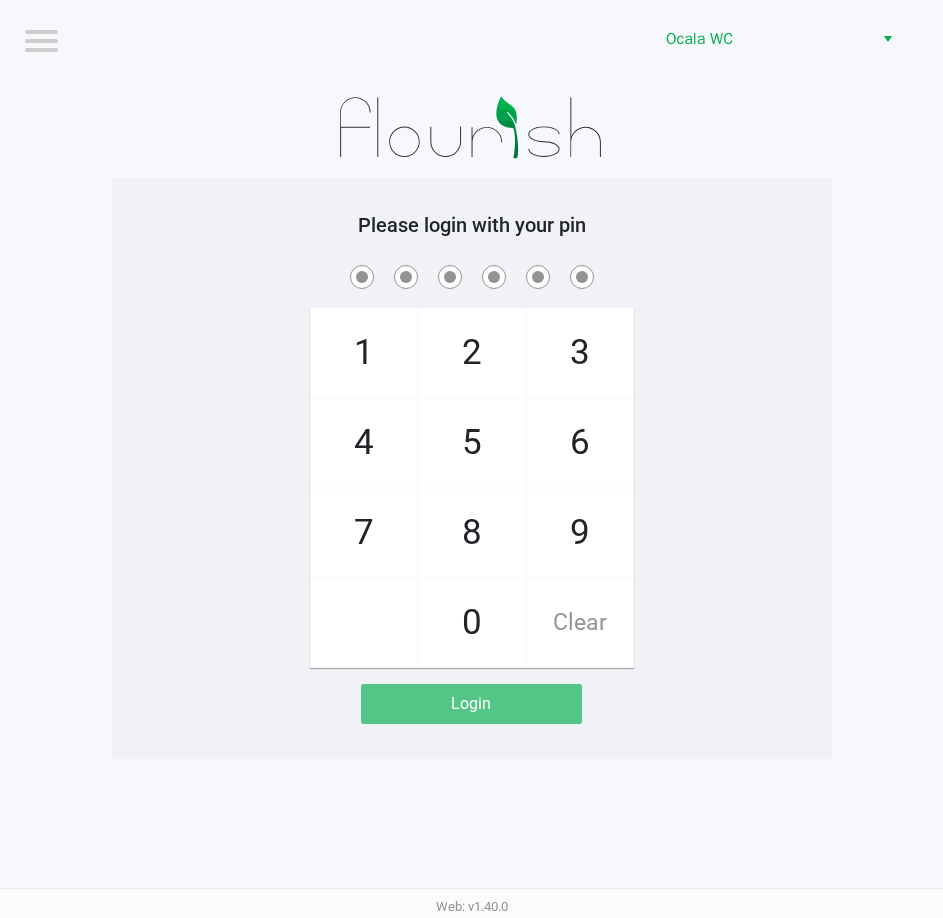 click 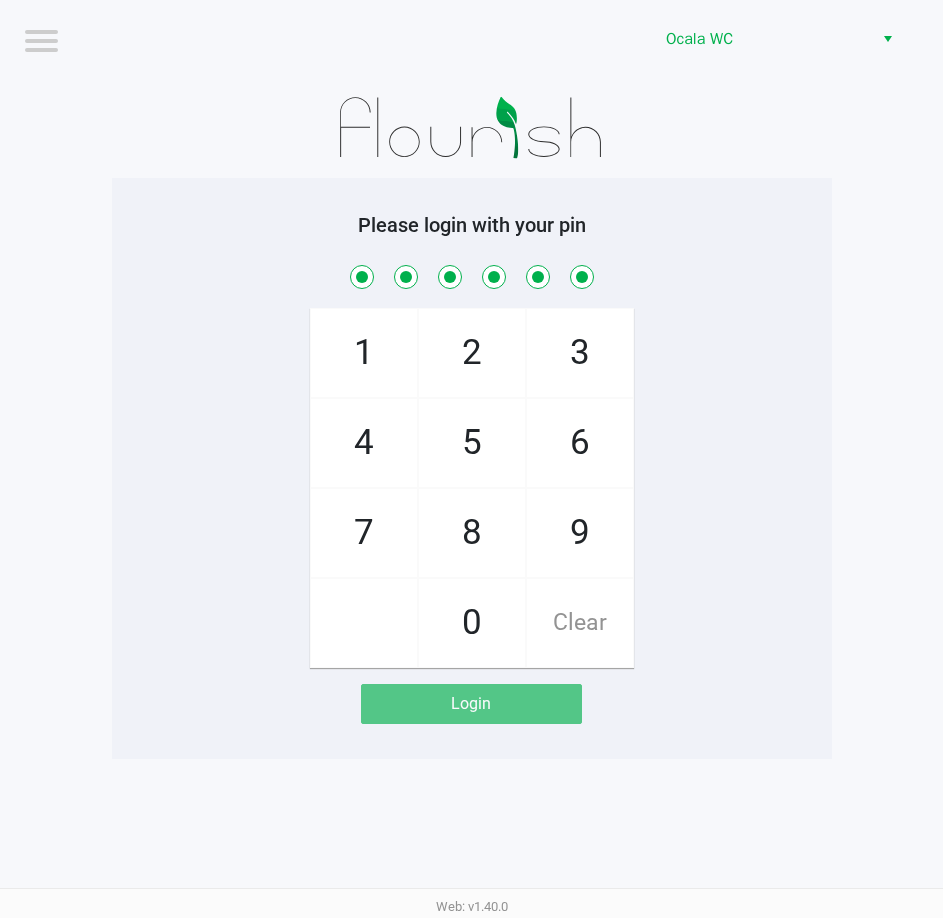 checkbox on "true" 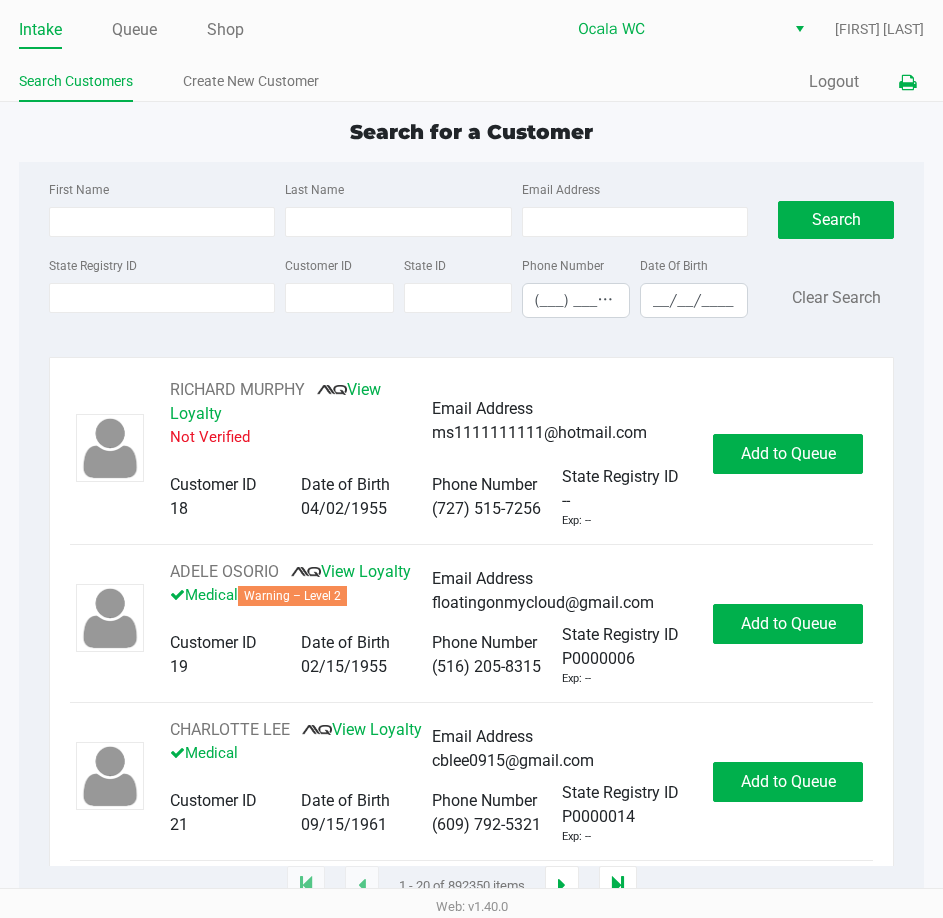 click 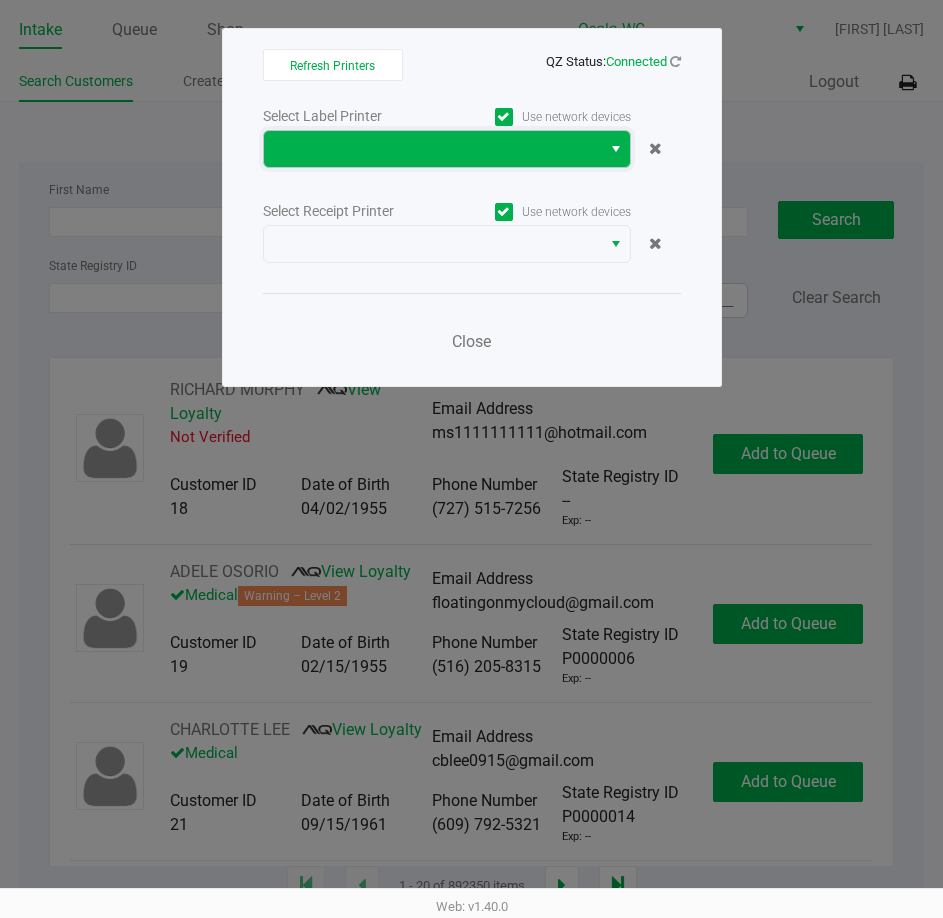 click at bounding box center [432, 149] 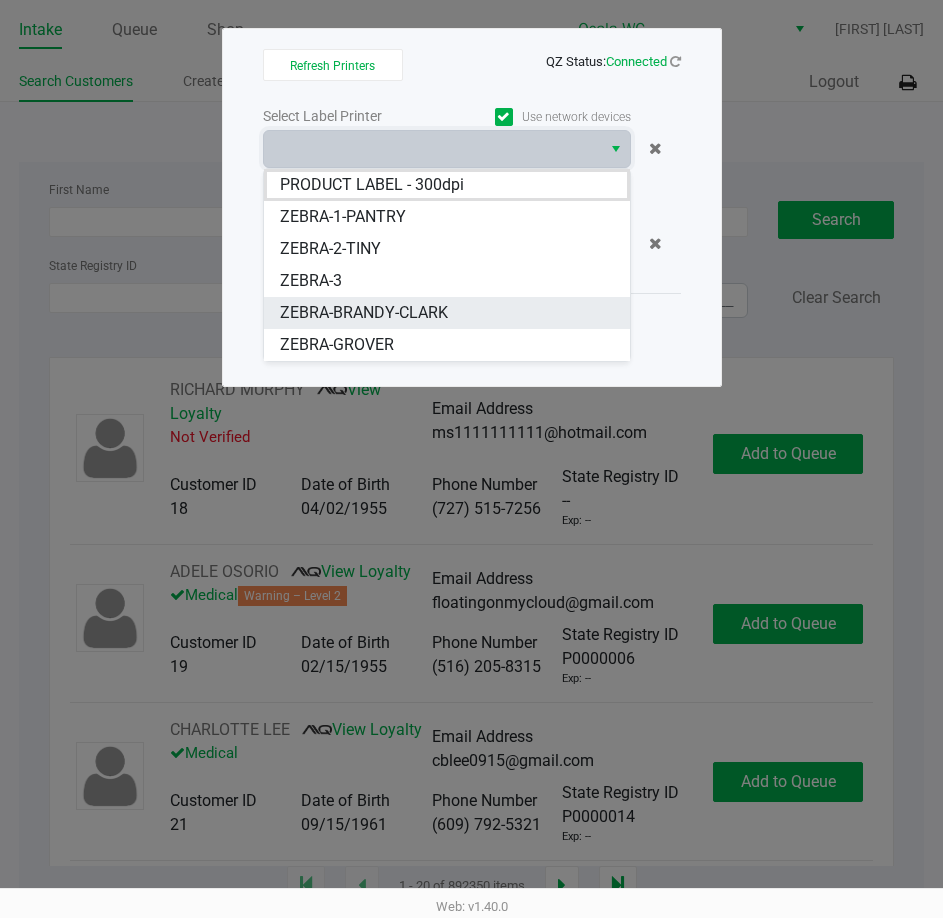 click on "ZEBRA-BRANDY-CLARK" at bounding box center (364, 313) 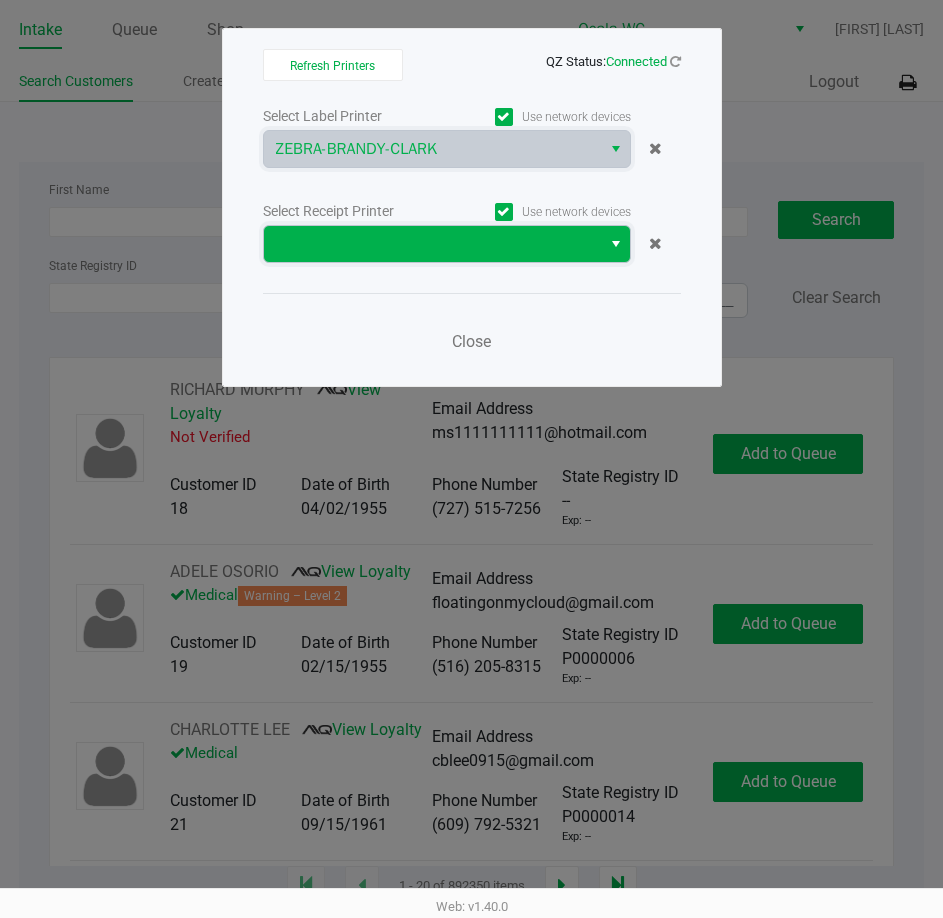 click at bounding box center (432, 244) 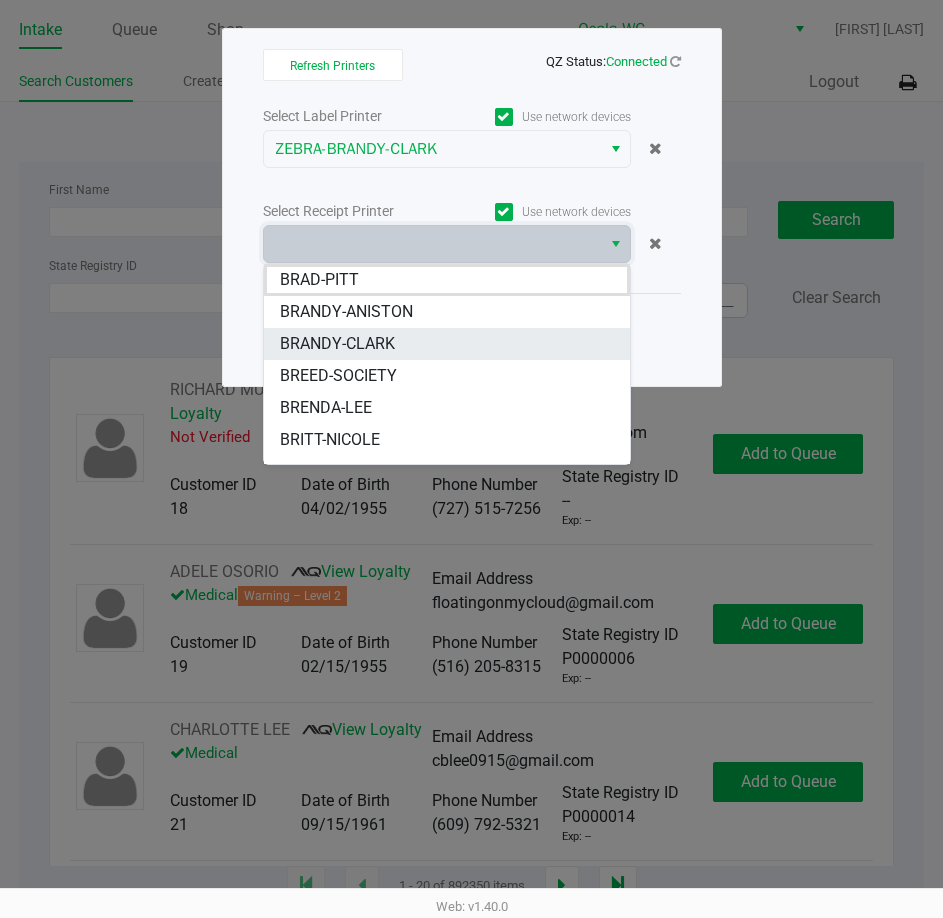 click on "BRANDY-CLARK" at bounding box center [447, 344] 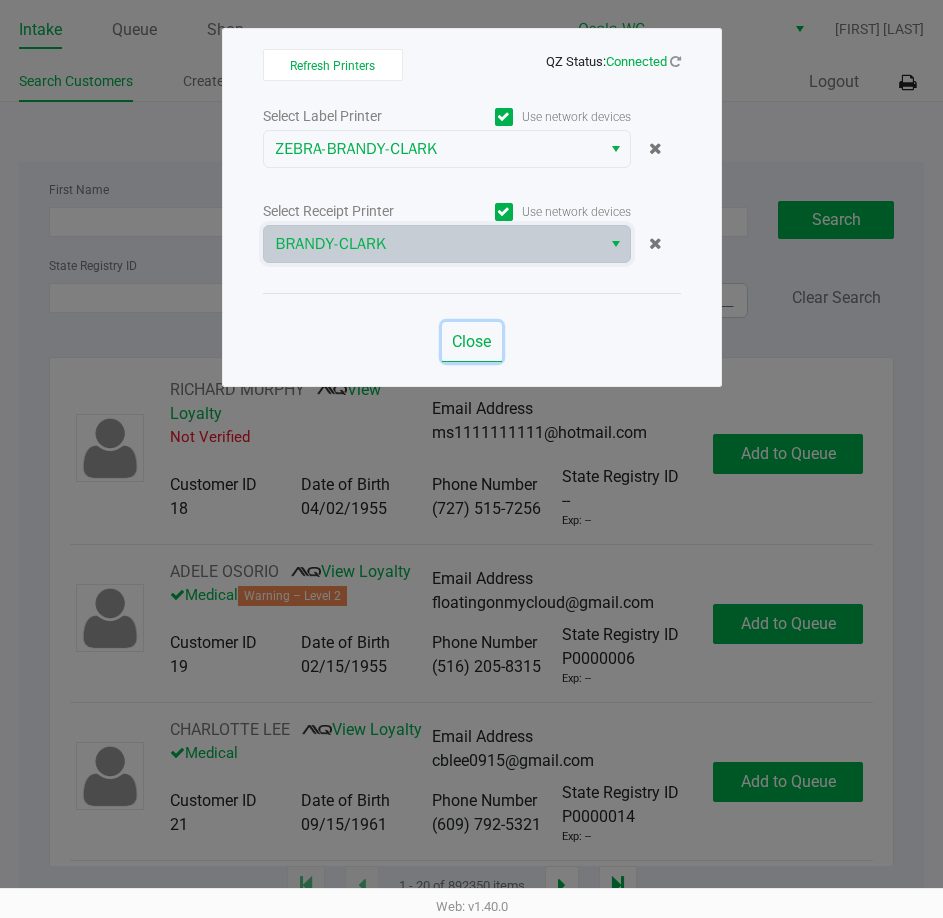 click on "Close" 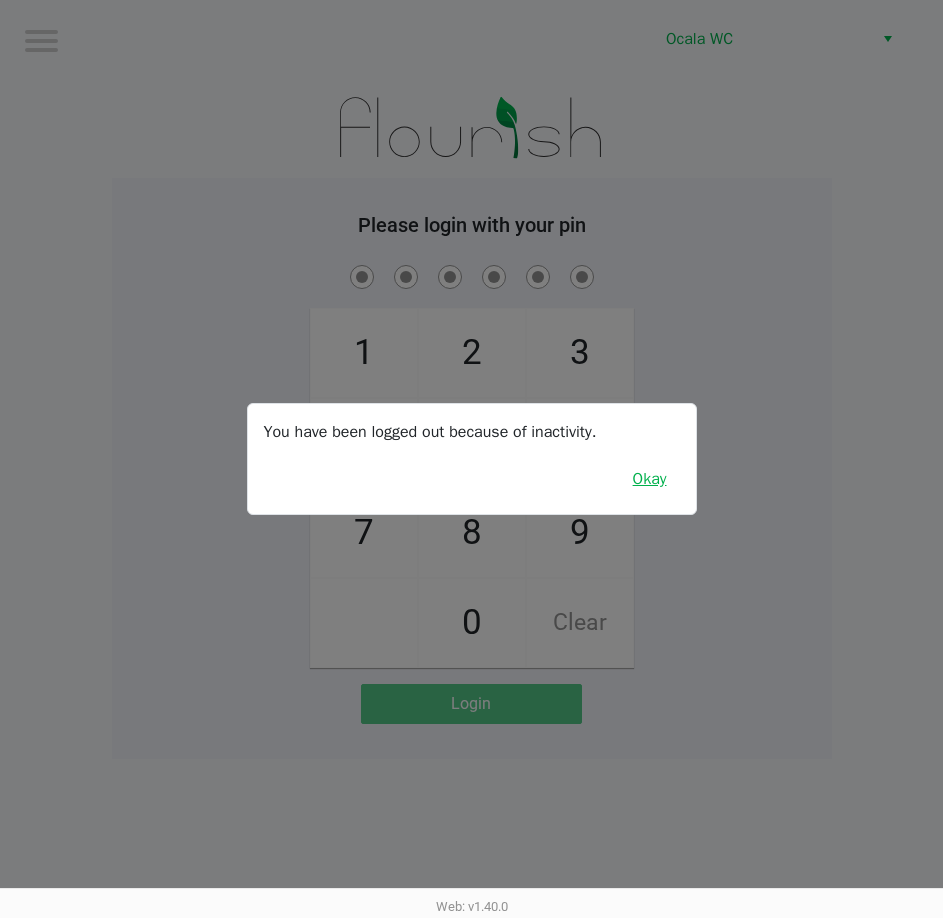 click on "Okay" at bounding box center (650, 479) 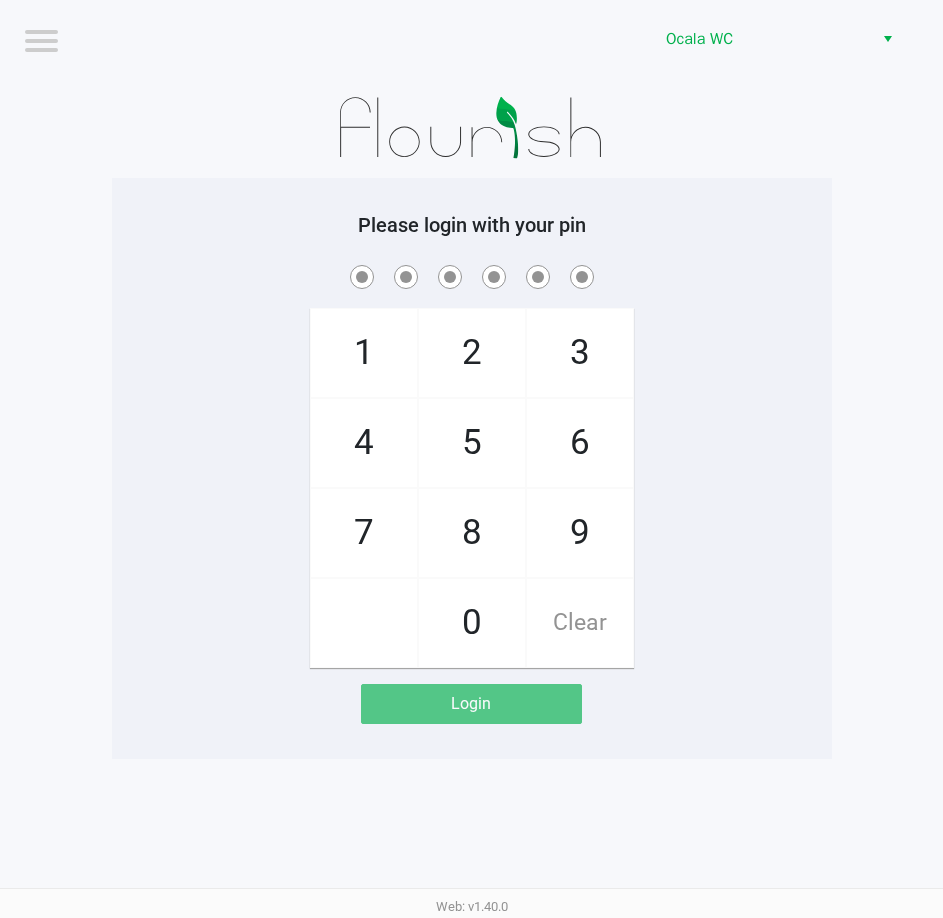 click 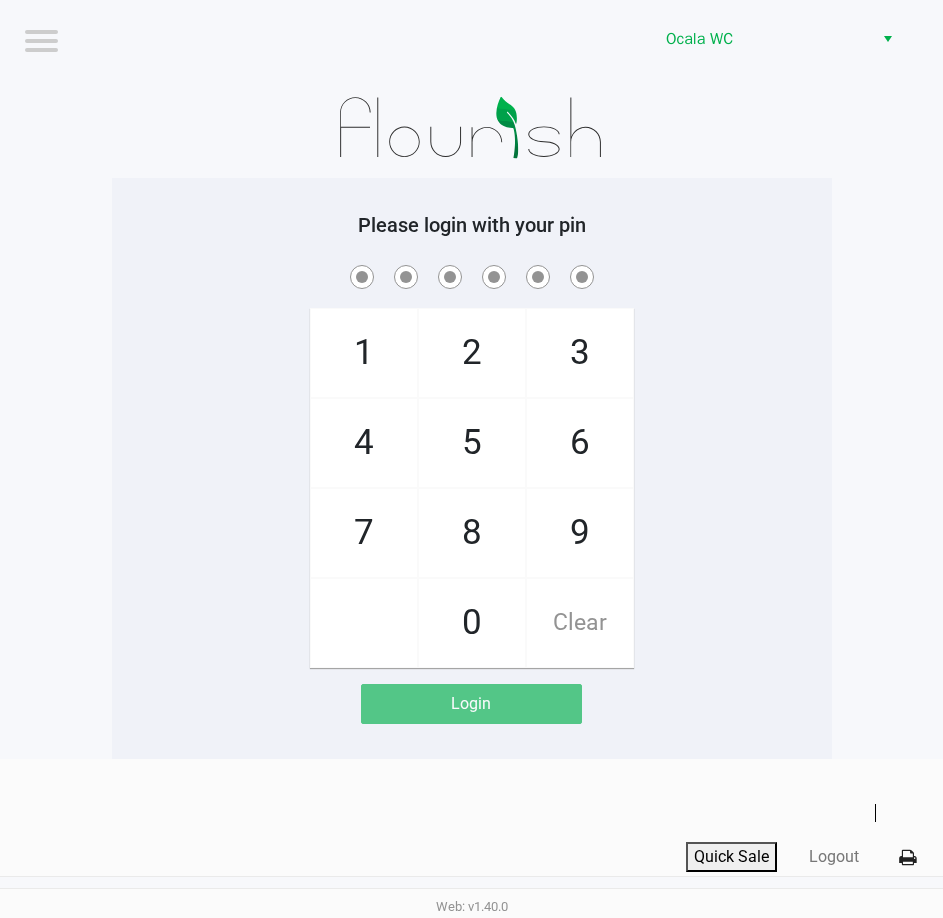 click on "Please login with your pin  1   4   7       2   5   8   0   3   6   9   Clear   Login" 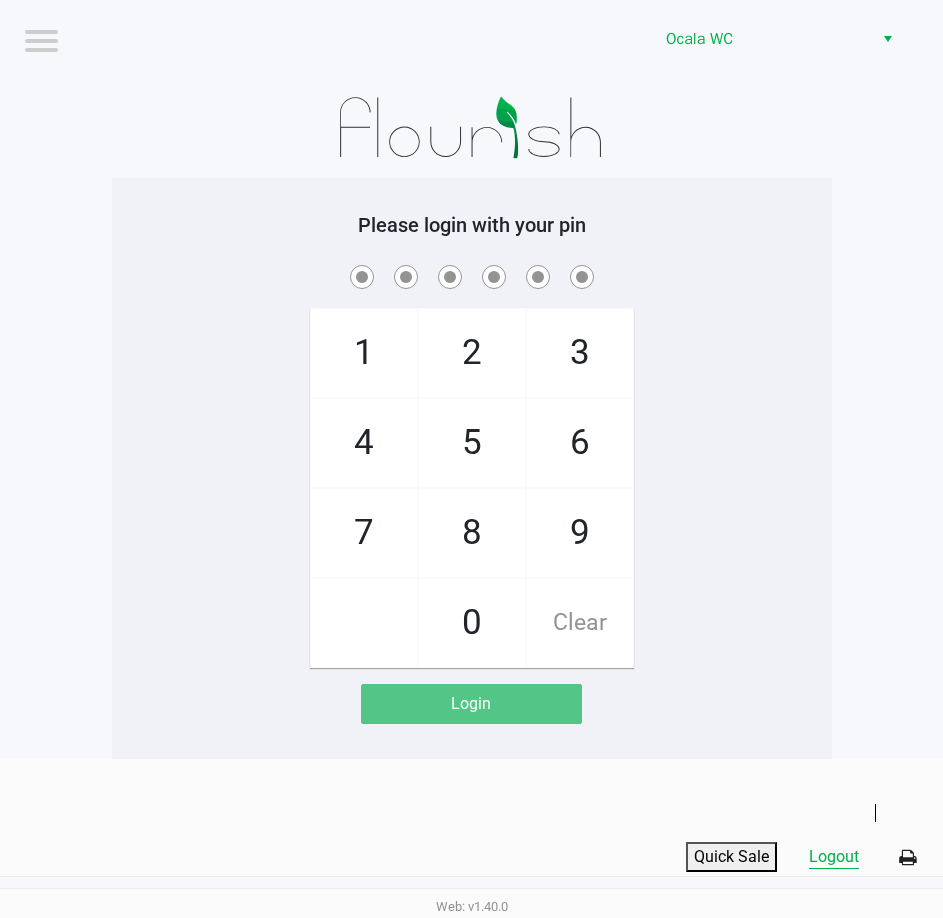 click on "Logout" 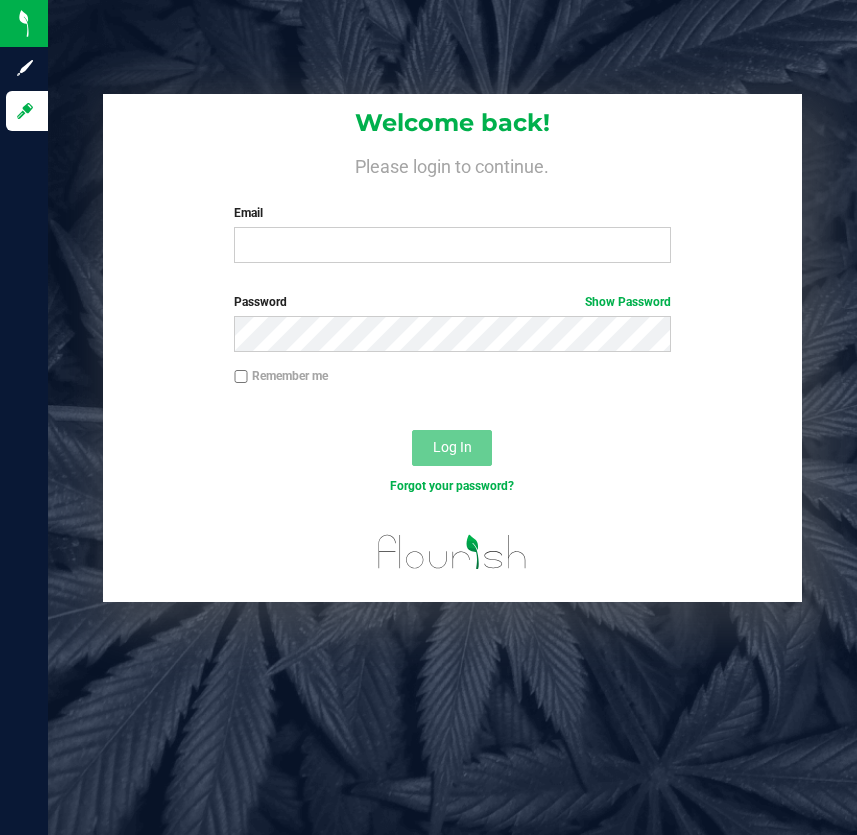 scroll, scrollTop: 0, scrollLeft: 0, axis: both 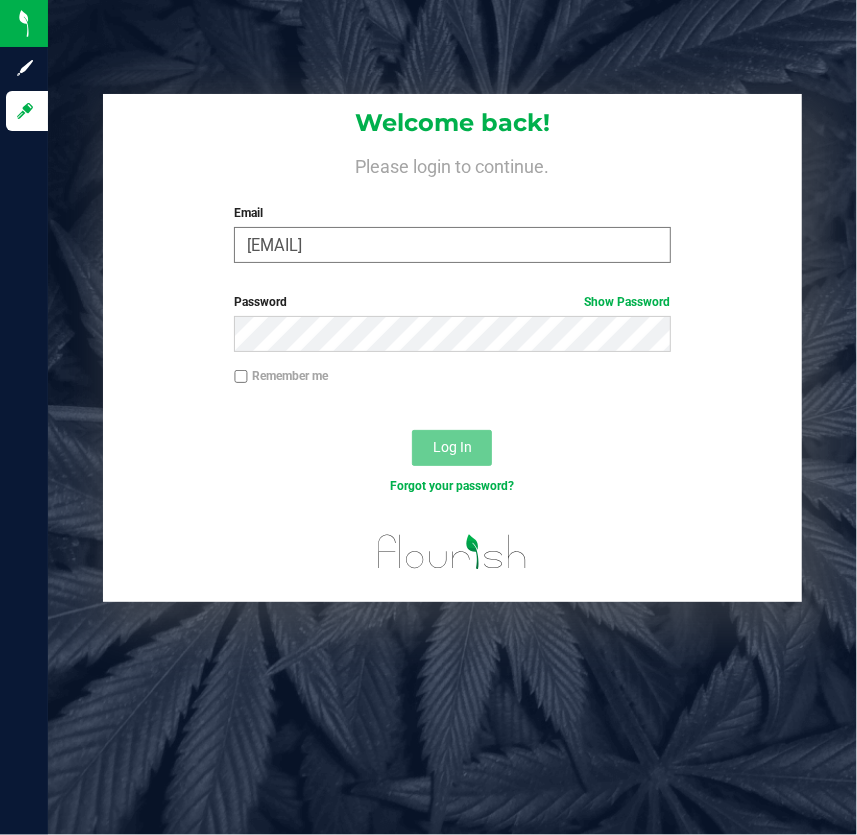 type on "[EMAIL]" 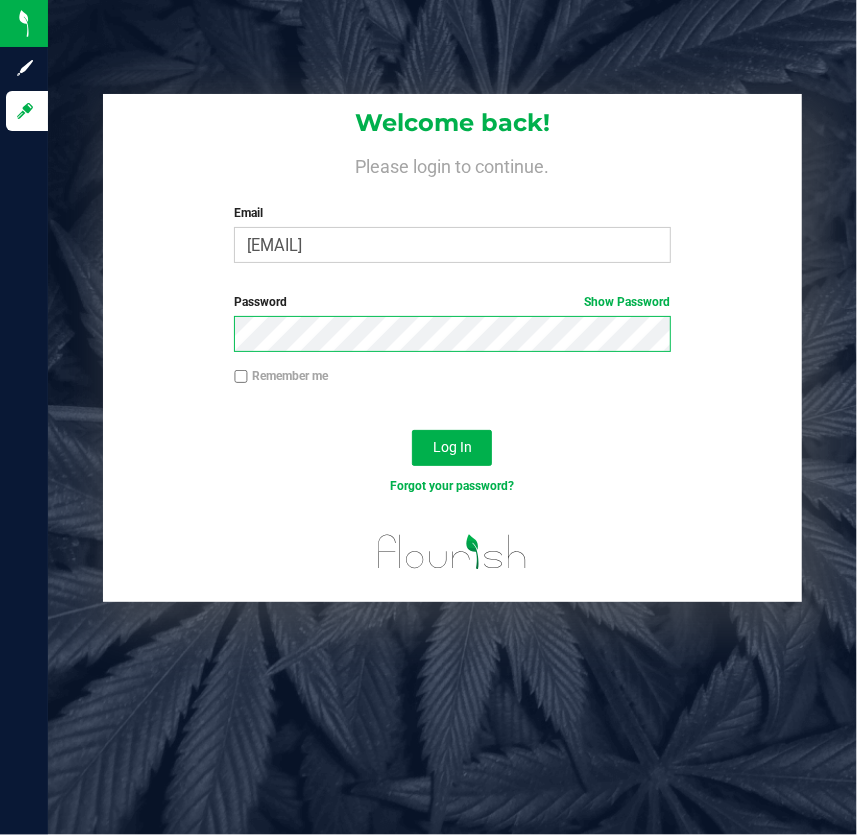 click on "Log In" at bounding box center [452, 448] 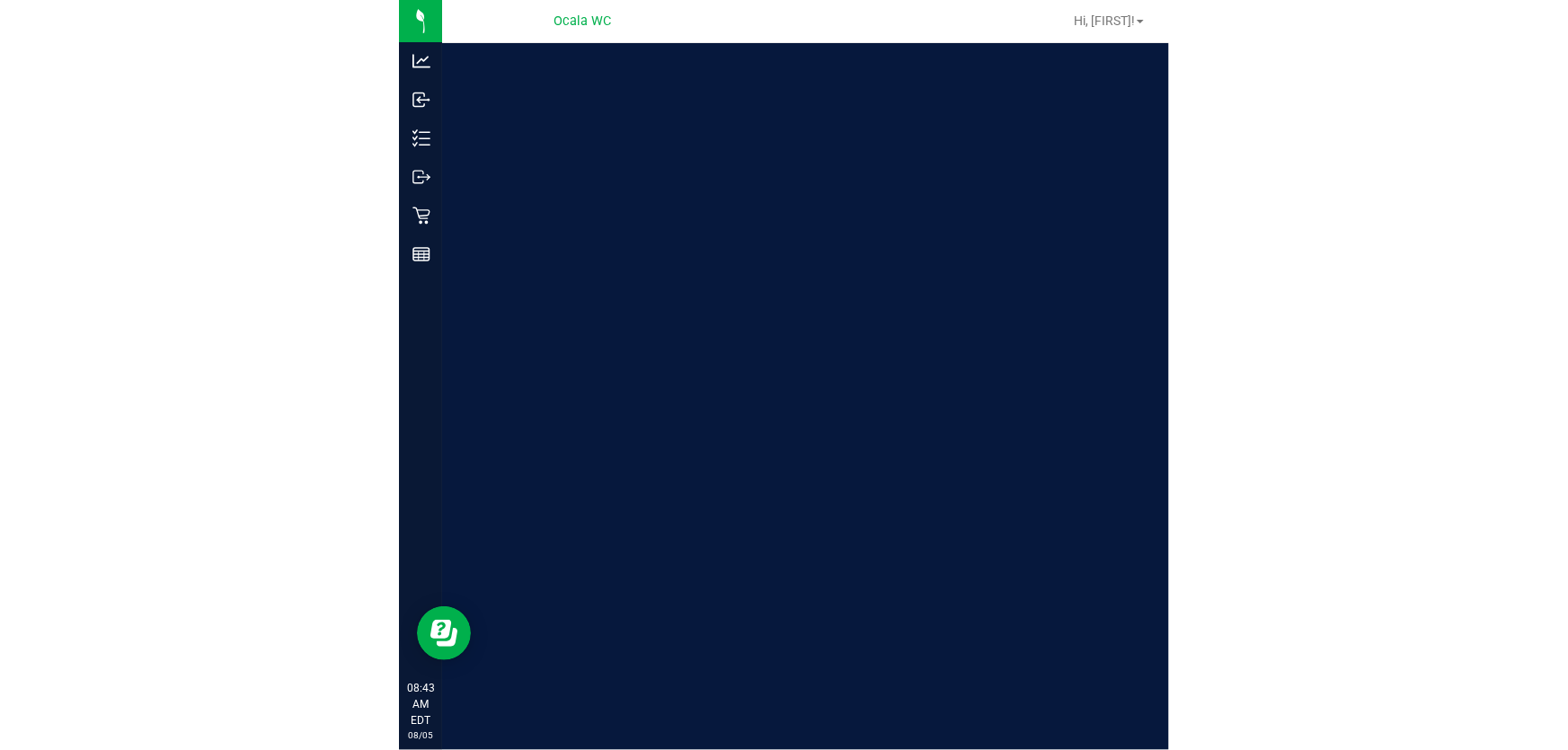 scroll, scrollTop: 0, scrollLeft: 0, axis: both 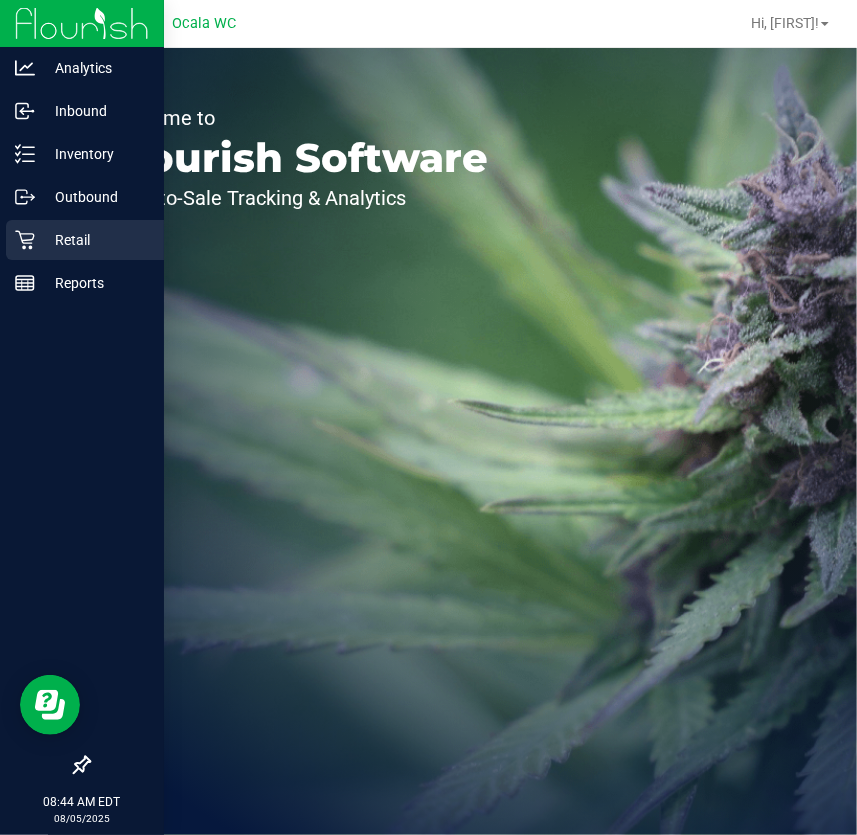 drag, startPoint x: 66, startPoint y: 239, endPoint x: 115, endPoint y: 223, distance: 51.546097 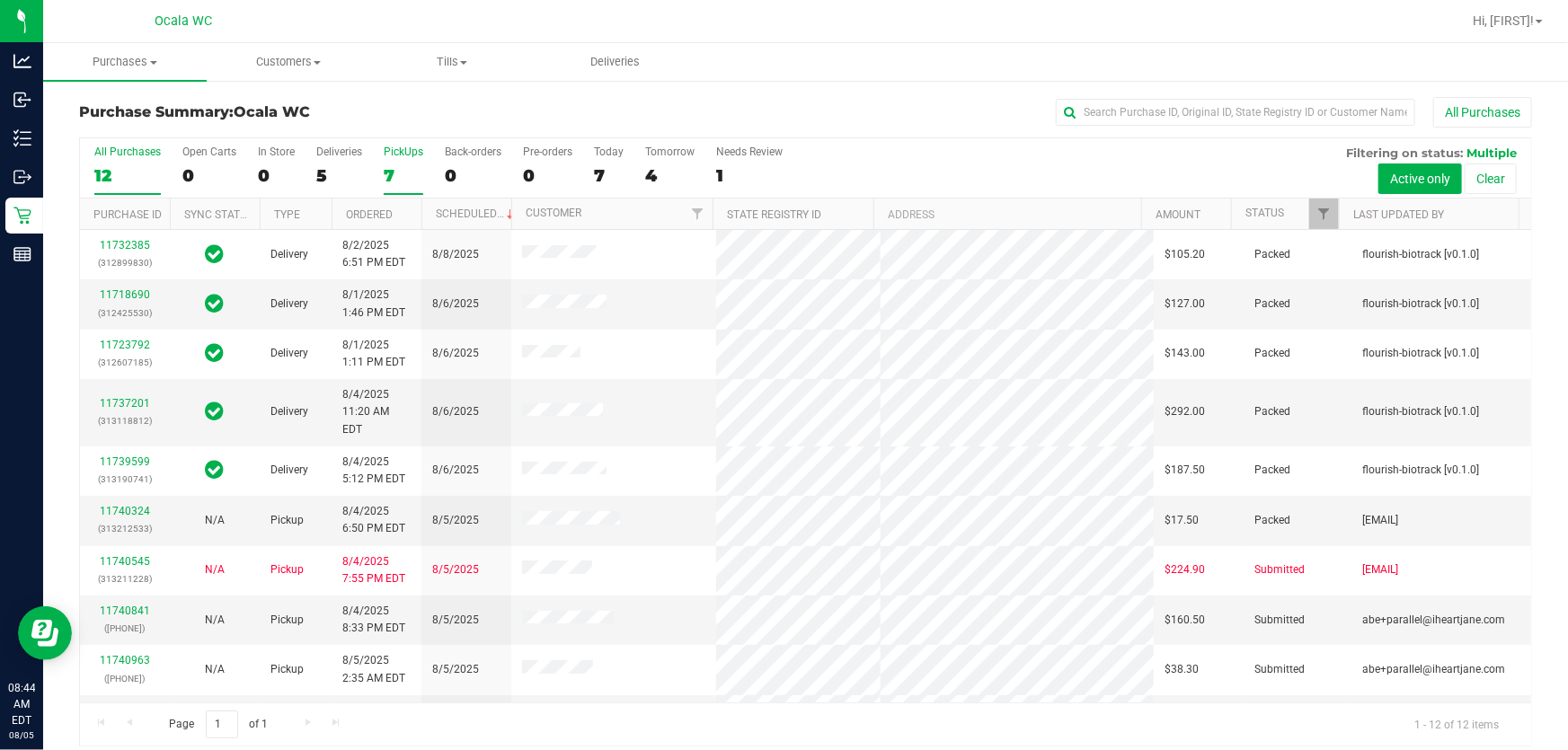 click on "7" at bounding box center [403, 175] 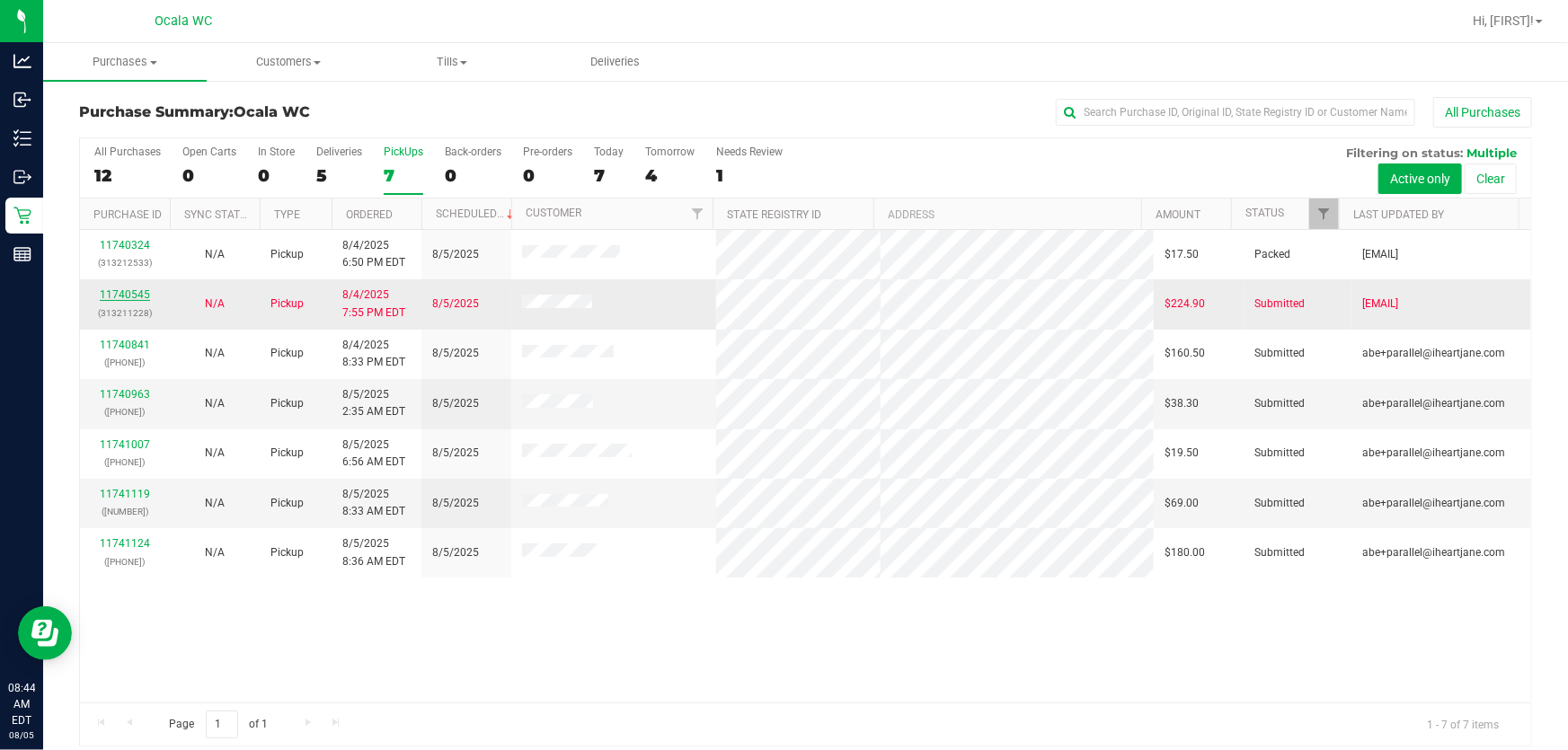 click on "11740545" at bounding box center (125, 295) 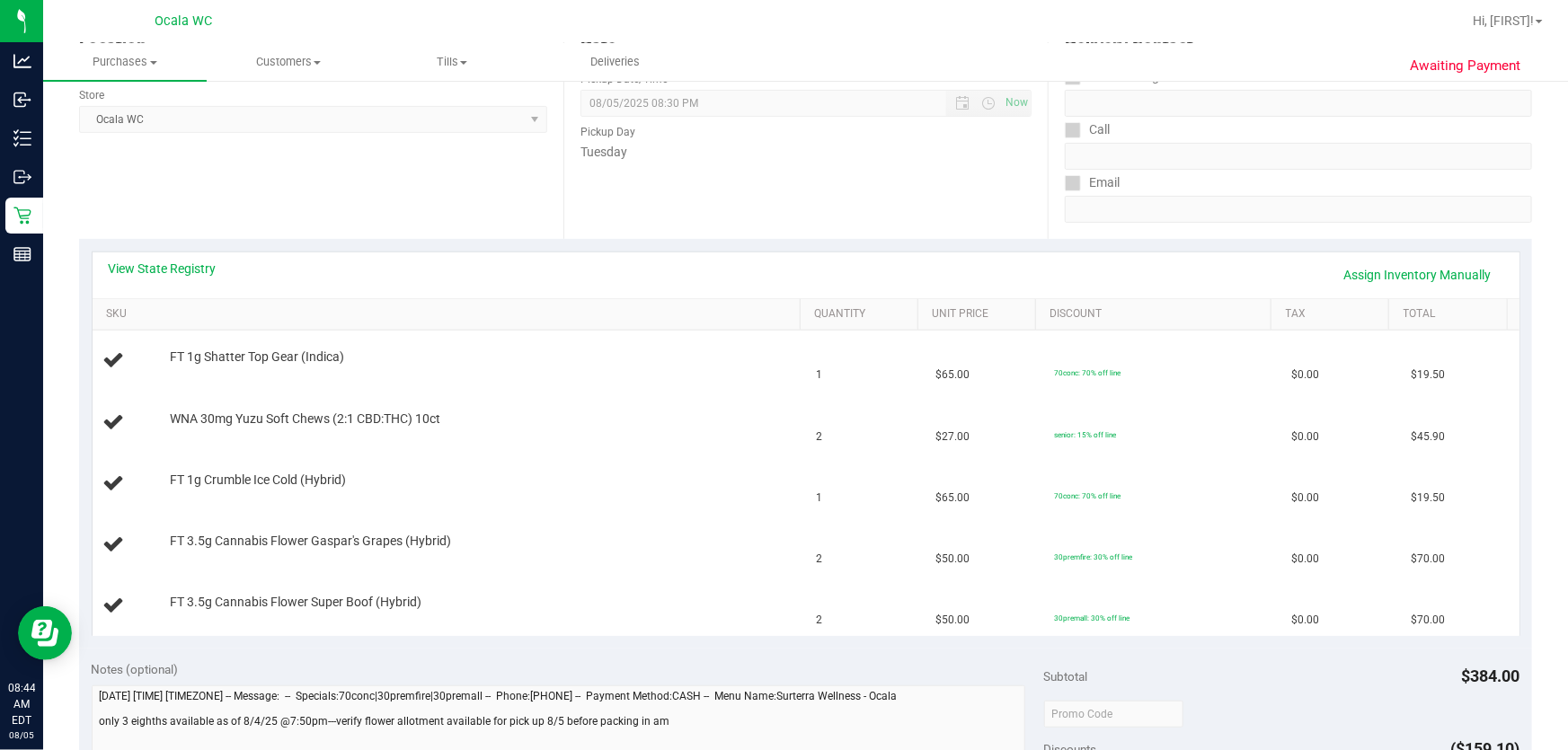 scroll, scrollTop: 244, scrollLeft: 0, axis: vertical 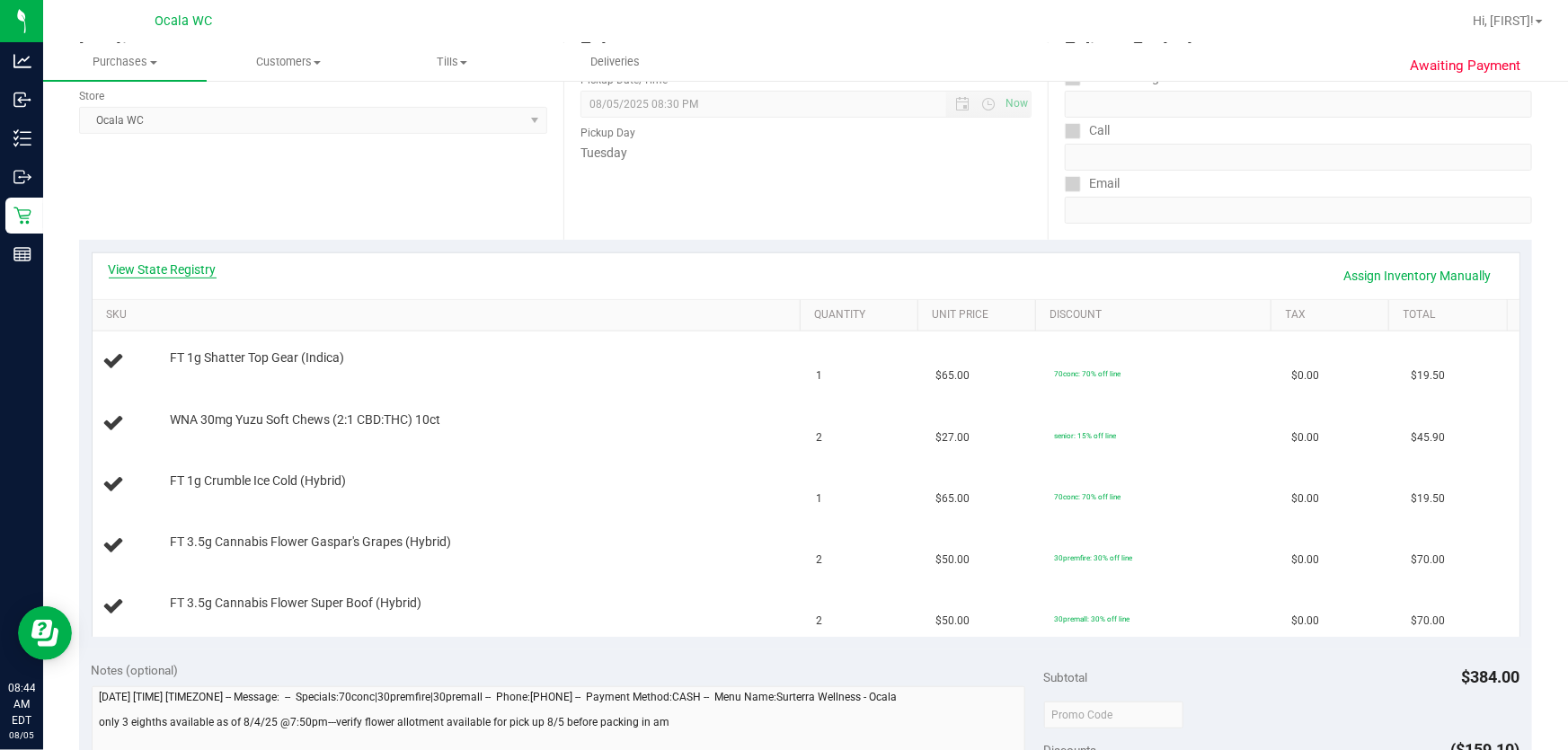 click on "View State Registry" at bounding box center [163, 269] 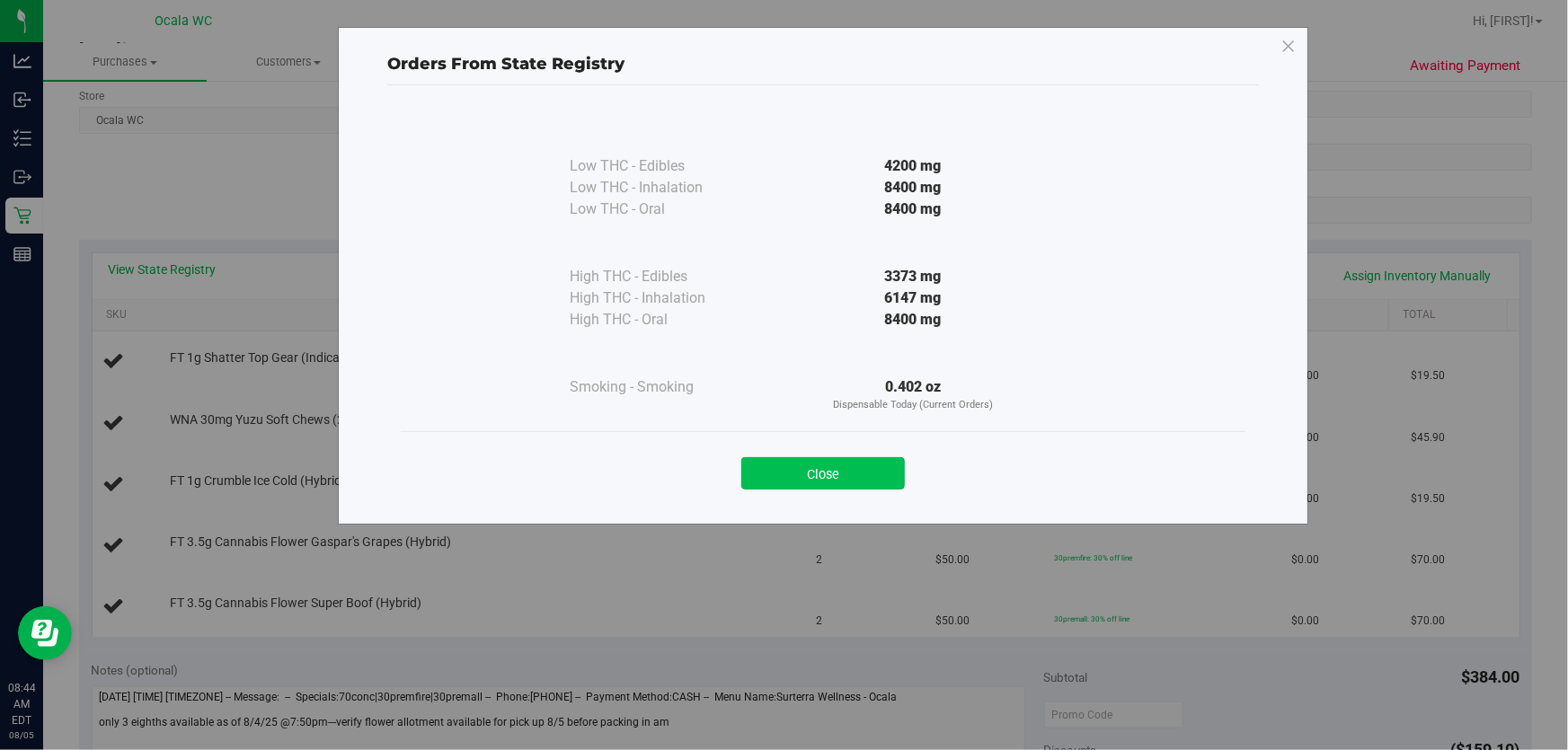 click on "Close" at bounding box center [823, 473] 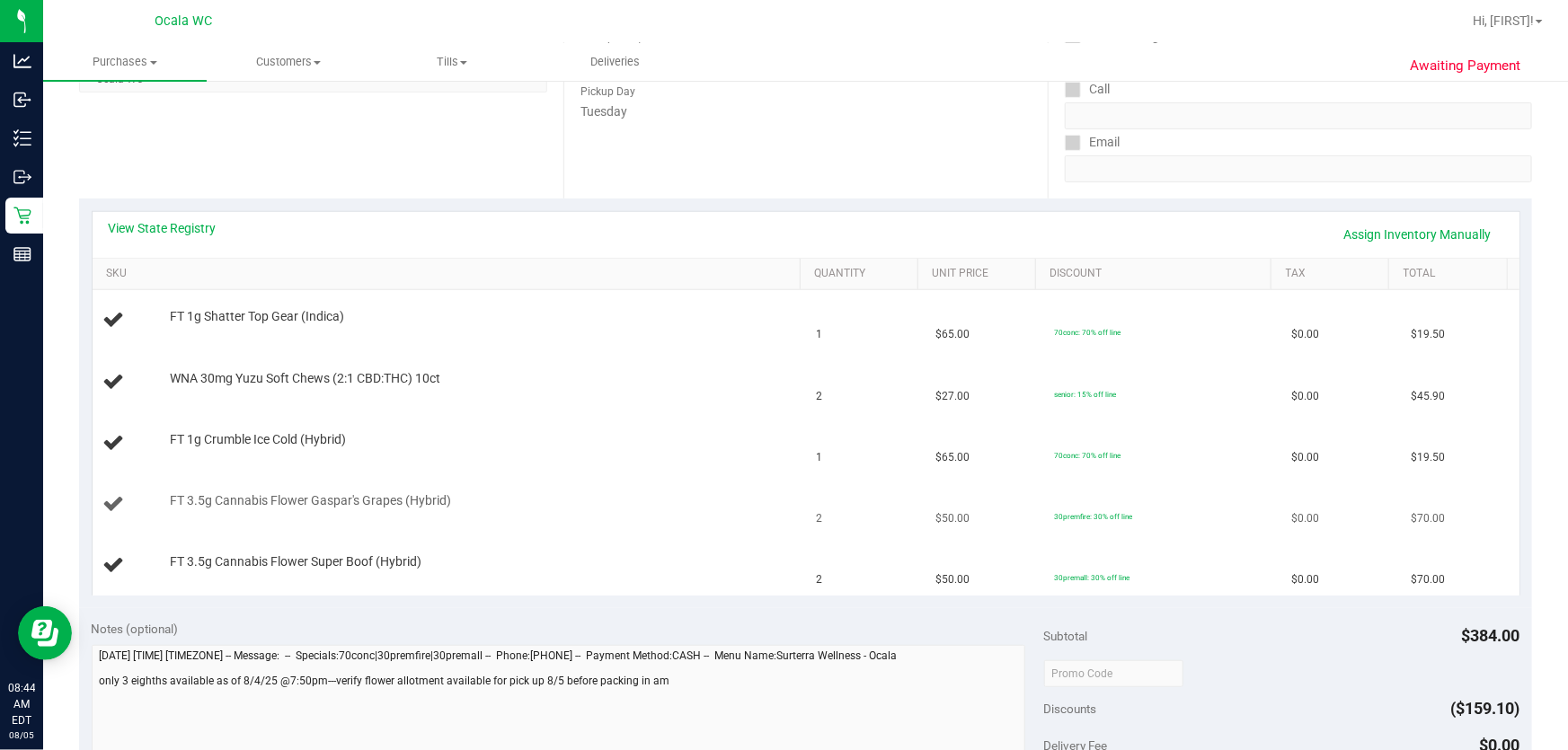 scroll, scrollTop: 244, scrollLeft: 0, axis: vertical 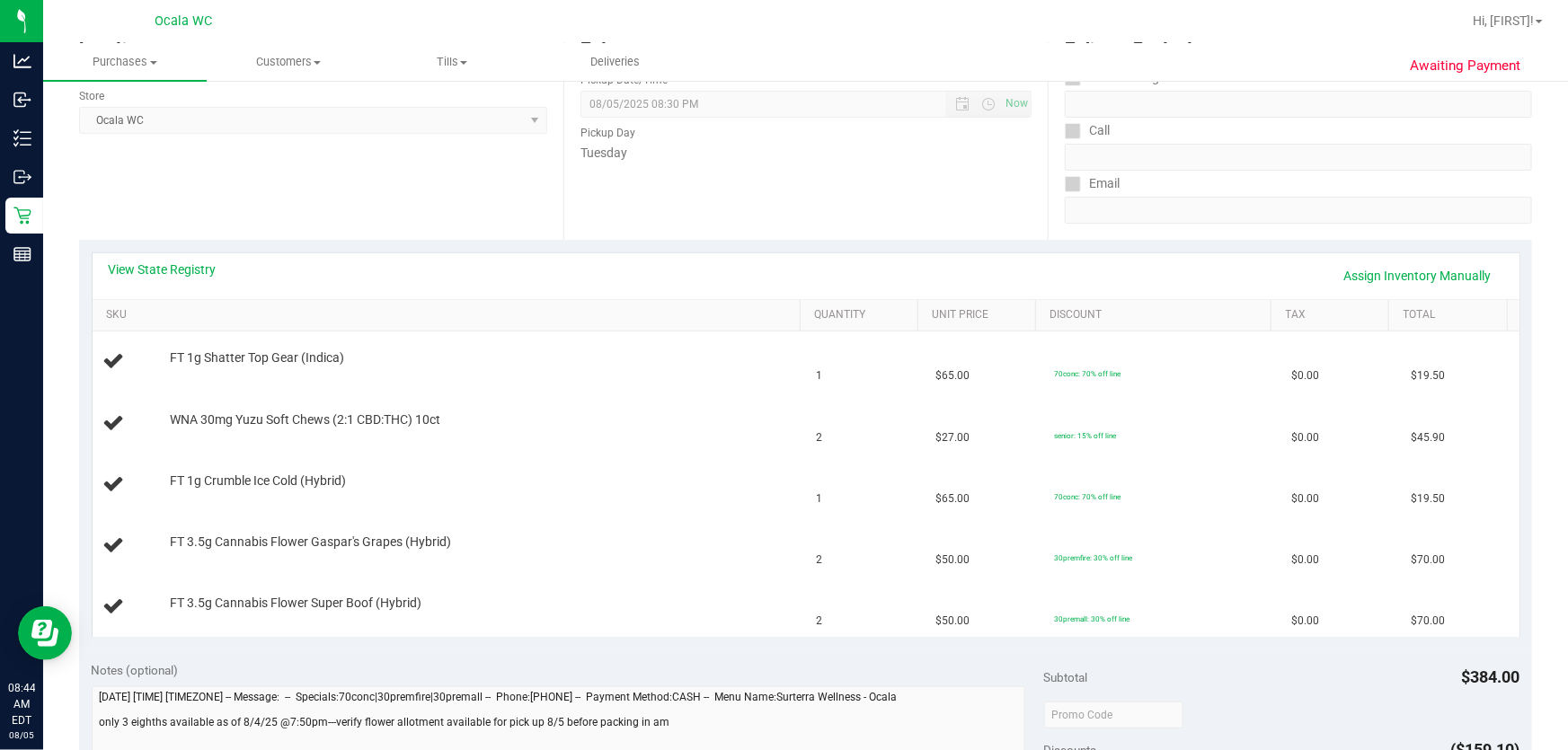 click on "View State Registry
Assign Inventory Manually" at bounding box center (806, 276) 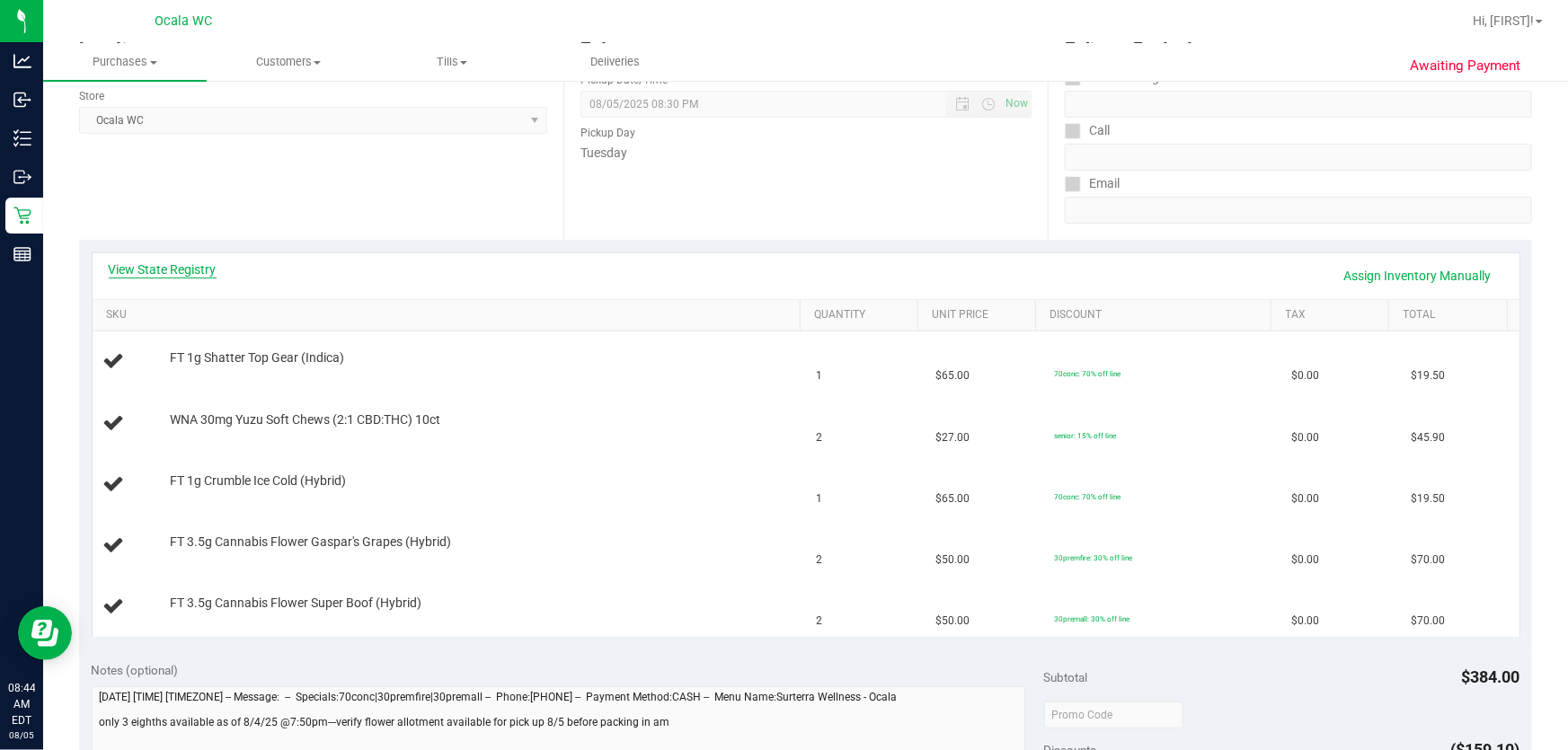 click on "View State Registry" at bounding box center (163, 269) 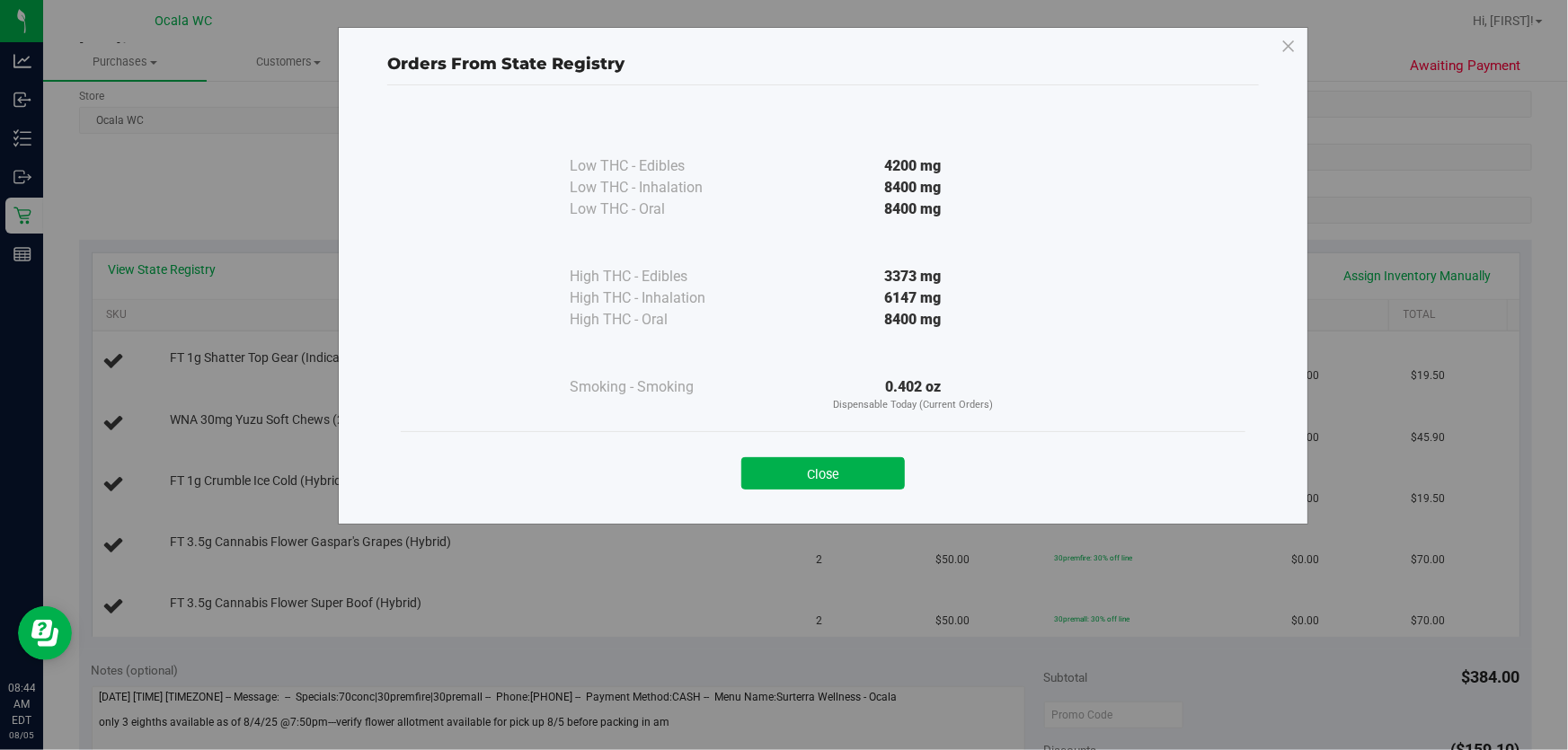 click on "Close" at bounding box center (823, 468) 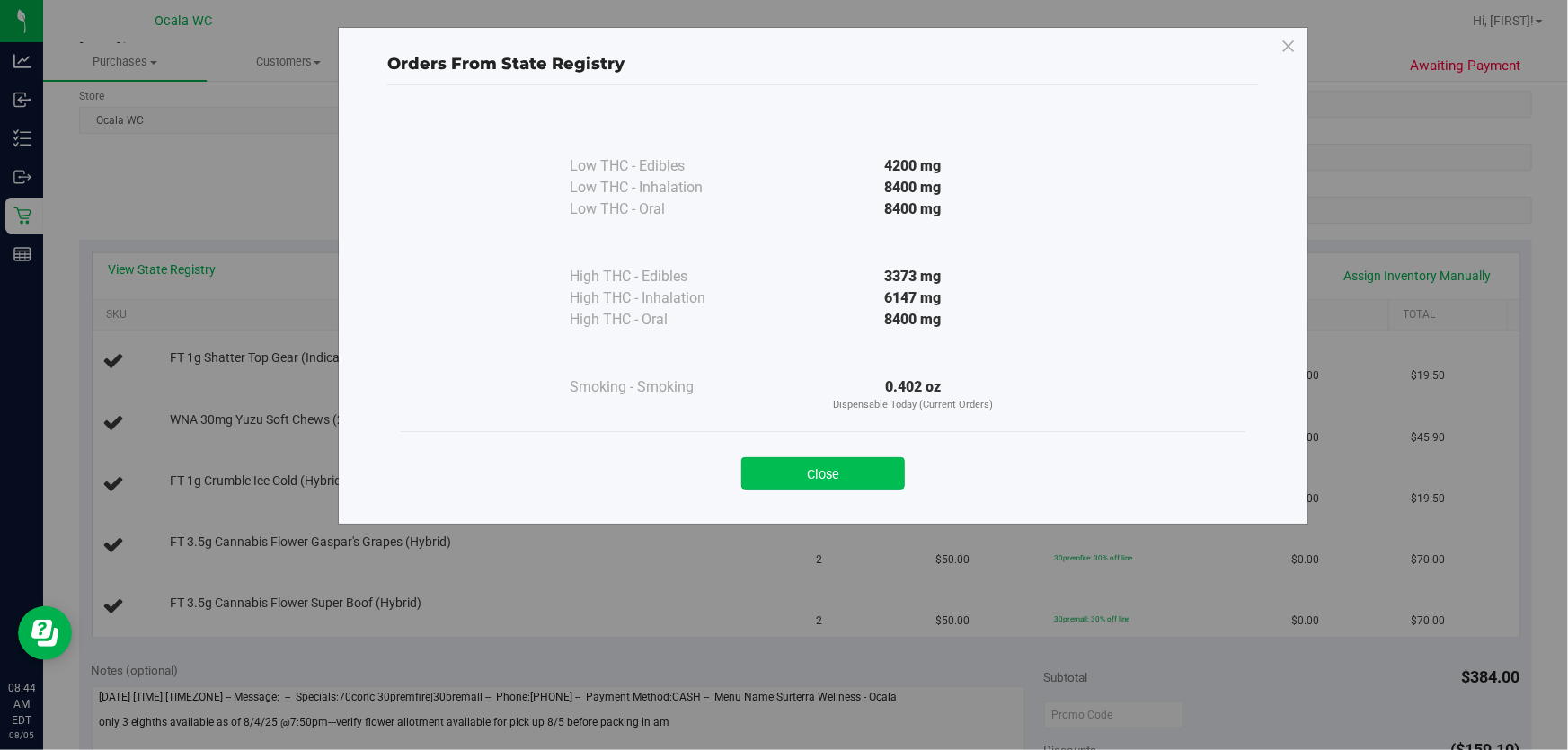click on "Close" at bounding box center (823, 473) 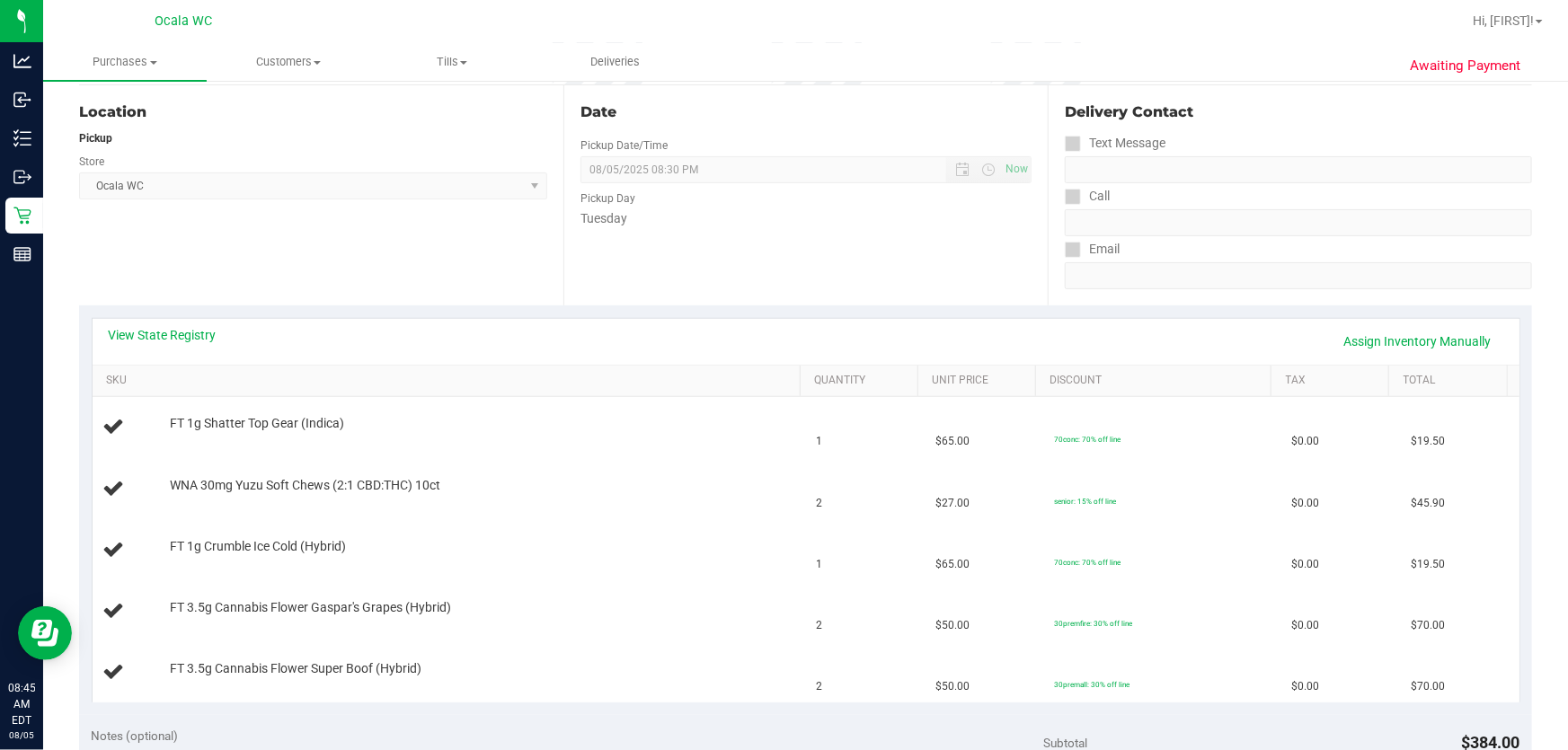 scroll, scrollTop: 0, scrollLeft: 0, axis: both 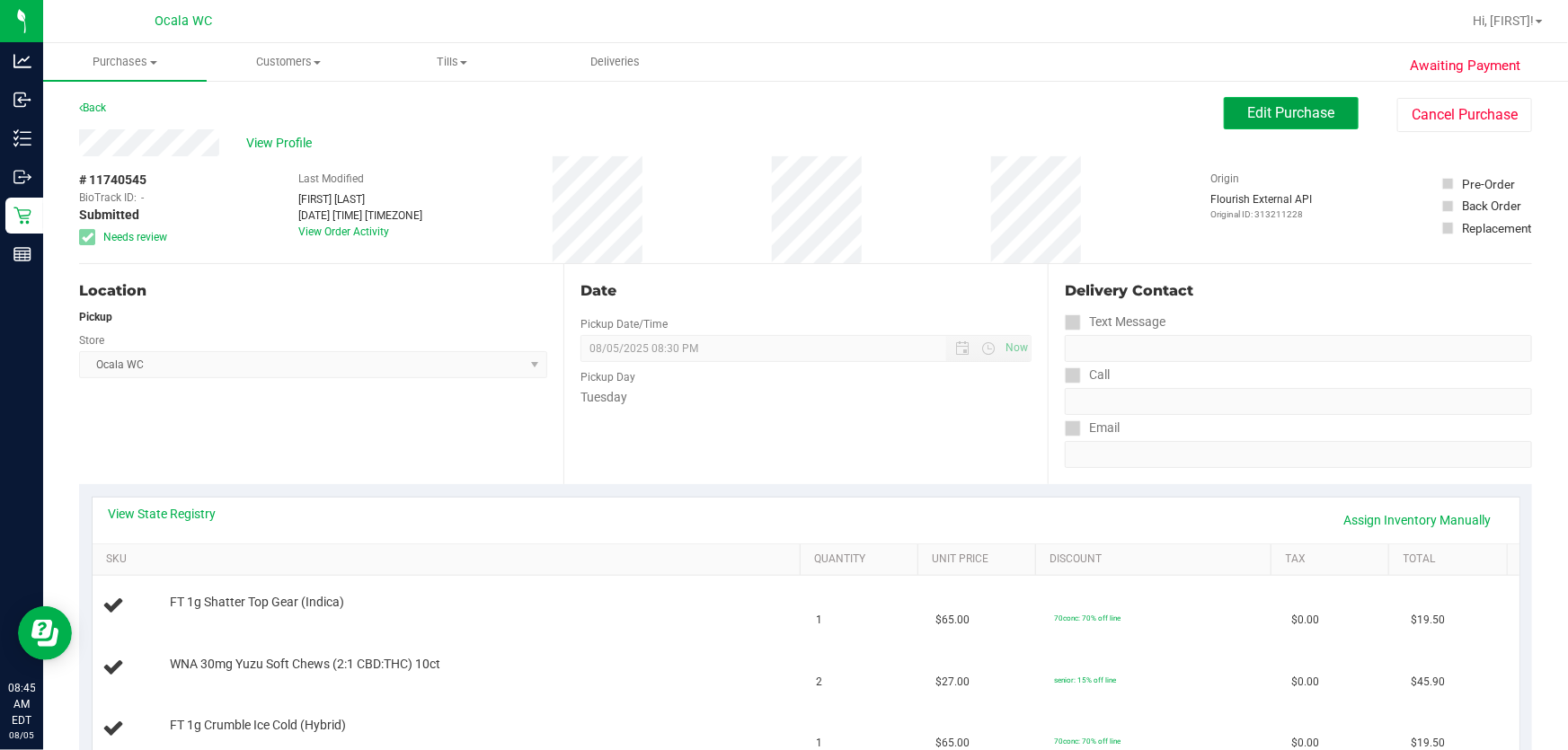 click on "Edit Purchase" at bounding box center (1291, 112) 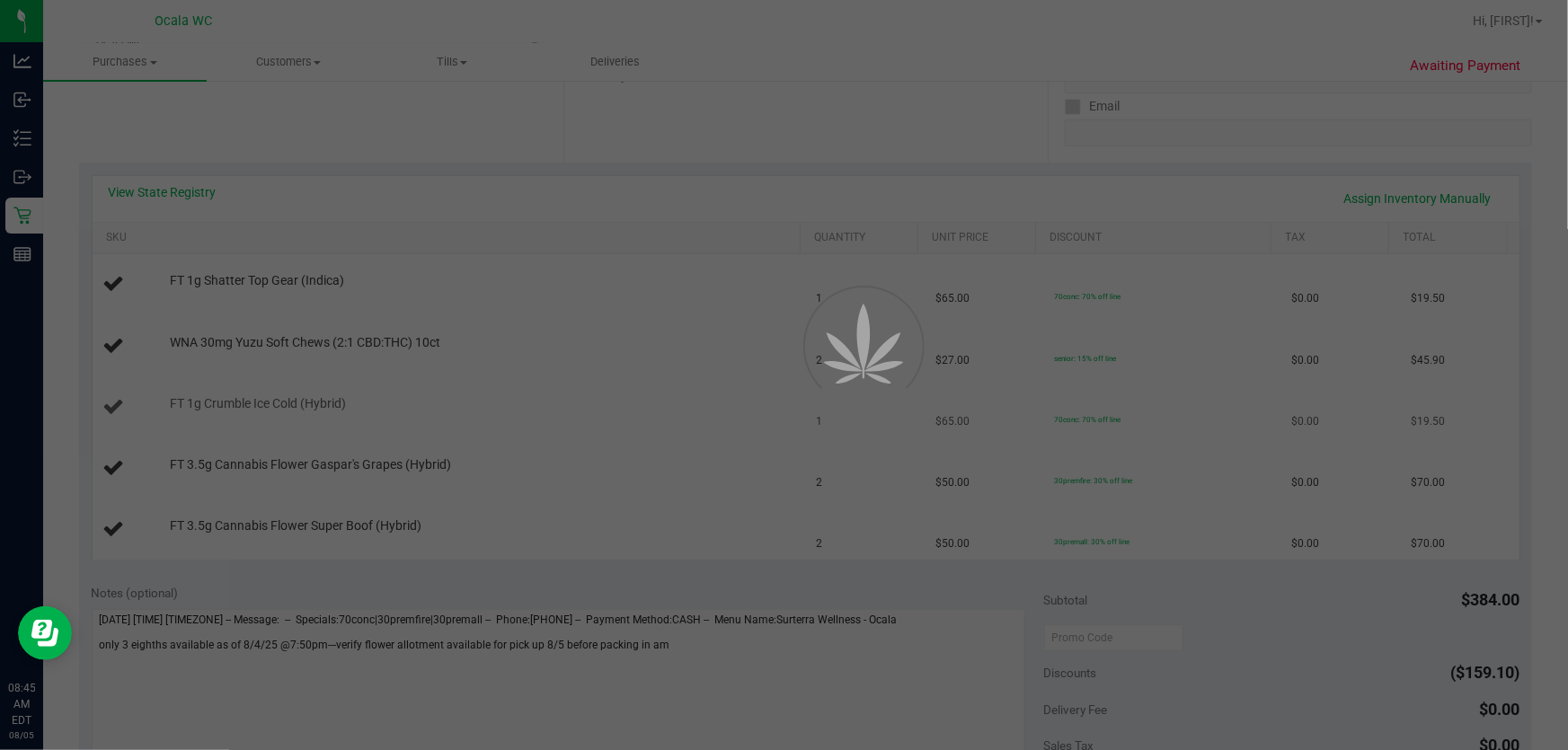 scroll, scrollTop: 326, scrollLeft: 0, axis: vertical 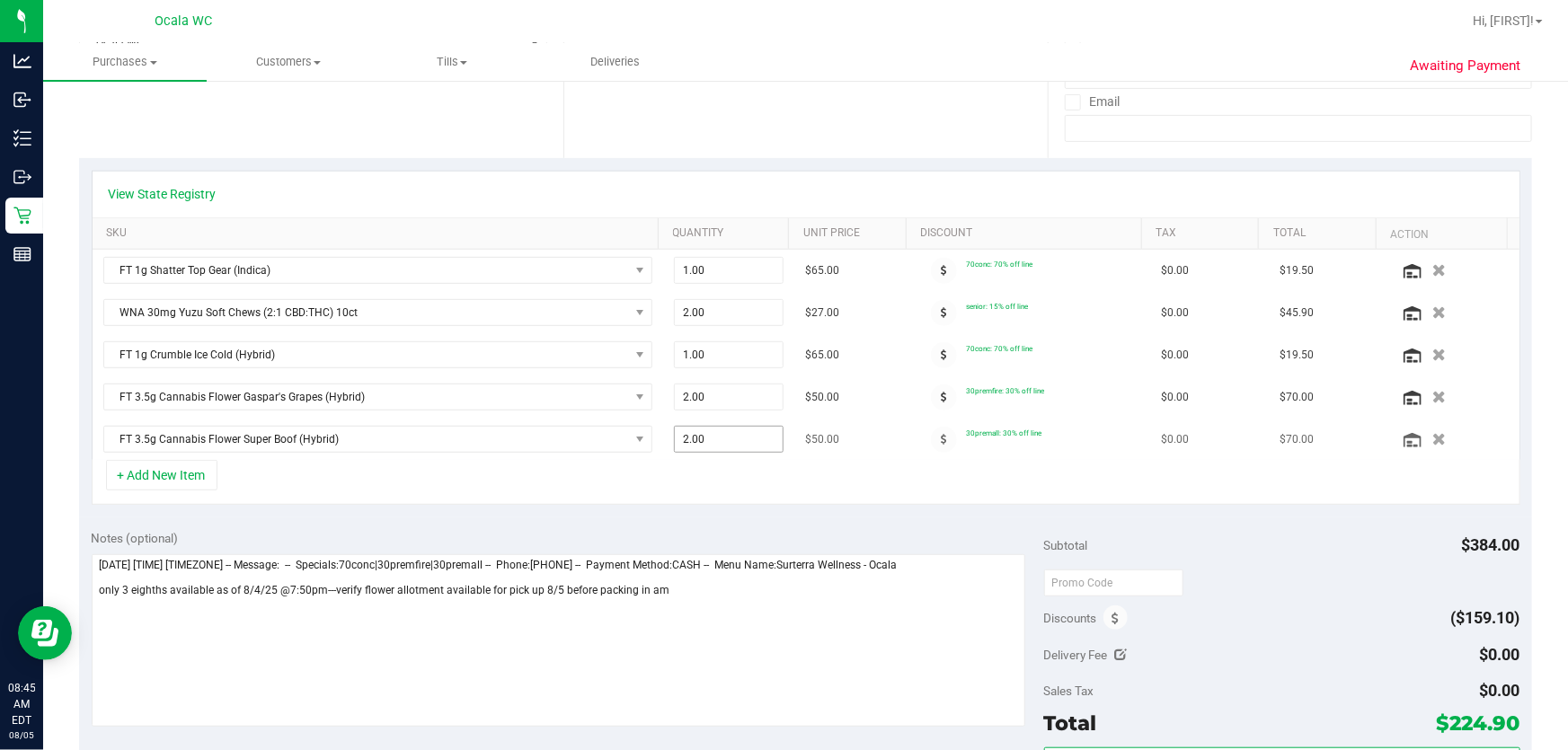 click on "2.00 2" at bounding box center [729, 439] 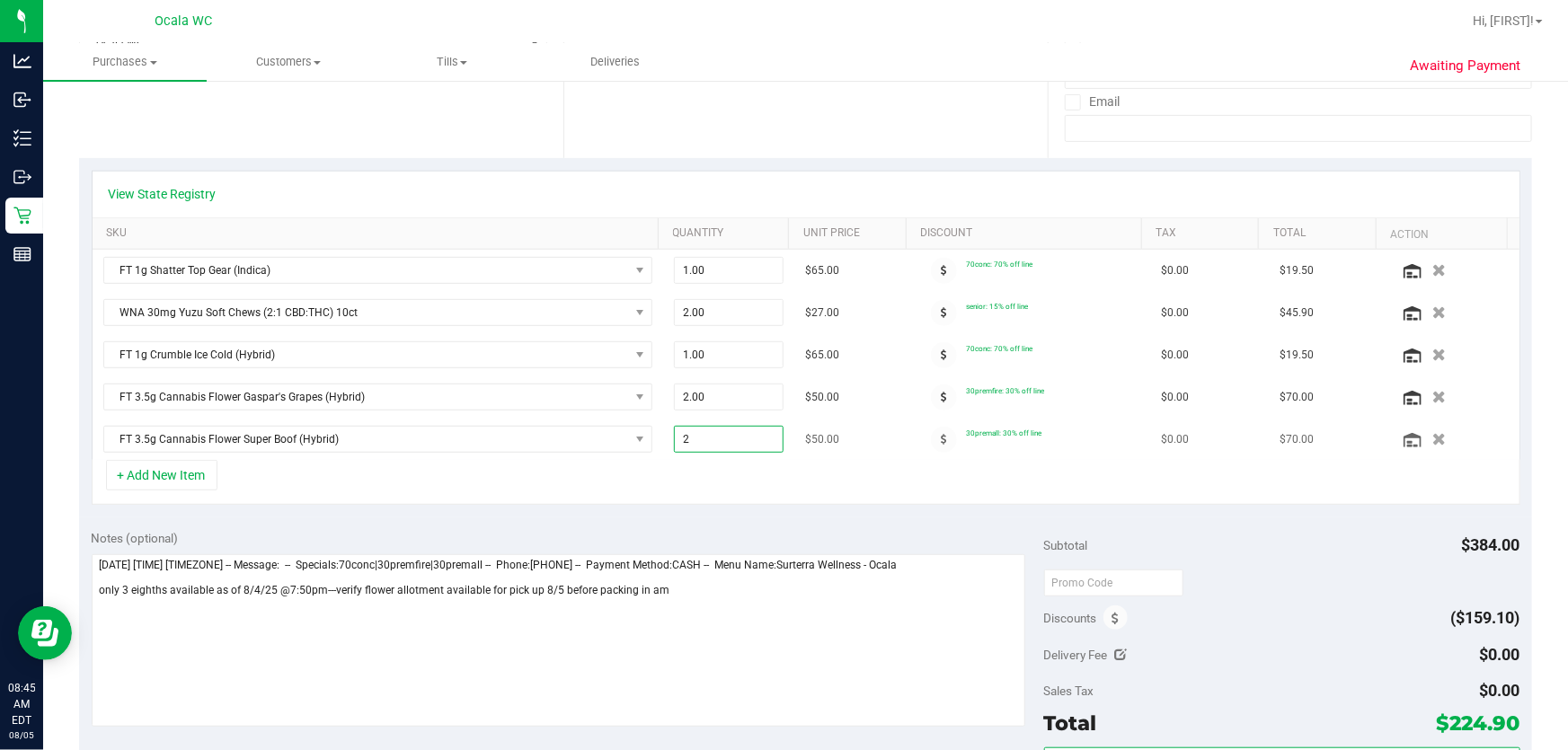 click on "2" at bounding box center [729, 439] 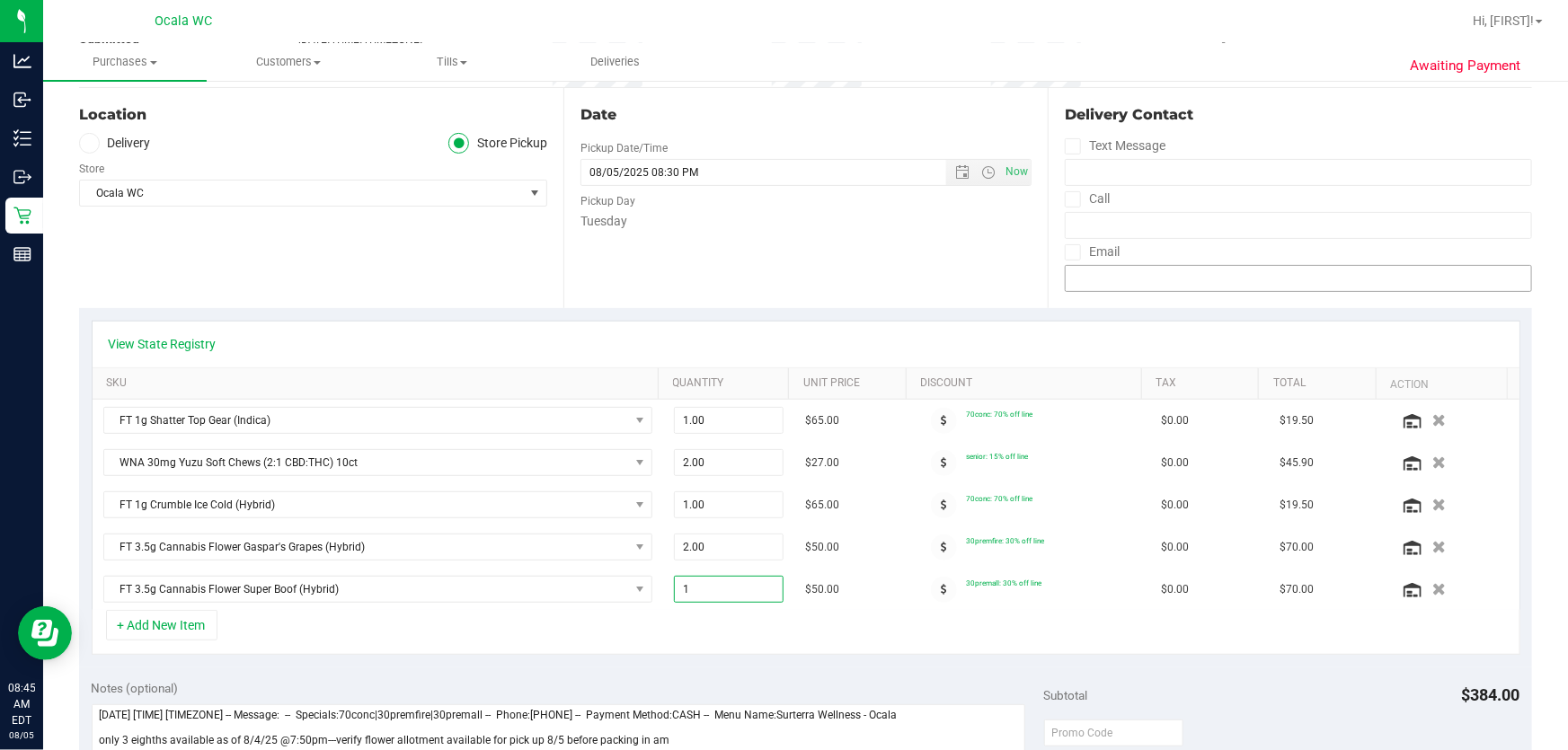 scroll, scrollTop: 0, scrollLeft: 0, axis: both 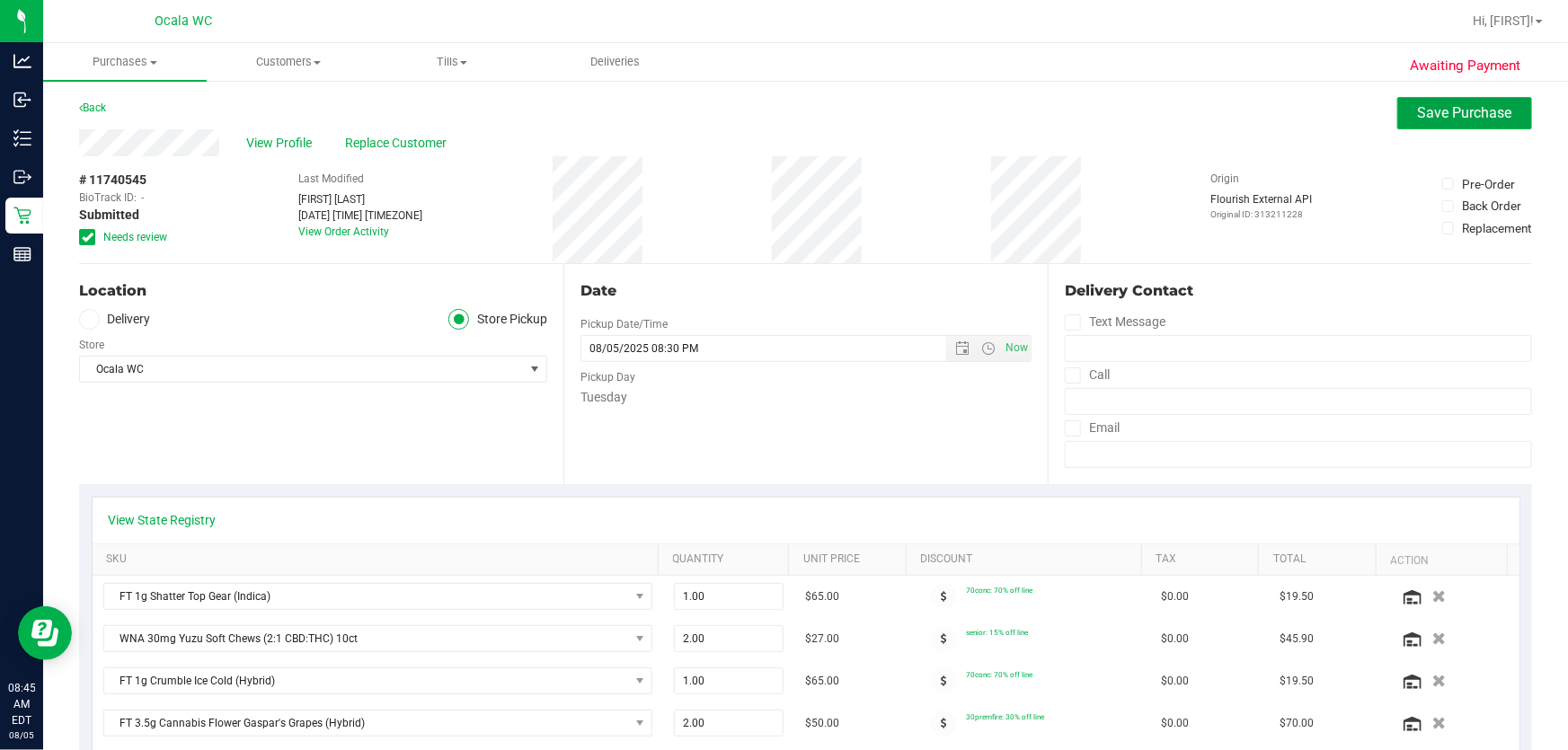 type on "1.00" 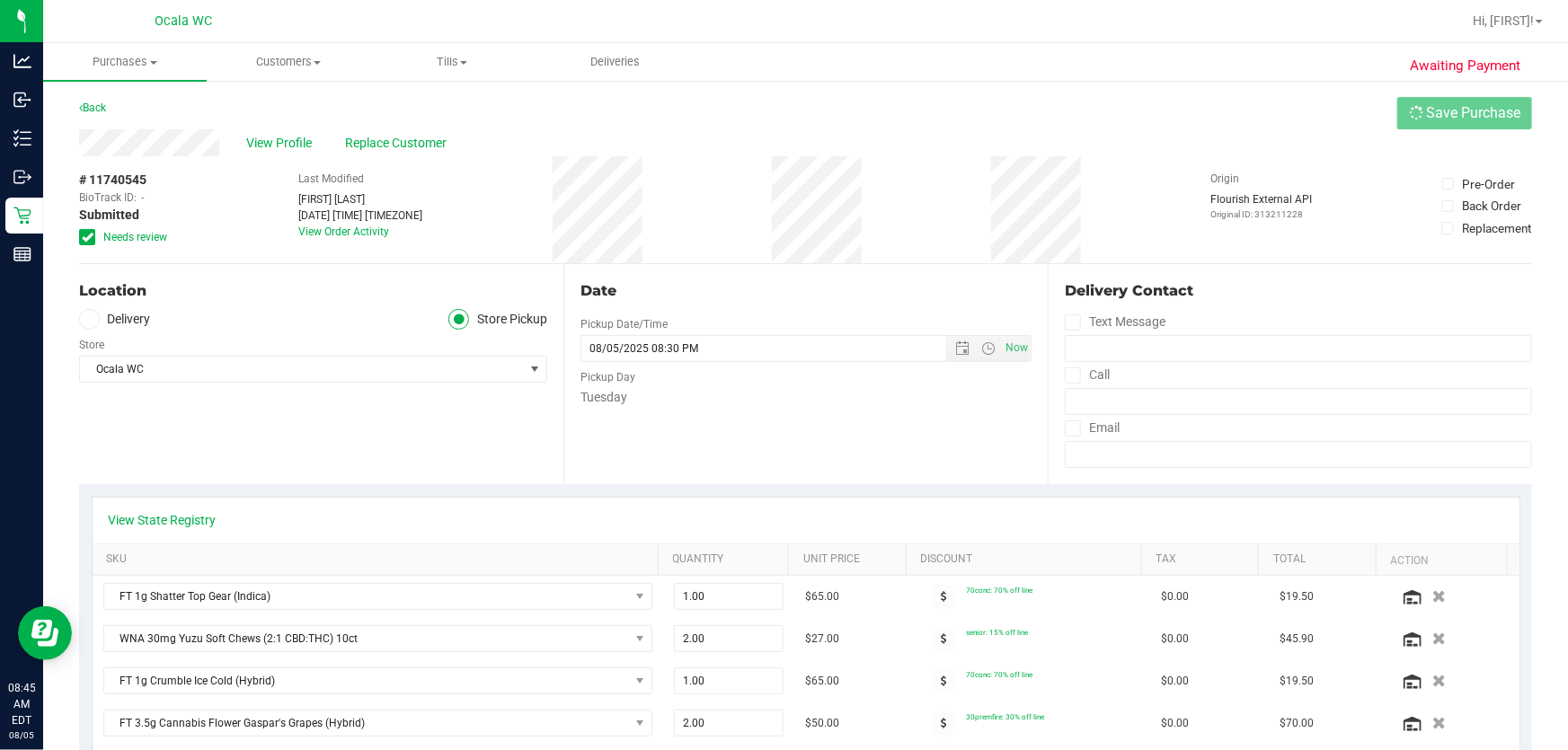 scroll, scrollTop: 163, scrollLeft: 0, axis: vertical 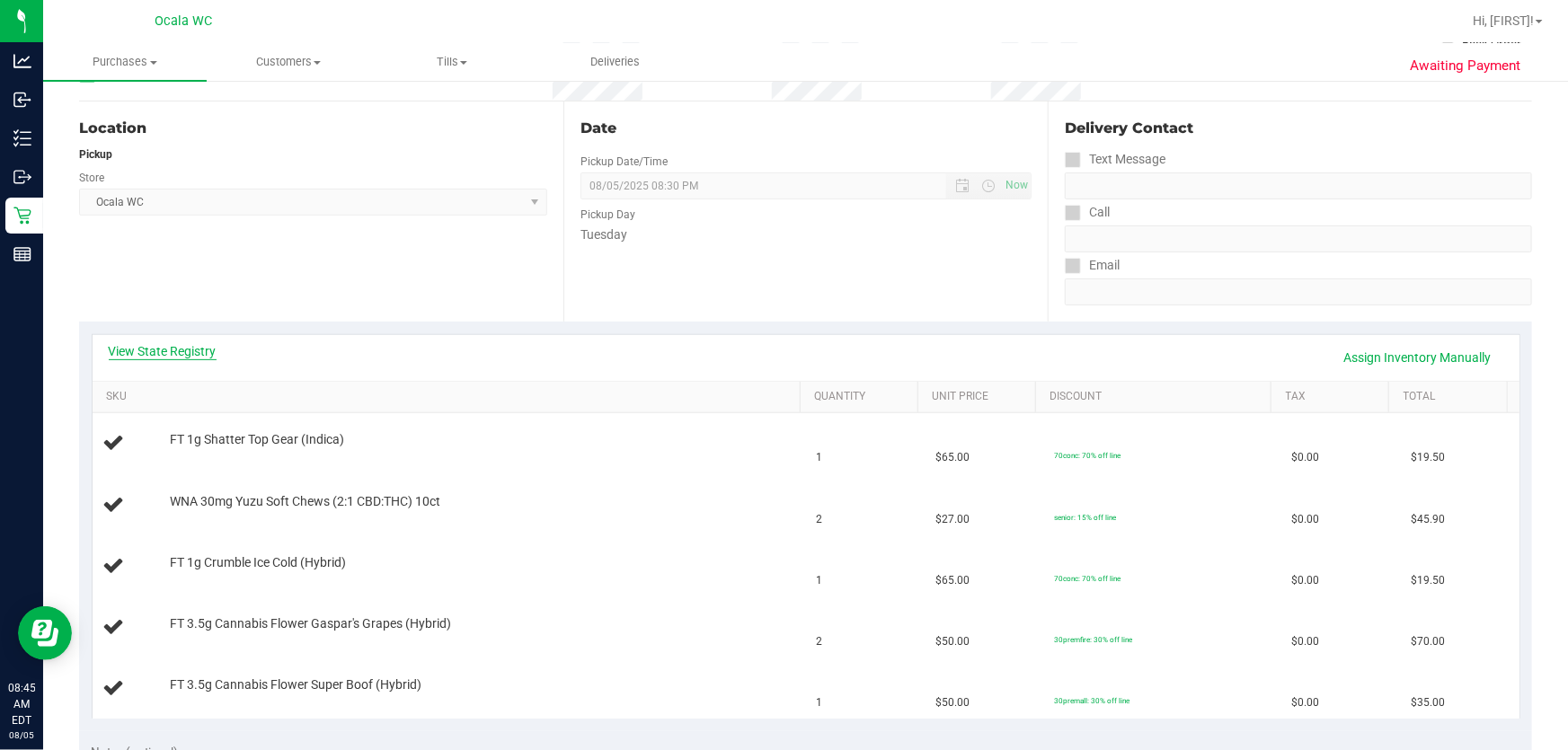 click on "View State Registry" at bounding box center (163, 351) 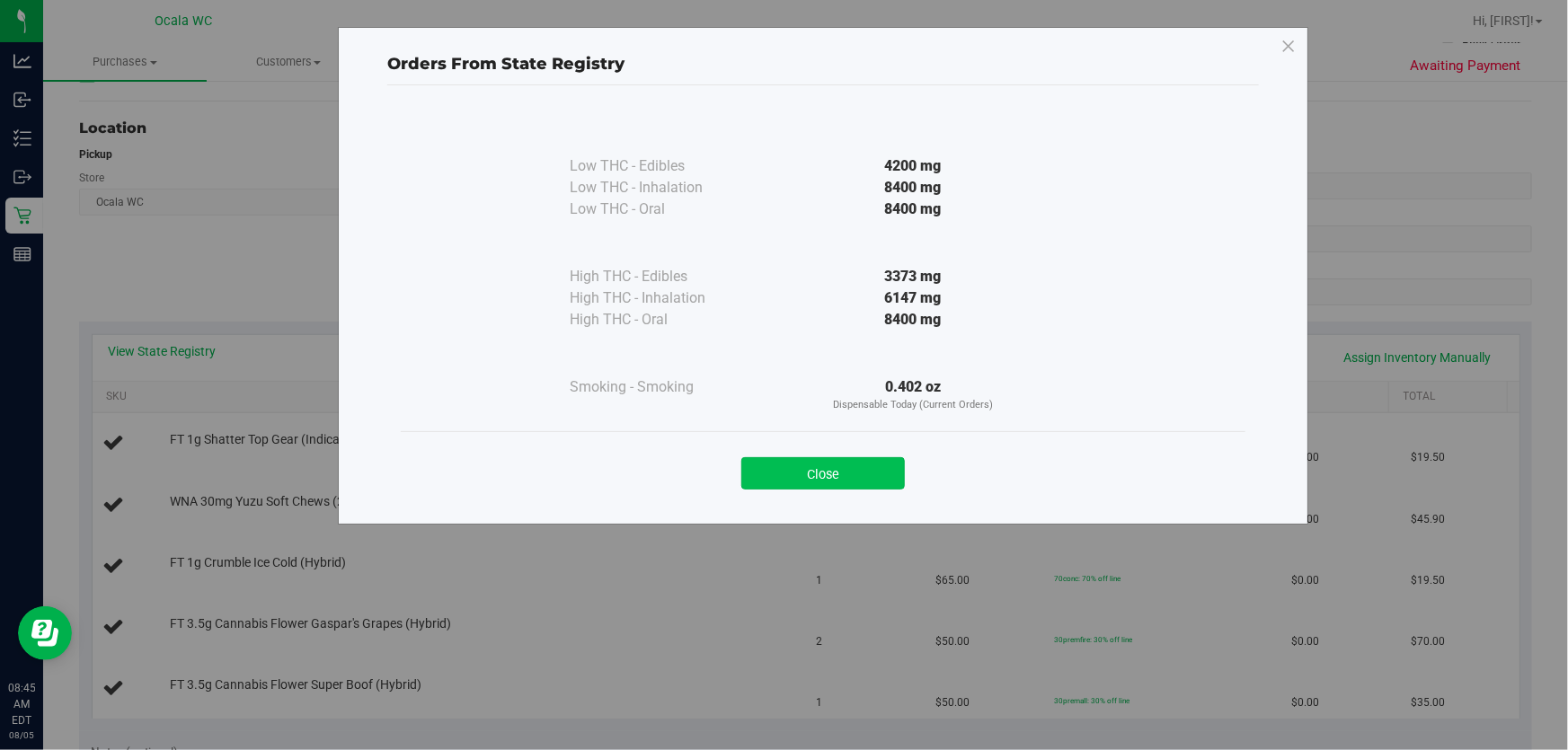 click on "Close" at bounding box center (823, 473) 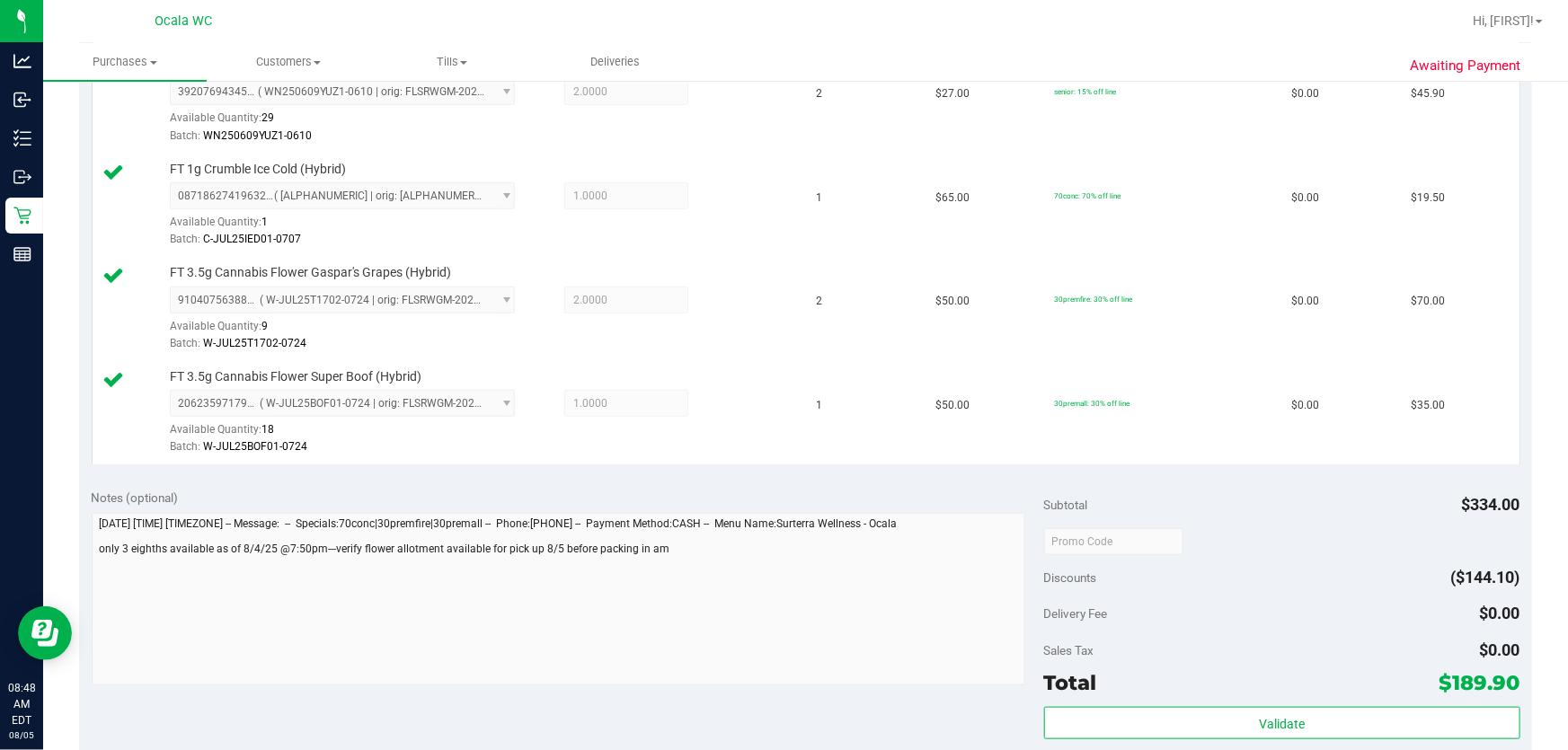 scroll, scrollTop: 816, scrollLeft: 0, axis: vertical 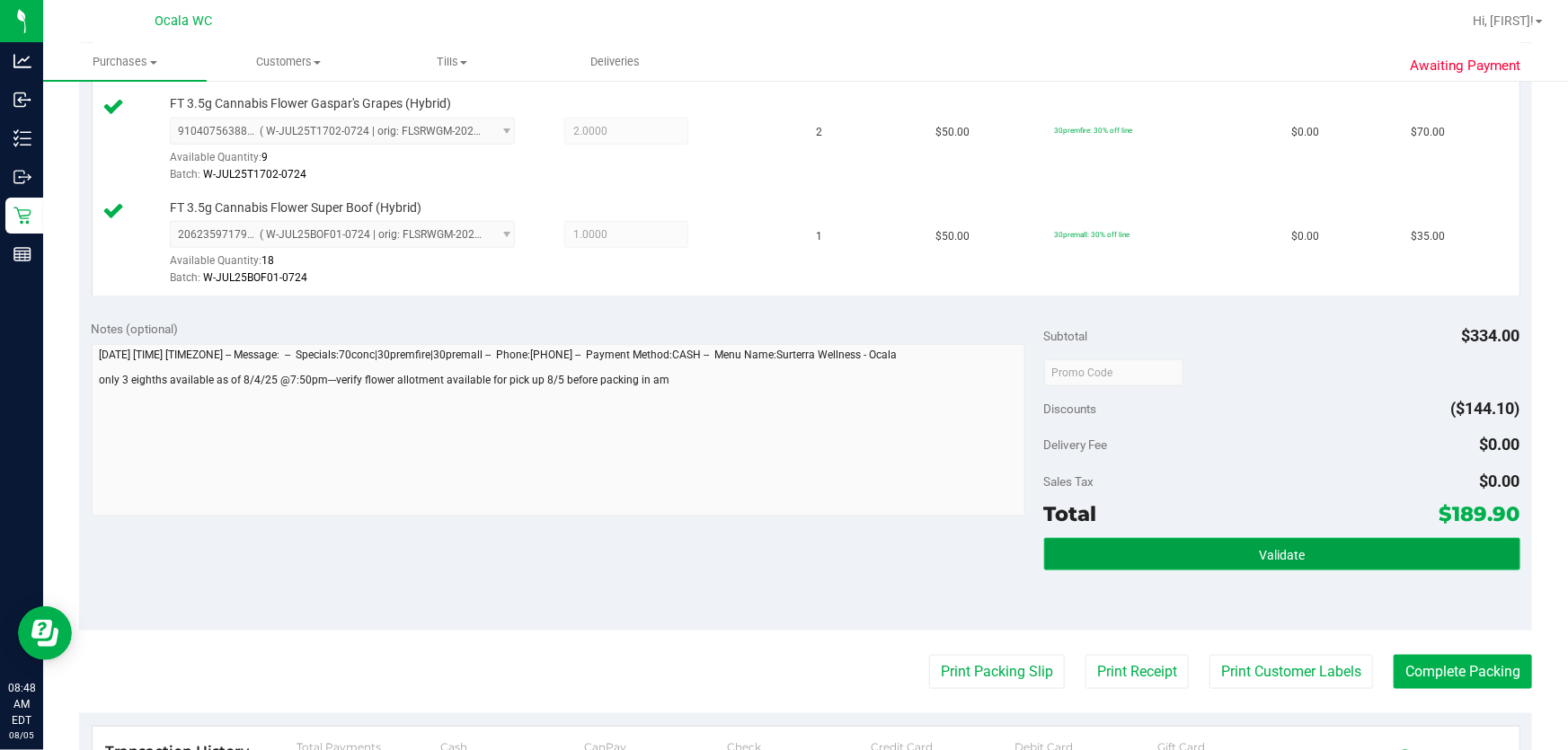 click on "Validate" at bounding box center (1282, 554) 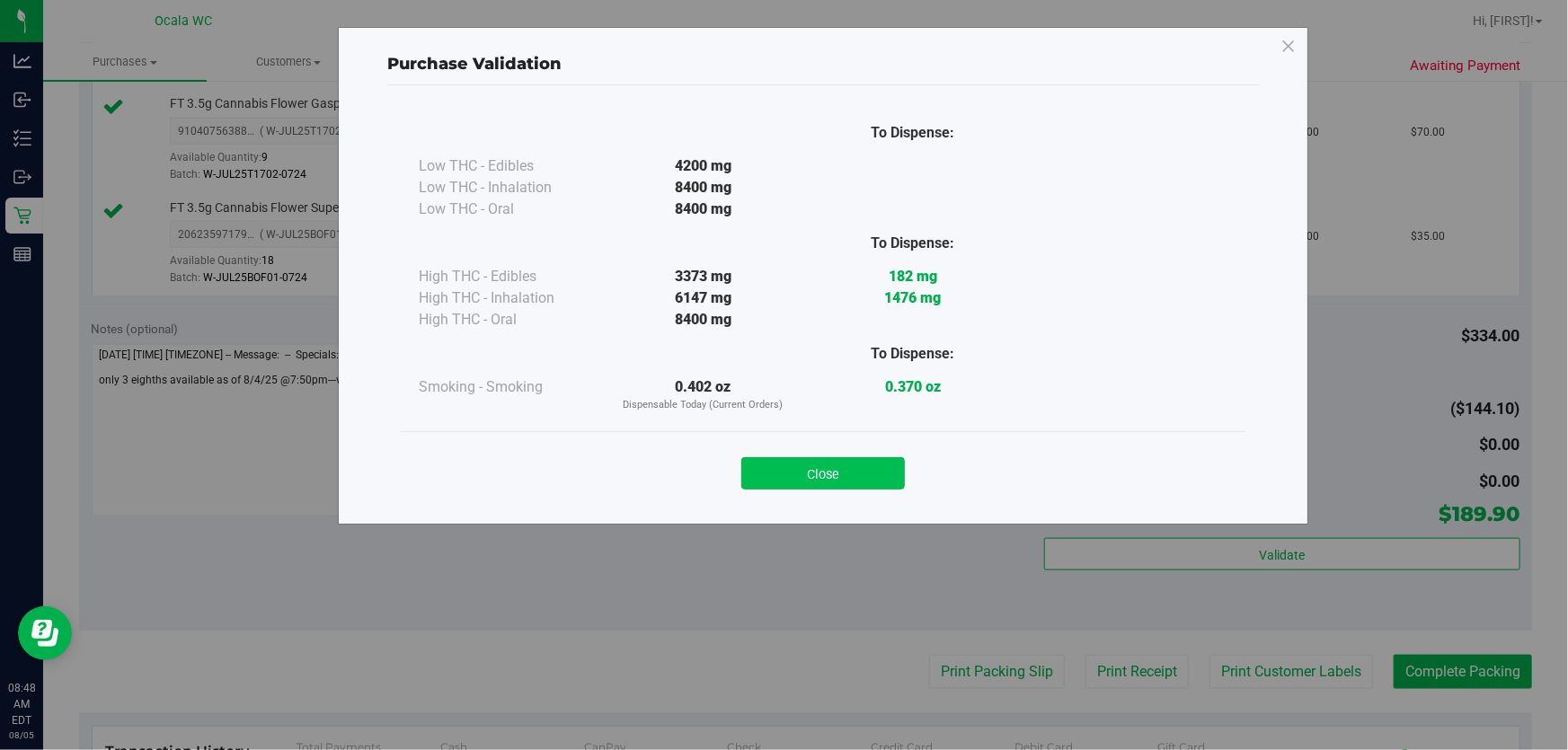 click on "Close" at bounding box center (823, 473) 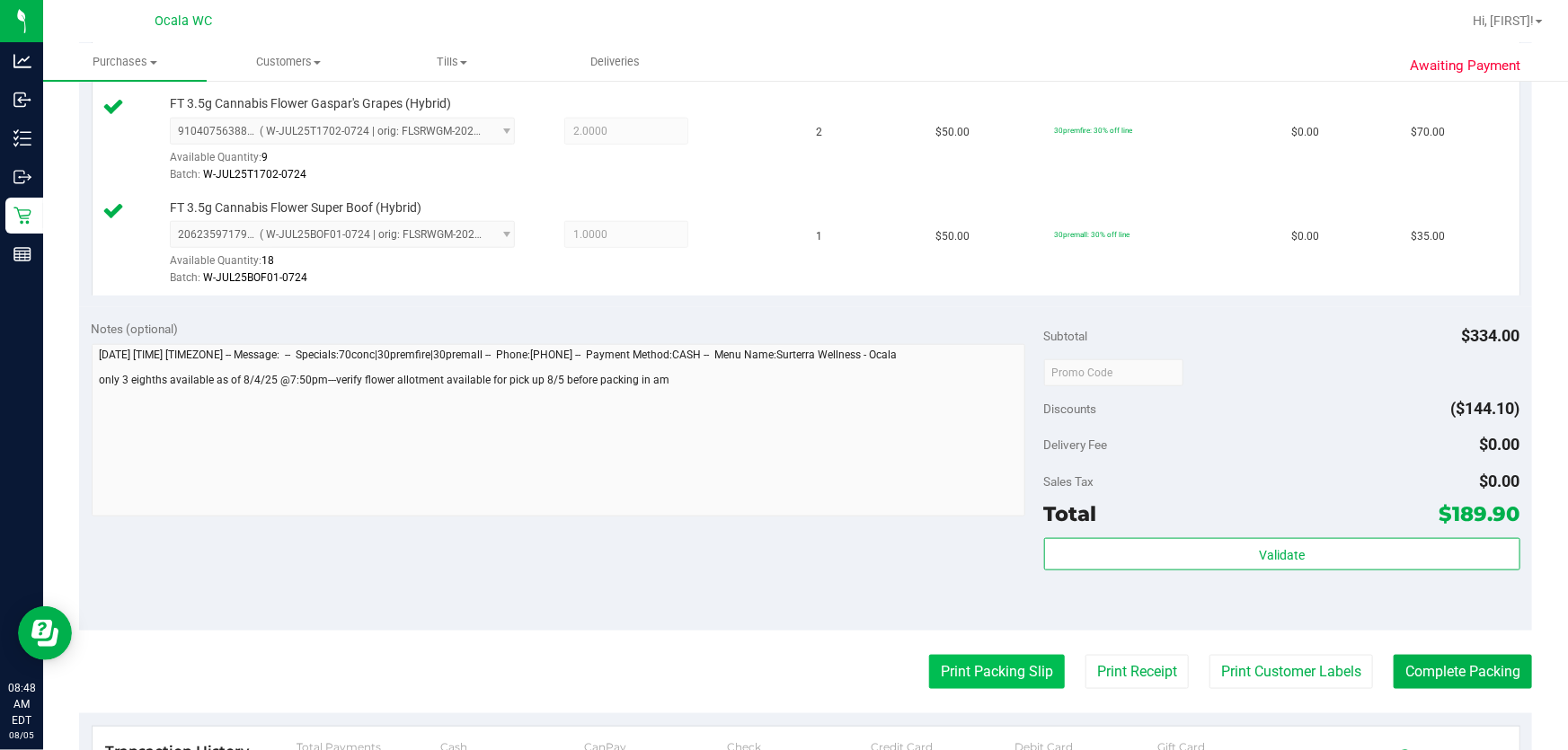 click on "Print Packing Slip" at bounding box center [997, 672] 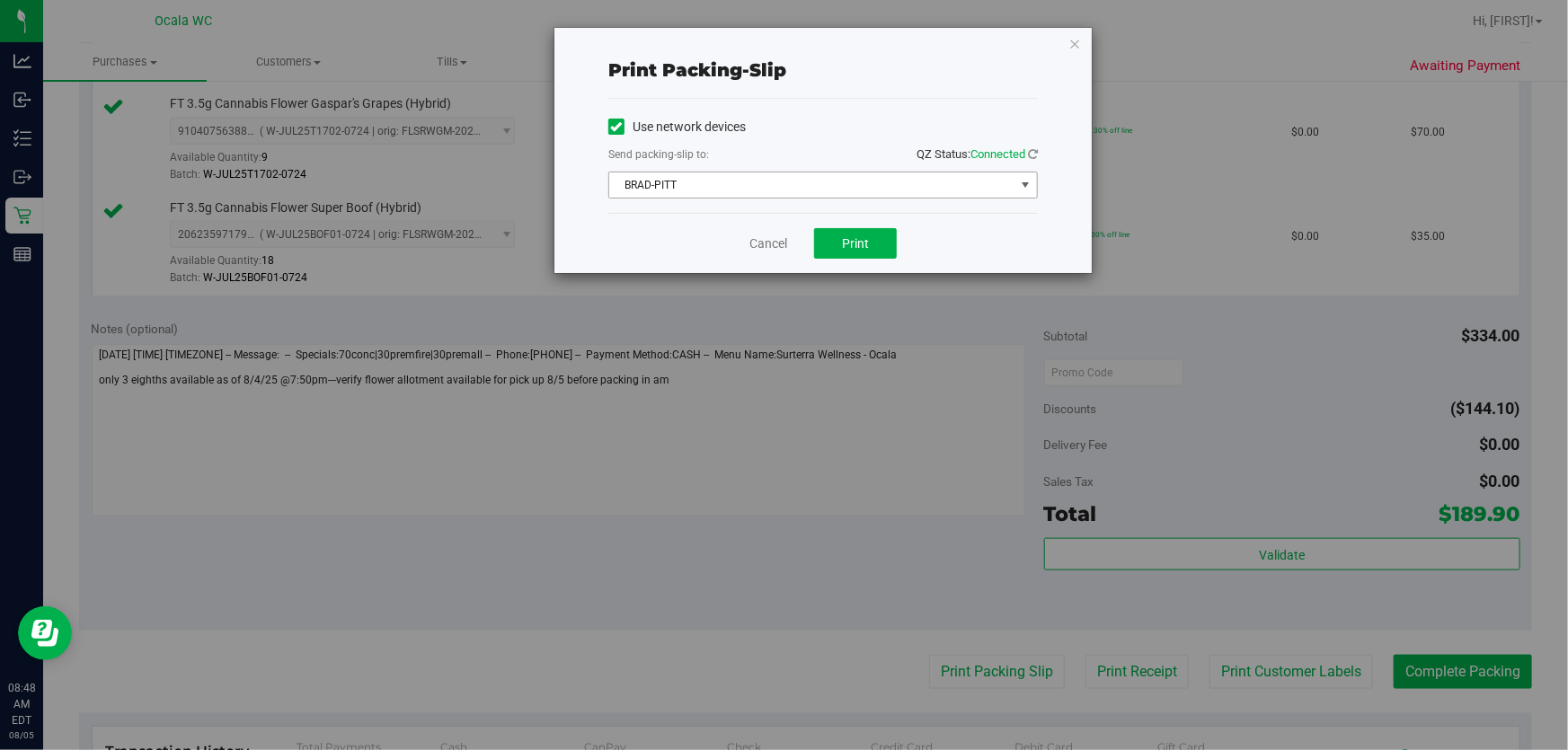 click on "BRAD-PITT" at bounding box center [811, 185] 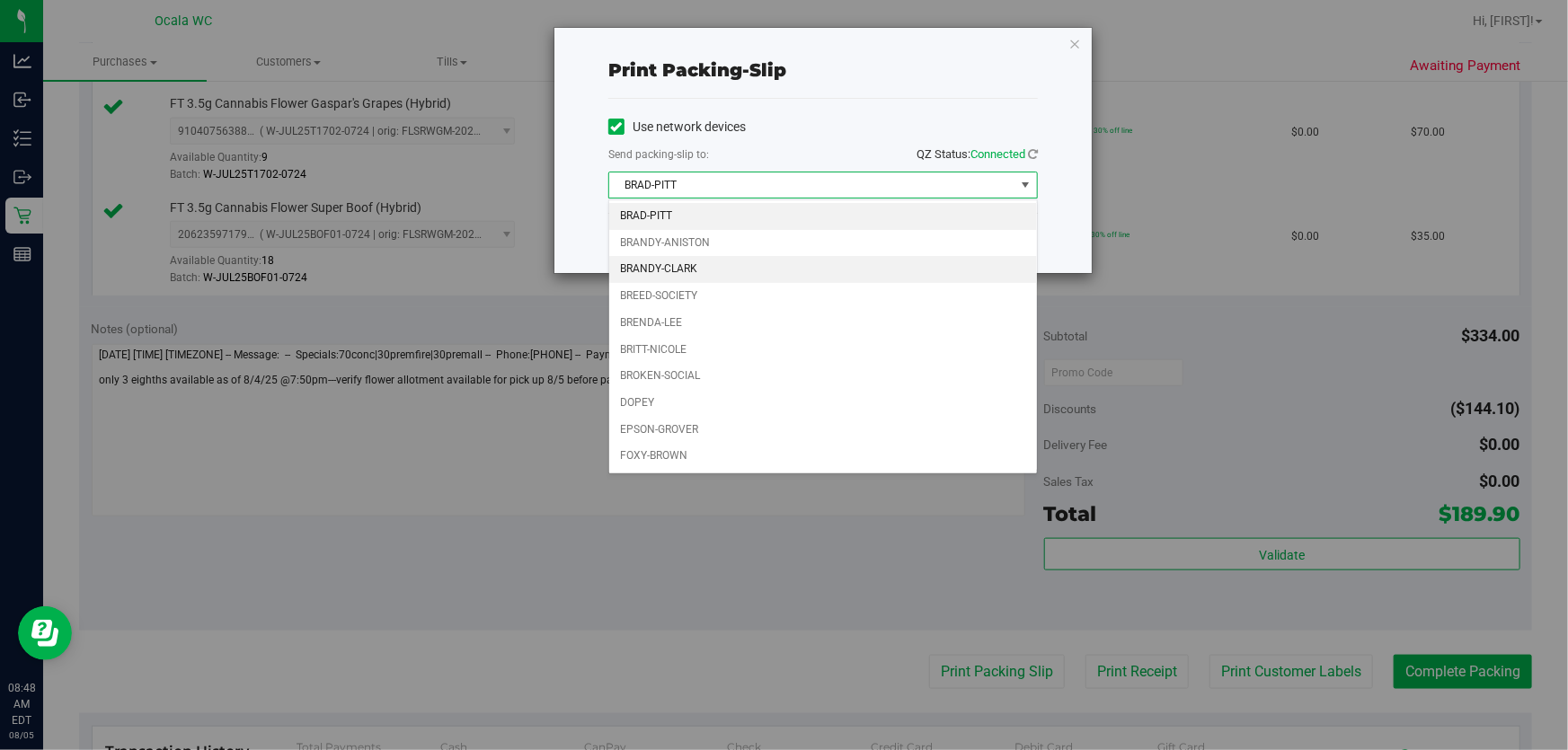 click on "BRANDY-CLARK" at bounding box center [823, 269] 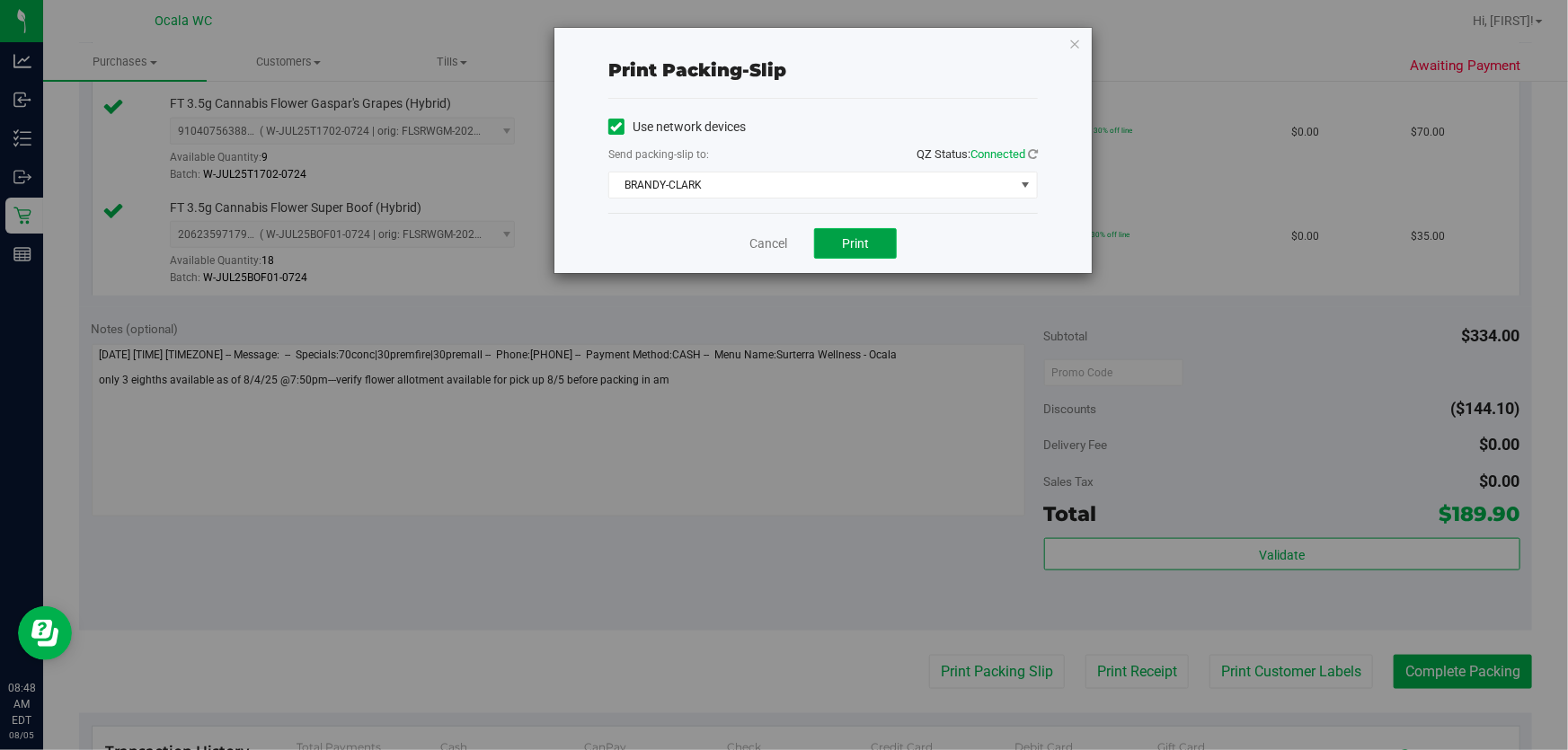 click on "Print" at bounding box center [855, 243] 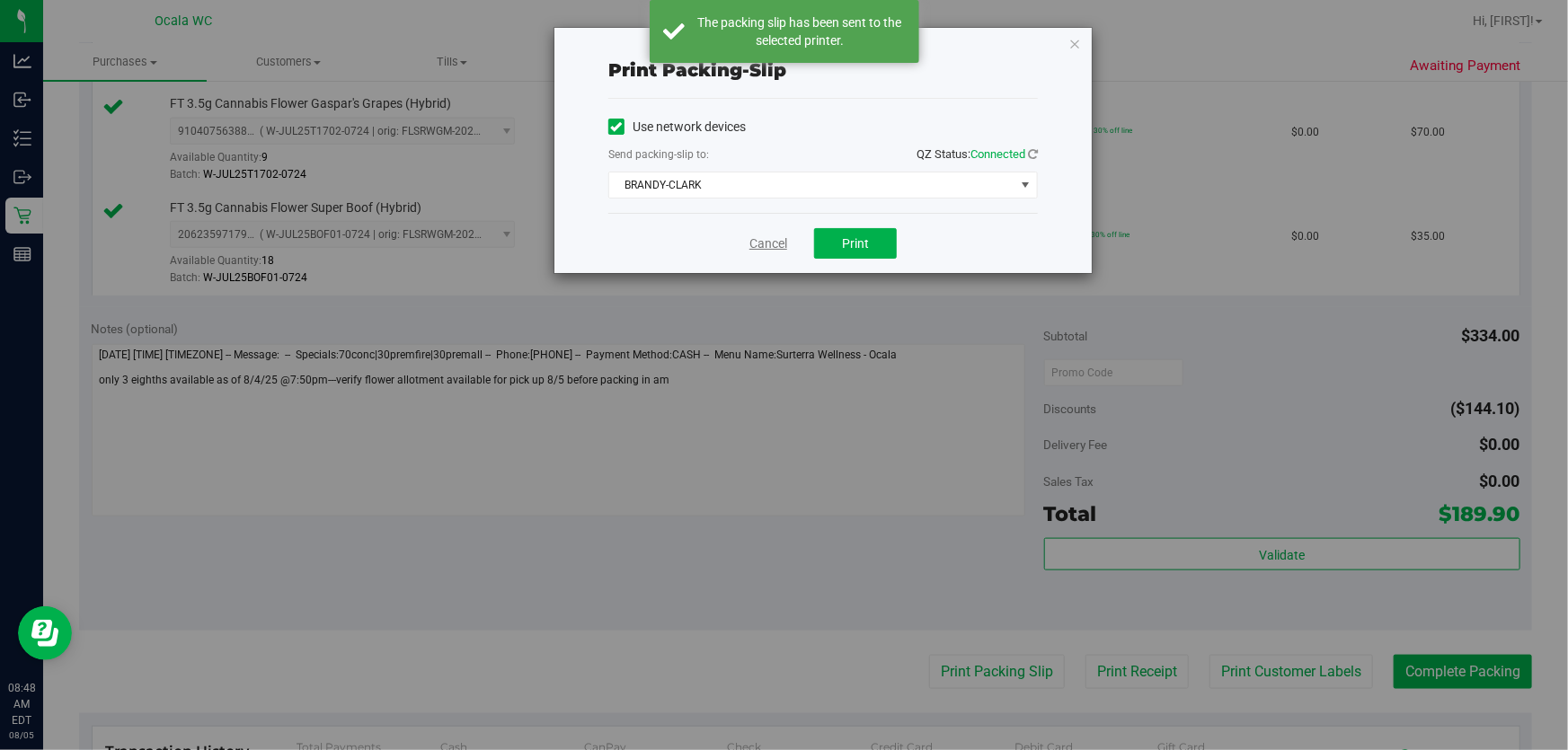 click on "Cancel" at bounding box center [768, 243] 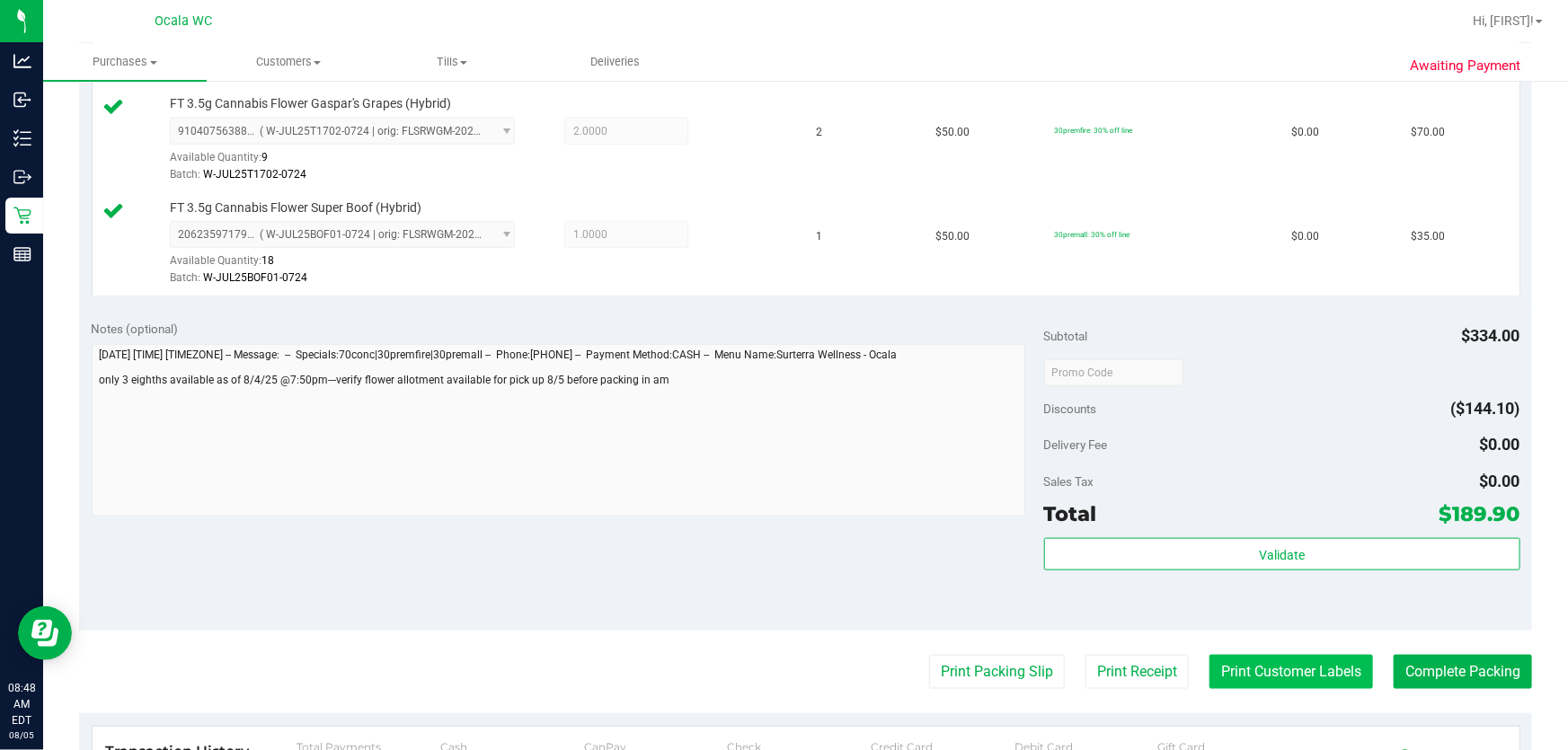 click on "Print Customer Labels" at bounding box center (1291, 672) 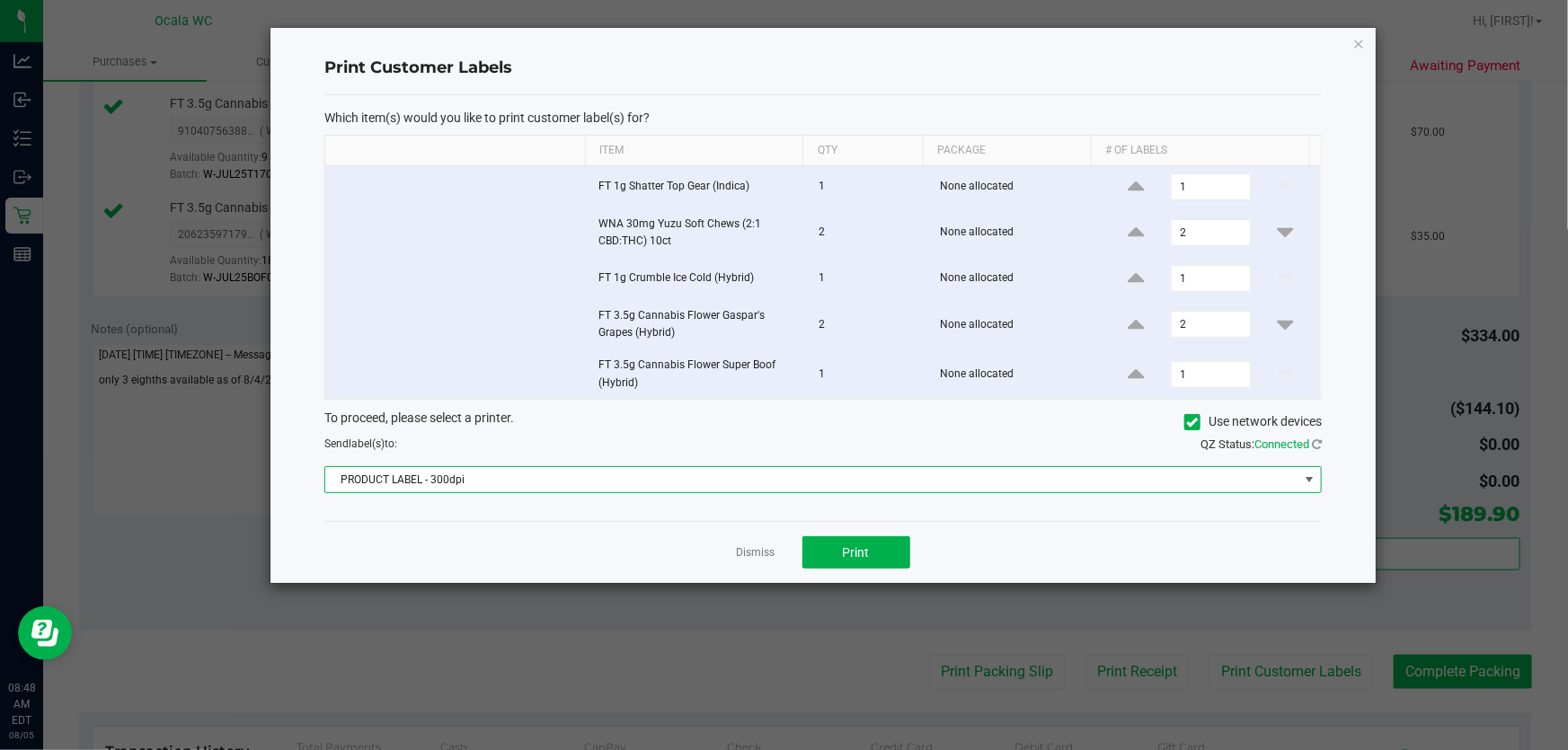 click on "PRODUCT LABEL - 300dpi" at bounding box center (811, 480) 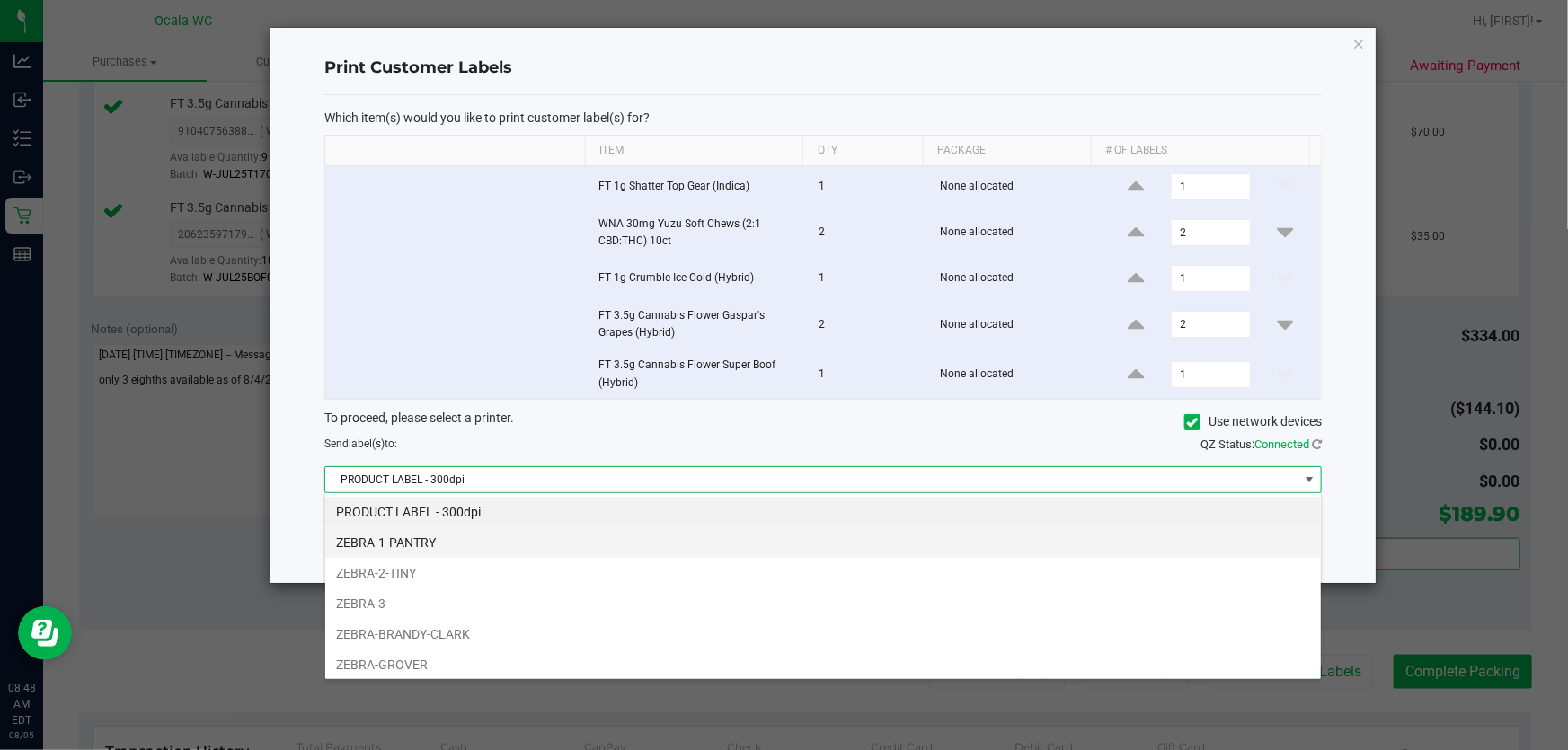 scroll, scrollTop: 89793, scrollLeft: 88858, axis: both 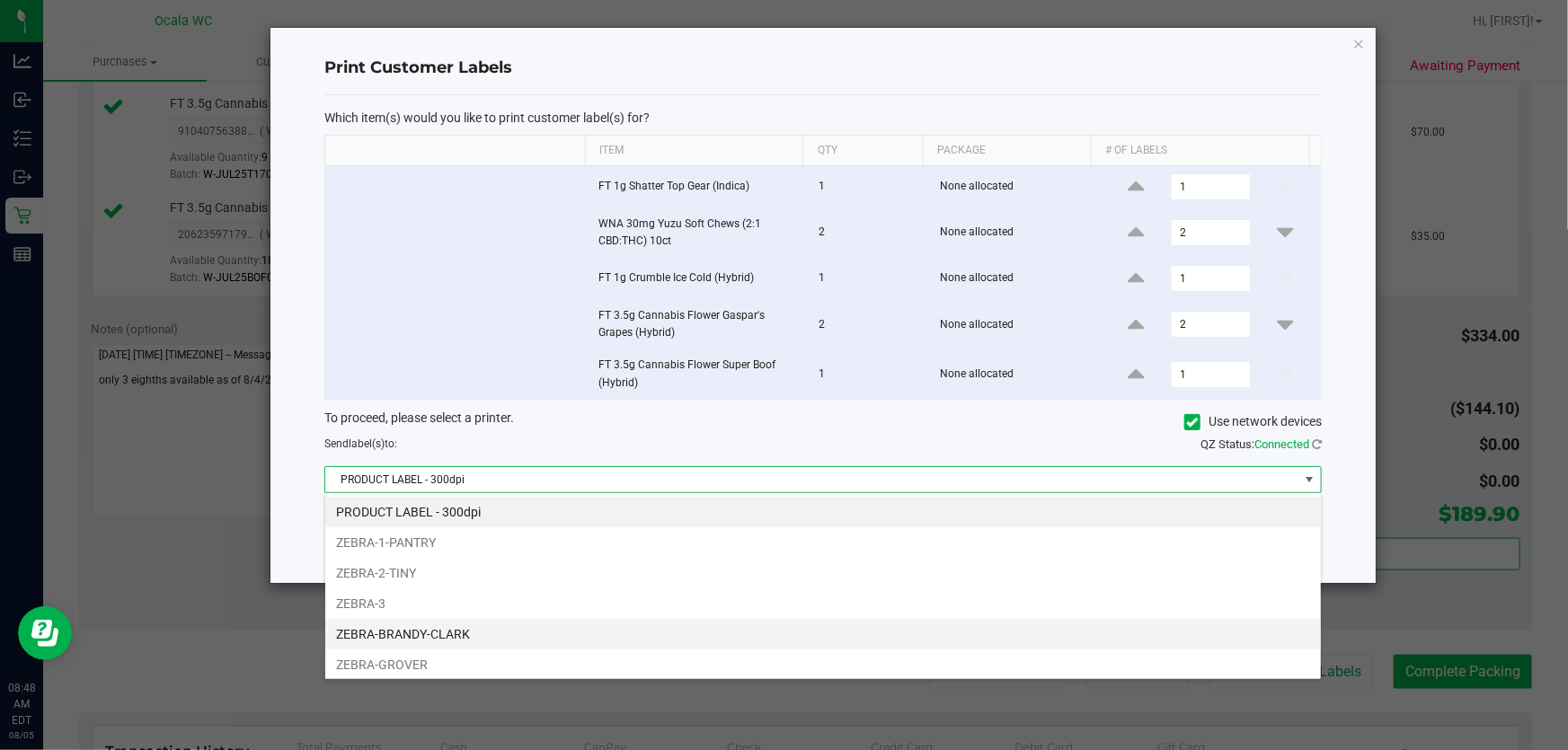 click on "ZEBRA-BRANDY-CLARK" at bounding box center (823, 634) 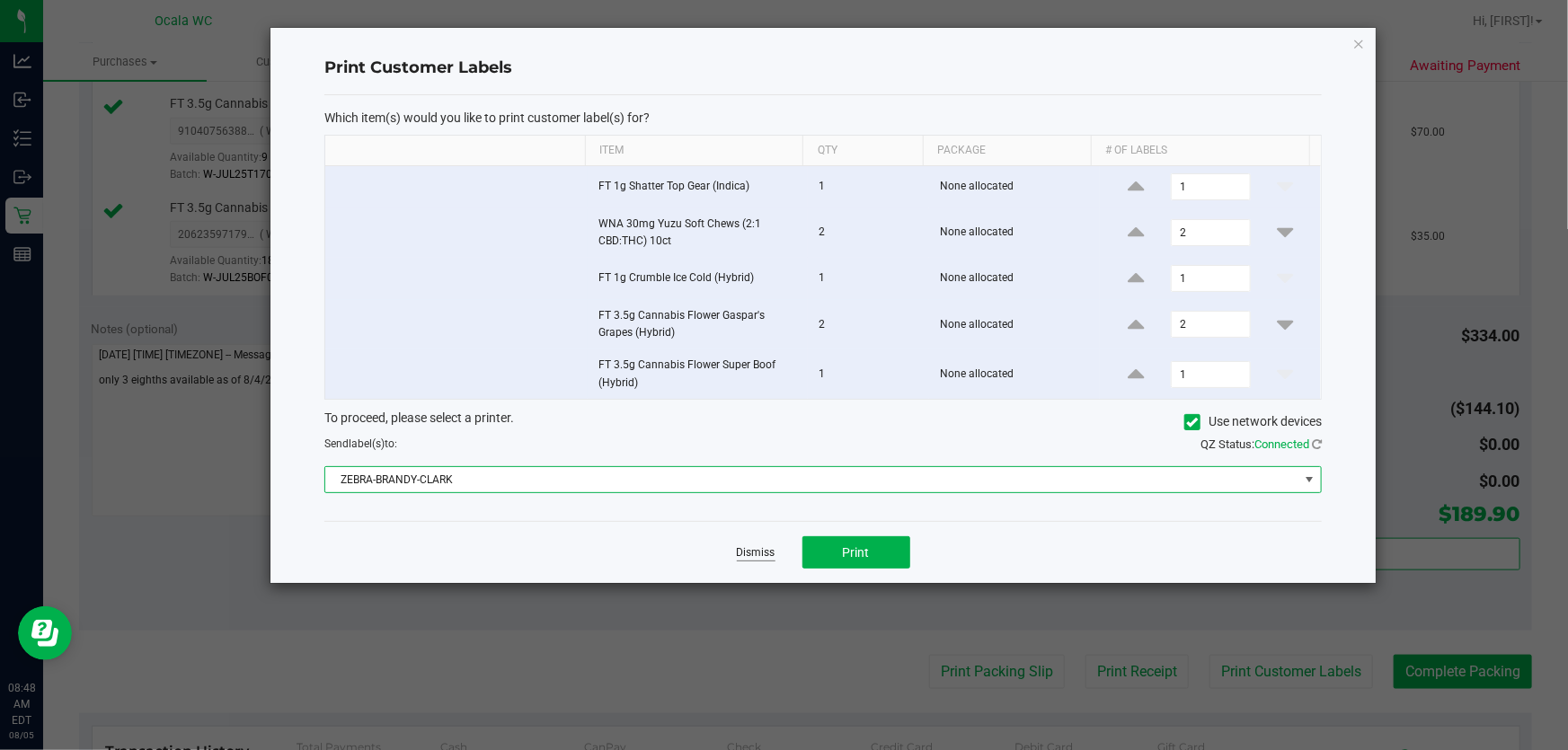 click on "Dismiss" 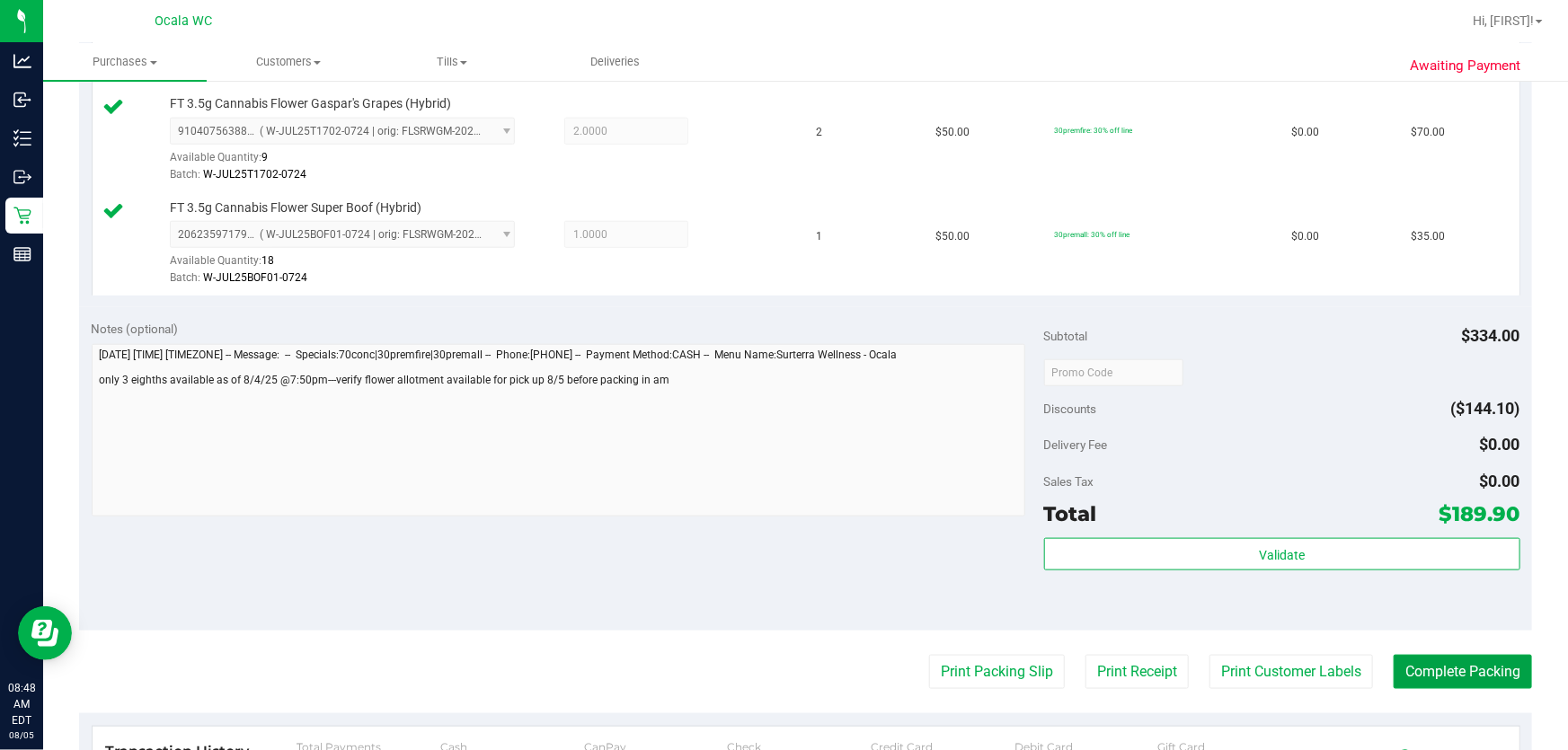 drag, startPoint x: 1435, startPoint y: 667, endPoint x: 1351, endPoint y: 412, distance: 268.47905 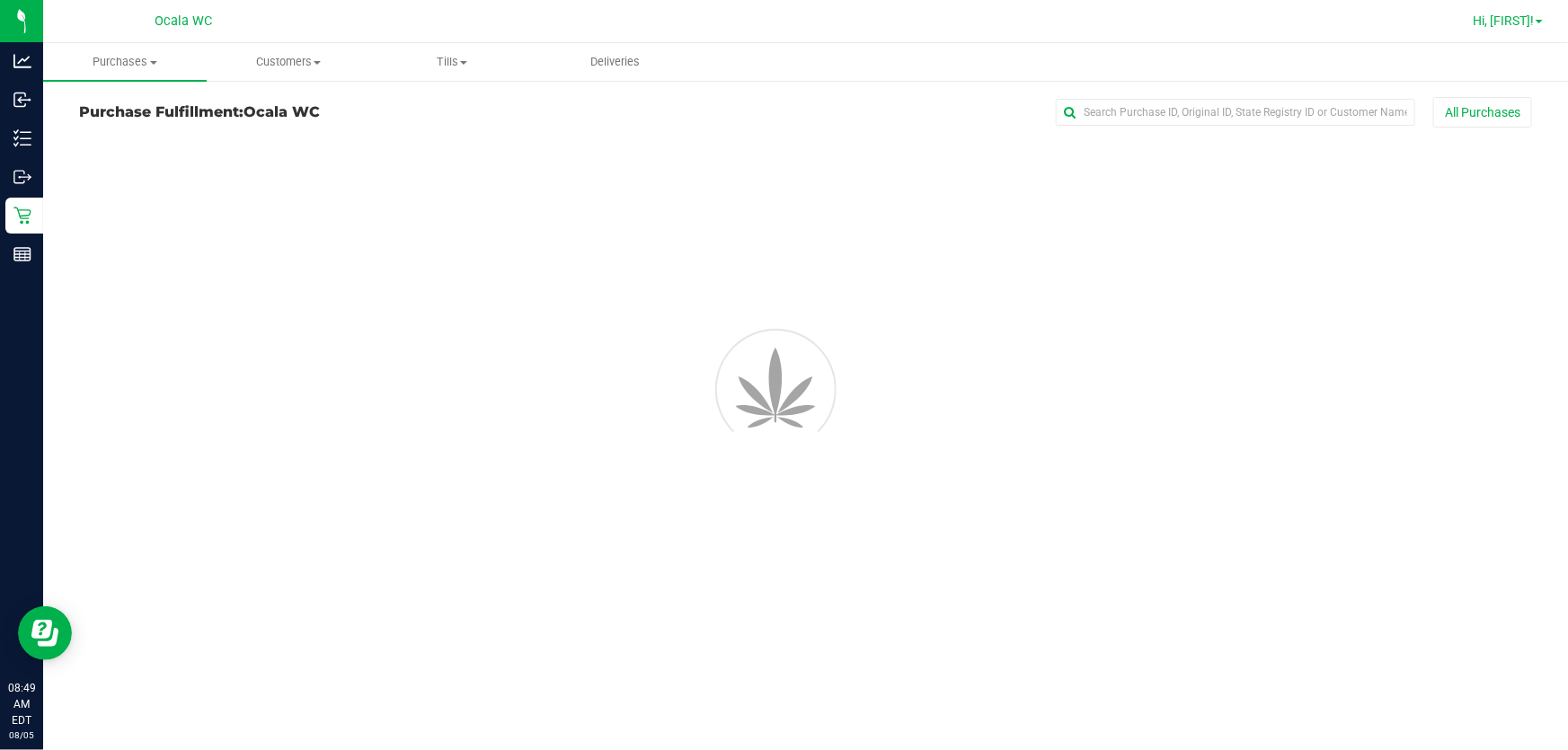 scroll, scrollTop: 0, scrollLeft: 0, axis: both 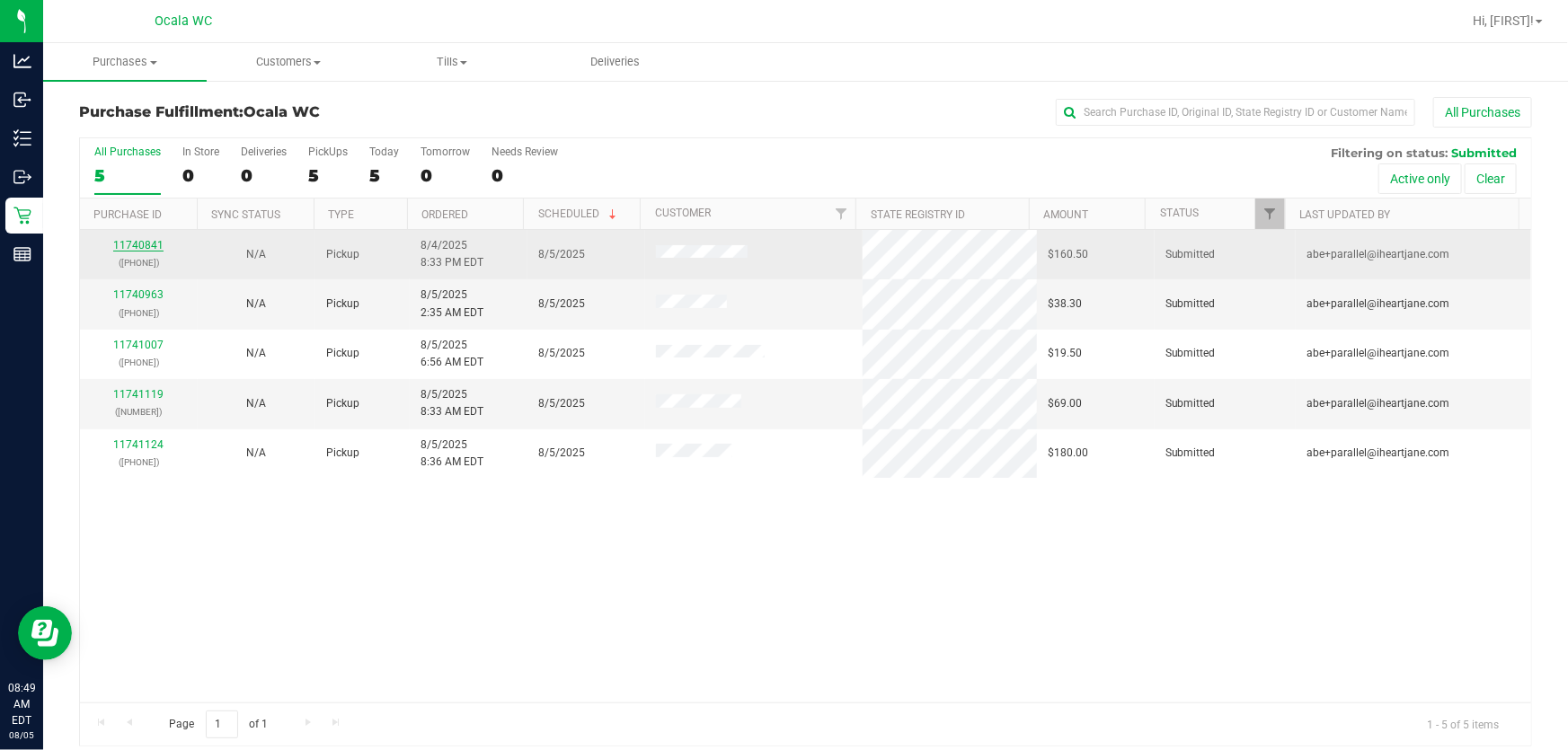 click on "11740841" at bounding box center [138, 245] 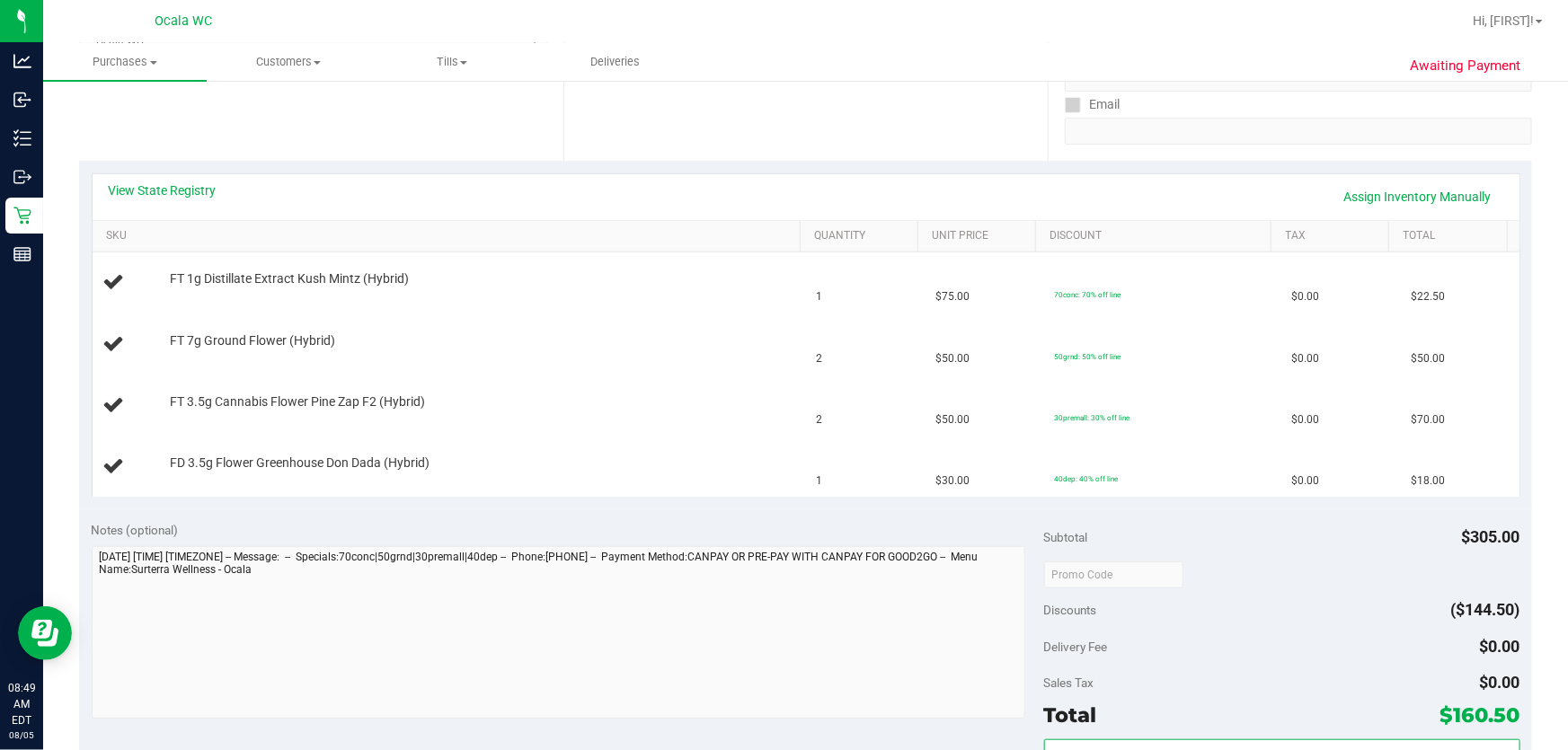 scroll, scrollTop: 326, scrollLeft: 0, axis: vertical 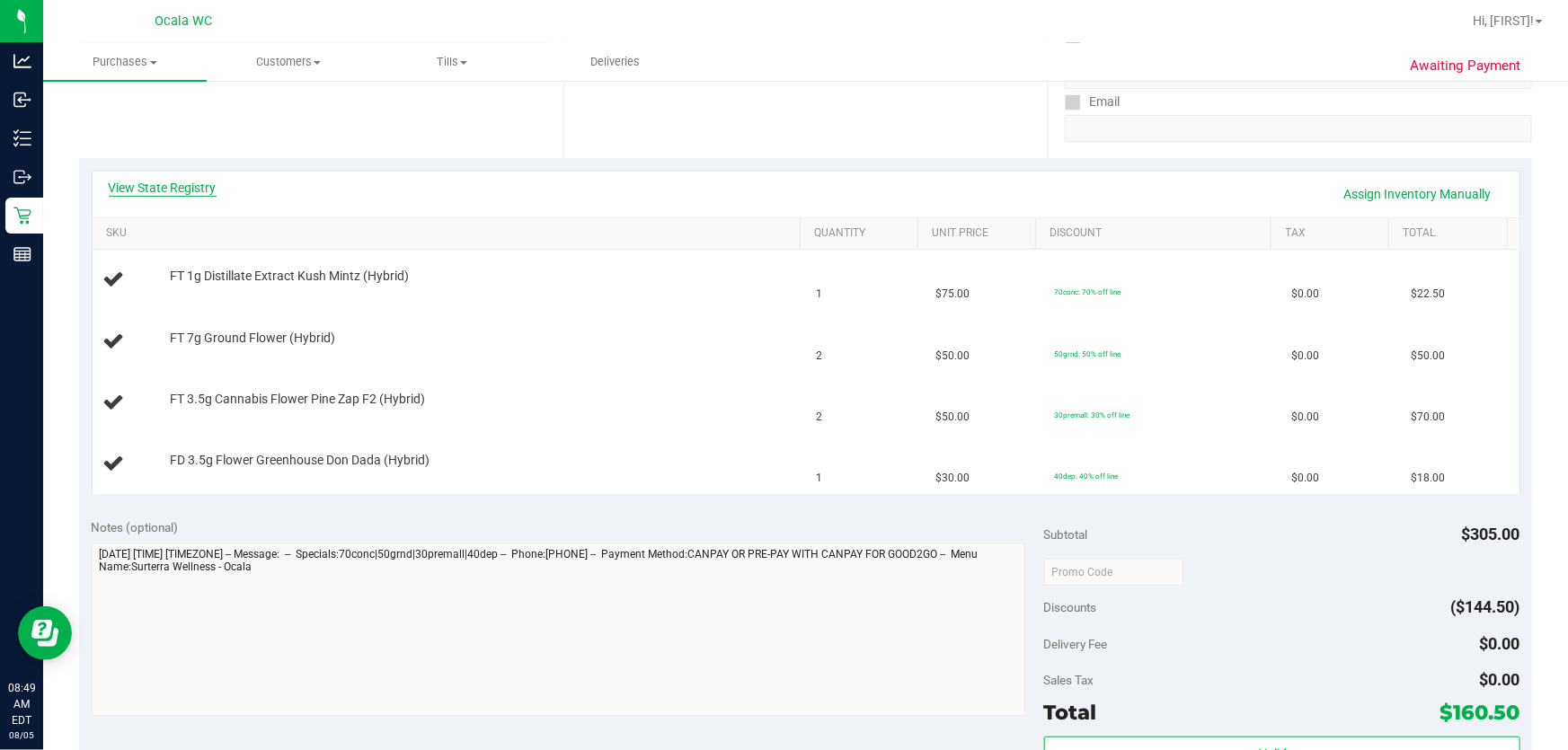 click on "View State Registry" at bounding box center [163, 188] 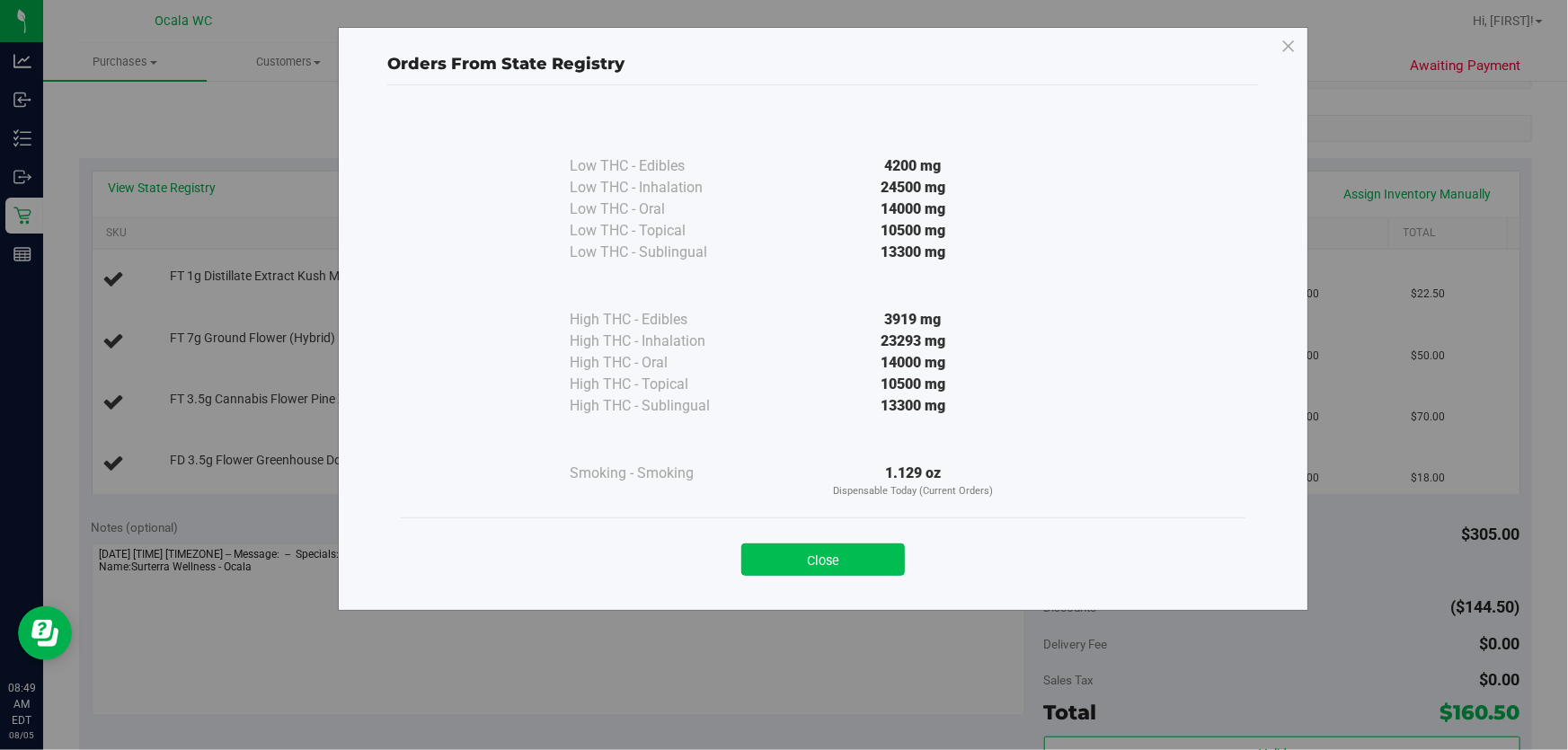 click on "Close" at bounding box center [823, 560] 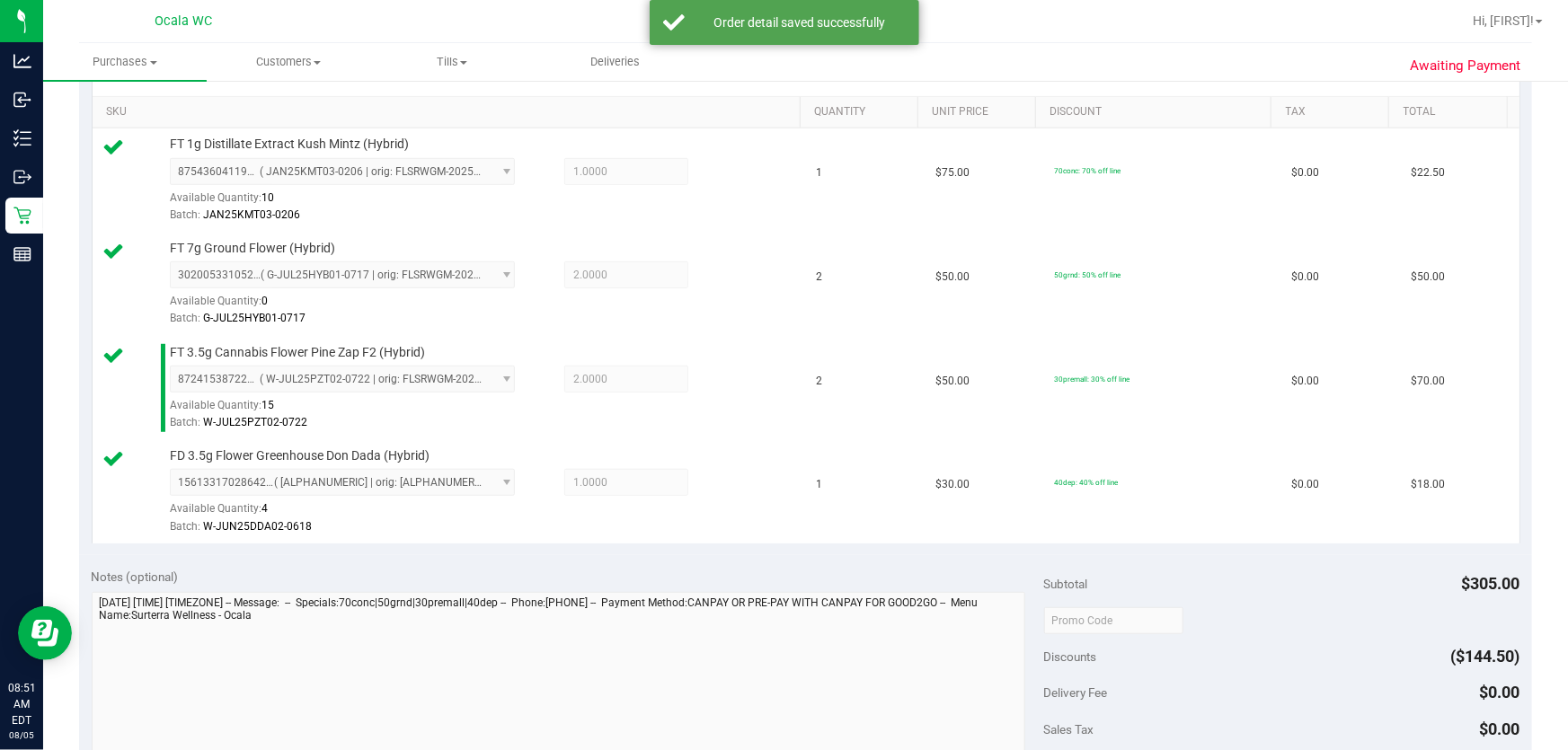 scroll, scrollTop: 653, scrollLeft: 0, axis: vertical 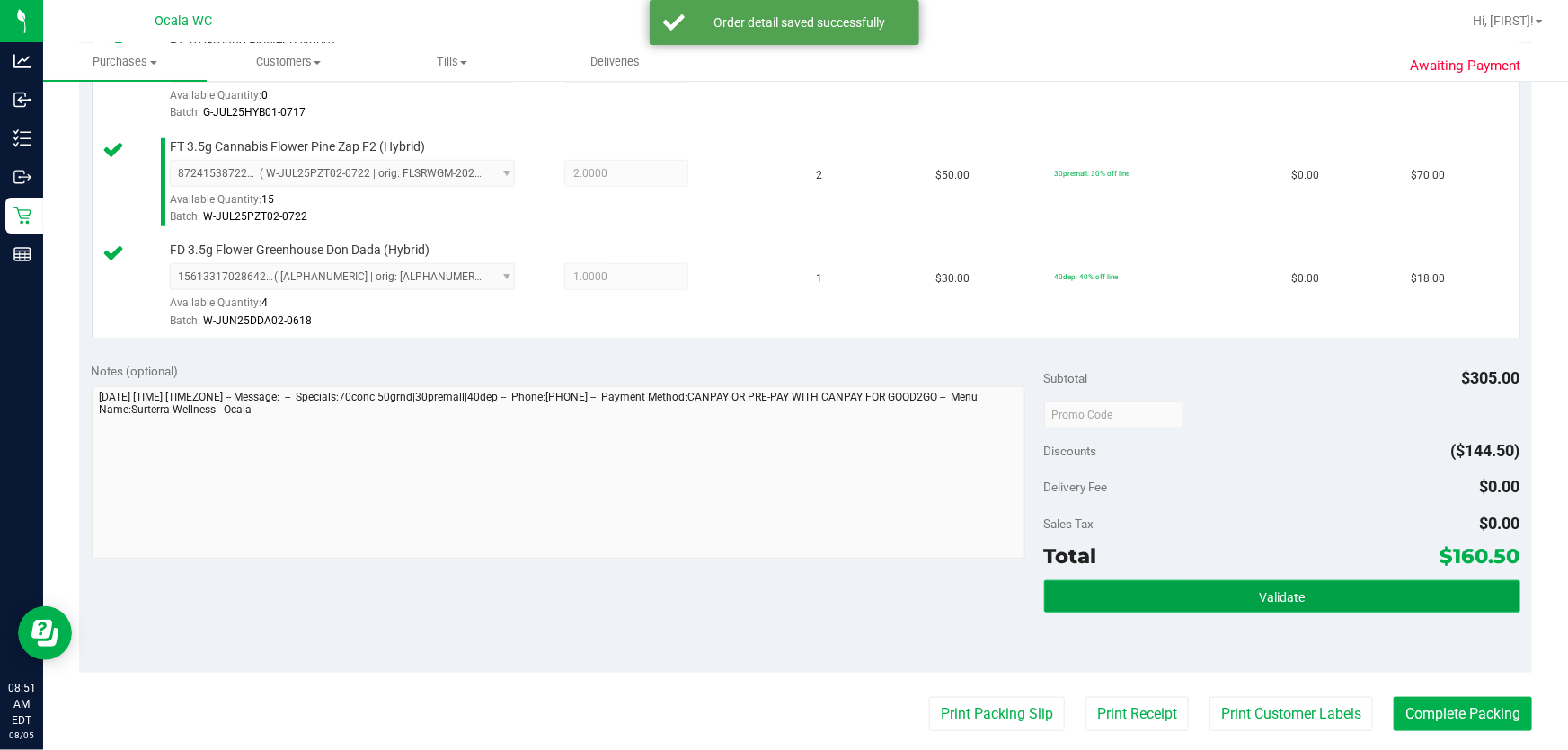 click on "Validate" at bounding box center (1282, 596) 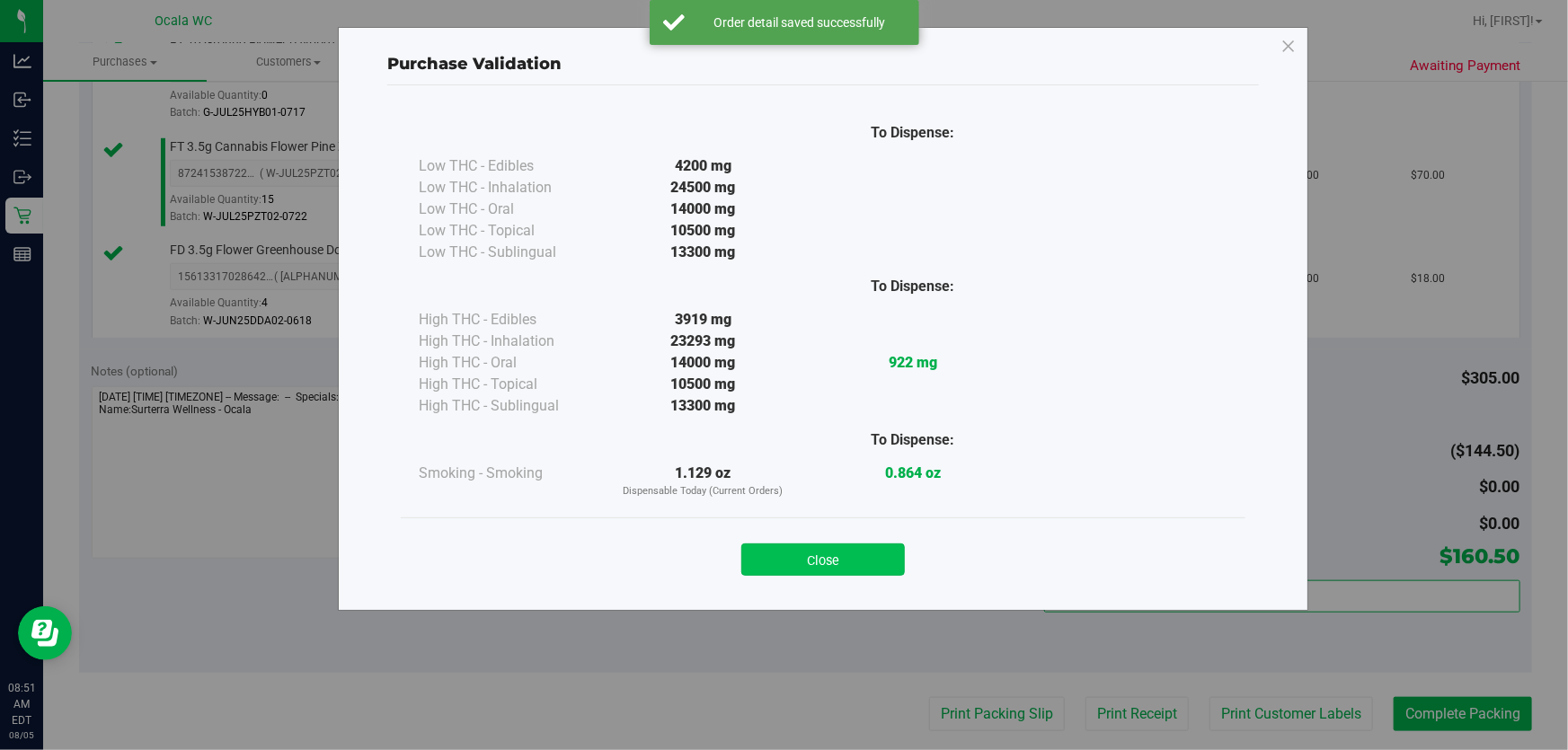 click on "Close" at bounding box center [823, 560] 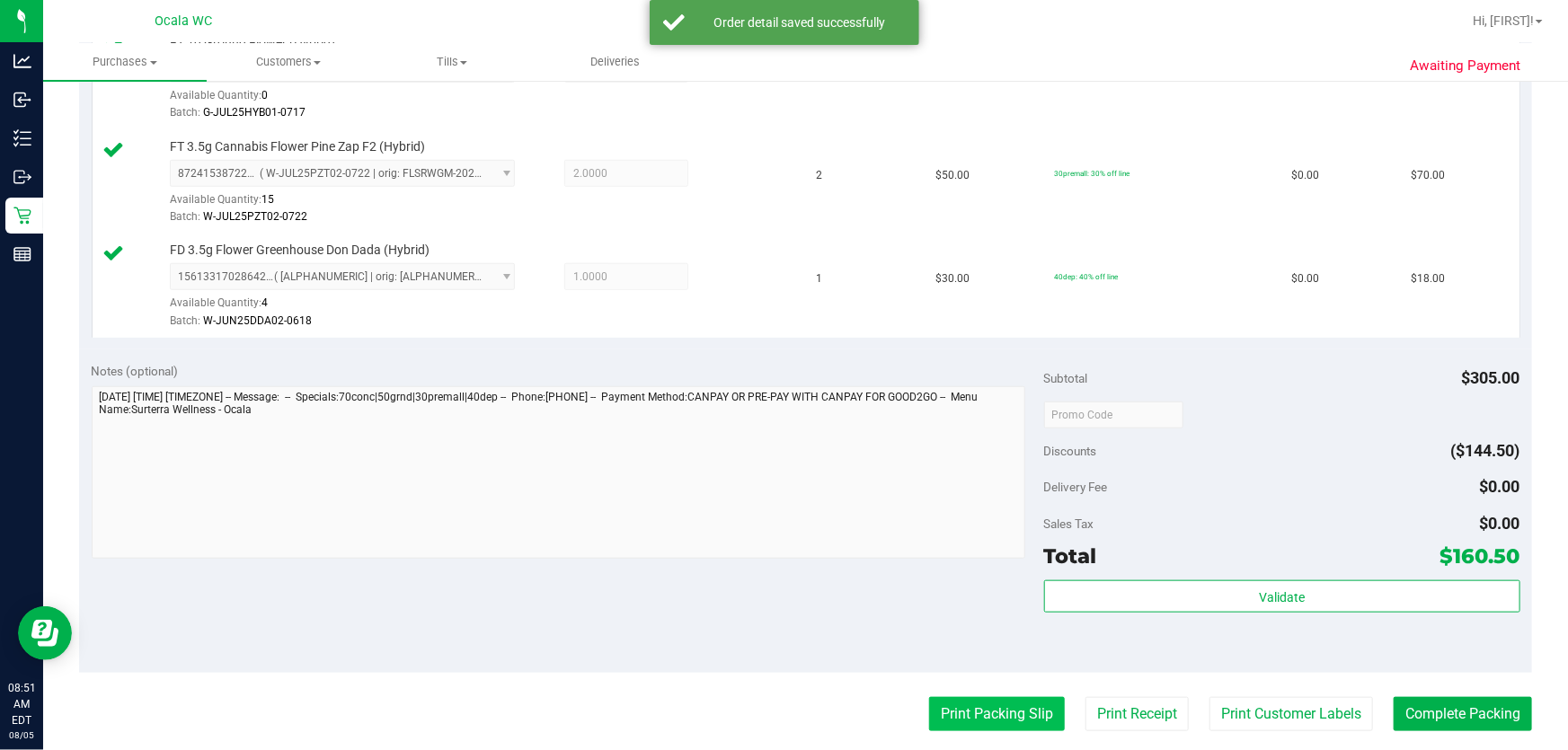 click on "Print Packing Slip" at bounding box center [997, 714] 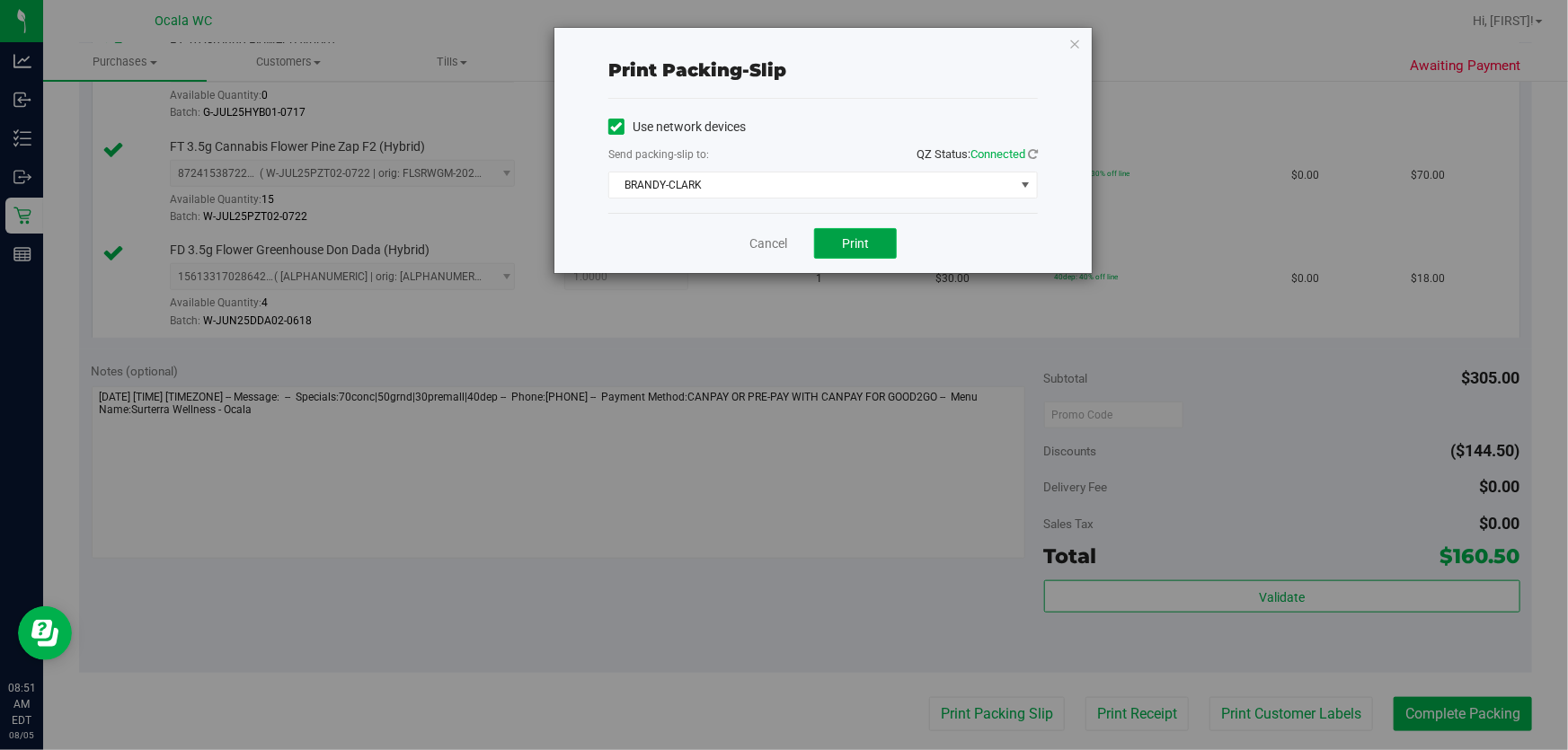 click on "Print" at bounding box center [855, 243] 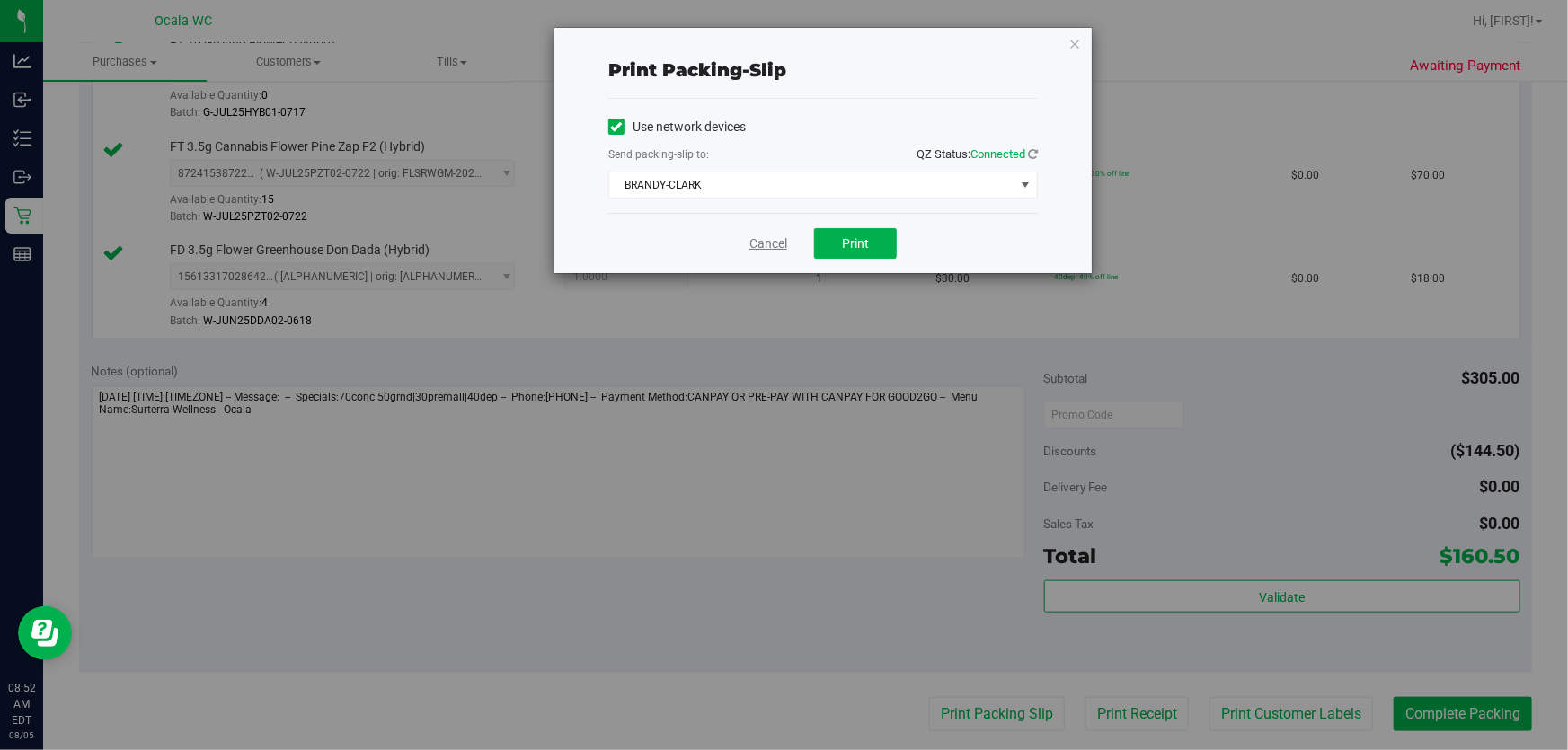 click on "Cancel" at bounding box center (768, 243) 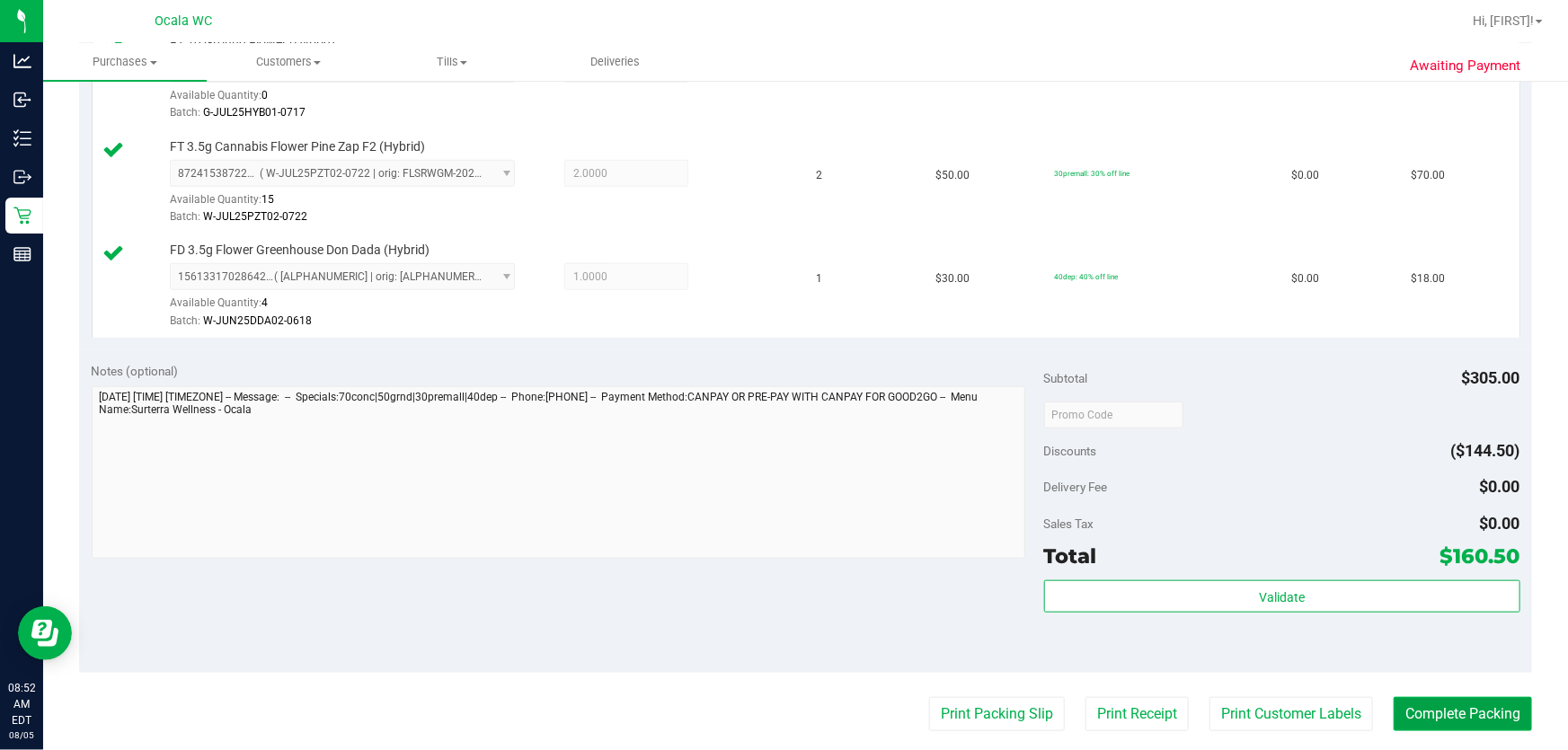 click on "Complete Packing" at bounding box center (1463, 714) 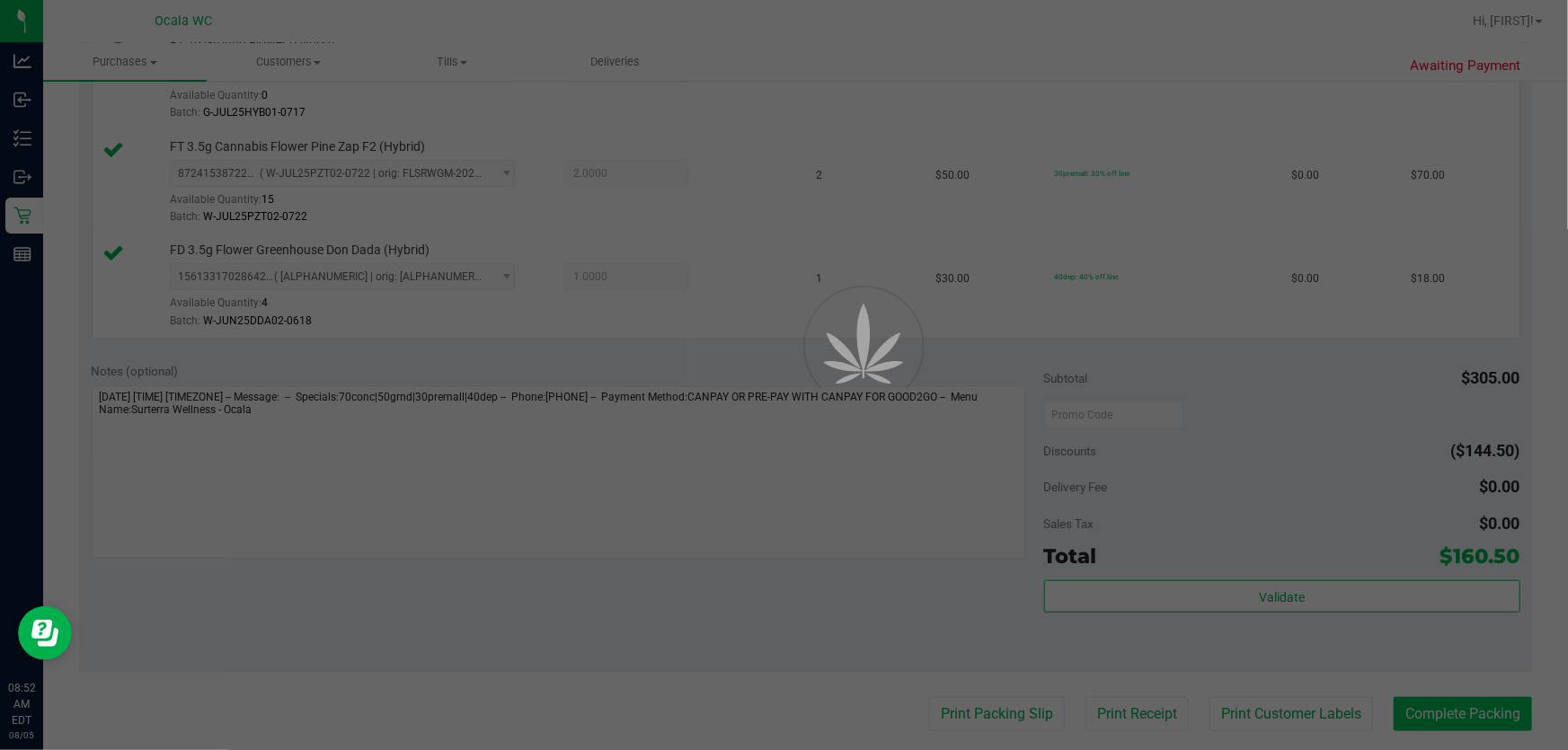 scroll, scrollTop: 0, scrollLeft: 0, axis: both 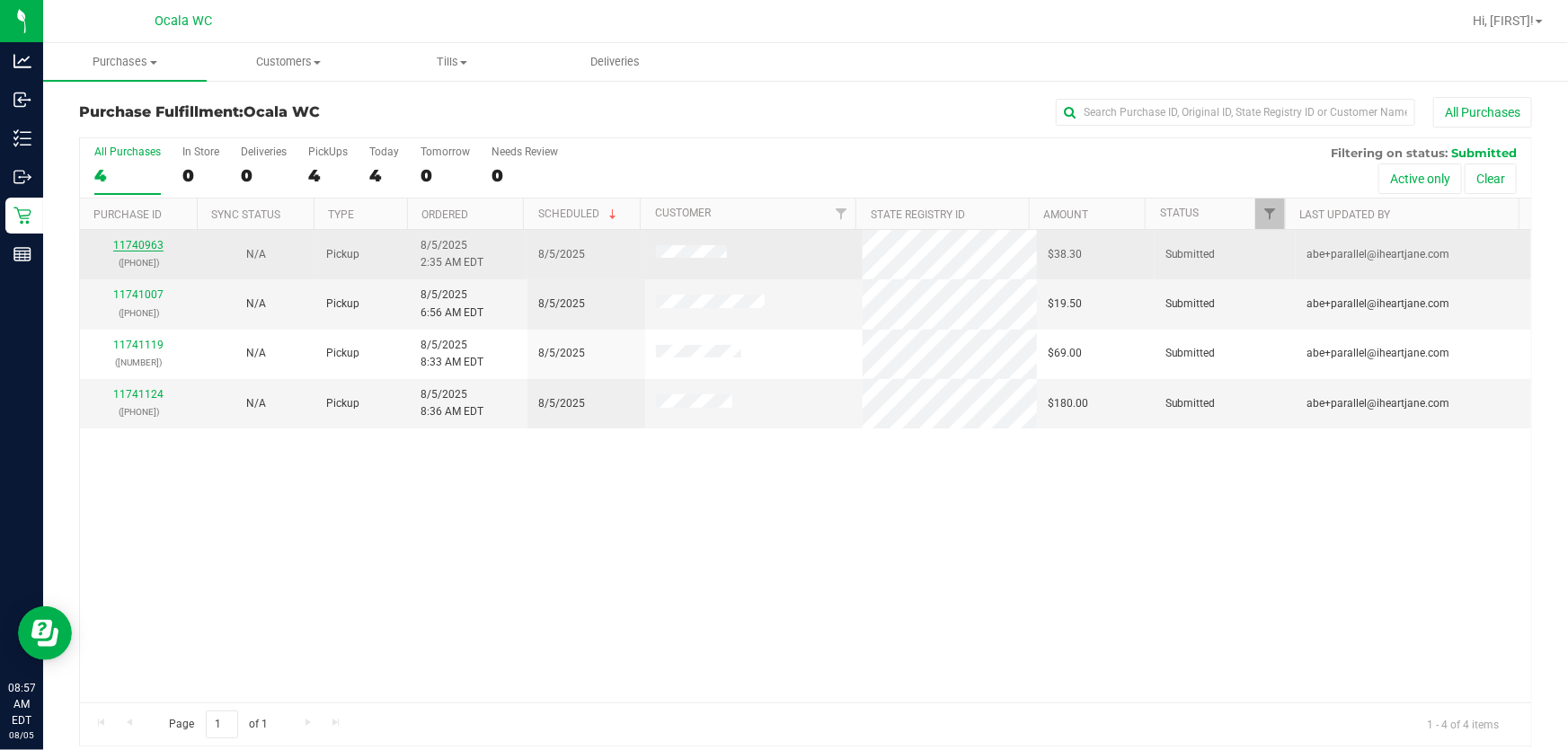click on "11740963" at bounding box center (138, 245) 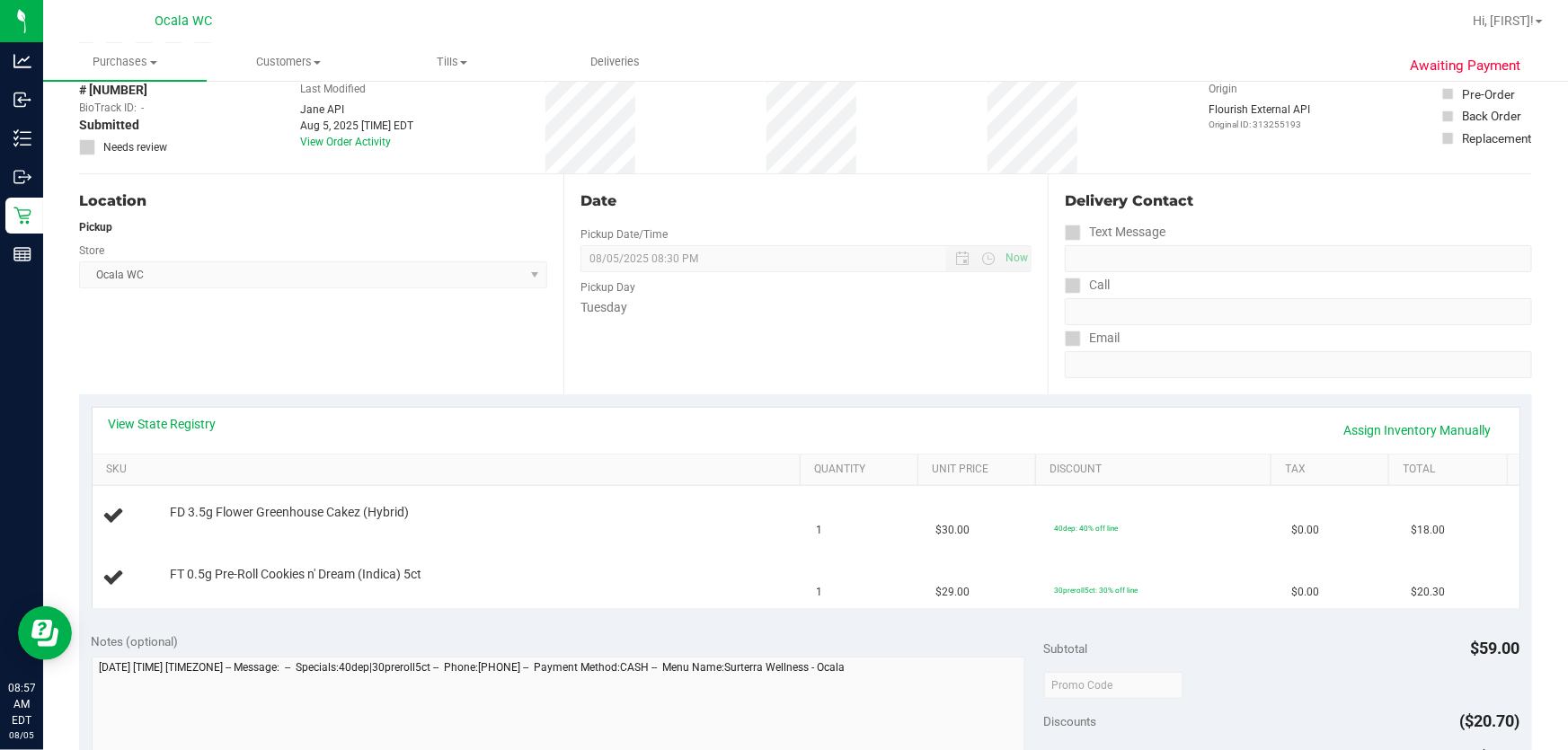 scroll, scrollTop: 163, scrollLeft: 0, axis: vertical 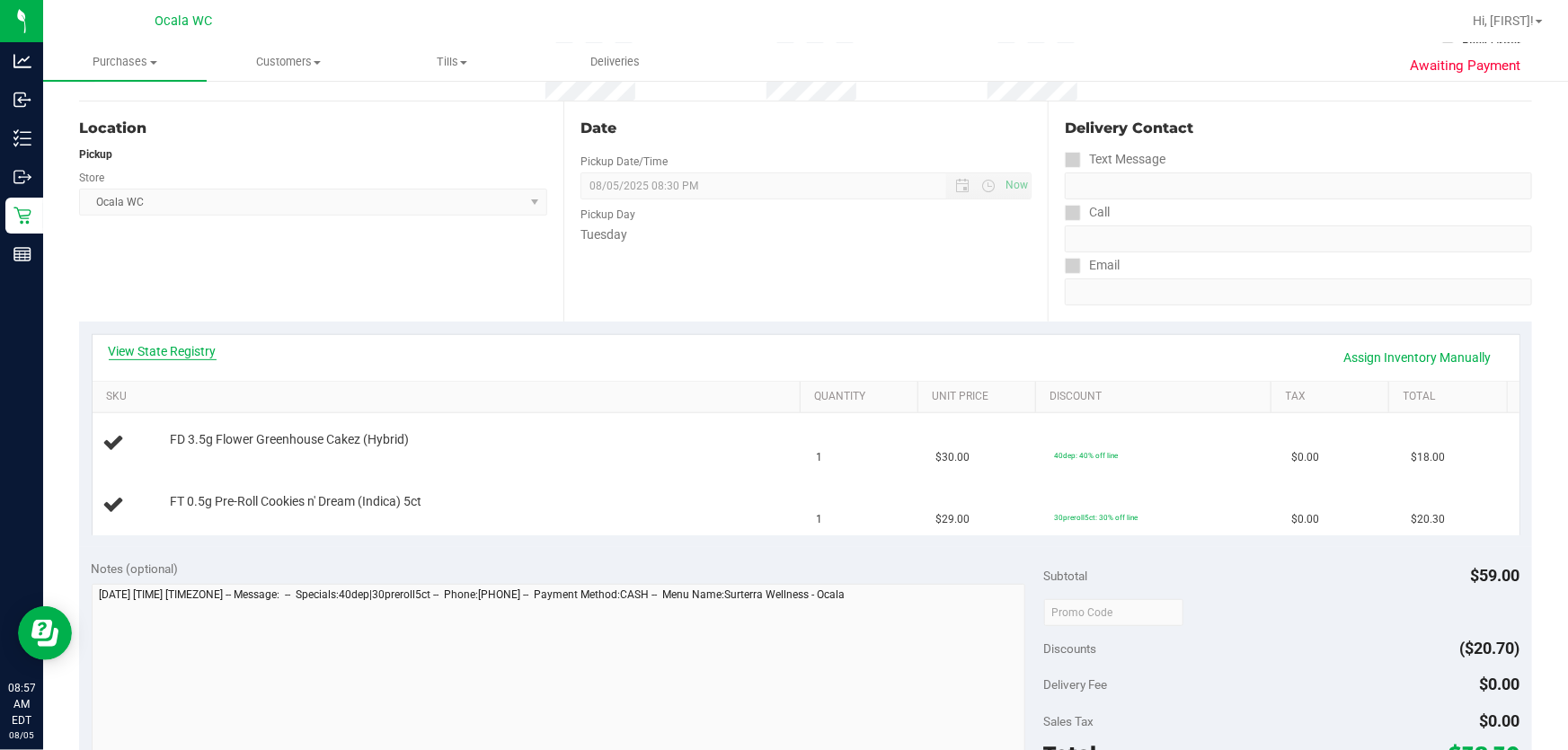 click on "View State Registry" at bounding box center (163, 351) 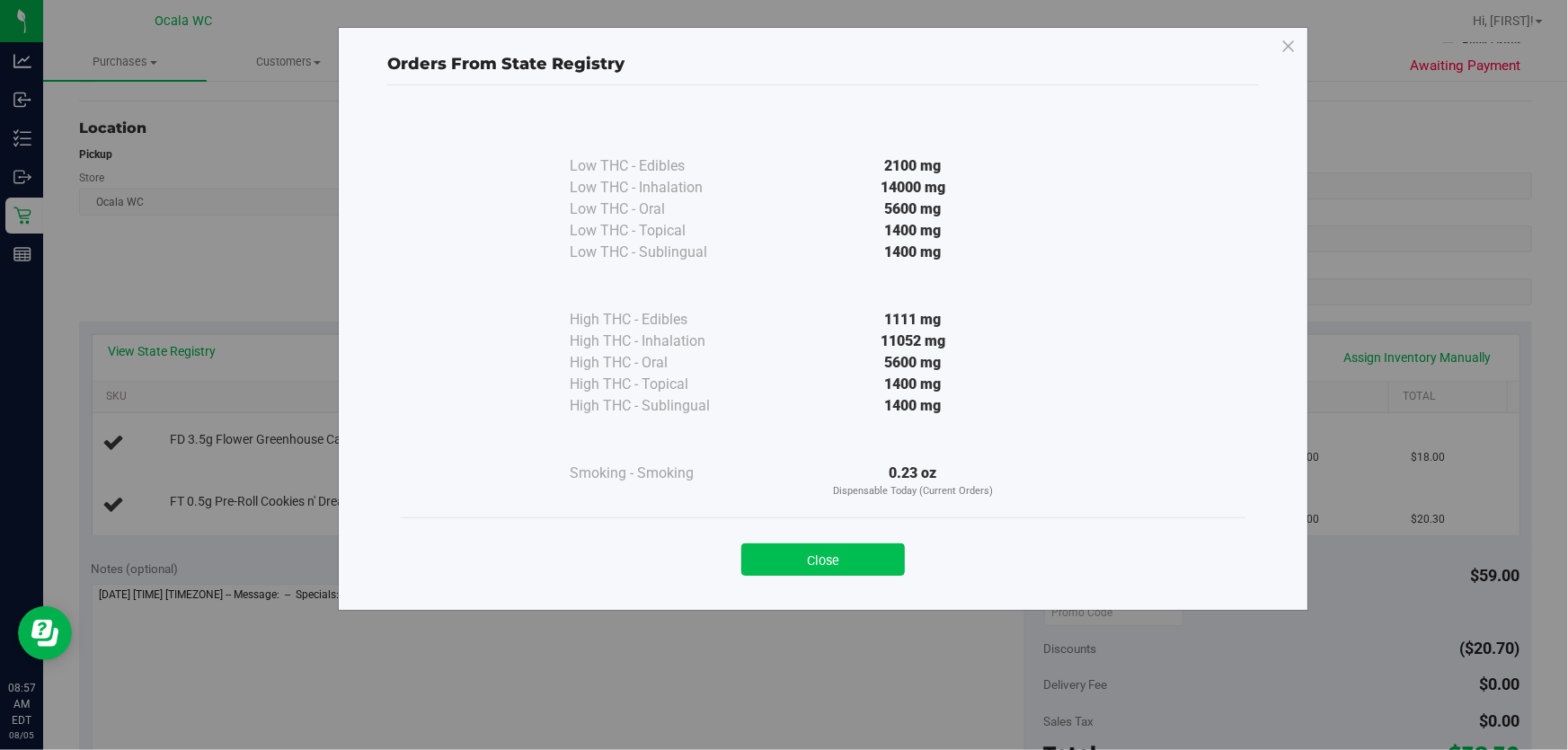 click on "Close" at bounding box center (823, 560) 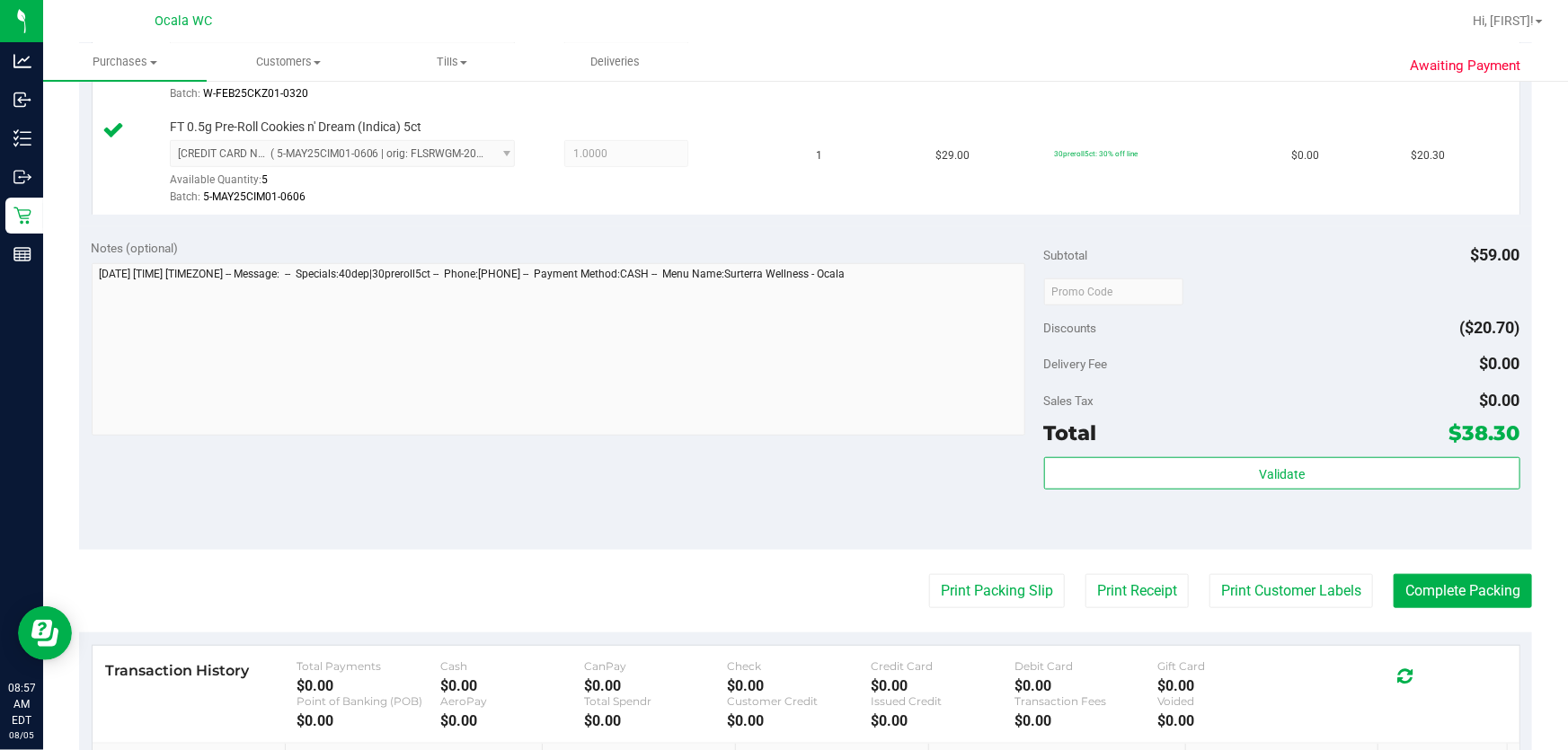 scroll, scrollTop: 571, scrollLeft: 0, axis: vertical 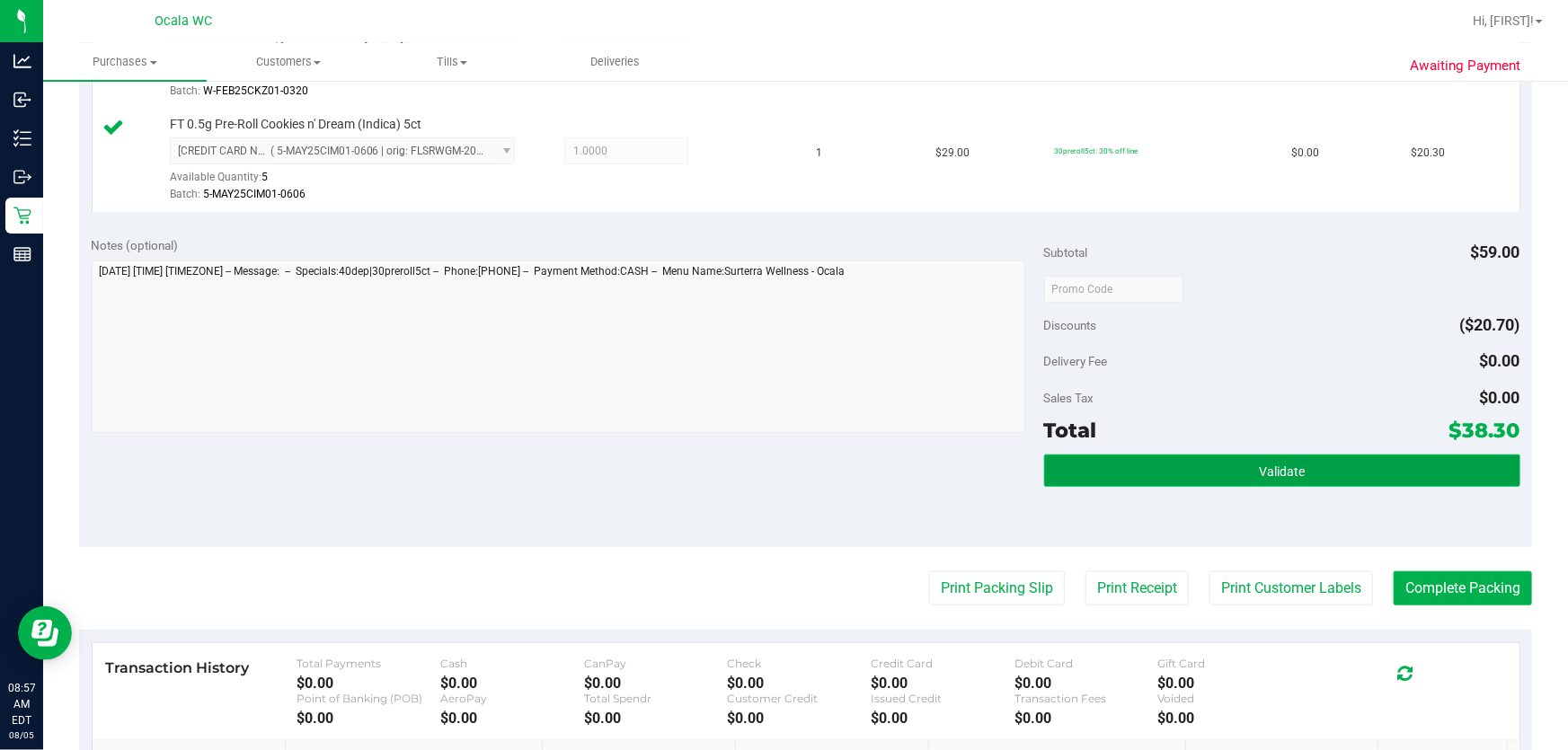 click on "Validate" at bounding box center [1282, 471] 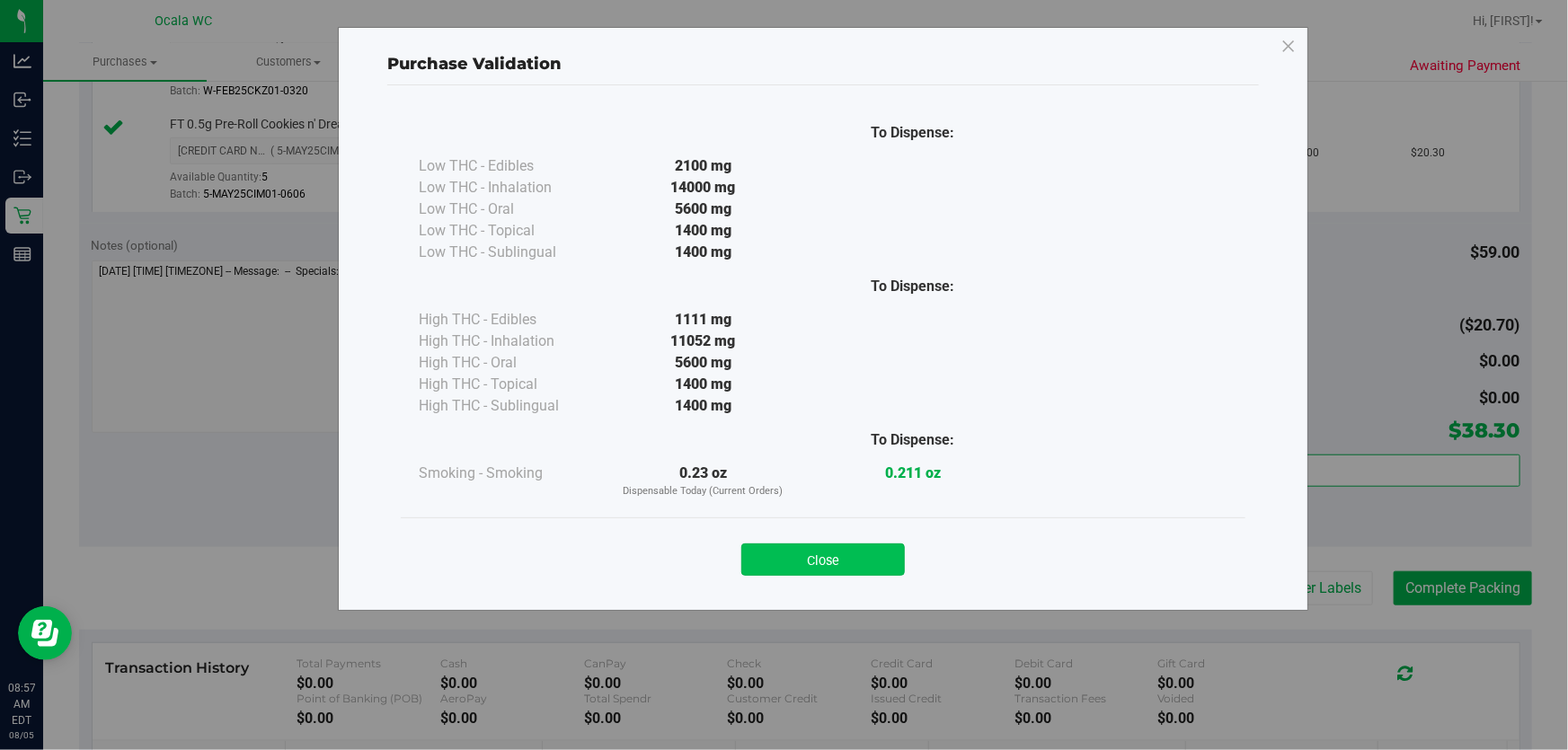 click on "Close" at bounding box center [823, 560] 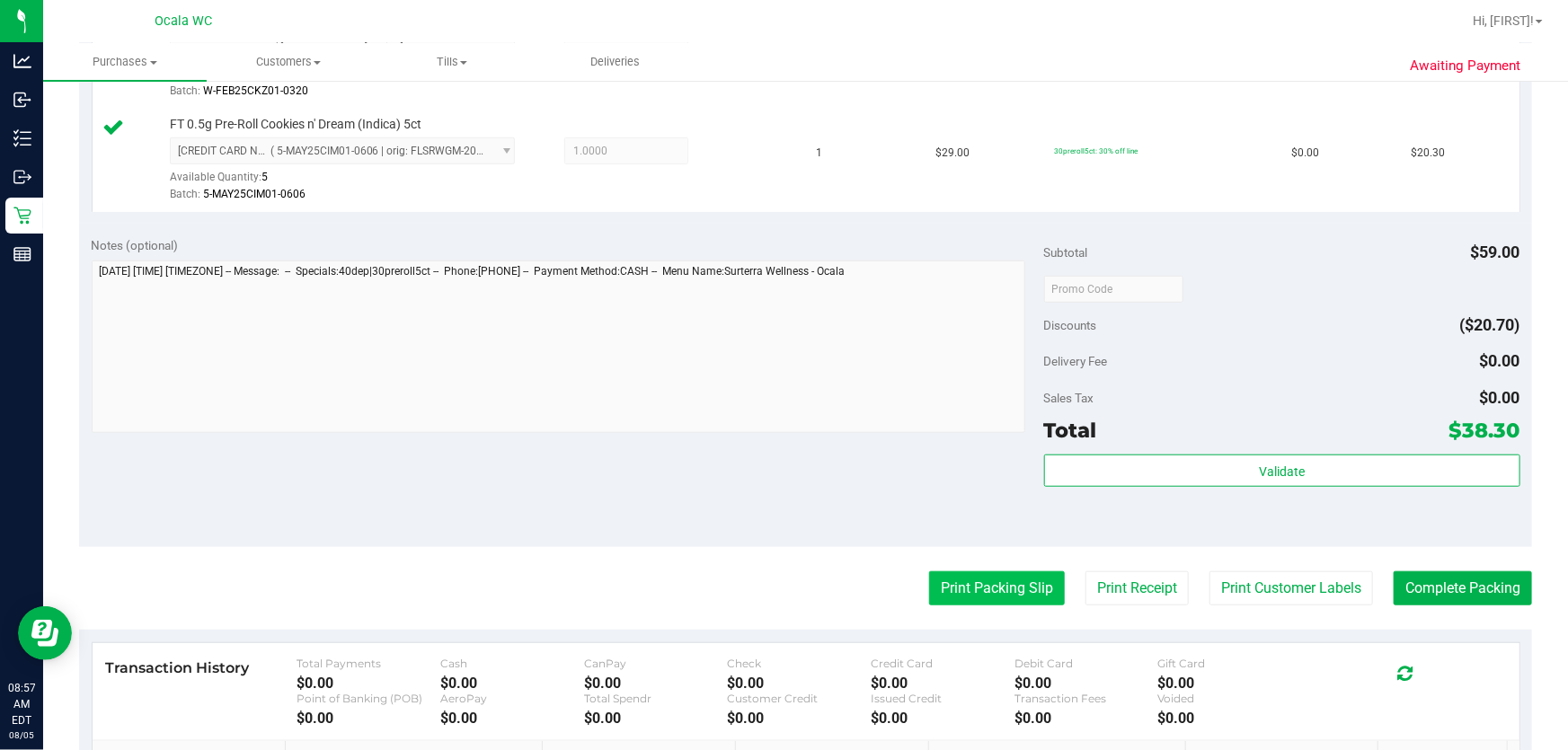 click on "Print Packing Slip" at bounding box center [997, 588] 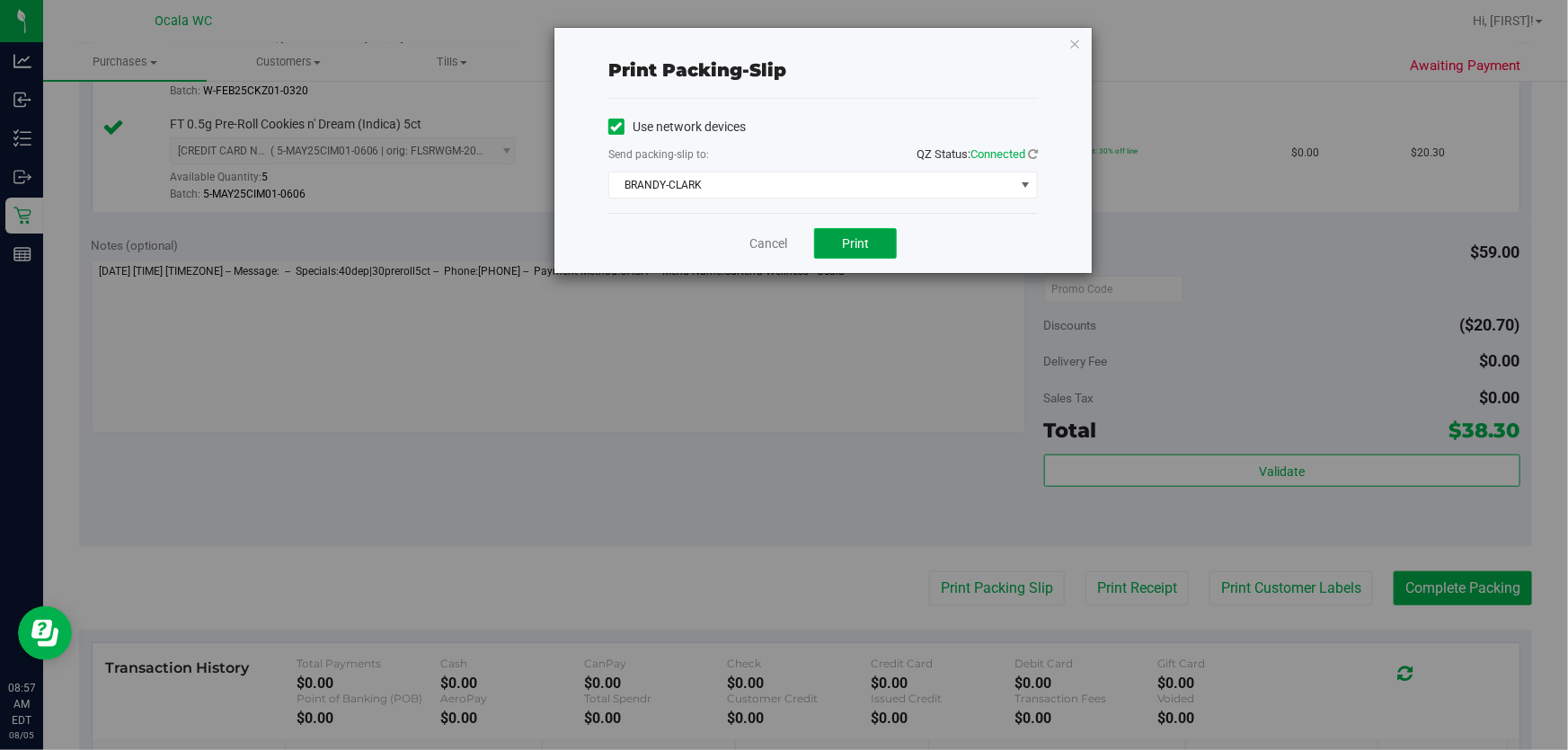 click on "Print" at bounding box center [855, 243] 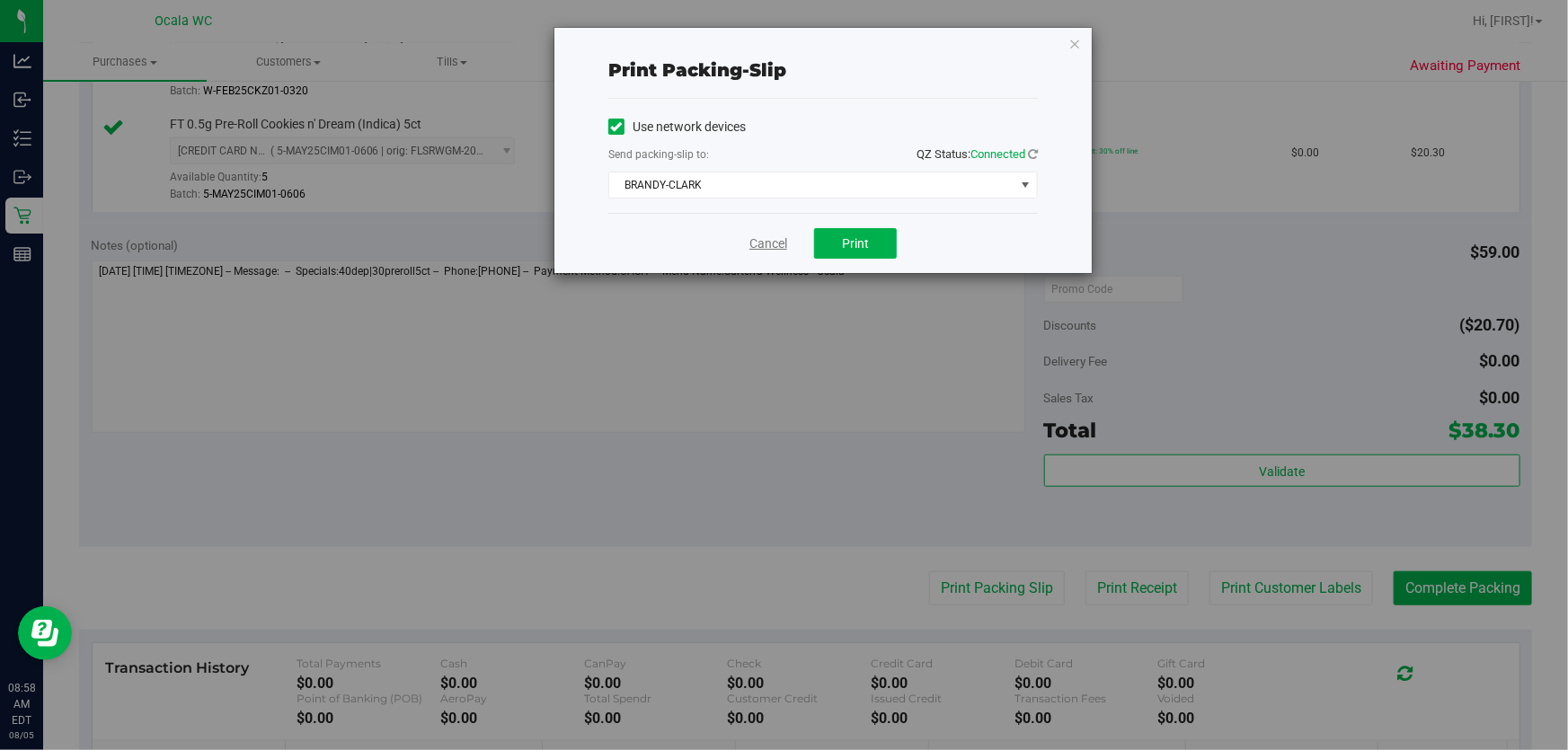 click on "Cancel" at bounding box center (768, 243) 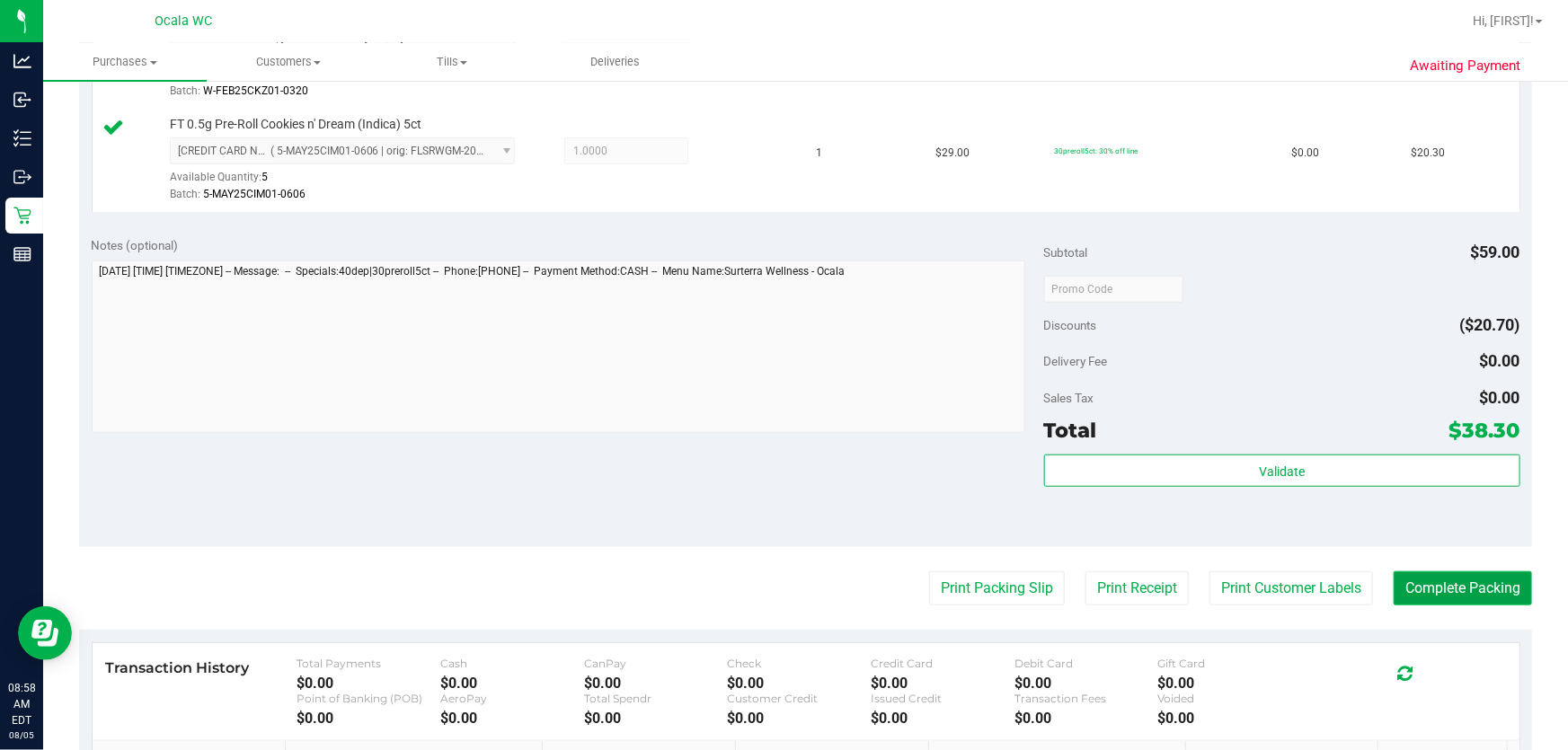 click on "Complete Packing" at bounding box center (1463, 588) 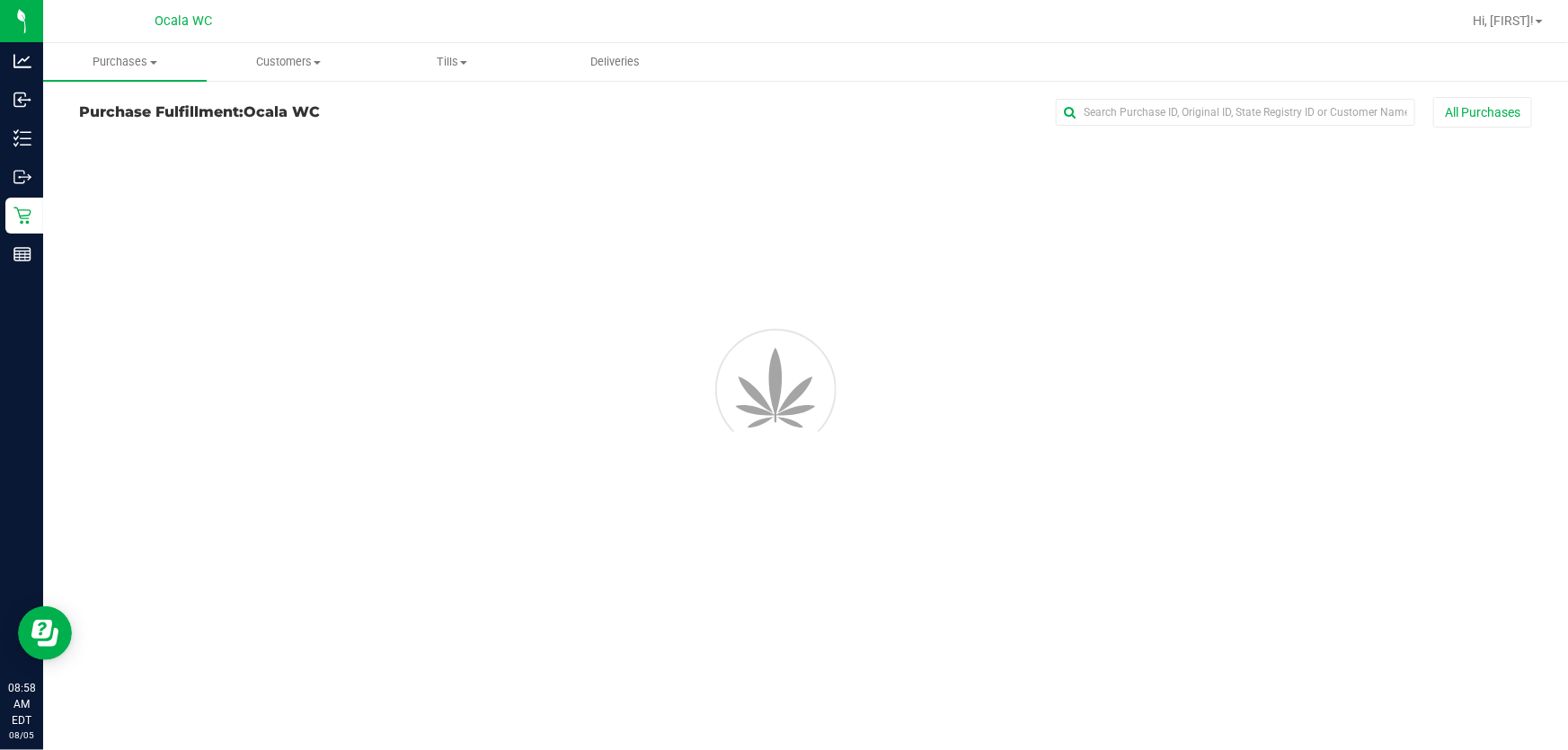 scroll, scrollTop: 0, scrollLeft: 0, axis: both 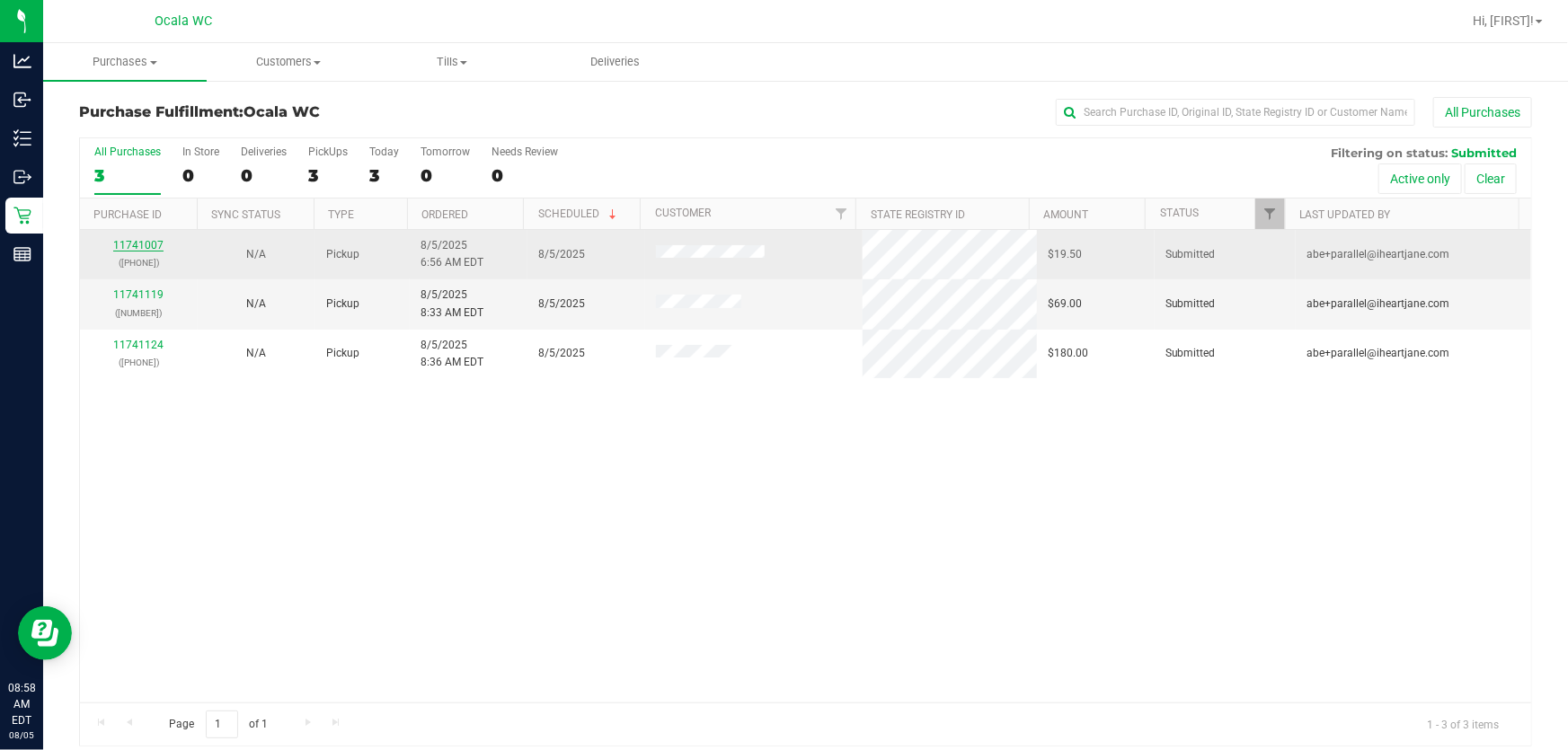 click on "11741007" at bounding box center [138, 245] 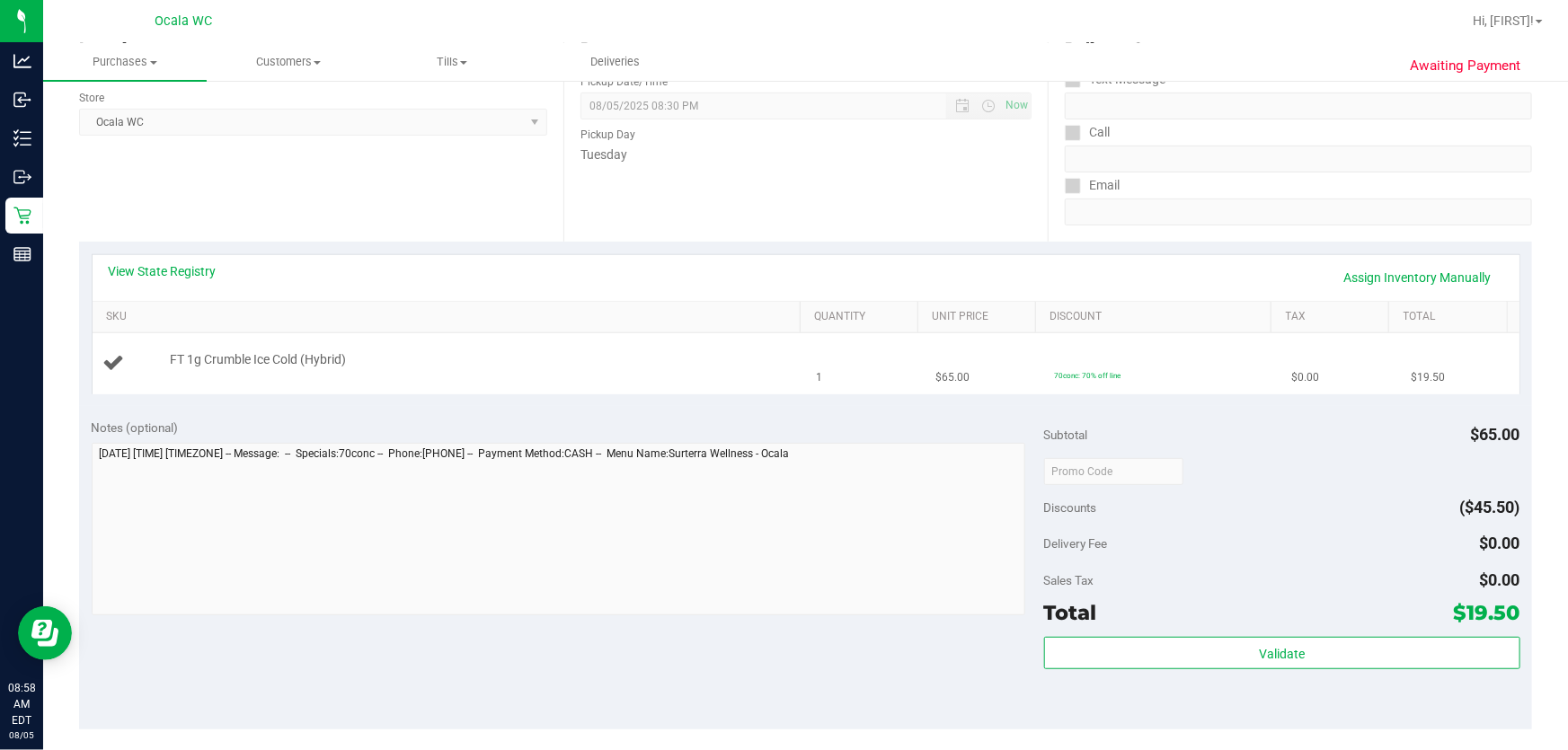 scroll, scrollTop: 244, scrollLeft: 0, axis: vertical 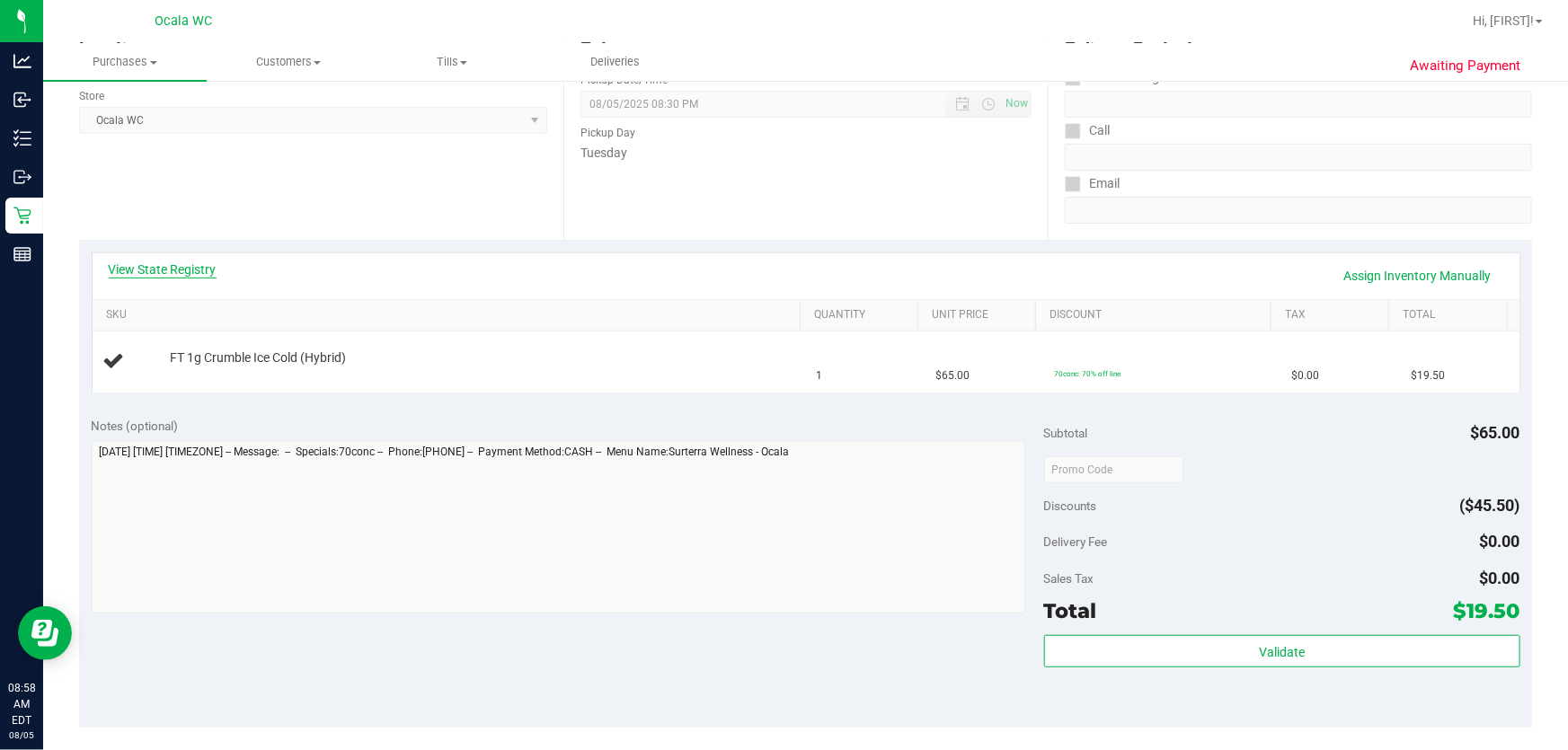 click on "View State Registry" at bounding box center (163, 269) 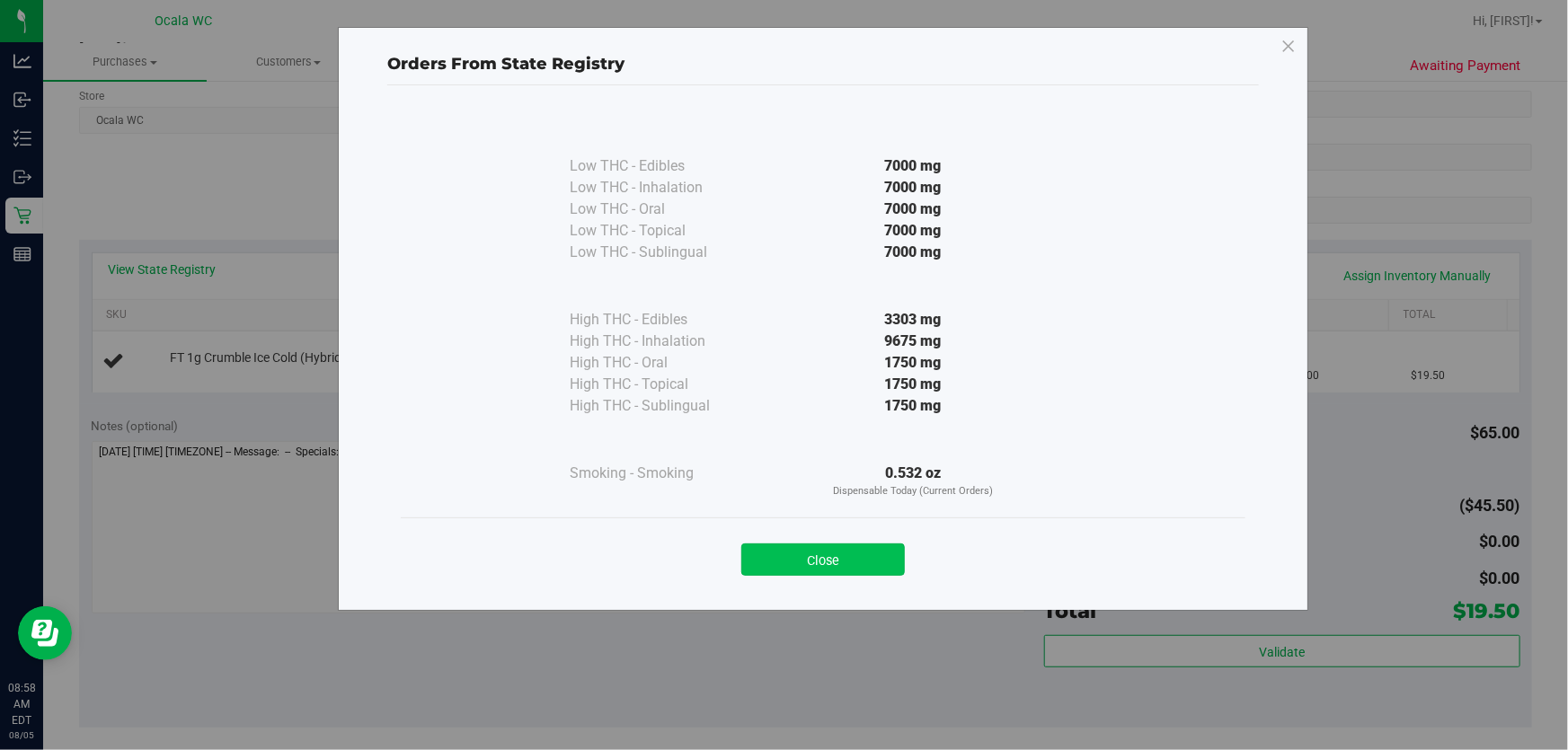 click on "Close" at bounding box center [823, 560] 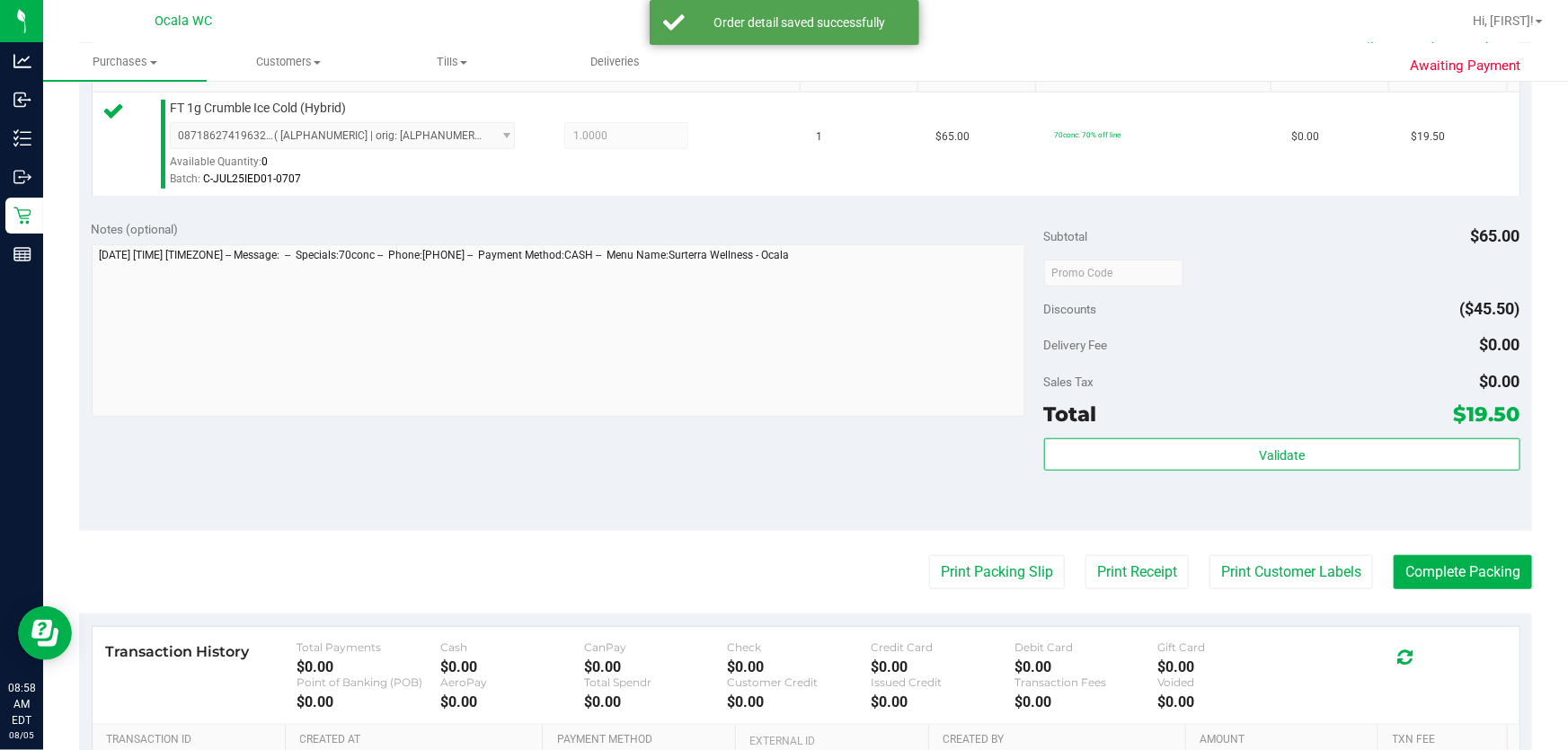 scroll, scrollTop: 490, scrollLeft: 0, axis: vertical 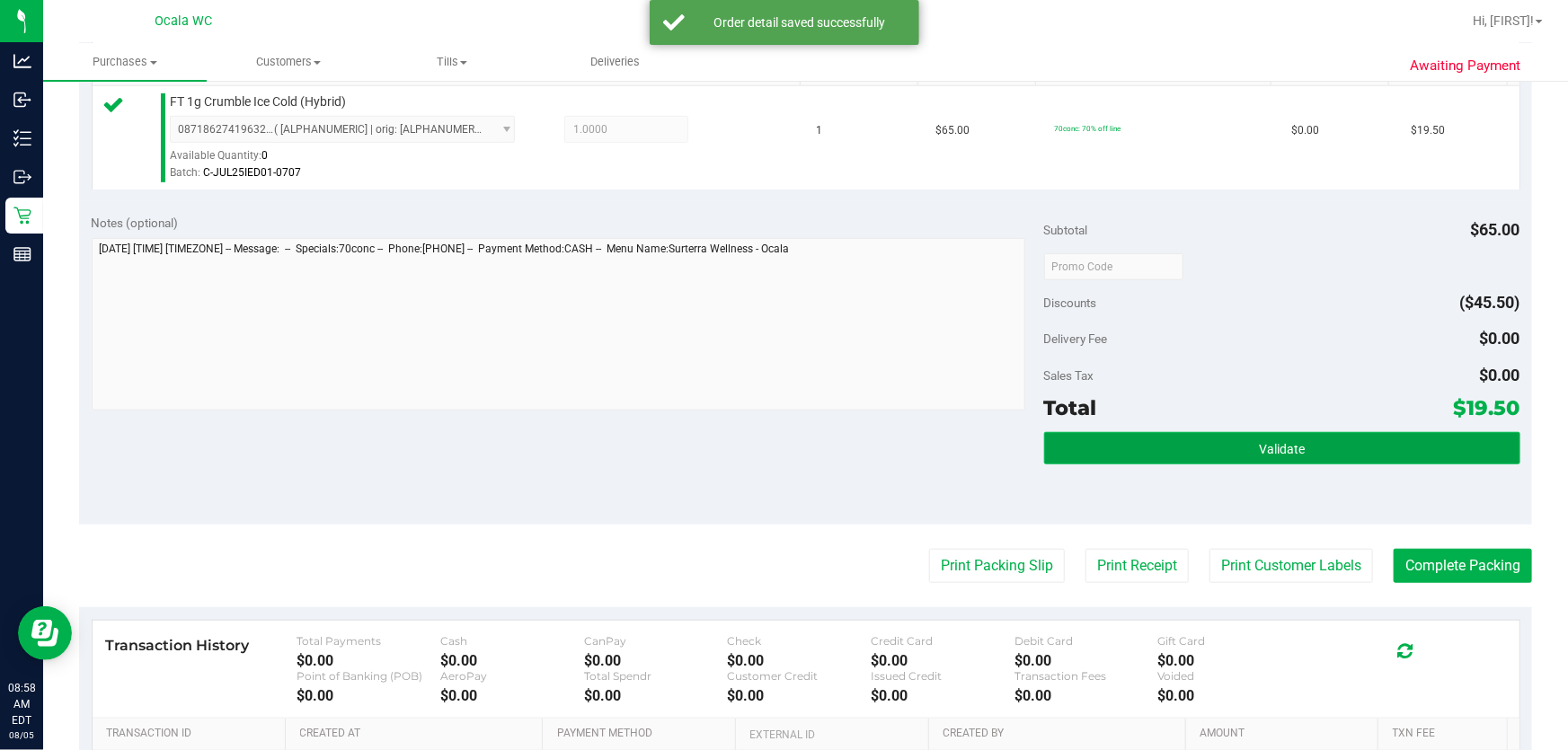 click on "Validate" at bounding box center (1282, 448) 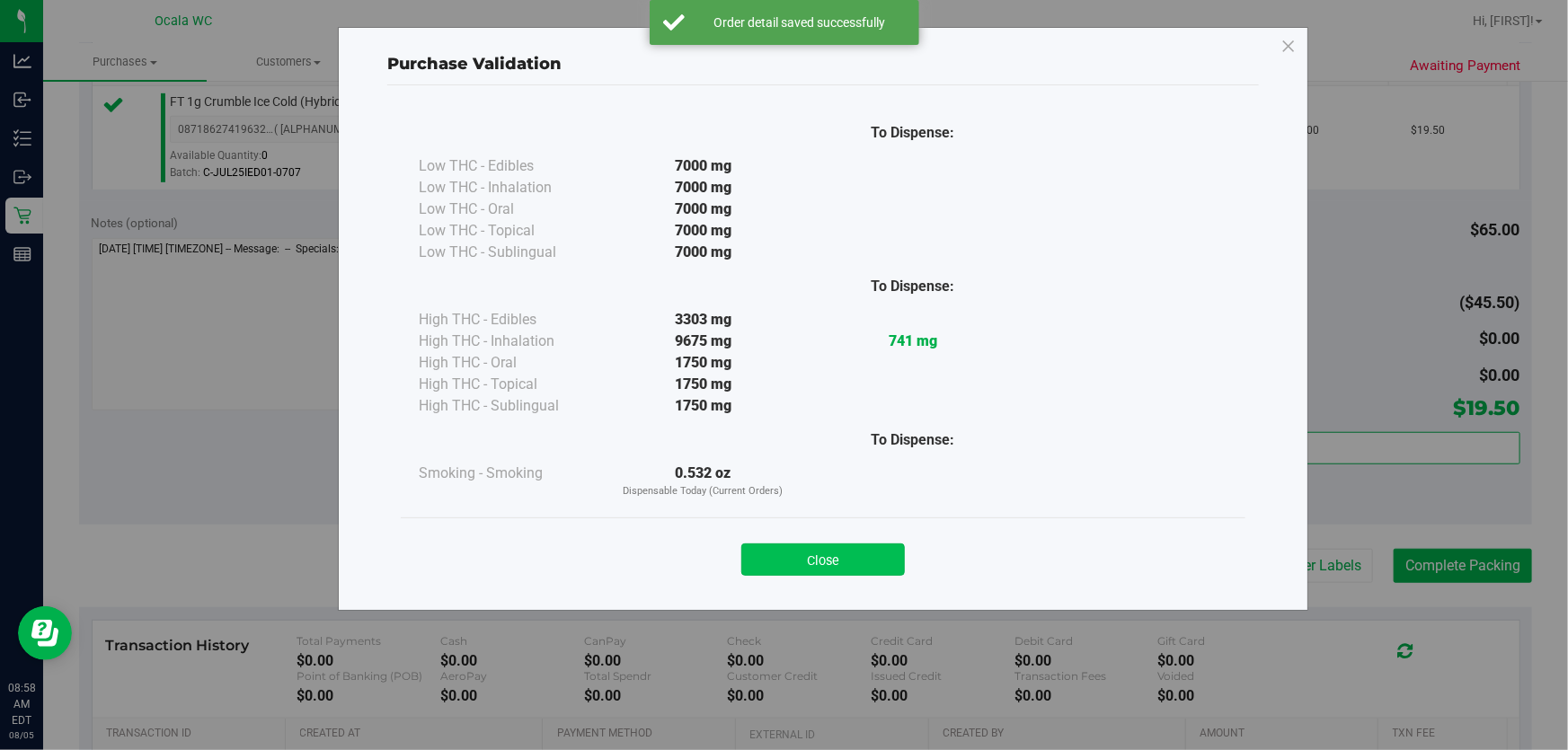 click on "Close" at bounding box center (823, 560) 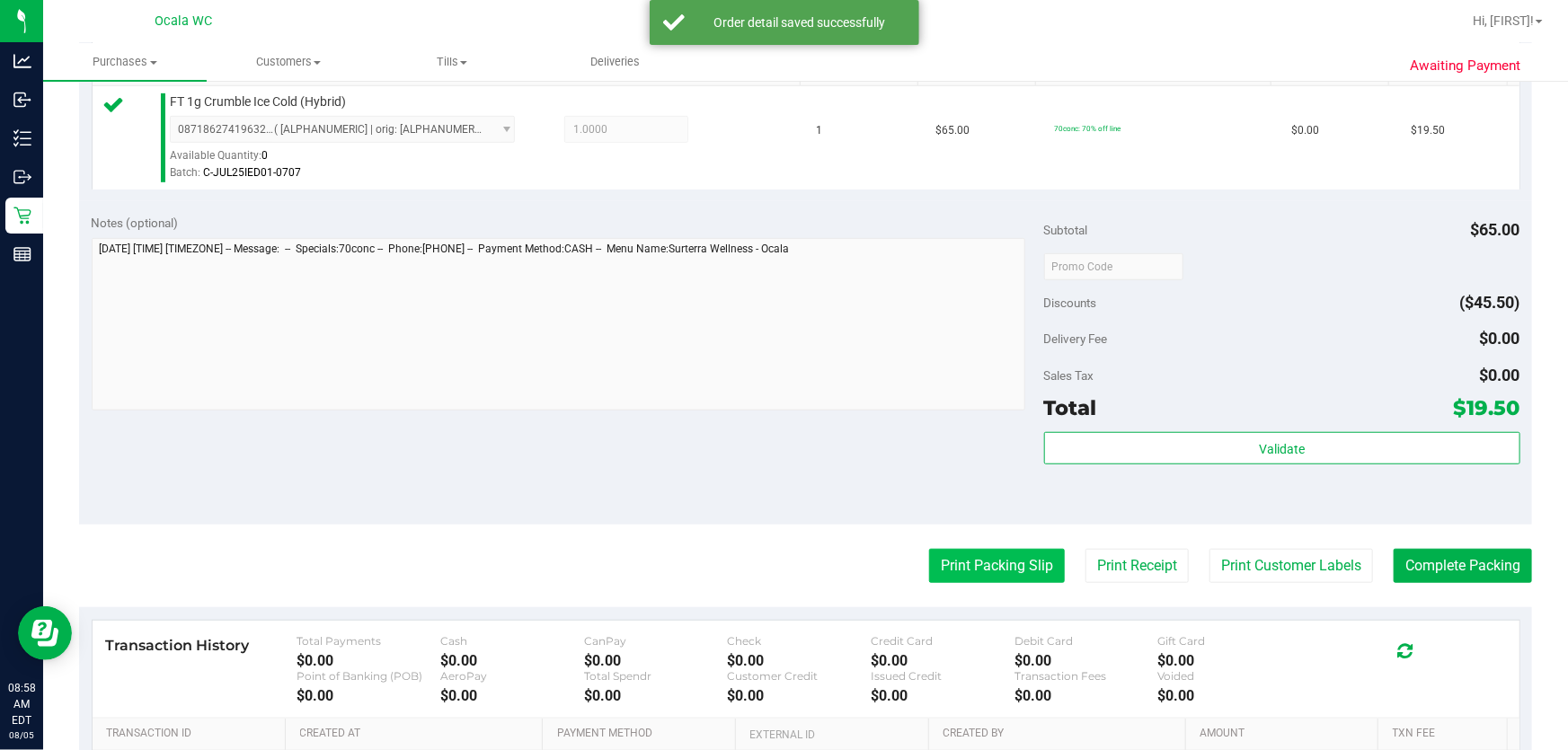 click on "Print Packing Slip" at bounding box center (997, 566) 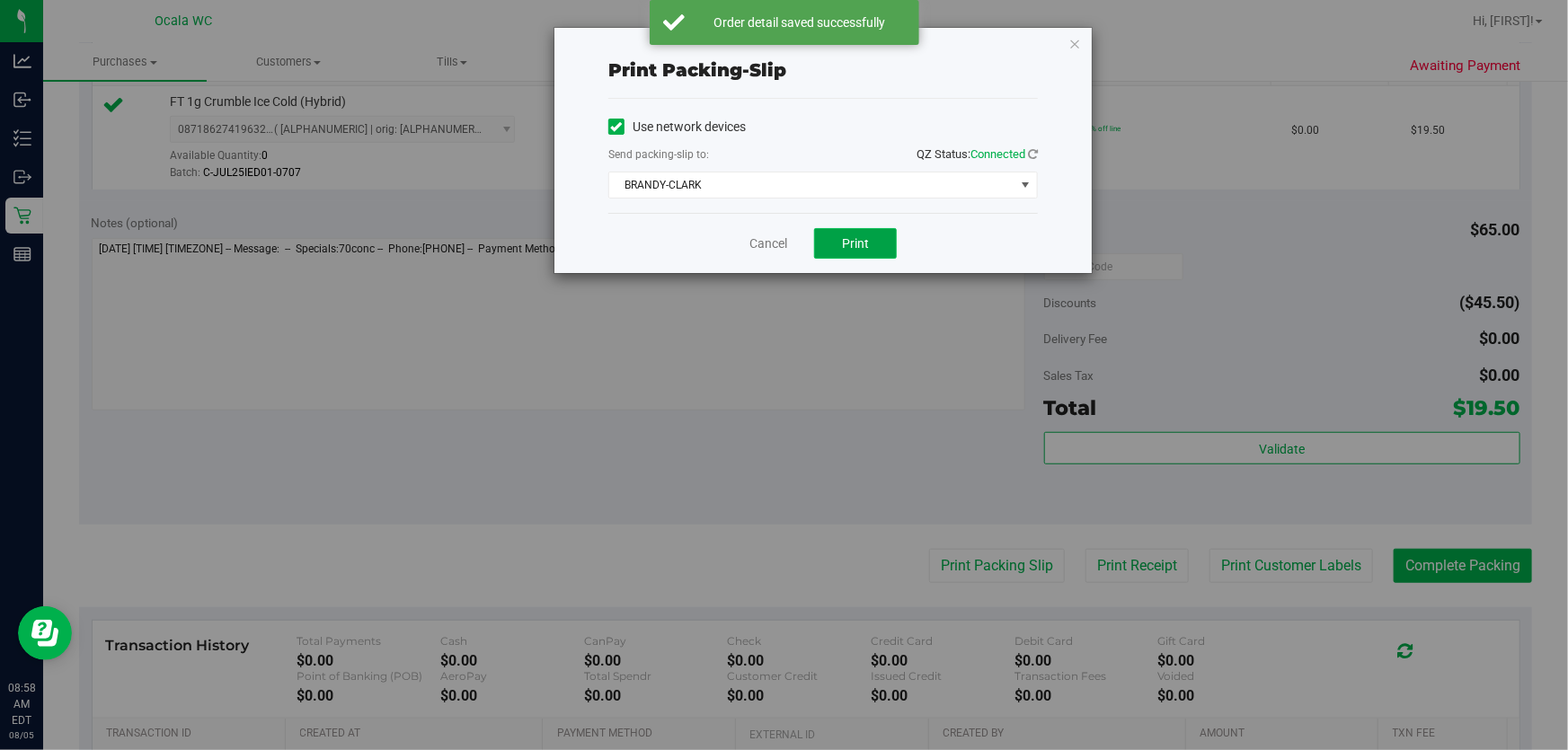 click on "Print" at bounding box center [855, 243] 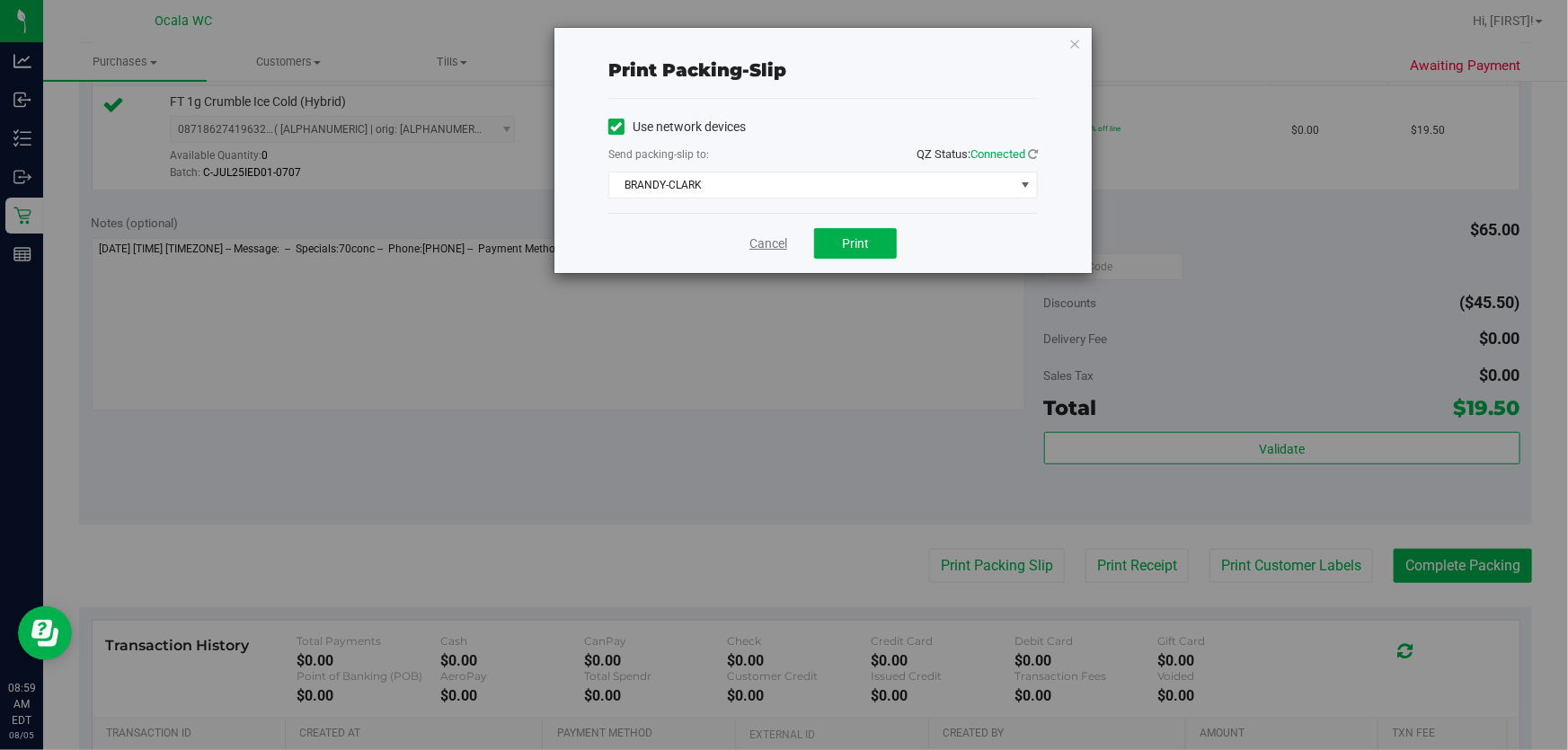 click on "Cancel" at bounding box center (768, 243) 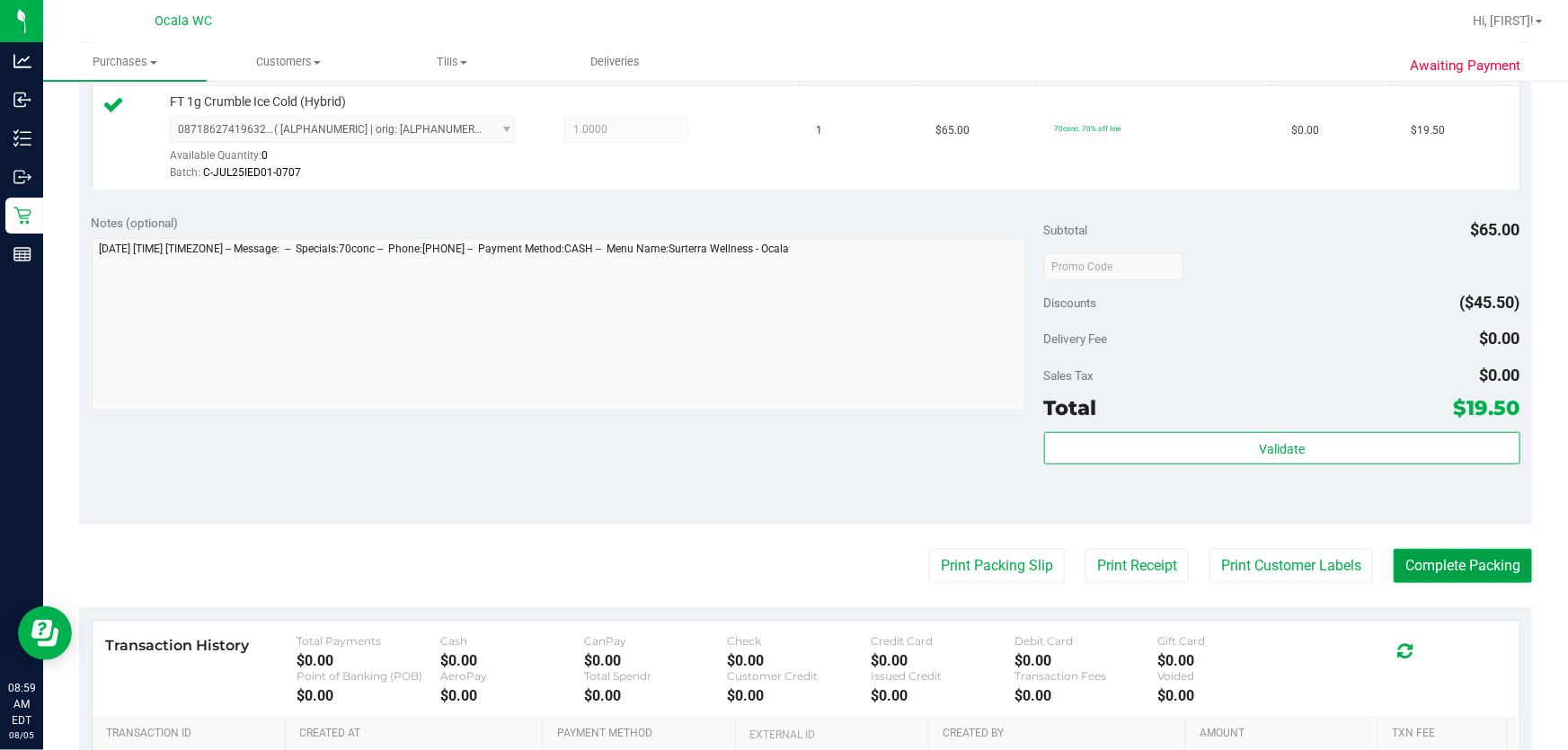 click on "Complete Packing" at bounding box center (1463, 566) 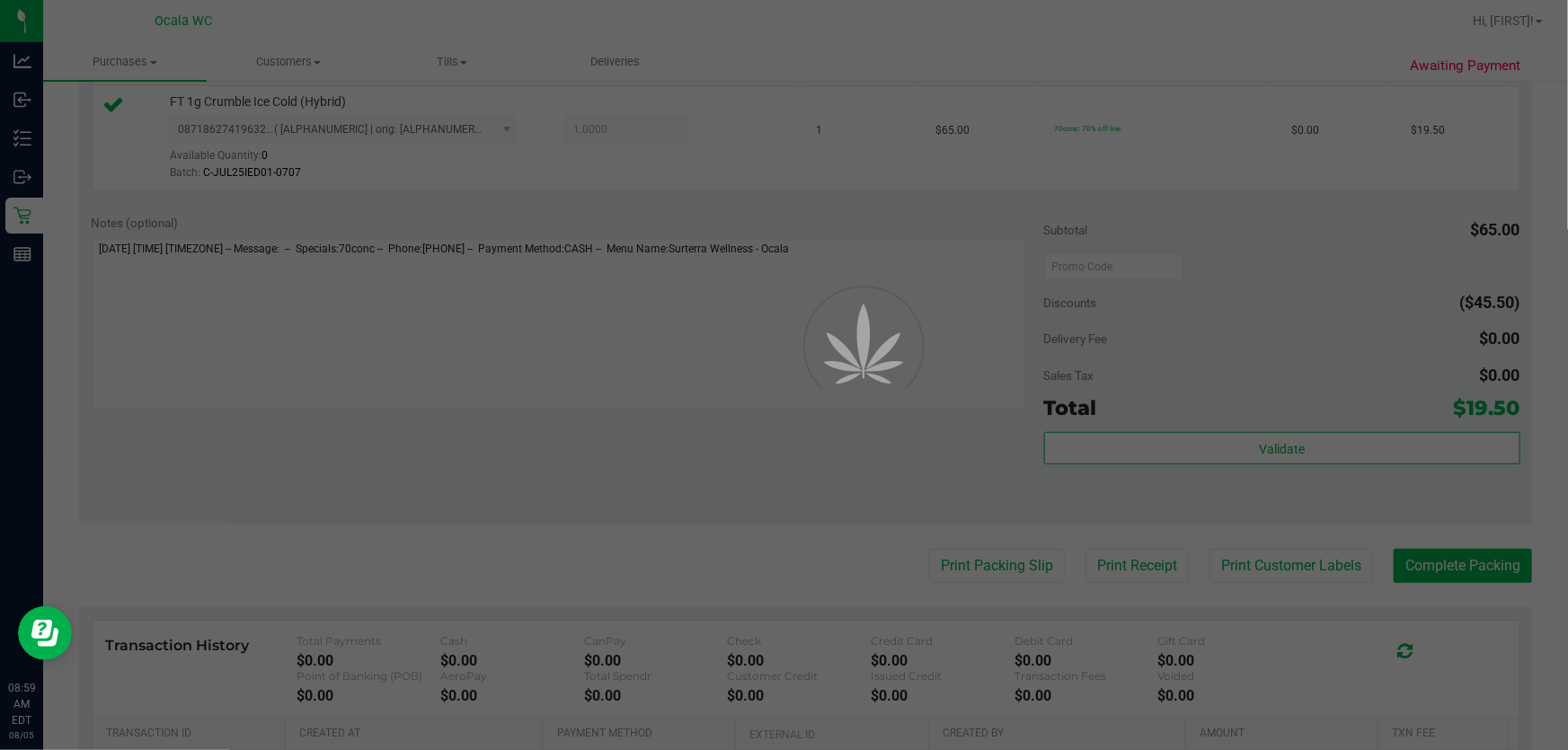 scroll, scrollTop: 0, scrollLeft: 0, axis: both 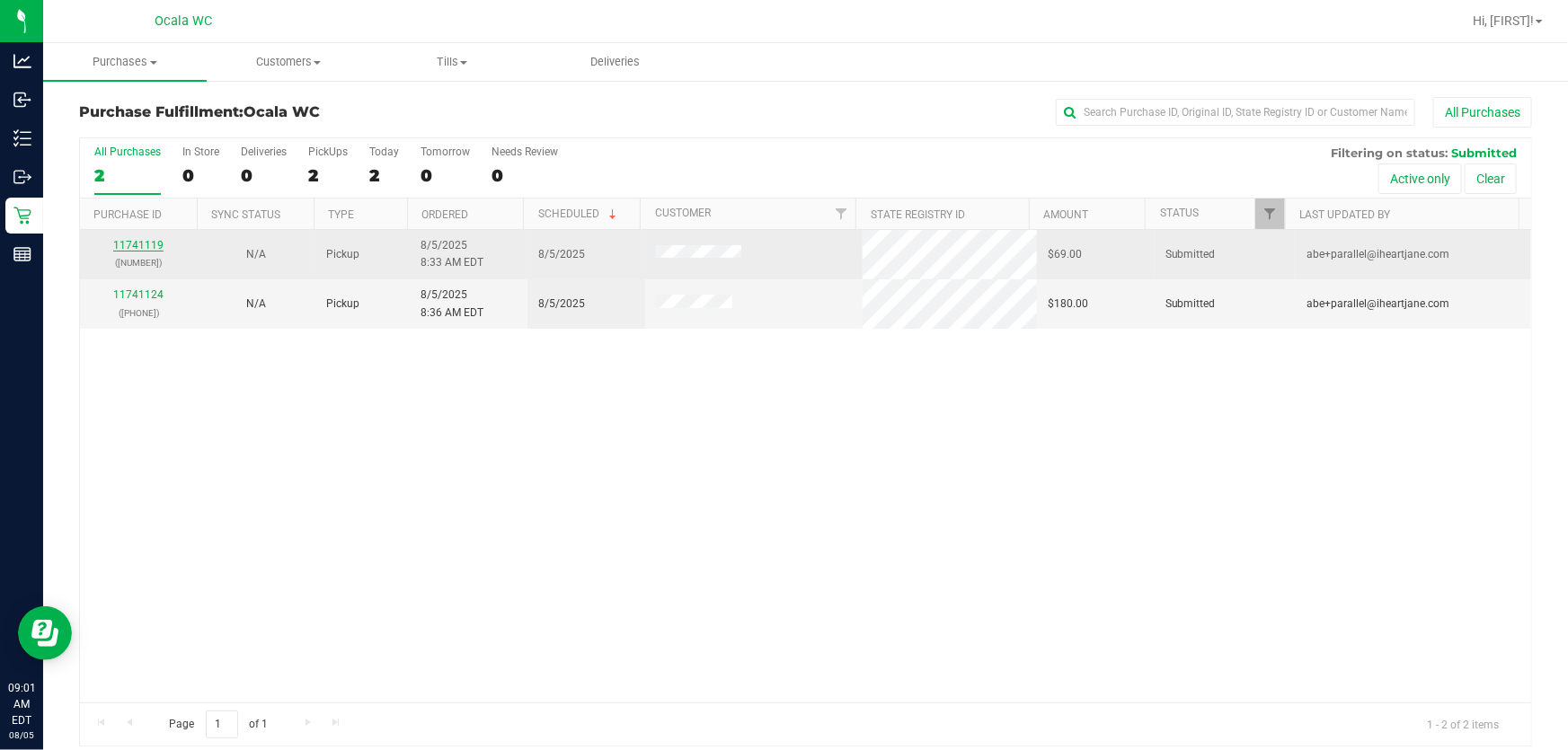 click on "11741119" at bounding box center (138, 245) 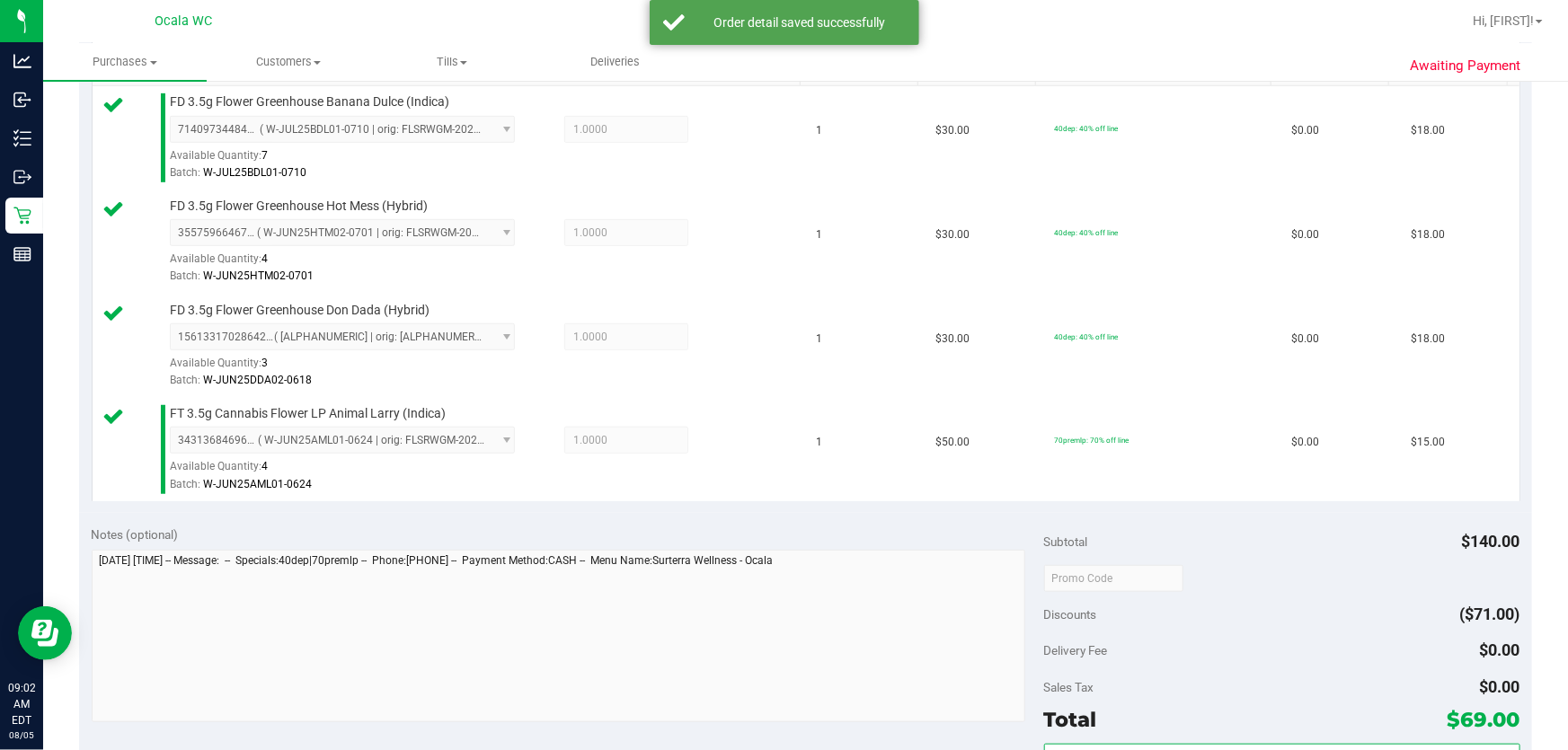 scroll, scrollTop: 735, scrollLeft: 0, axis: vertical 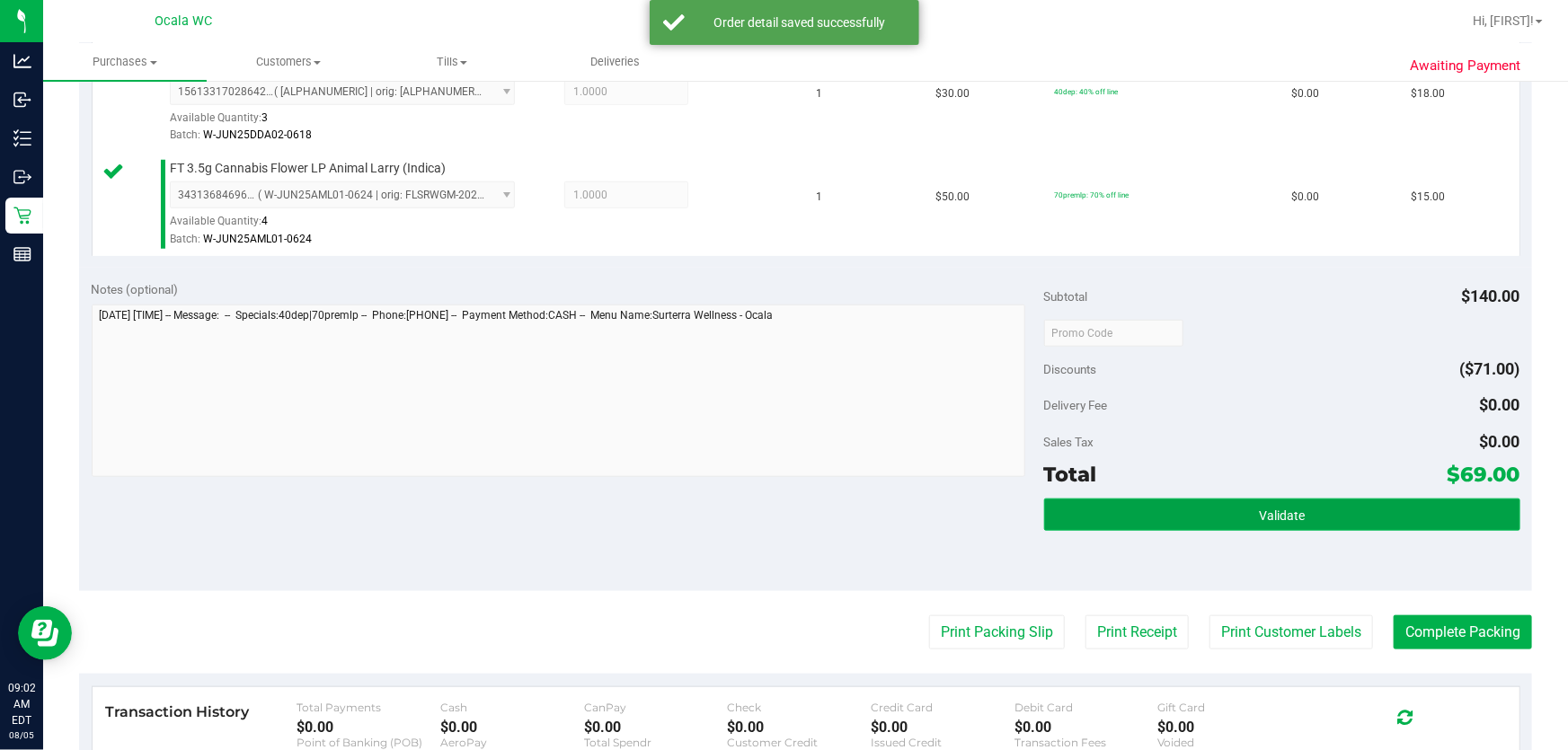 click on "Validate" at bounding box center [1282, 515] 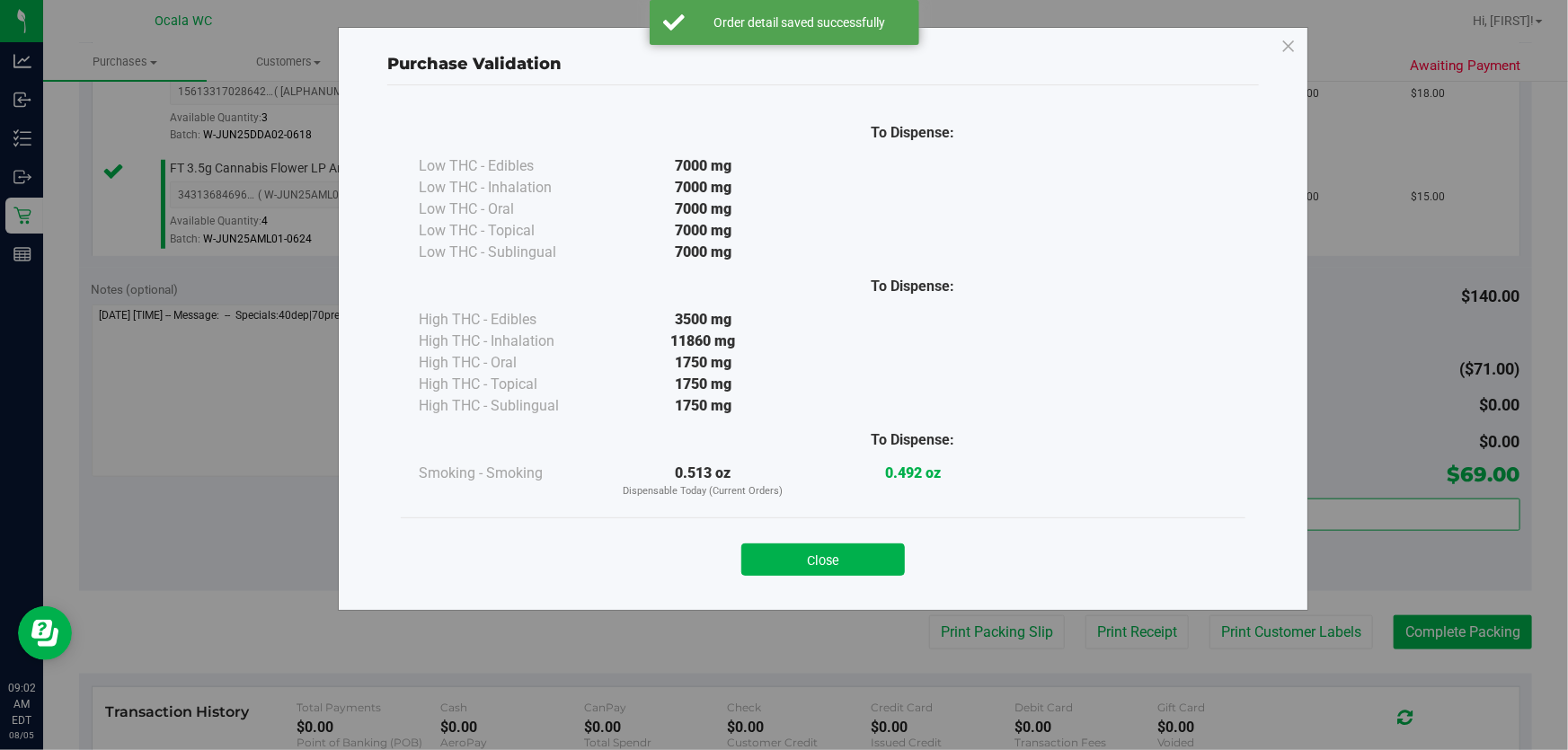 click on "Close" at bounding box center [823, 560] 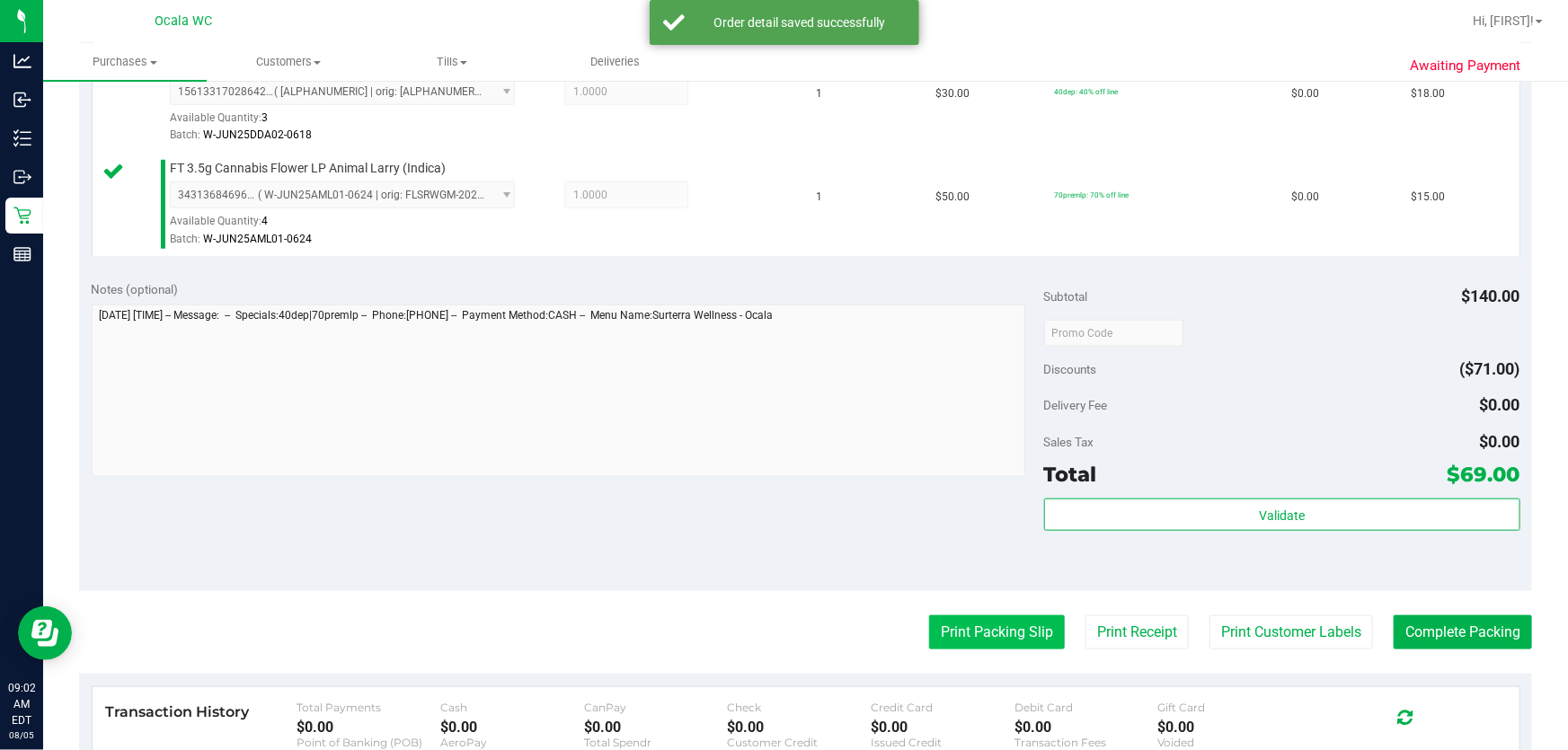 click on "Print Packing Slip" at bounding box center [997, 632] 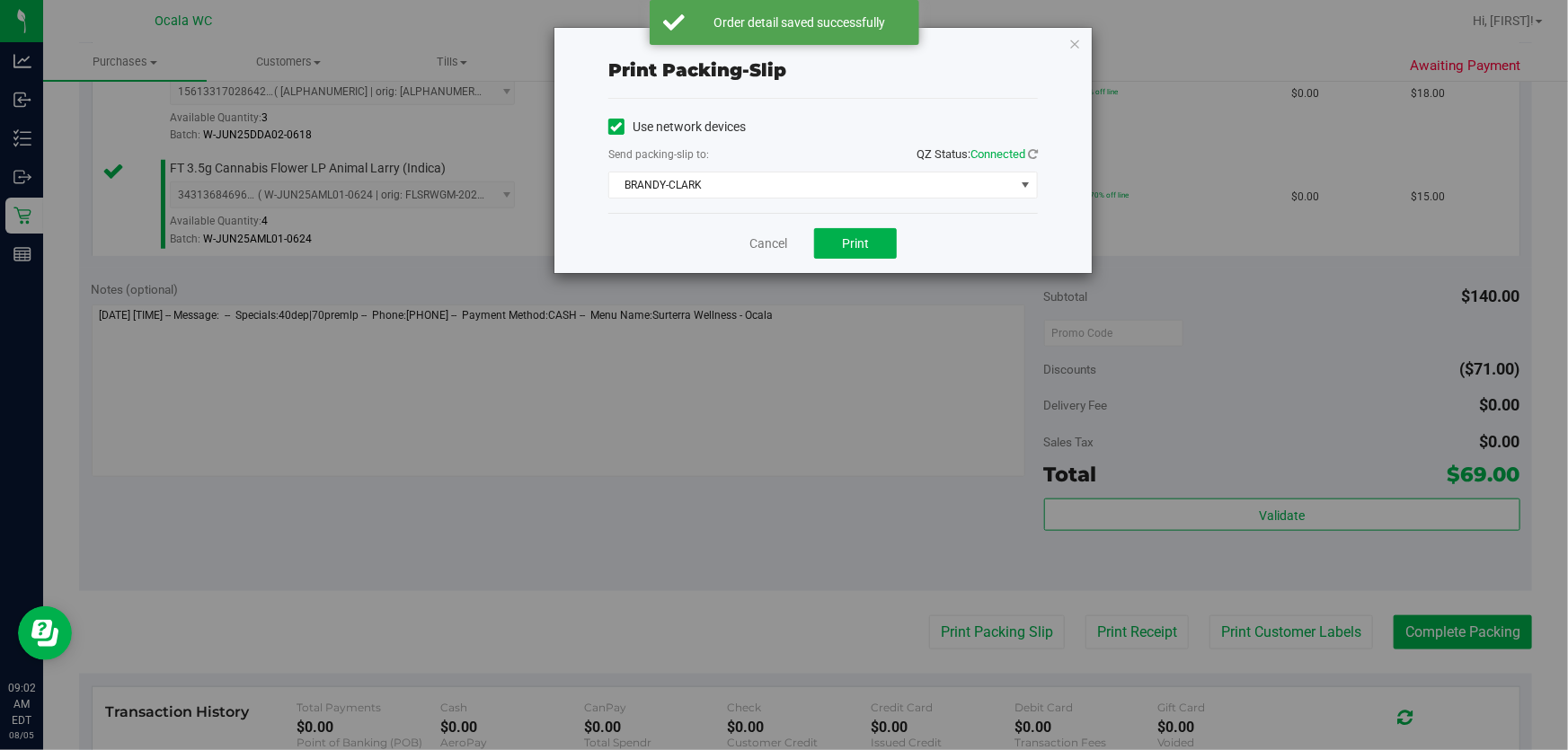 click on "Print packing-slip
Use network devices
Send packing-slip to:
QZ Status:   Connected
BRANDY-CLARK Choose printer BRAD-PITT BRANDY-ANISTON BRANDY-CLARK BREED-SOCIETY BRENDA-LEE BRITT-NICOLE BROKEN-SOCIAL DOPEY EPSON-GROVER FOXY-BROWN
Cancel
Print" at bounding box center (791, 375) 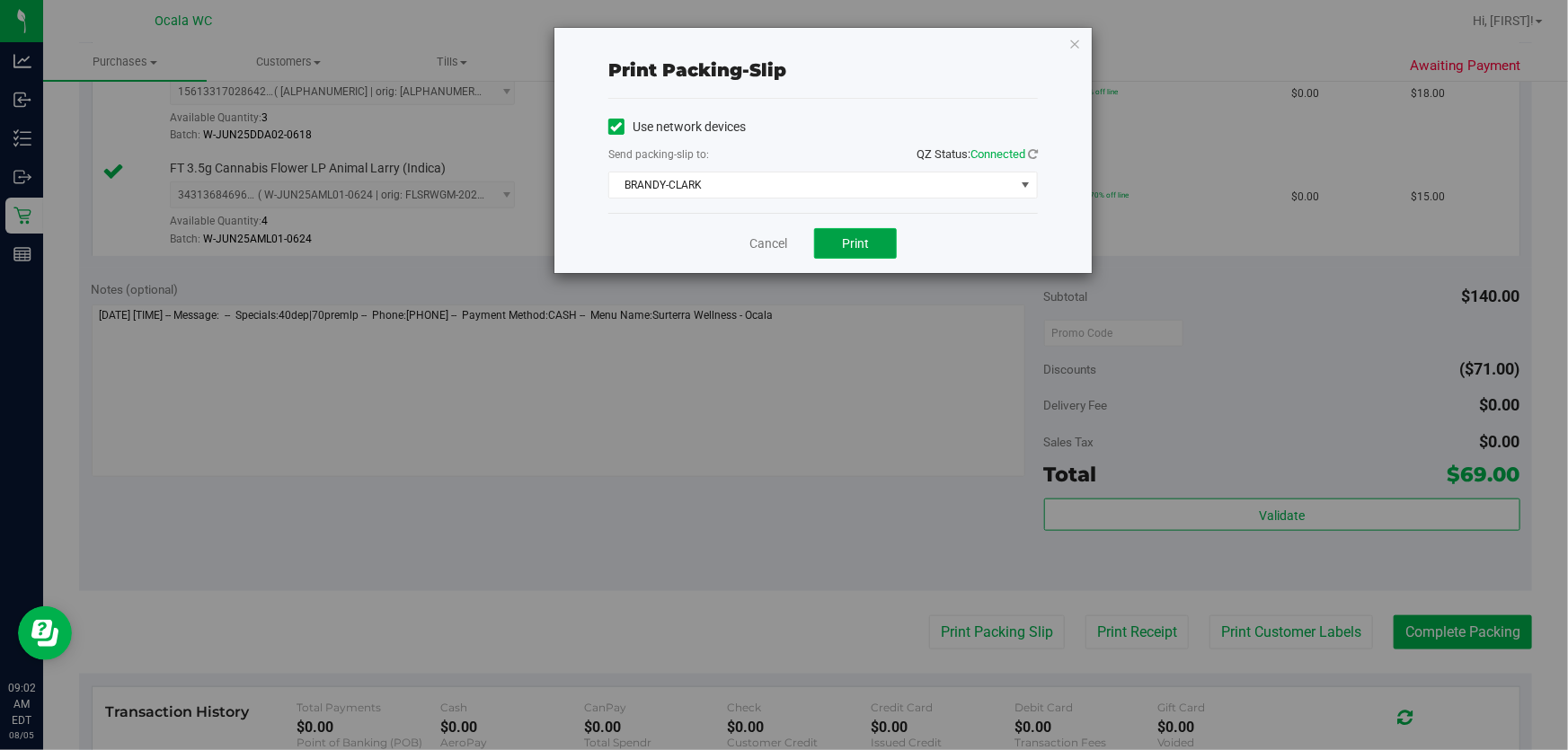 click on "Print" at bounding box center [855, 243] 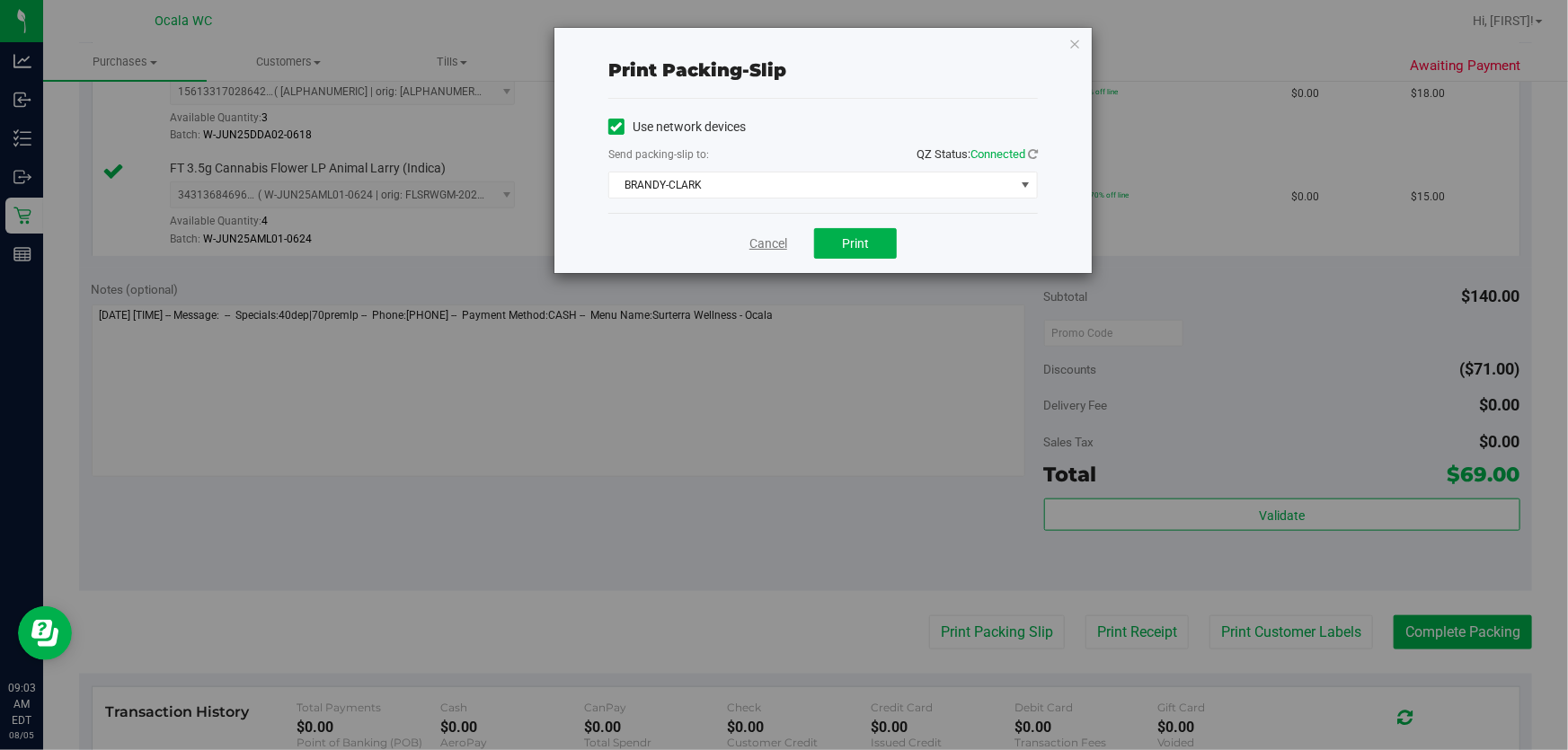 click on "Cancel" at bounding box center [768, 243] 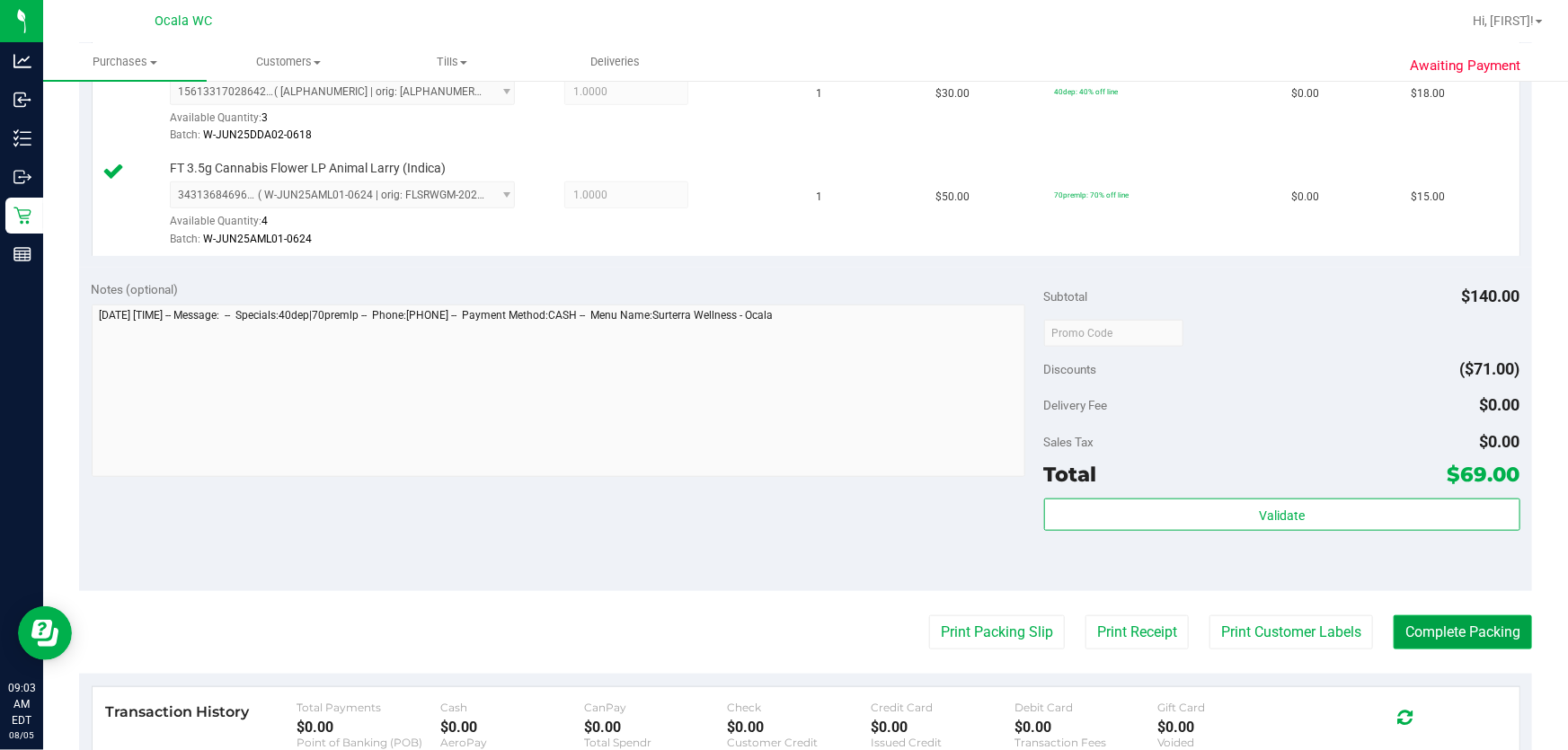 click on "Complete Packing" at bounding box center [1463, 632] 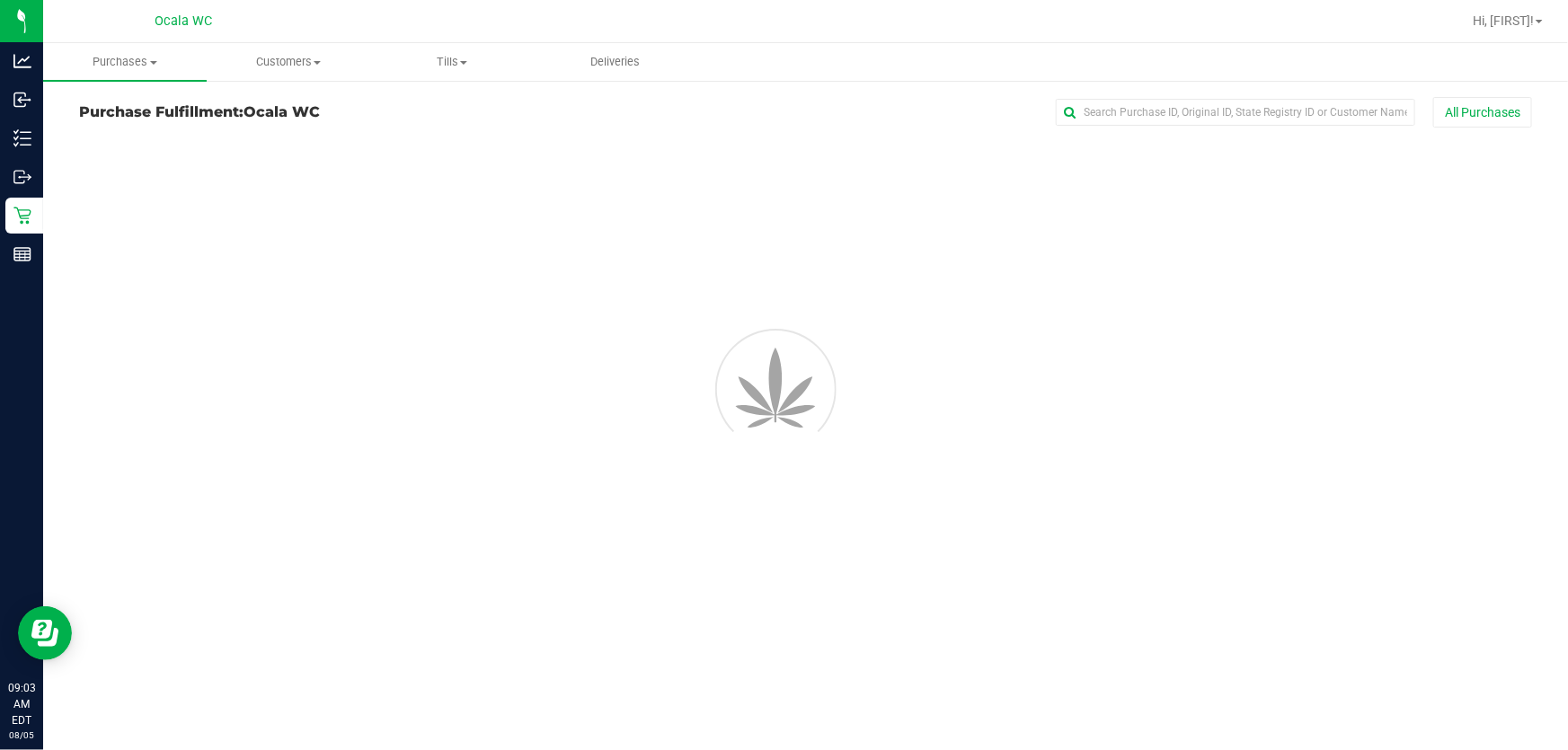 scroll, scrollTop: 0, scrollLeft: 0, axis: both 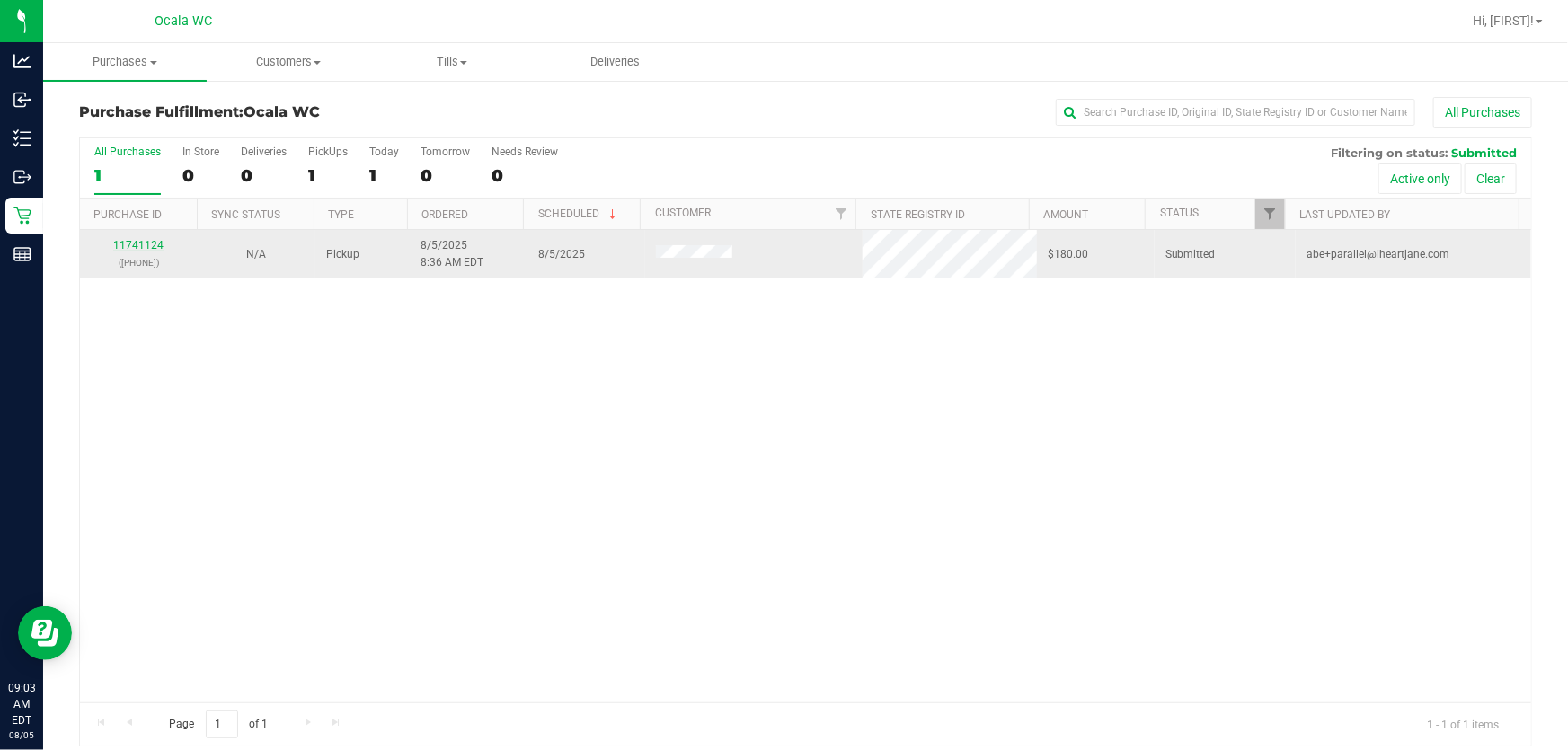 click on "11741124" at bounding box center (138, 245) 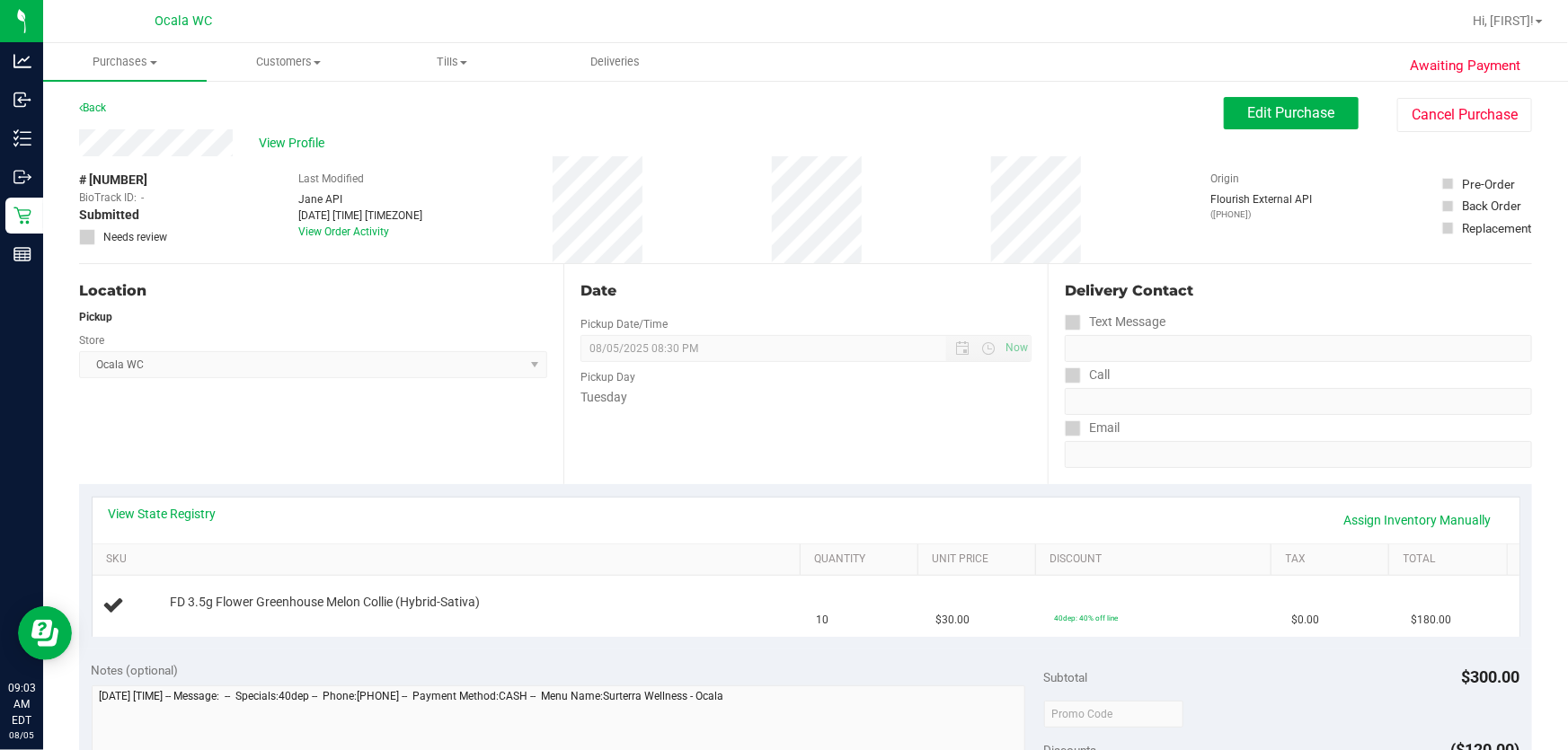 scroll, scrollTop: 163, scrollLeft: 0, axis: vertical 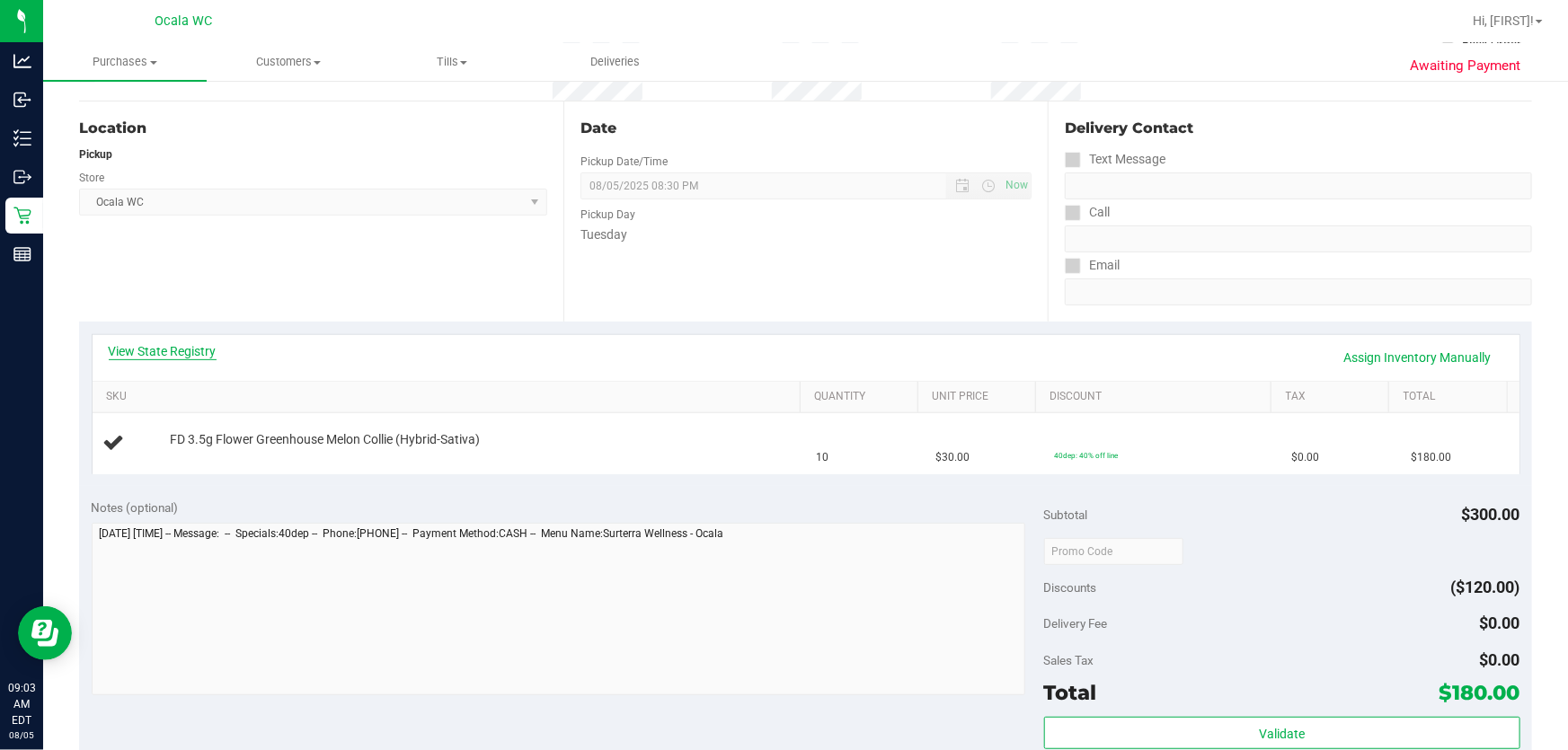 click on "View State Registry" at bounding box center [163, 351] 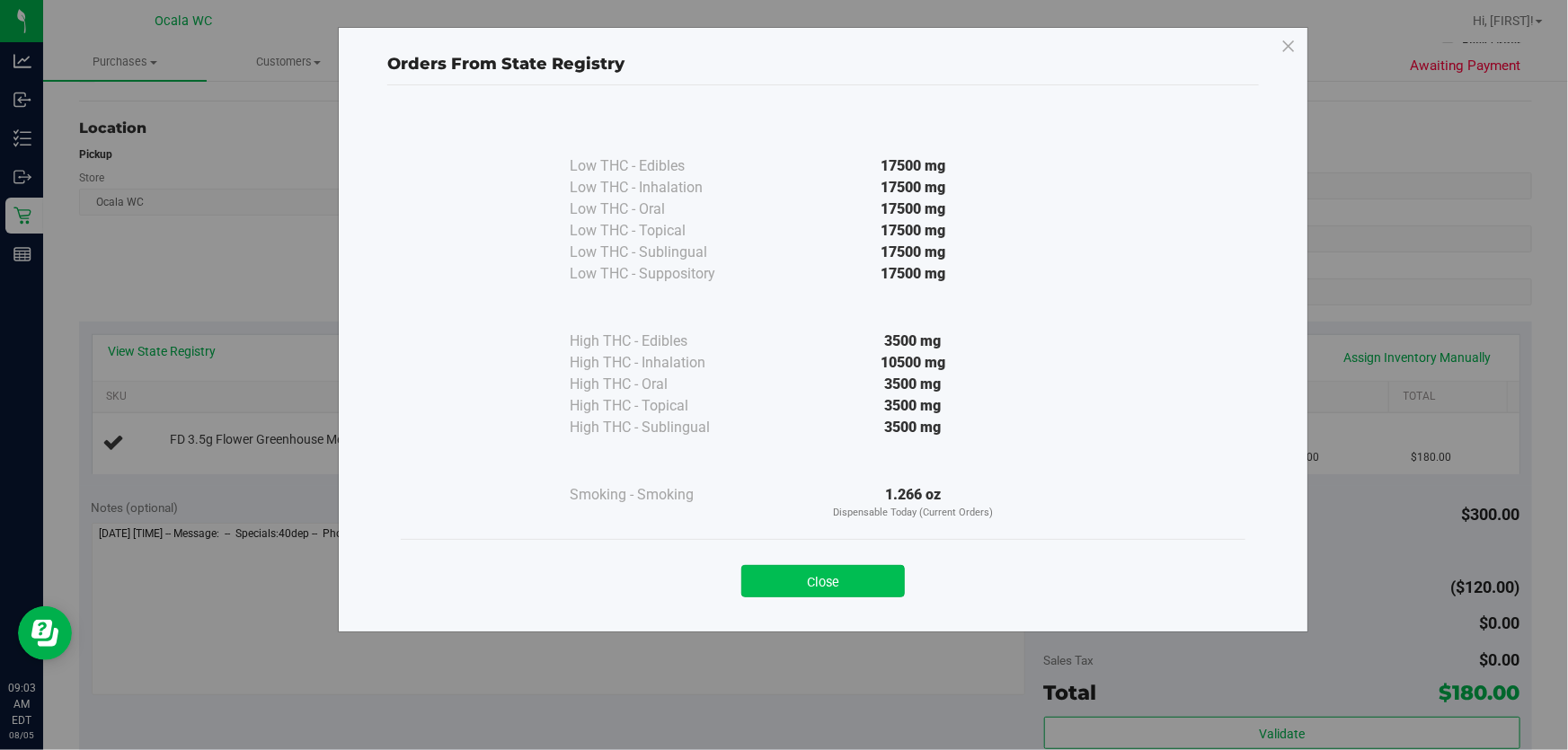 click on "Close" at bounding box center [823, 581] 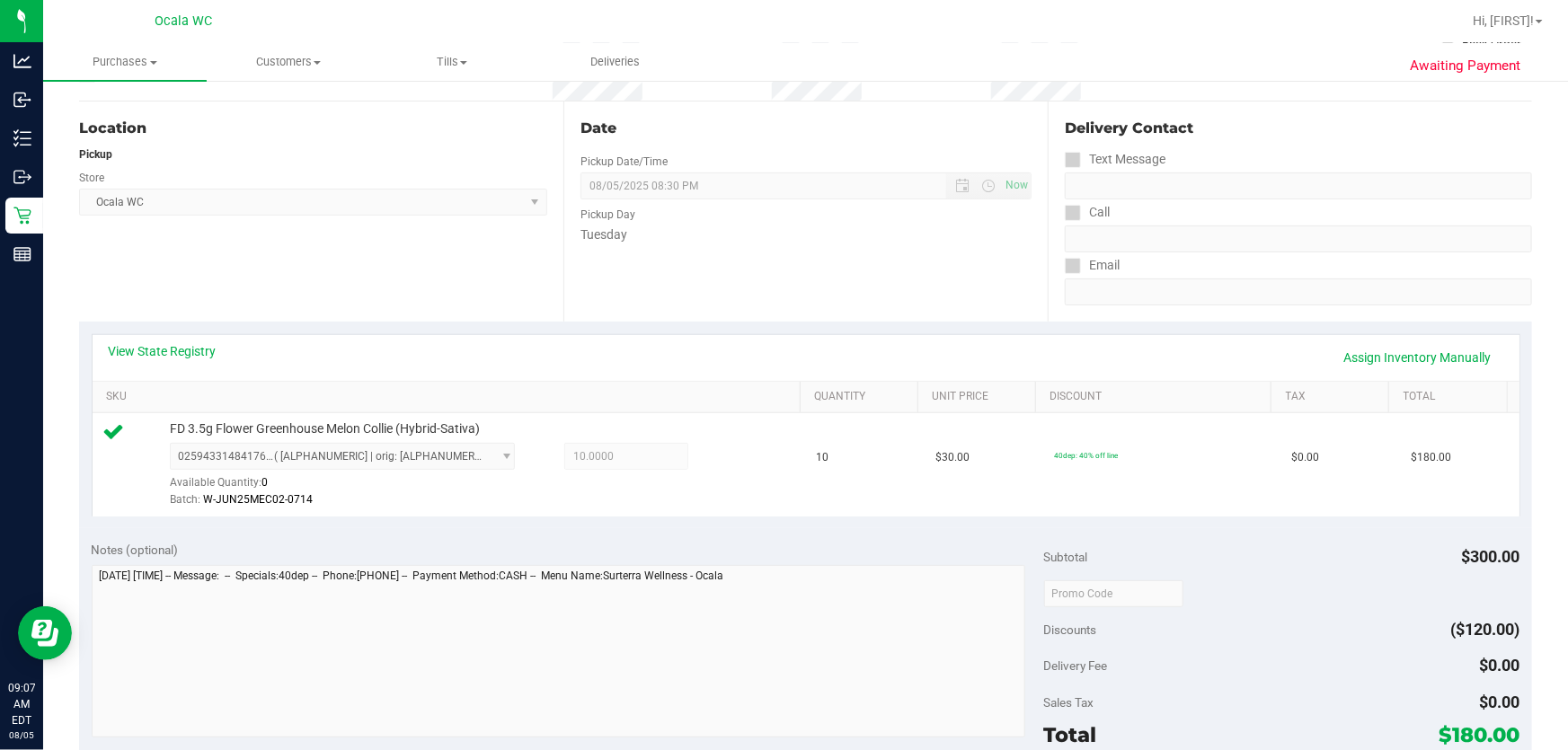scroll, scrollTop: 490, scrollLeft: 0, axis: vertical 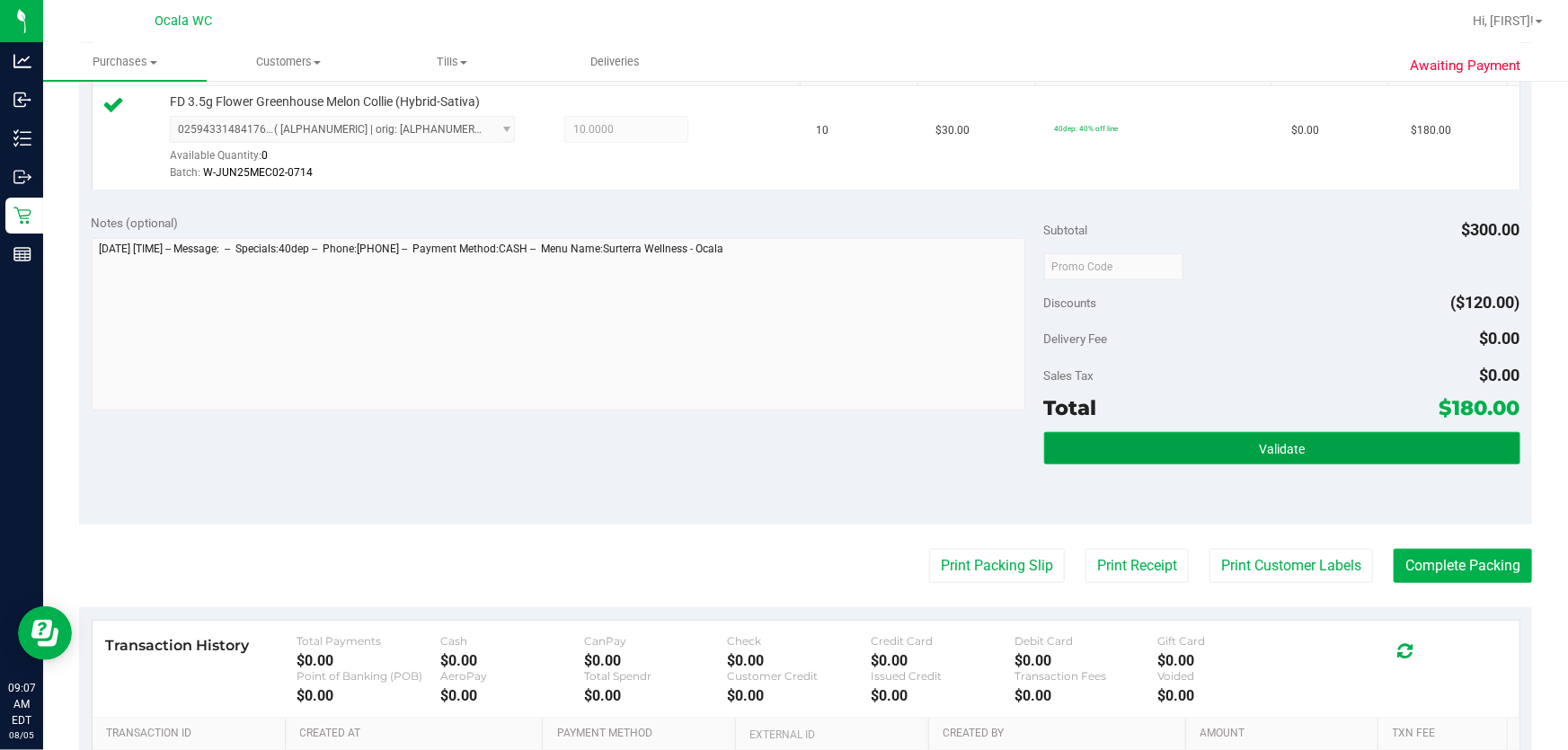 click on "Validate" at bounding box center [1281, 449] 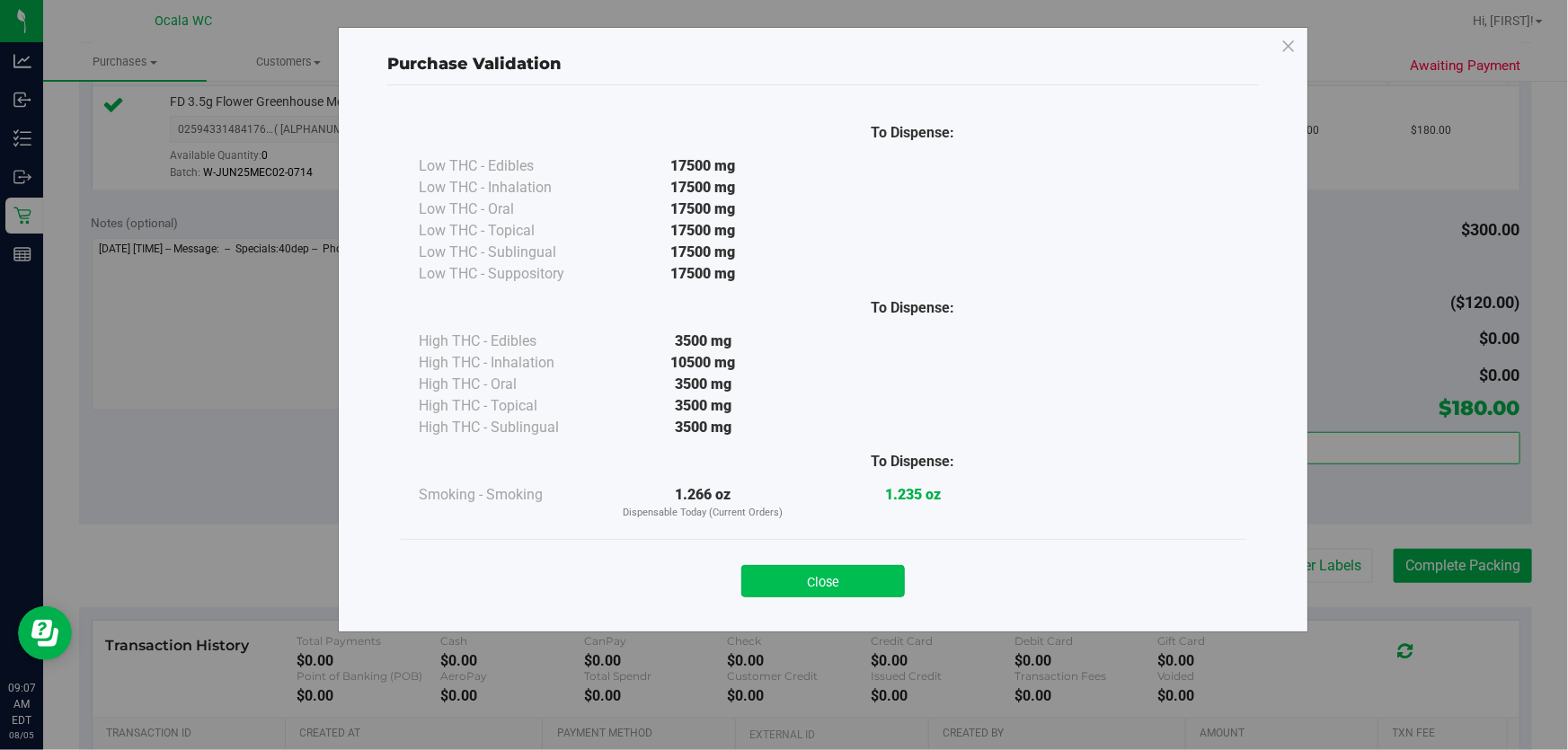 click on "Close" at bounding box center [823, 581] 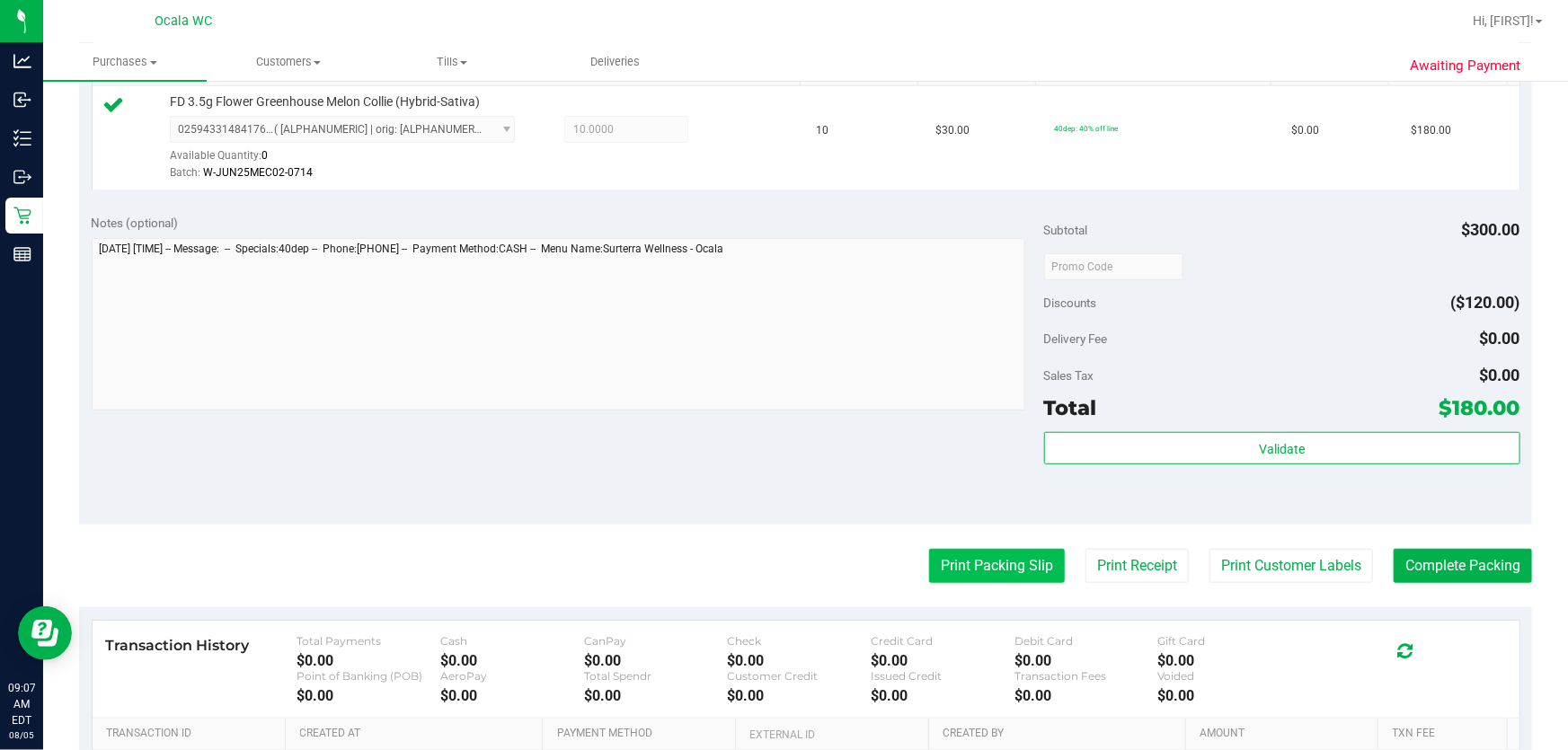 click on "Print Packing Slip" at bounding box center [997, 566] 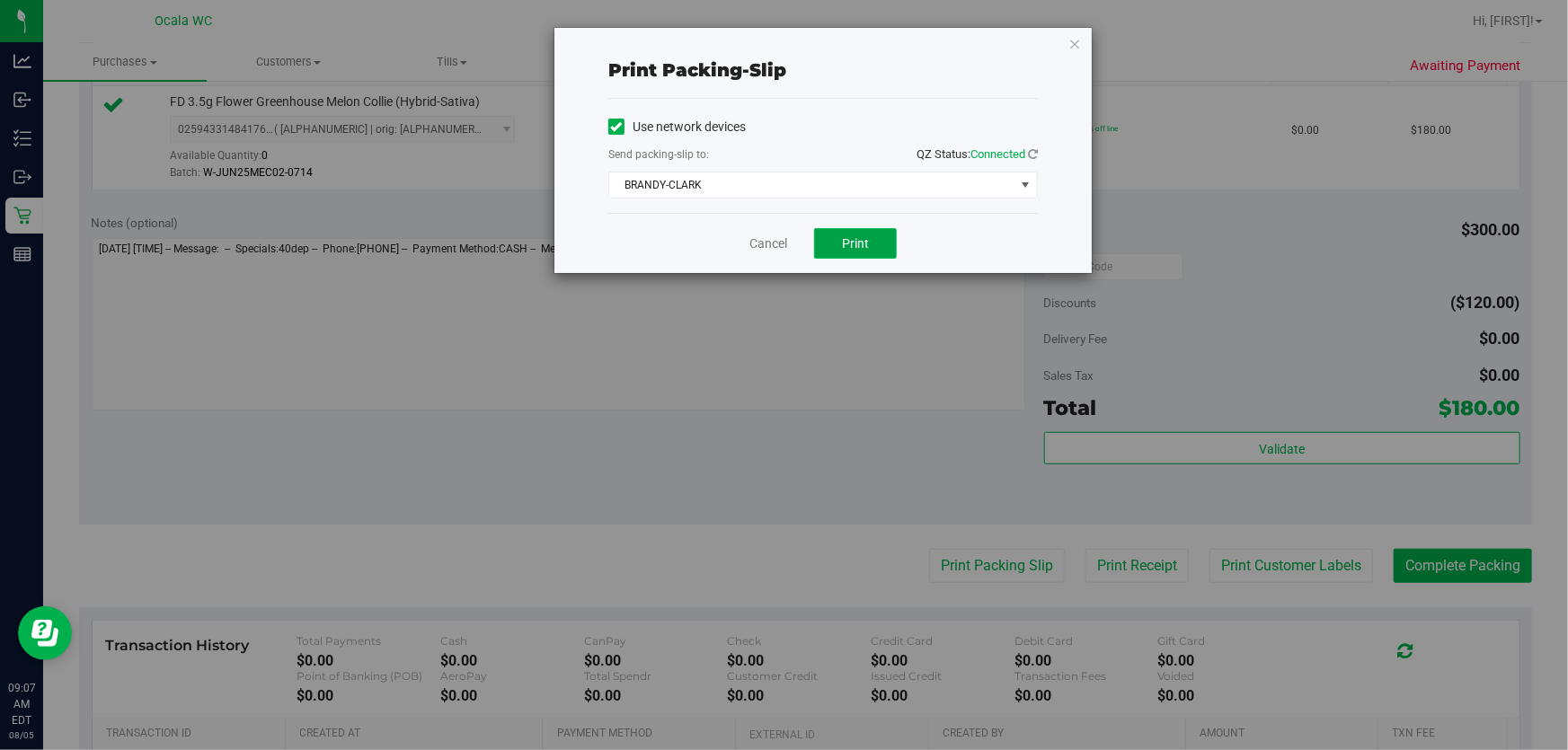 click on "Print" at bounding box center (855, 243) 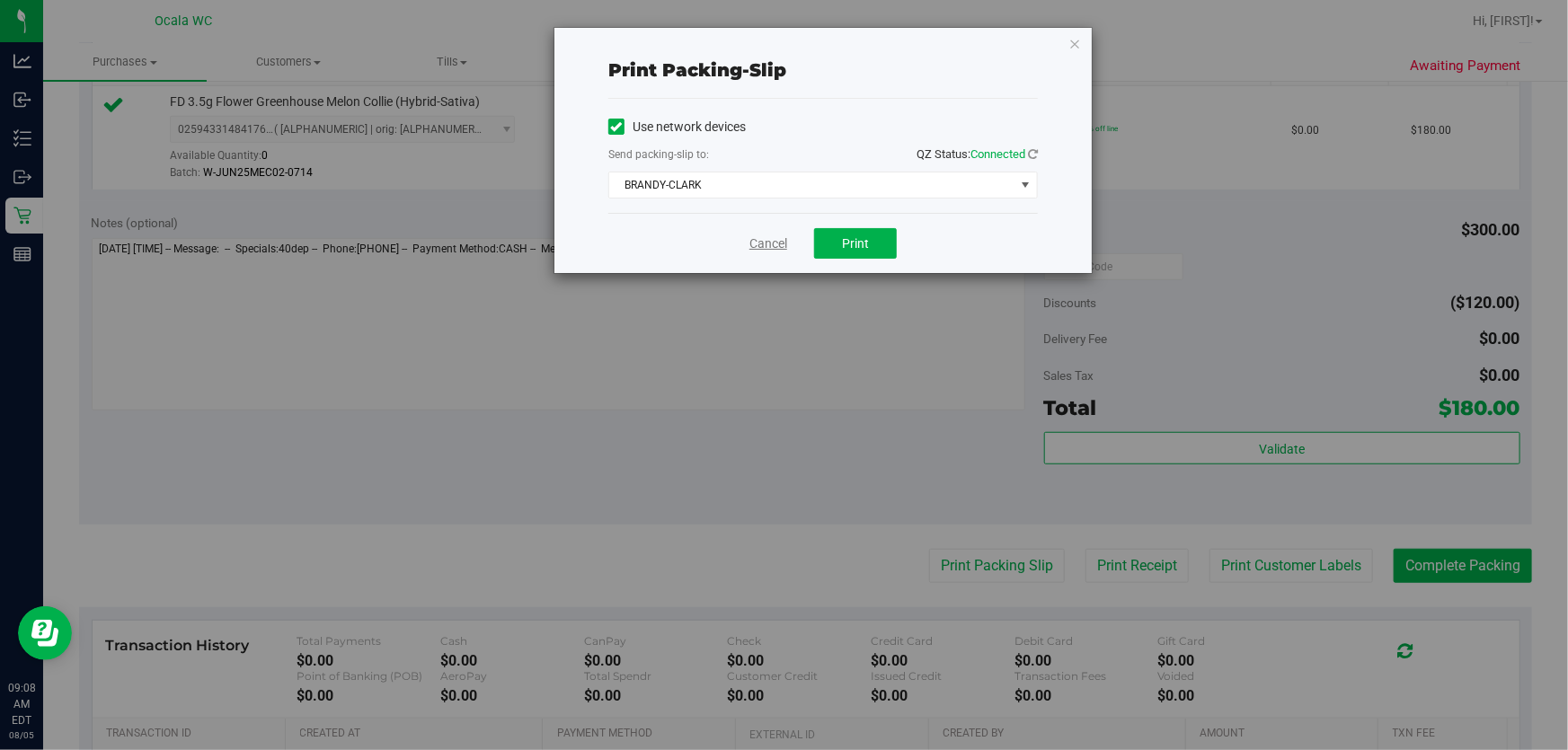 click on "Cancel" at bounding box center [768, 243] 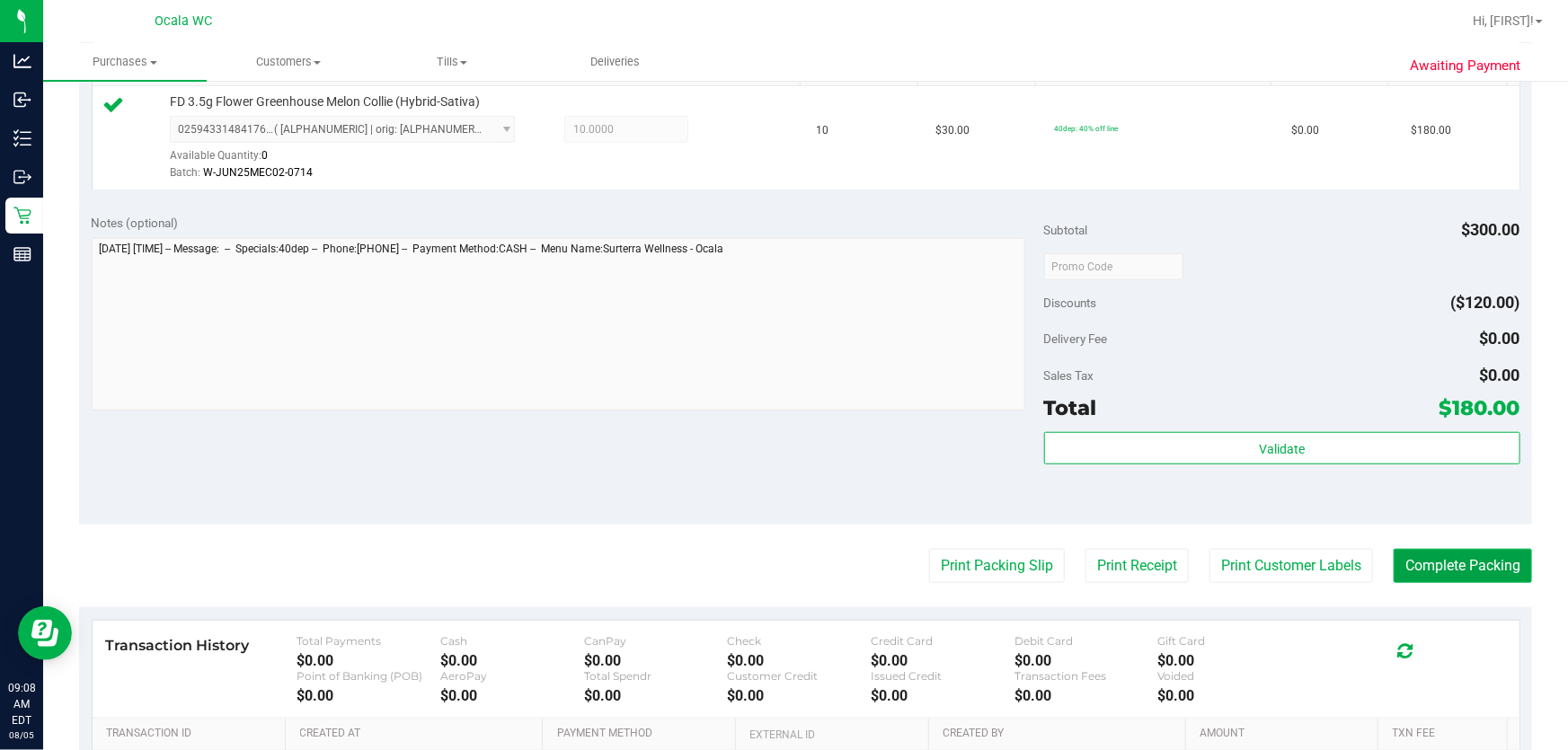 click on "Complete Packing" at bounding box center (1463, 566) 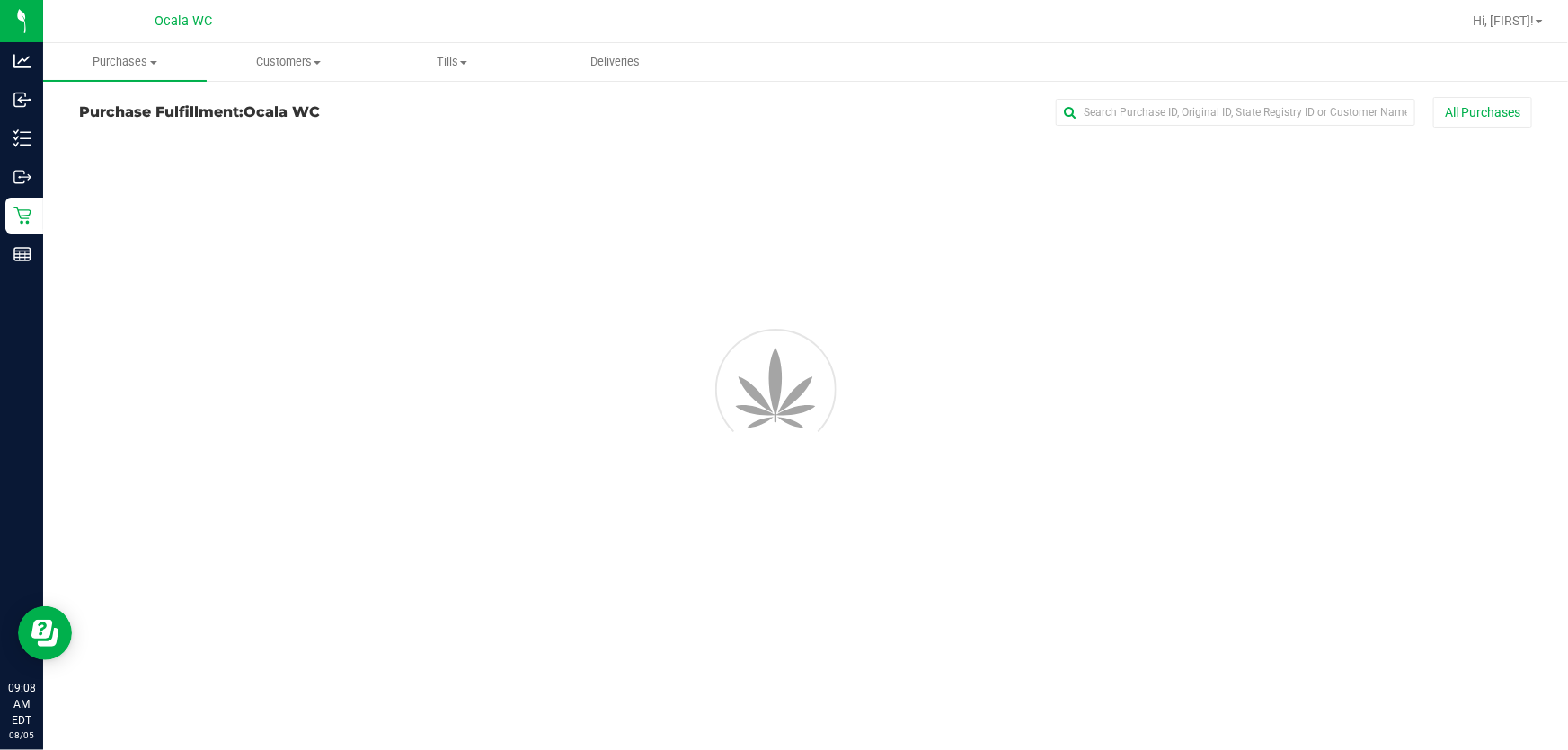 scroll, scrollTop: 0, scrollLeft: 0, axis: both 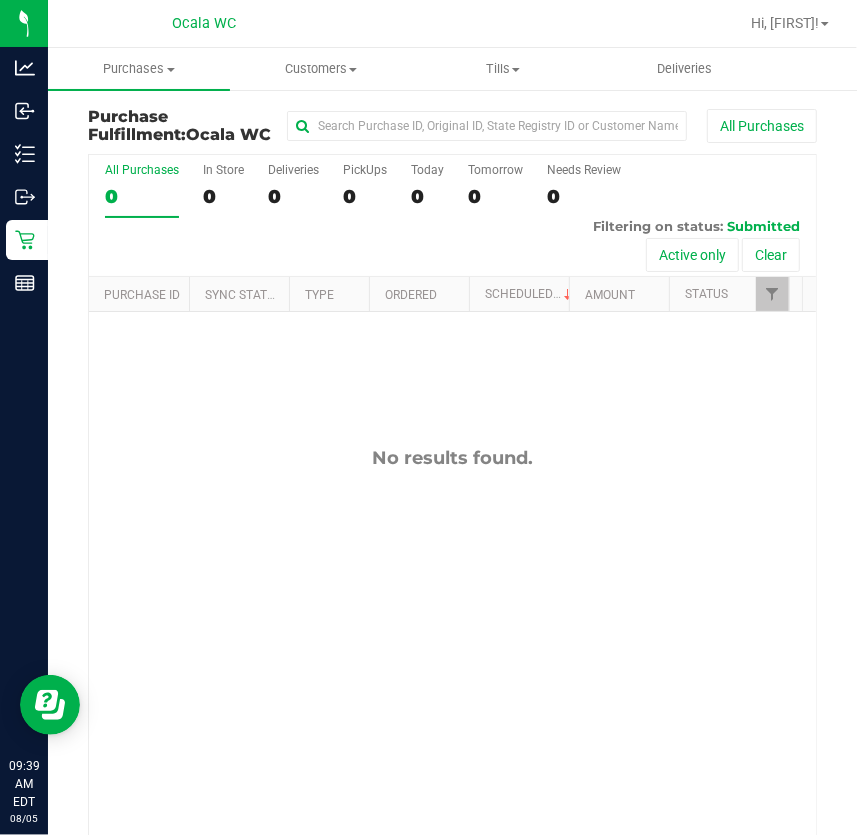 click on "No results found." at bounding box center (452, 642) 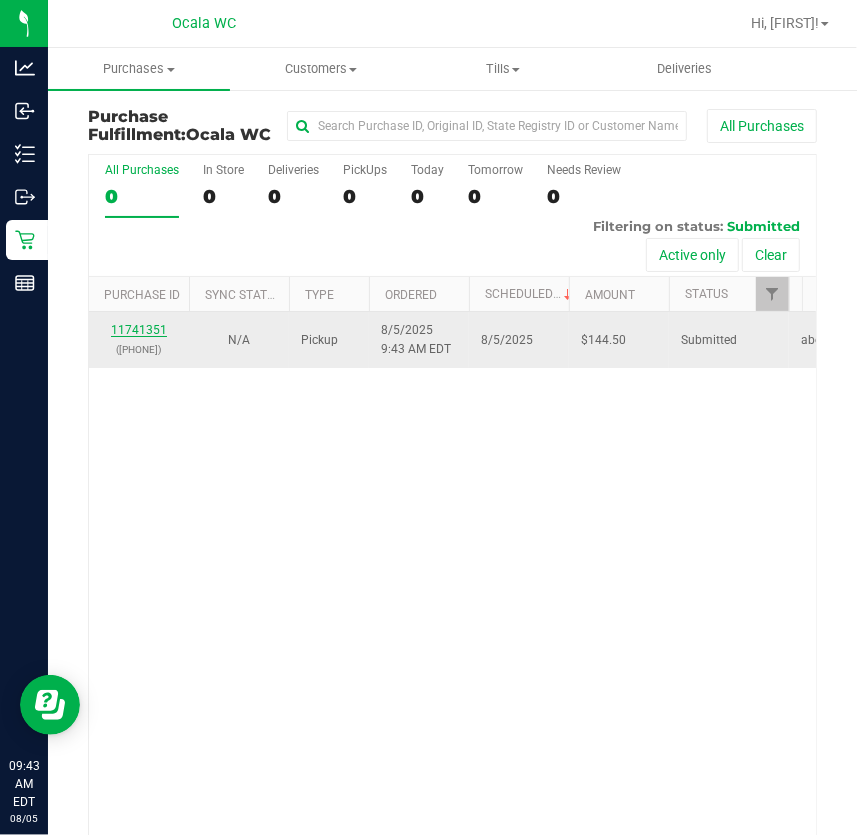 click on "11741351" at bounding box center [139, 330] 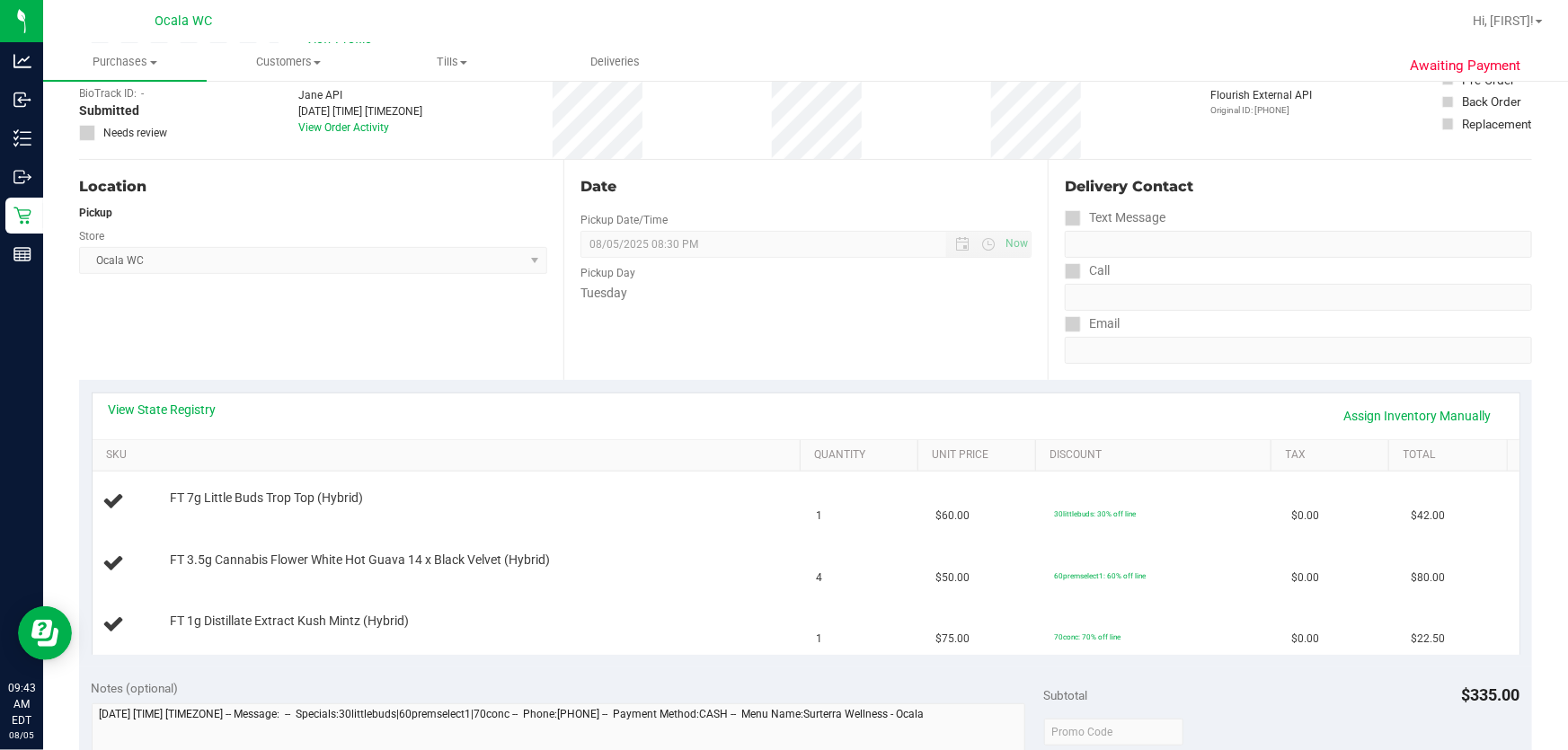 scroll, scrollTop: 244, scrollLeft: 0, axis: vertical 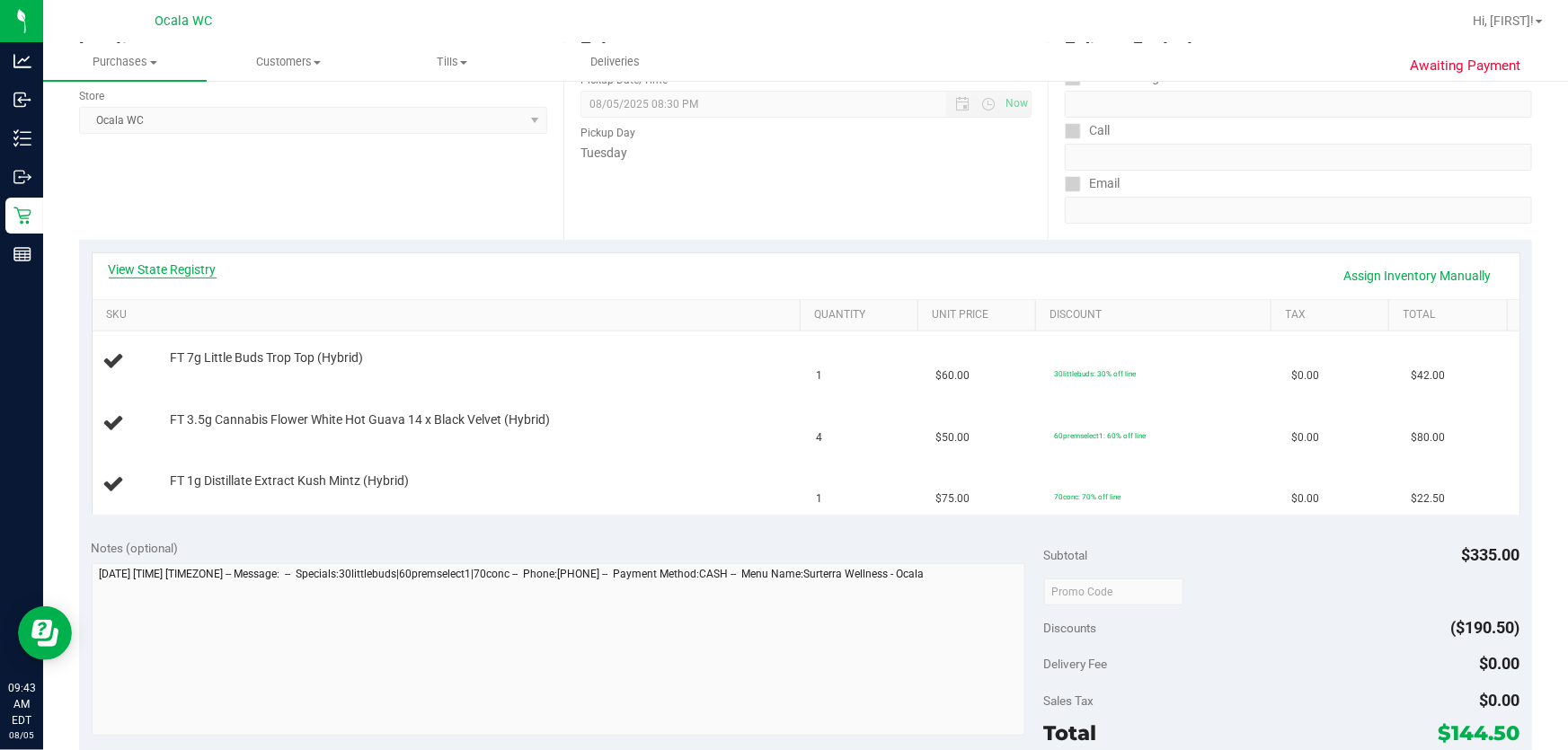 click on "View State Registry" at bounding box center (163, 269) 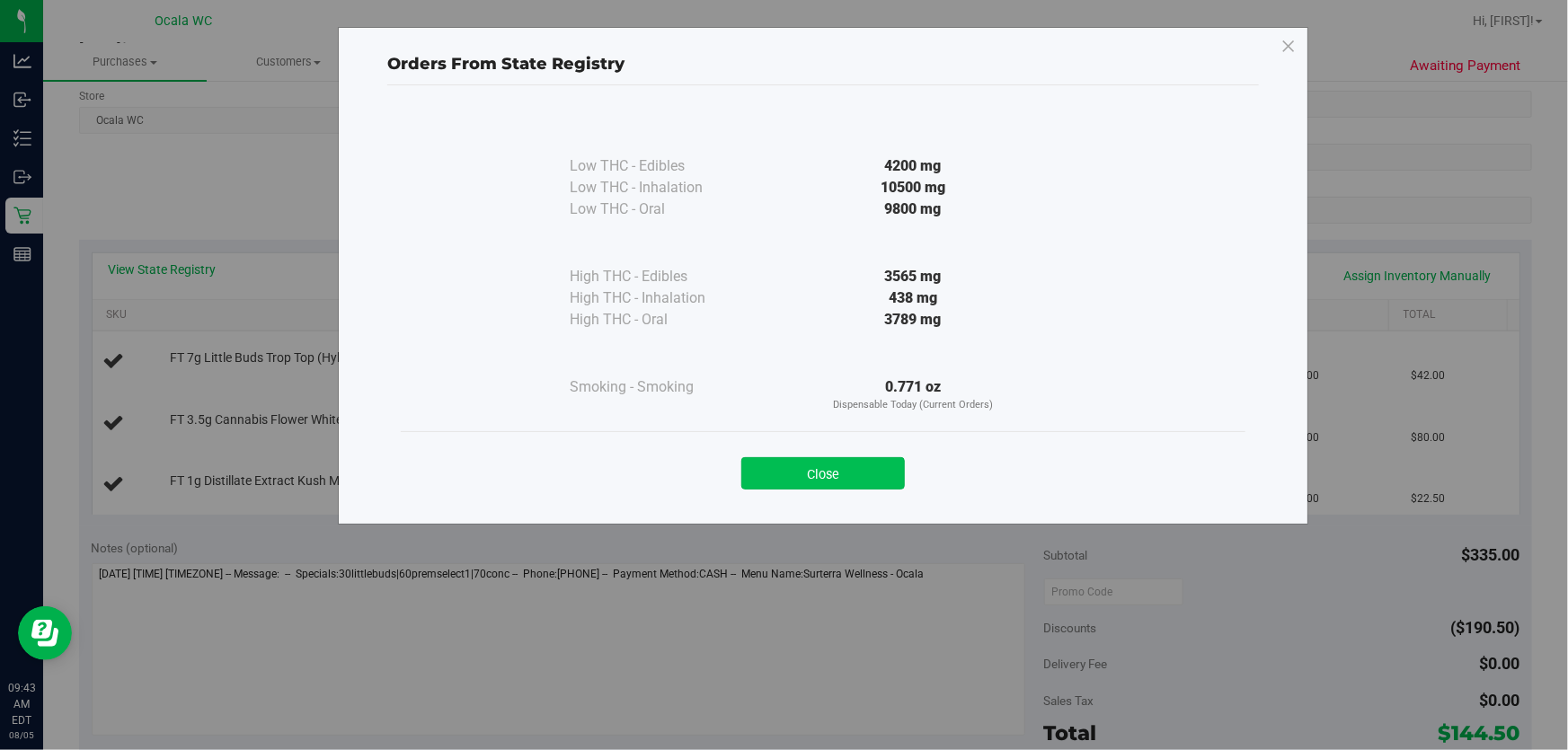 click on "Close" at bounding box center (823, 473) 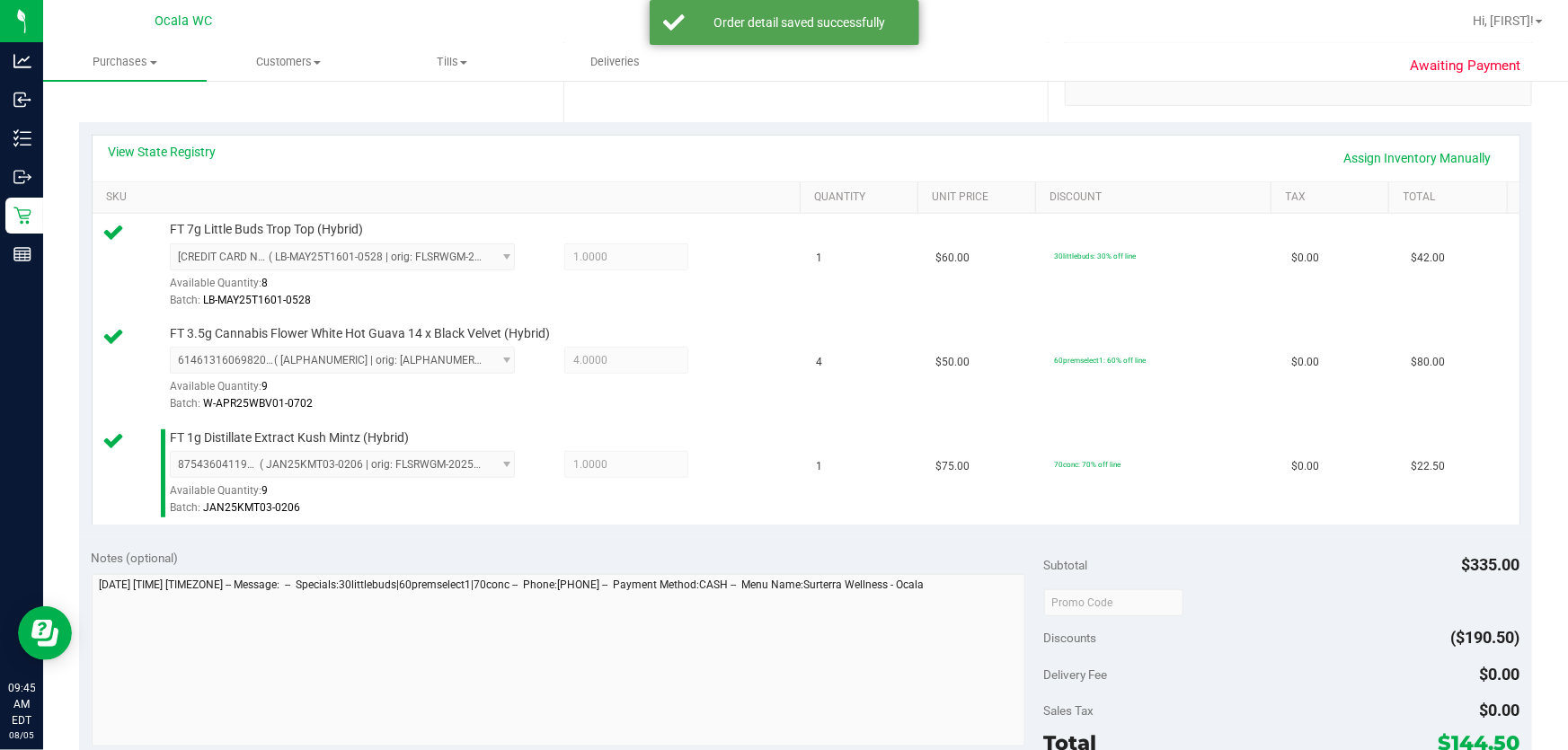 scroll, scrollTop: 571, scrollLeft: 0, axis: vertical 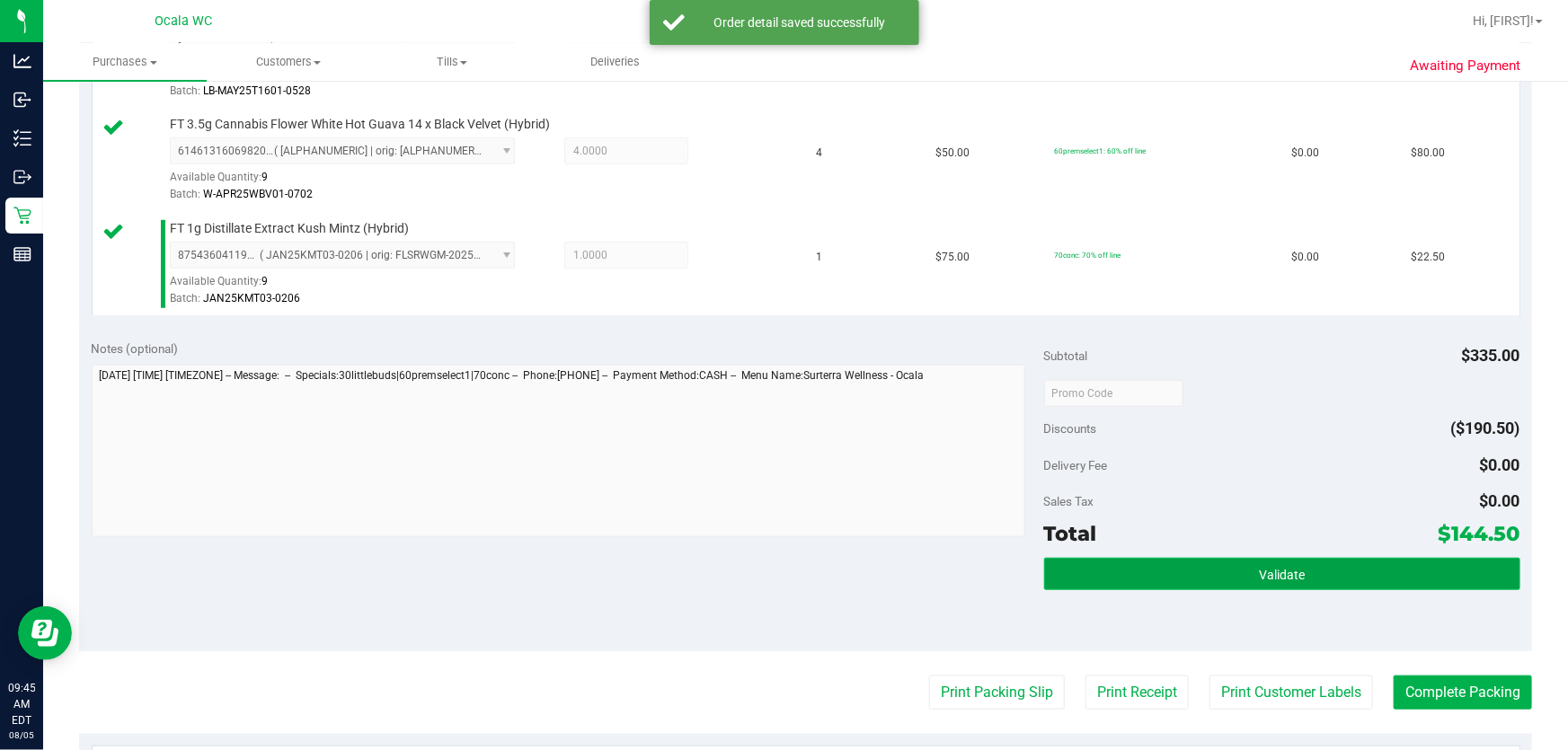 click on "Validate" at bounding box center (1282, 574) 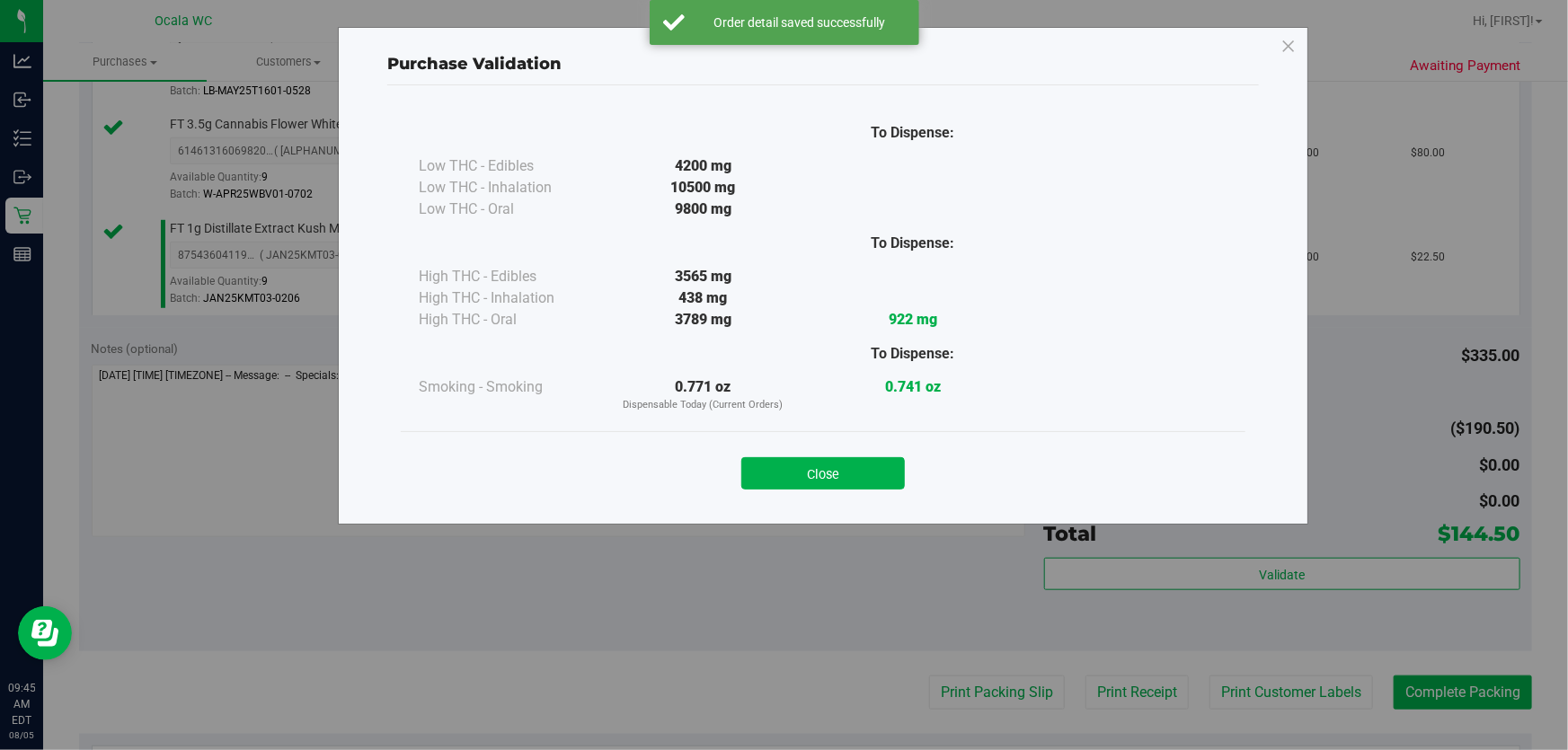 click on "Close" at bounding box center (823, 473) 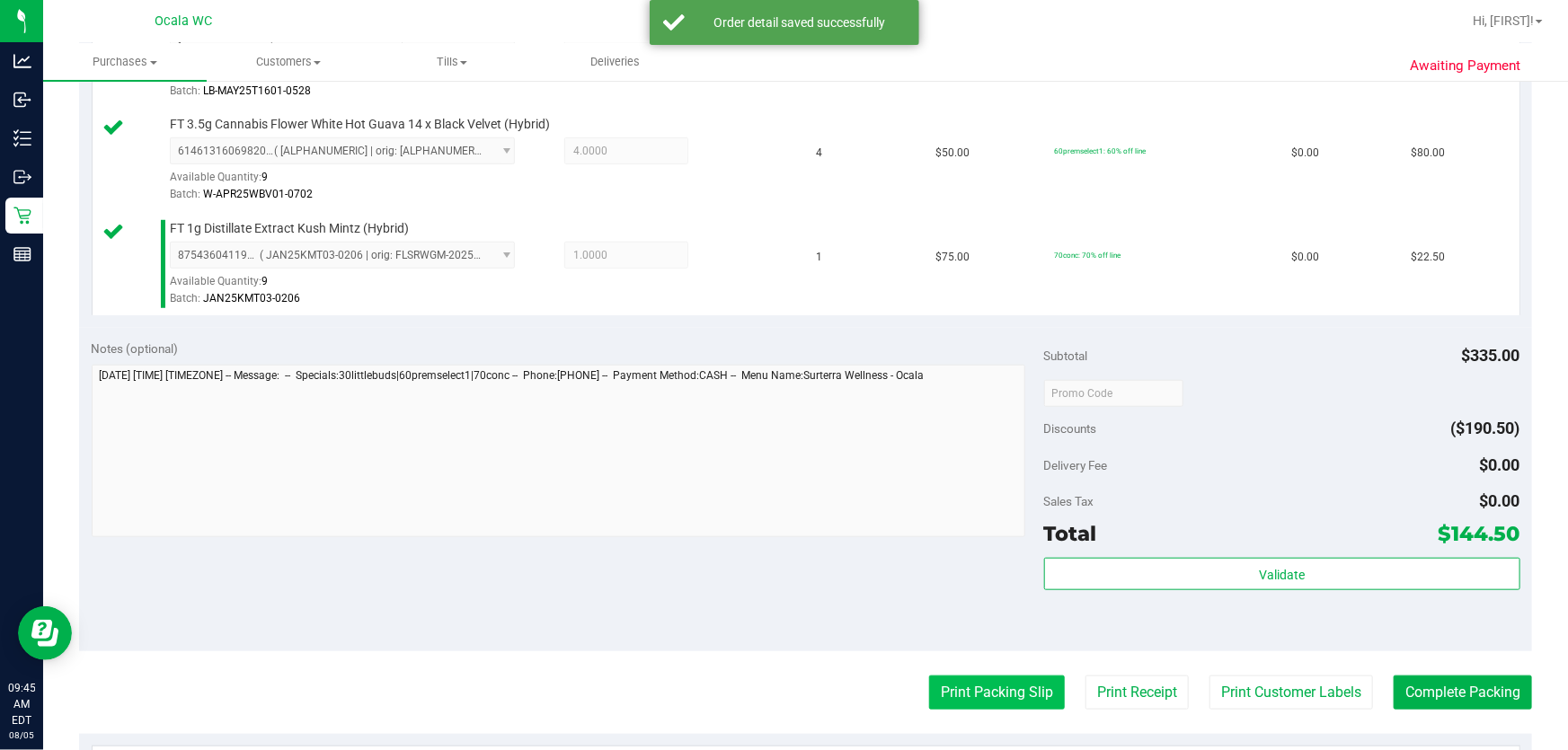 click on "Print Packing Slip" at bounding box center (997, 693) 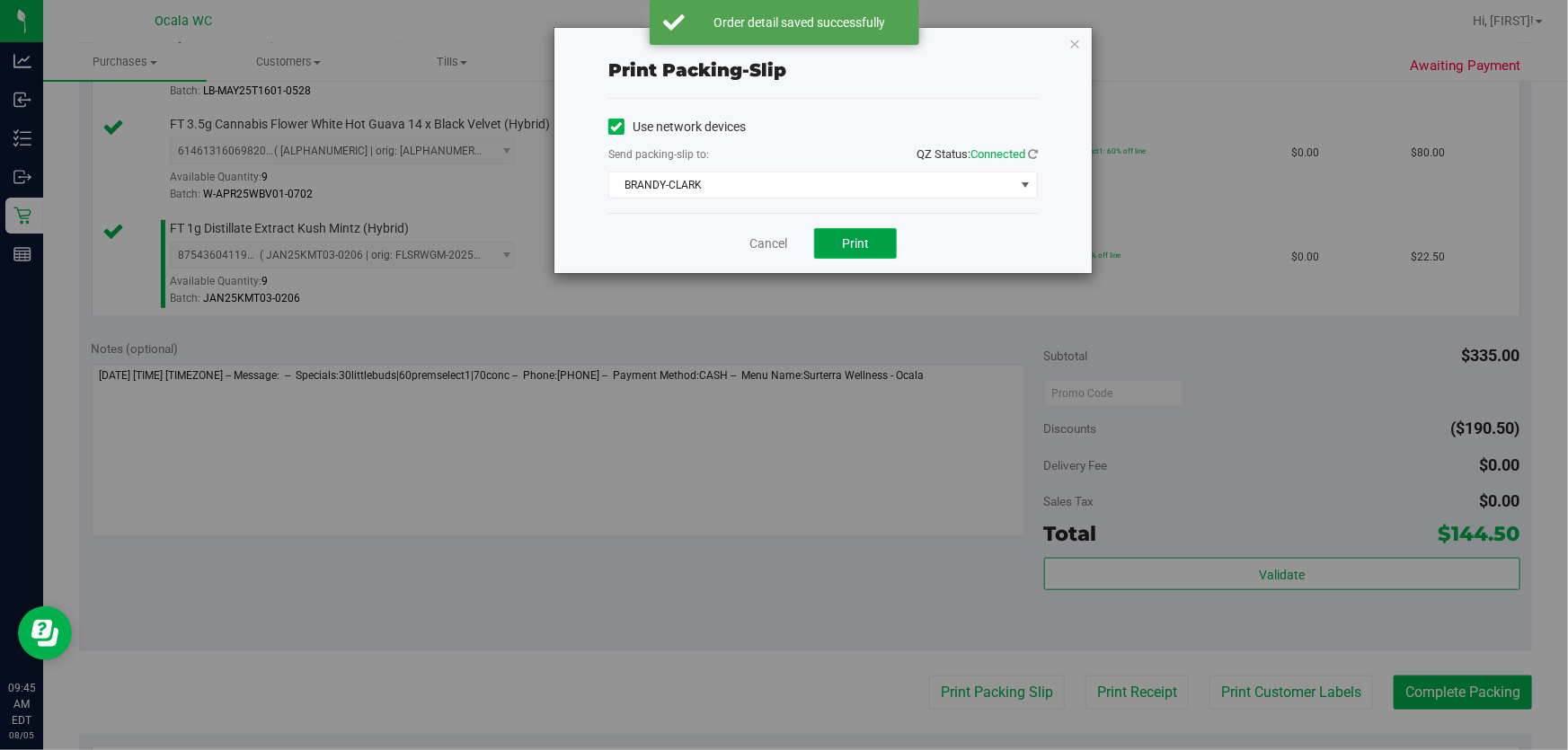 click on "Print" at bounding box center [855, 243] 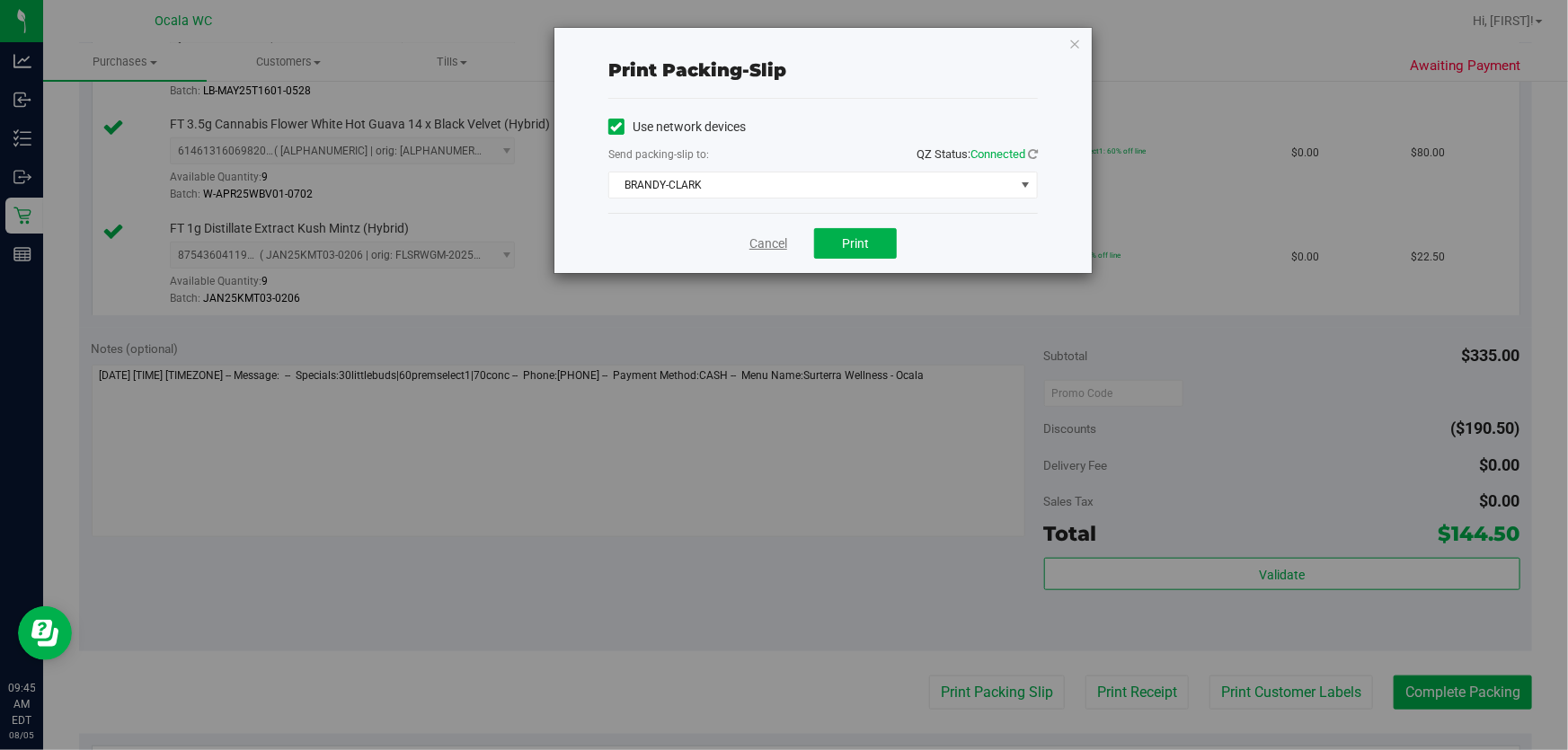 click on "Cancel" at bounding box center (768, 243) 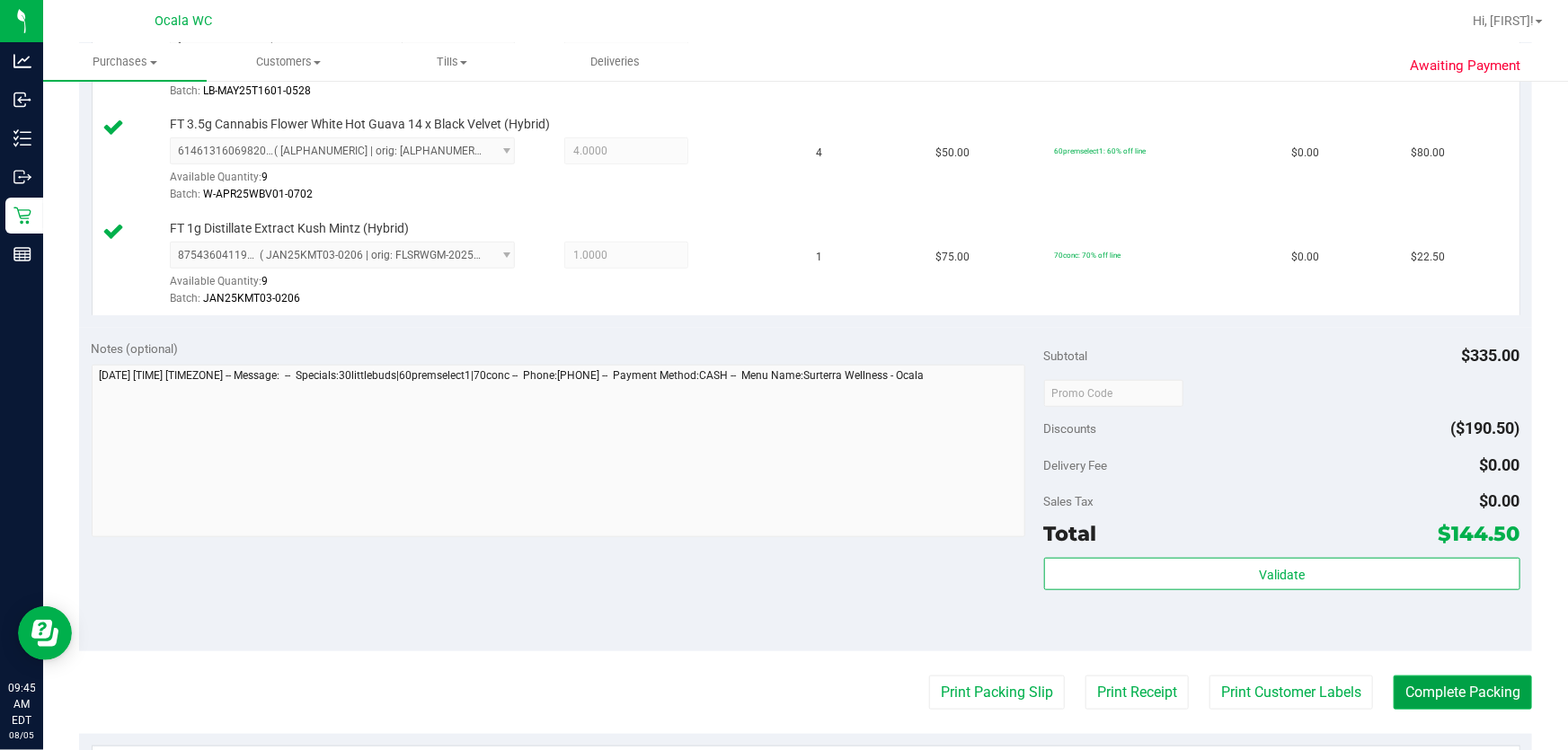 click on "Complete Packing" at bounding box center [1463, 693] 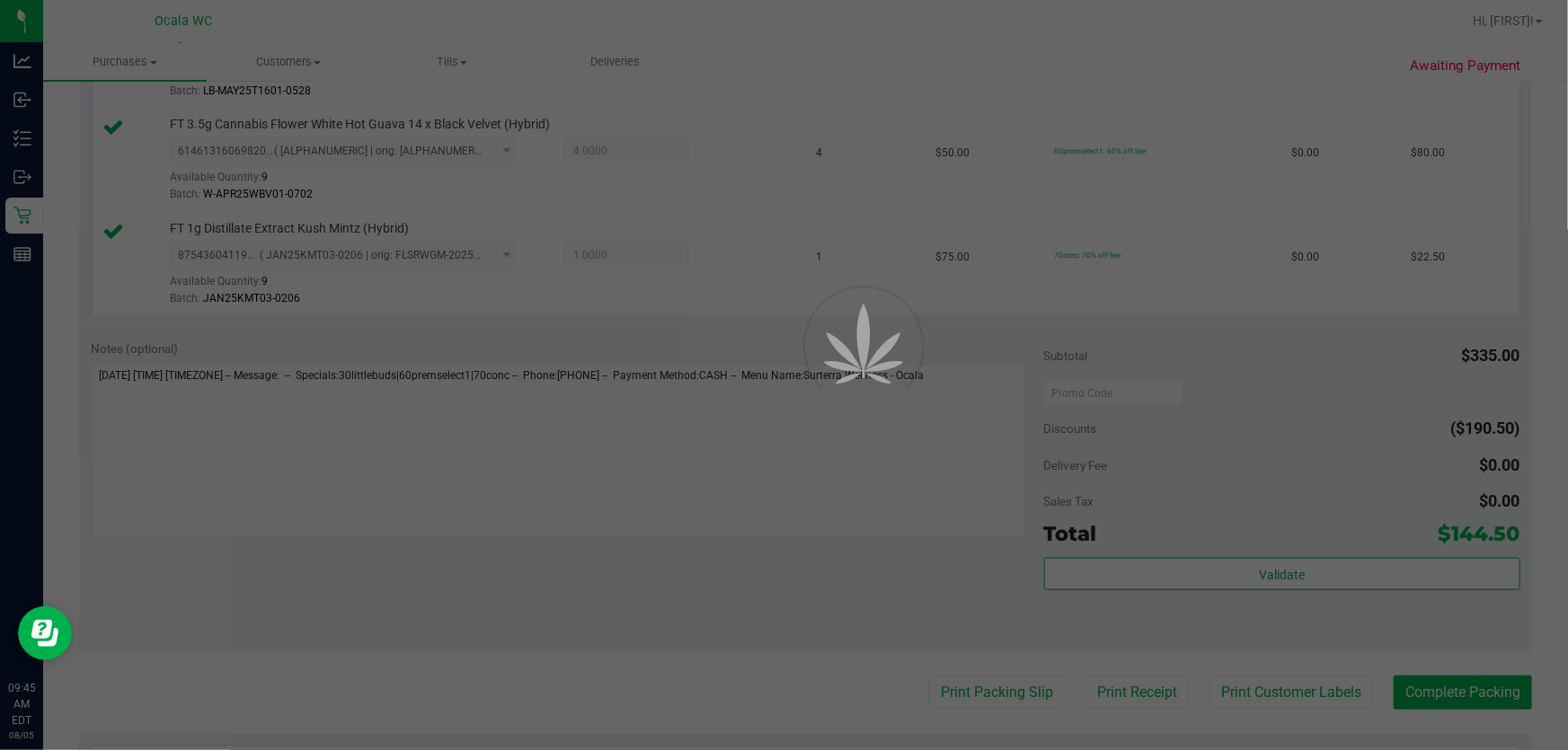 scroll, scrollTop: 0, scrollLeft: 0, axis: both 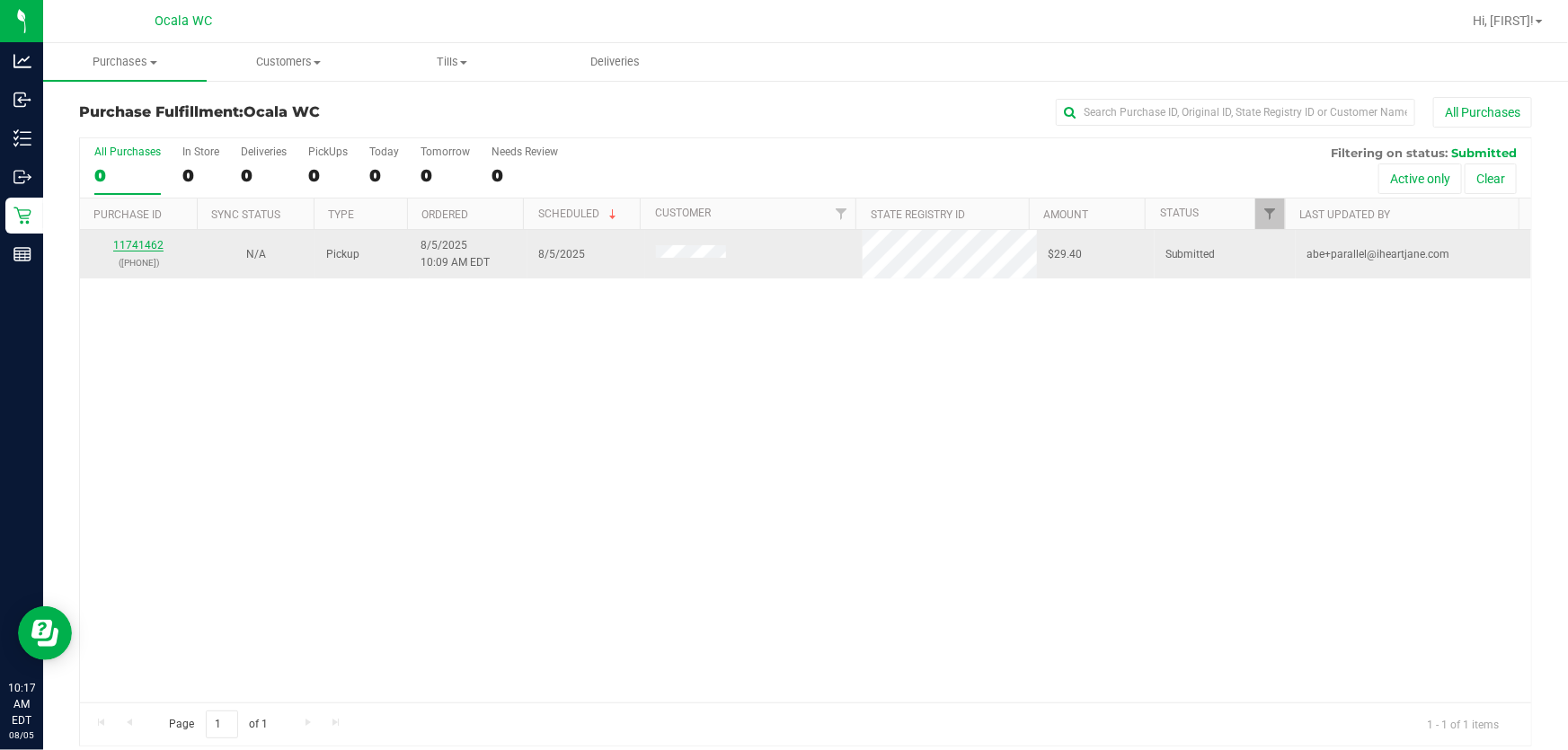 click on "11741462" at bounding box center (138, 245) 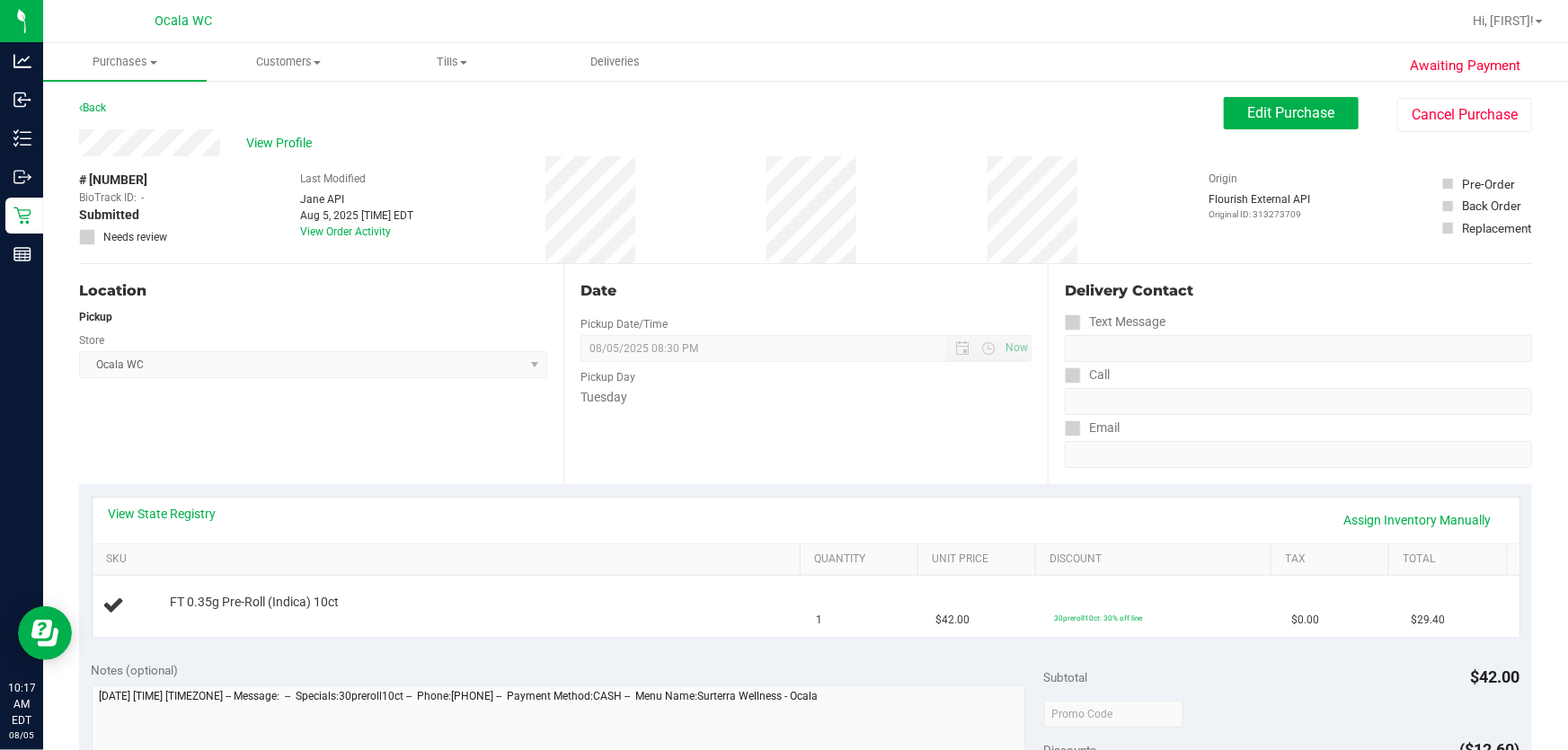 scroll, scrollTop: 81, scrollLeft: 0, axis: vertical 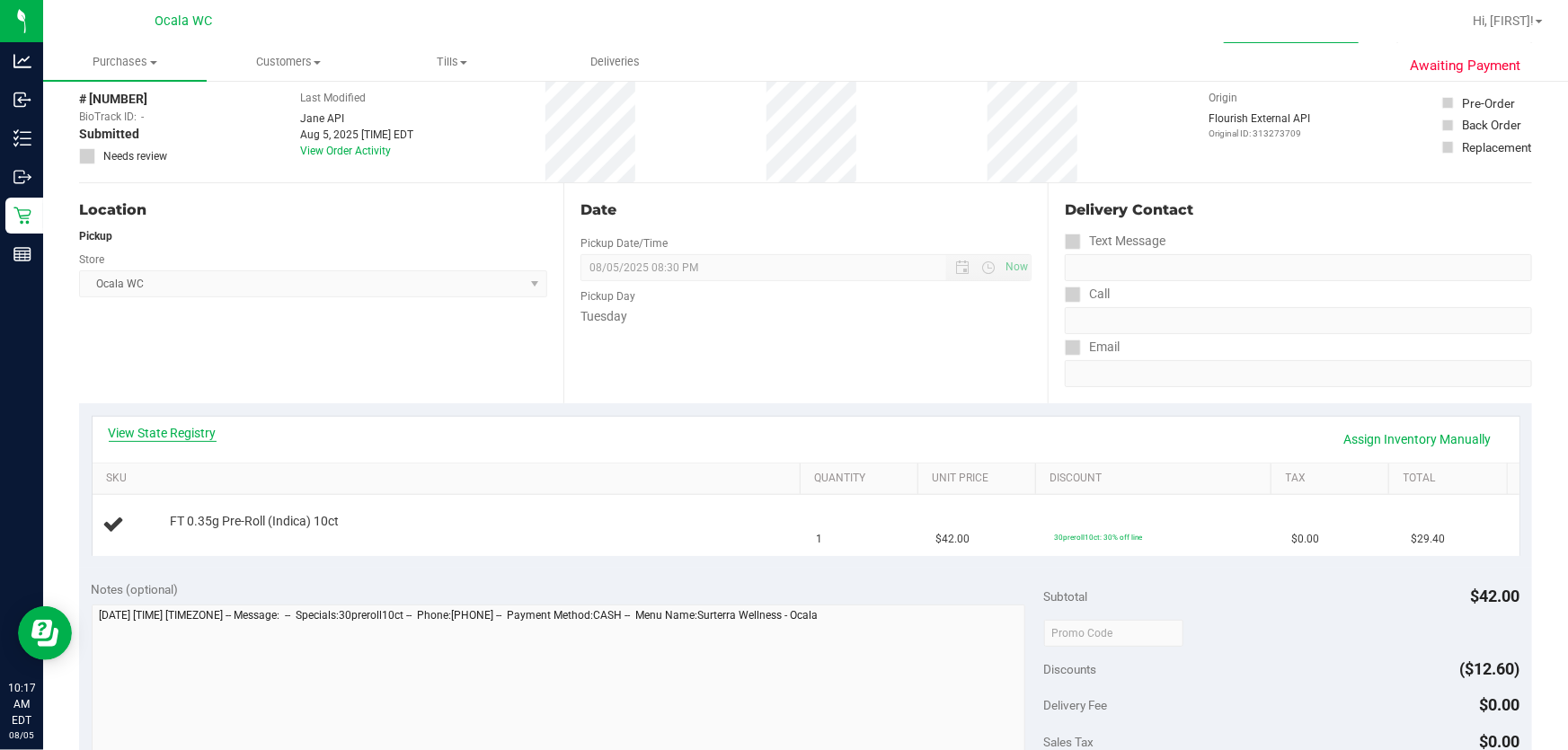 click on "View State Registry" at bounding box center (163, 433) 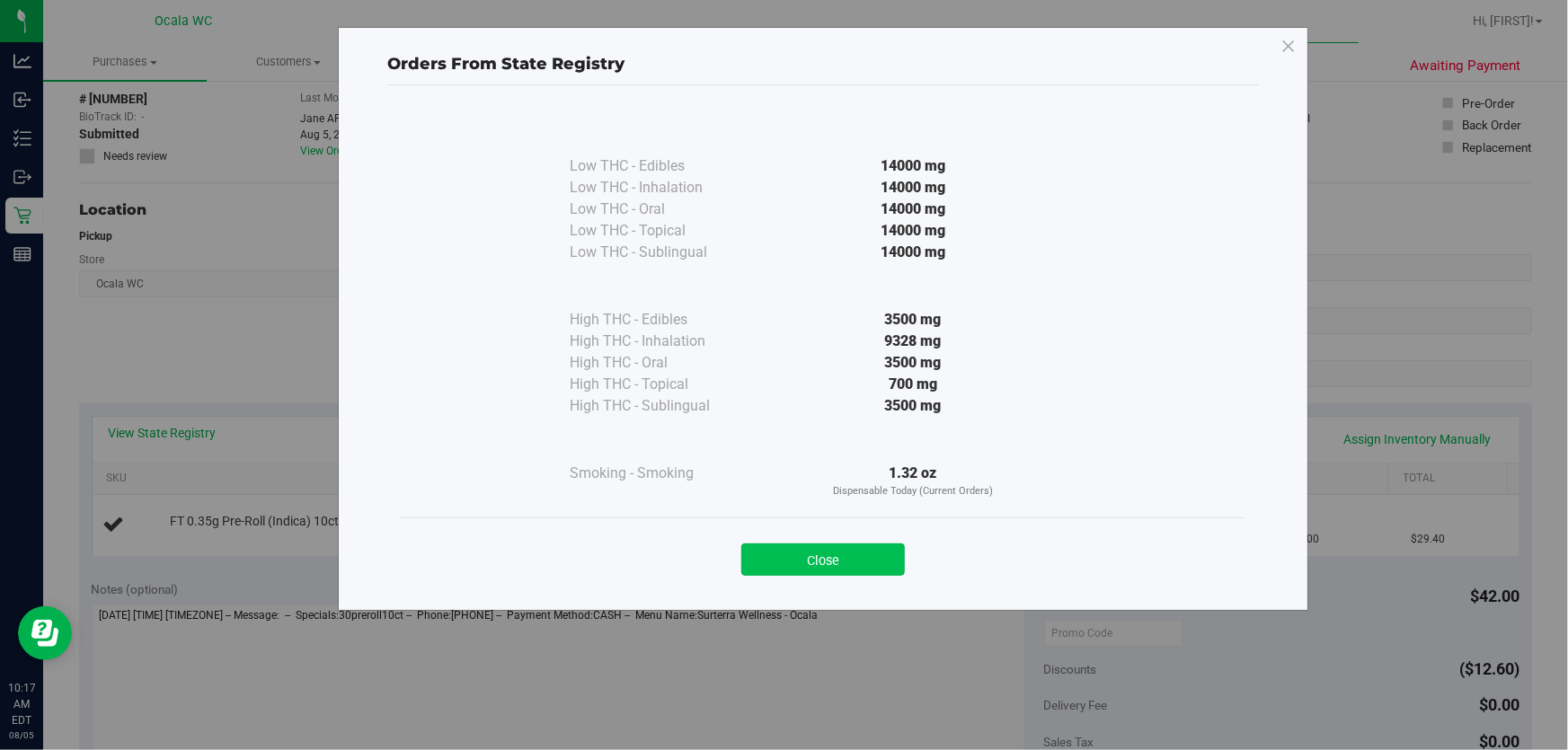click on "Close" at bounding box center [823, 560] 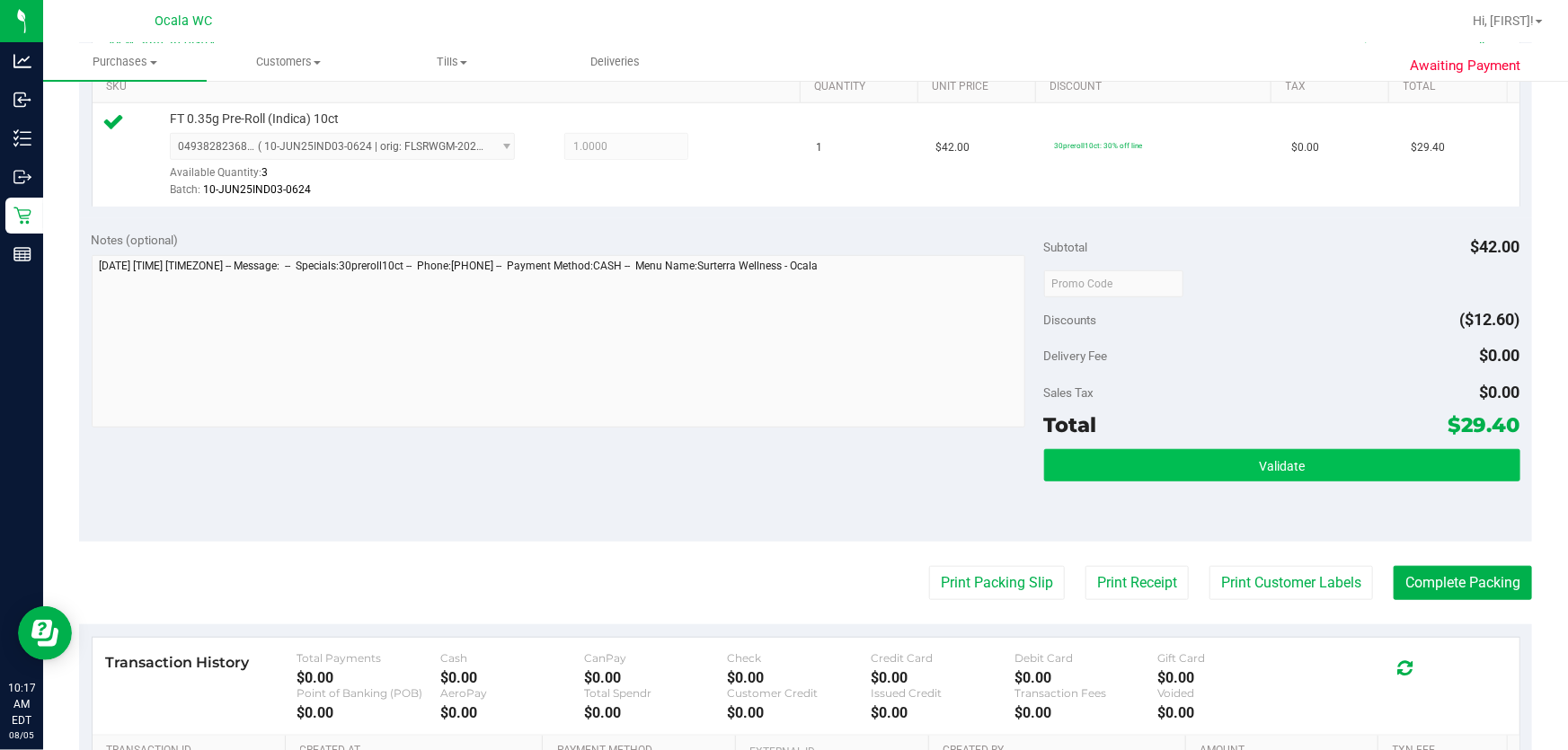 scroll, scrollTop: 490, scrollLeft: 0, axis: vertical 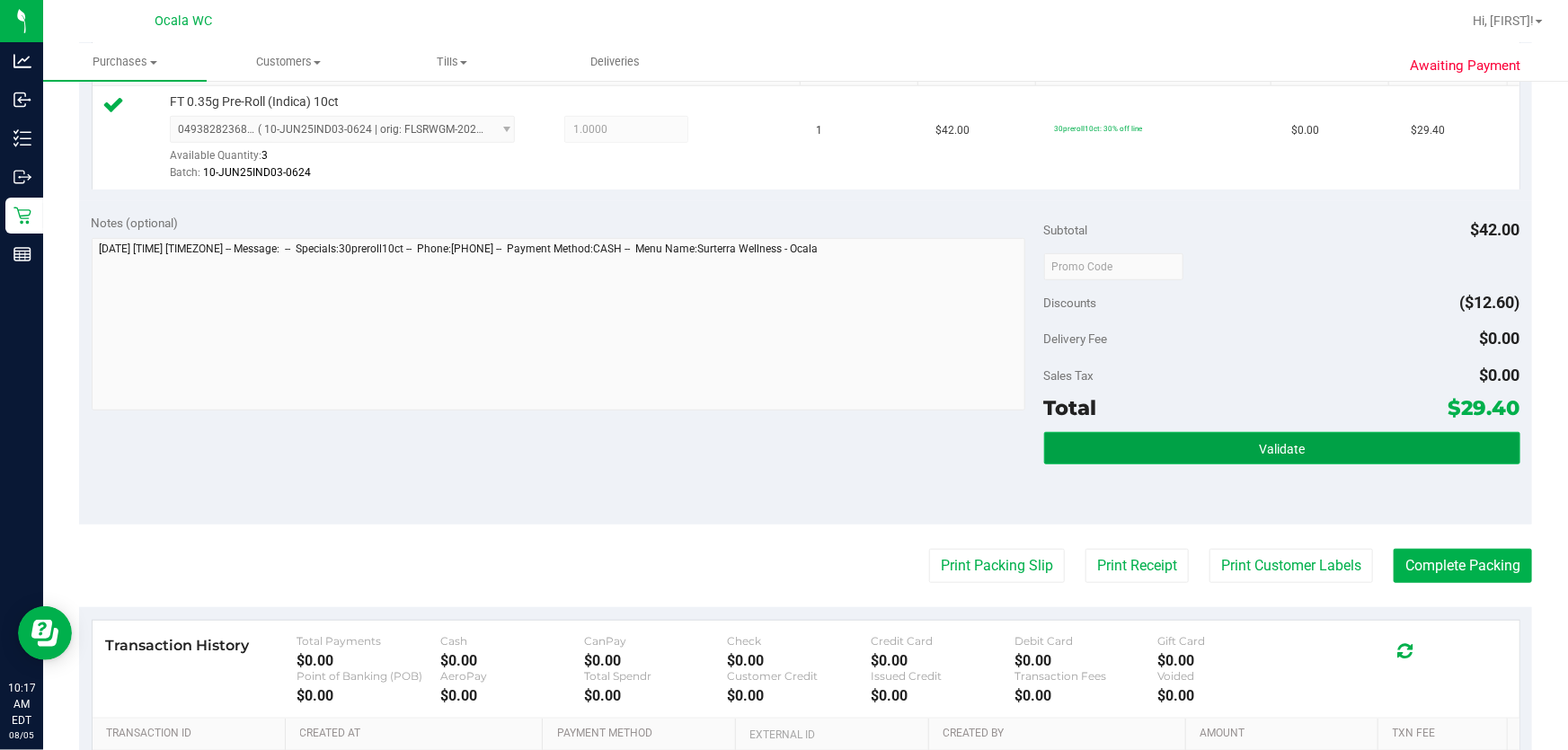 click on "Validate" at bounding box center (1282, 448) 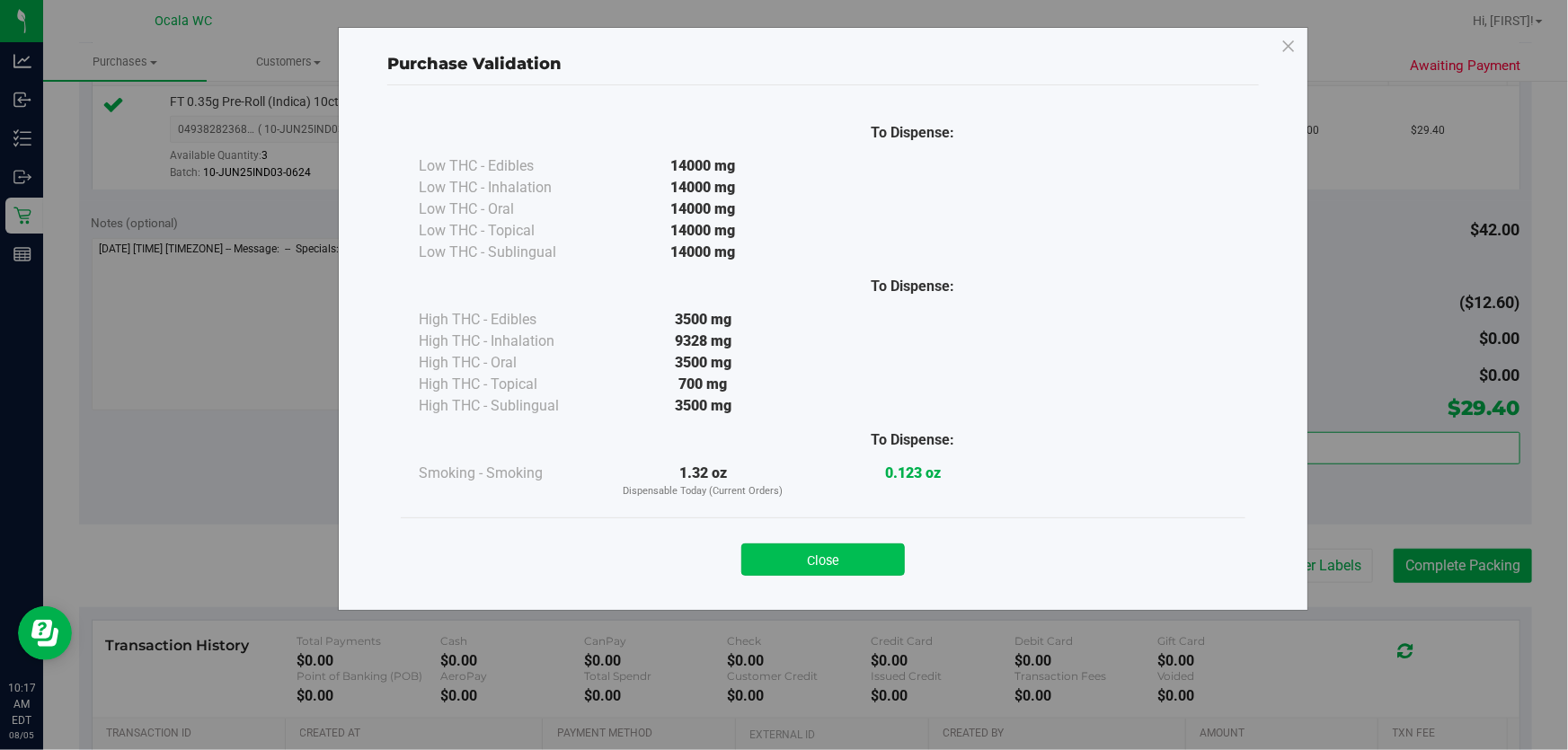 click on "Close" at bounding box center [823, 560] 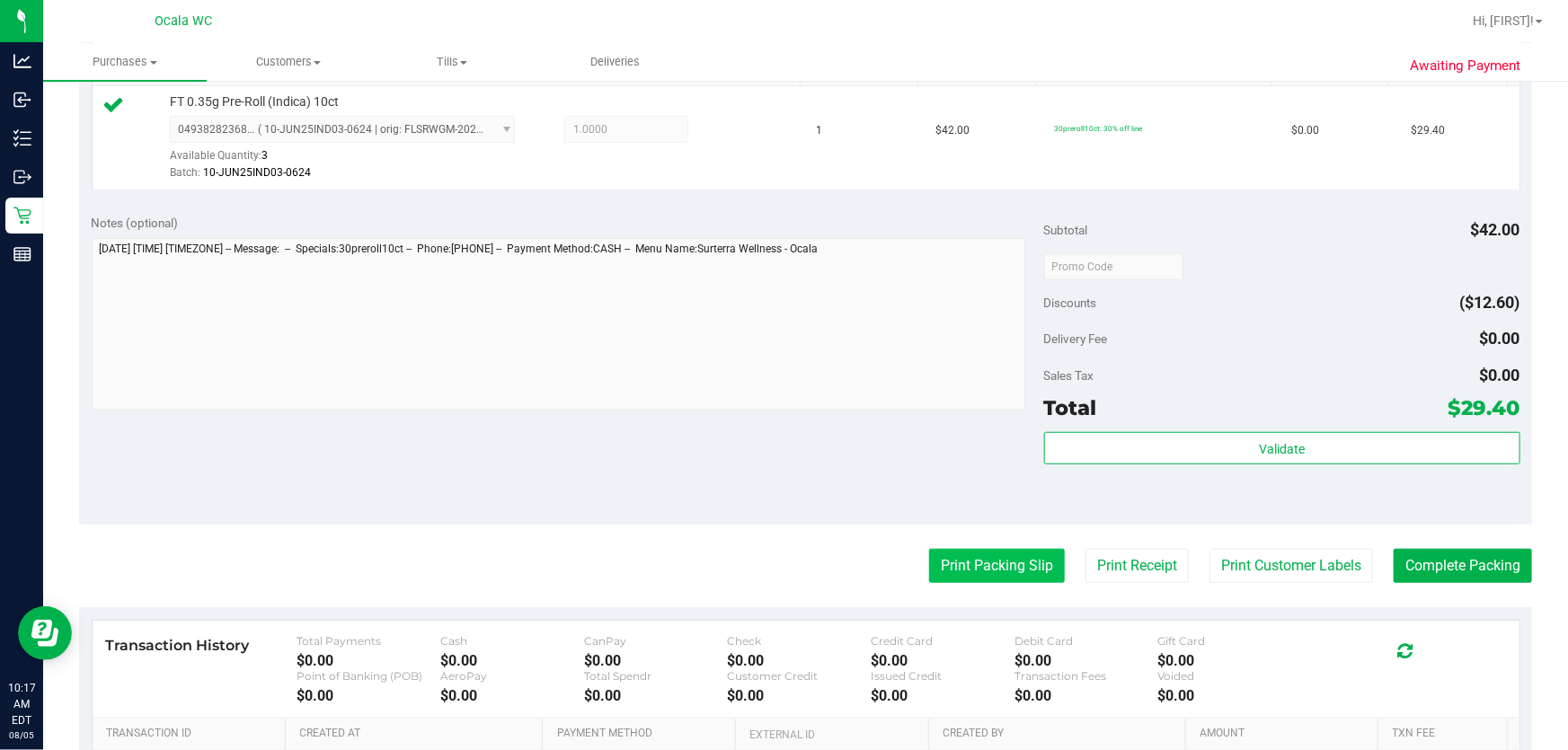 click on "Print Packing Slip" at bounding box center [997, 566] 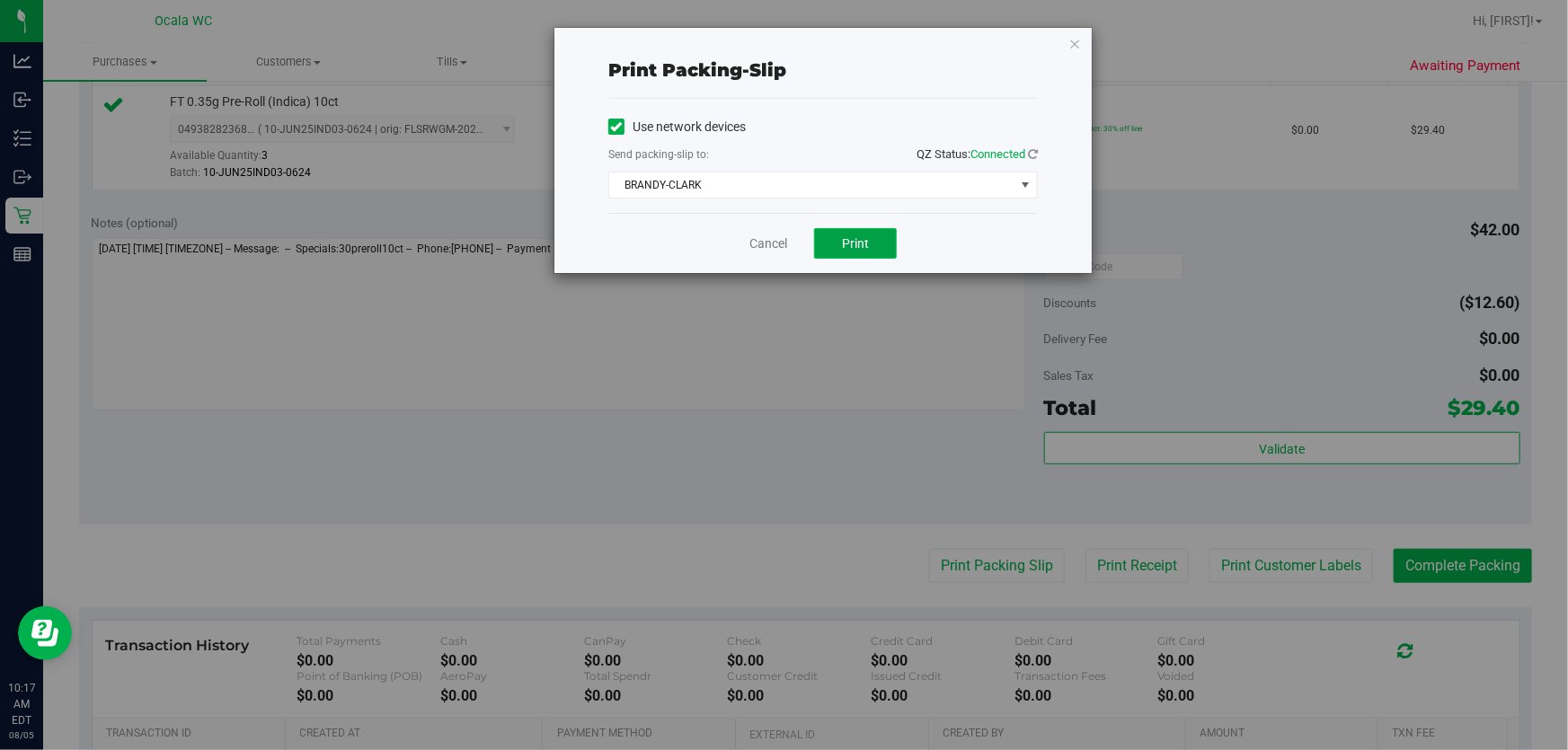 click on "Print" at bounding box center (855, 243) 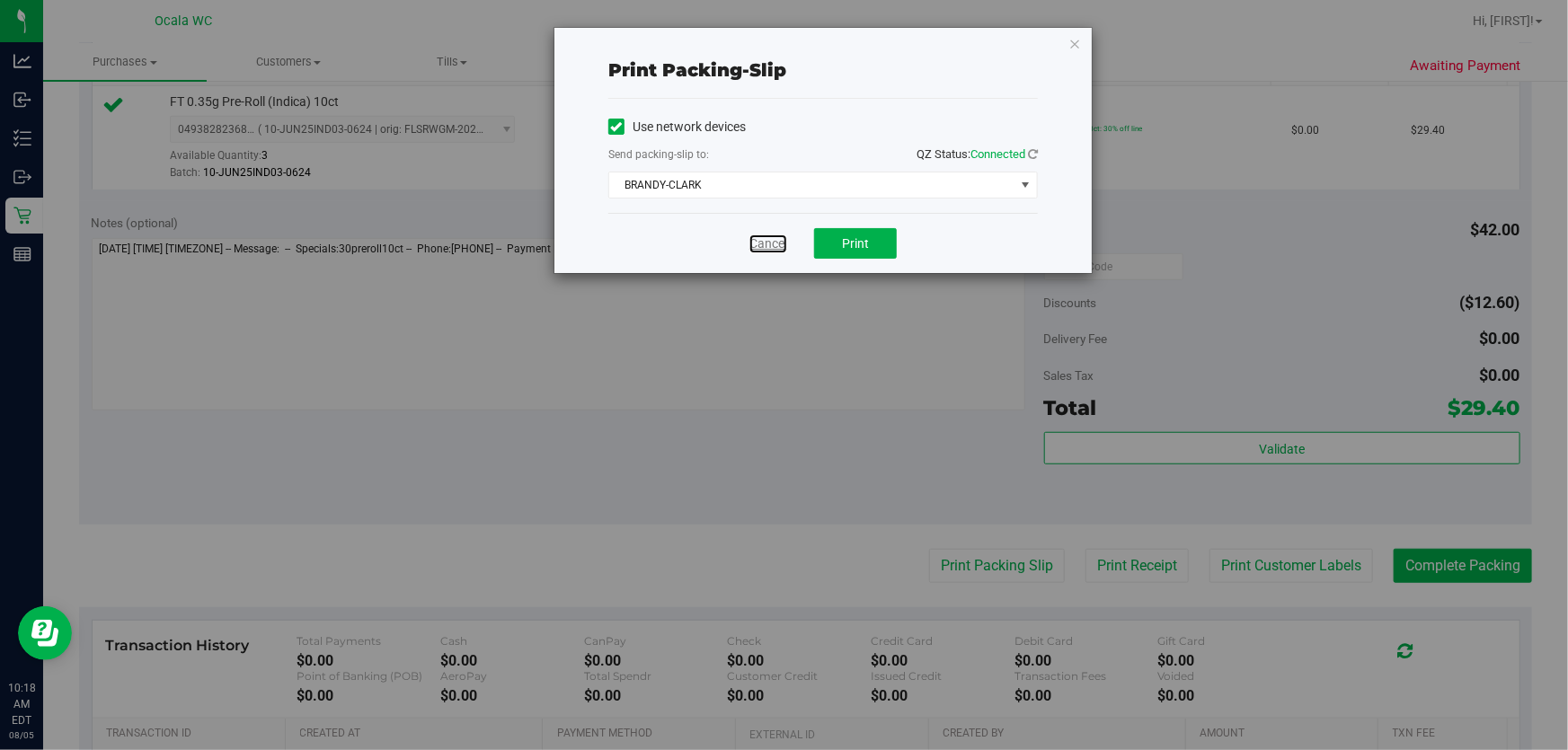 drag, startPoint x: 770, startPoint y: 244, endPoint x: 952, endPoint y: 358, distance: 214.75568 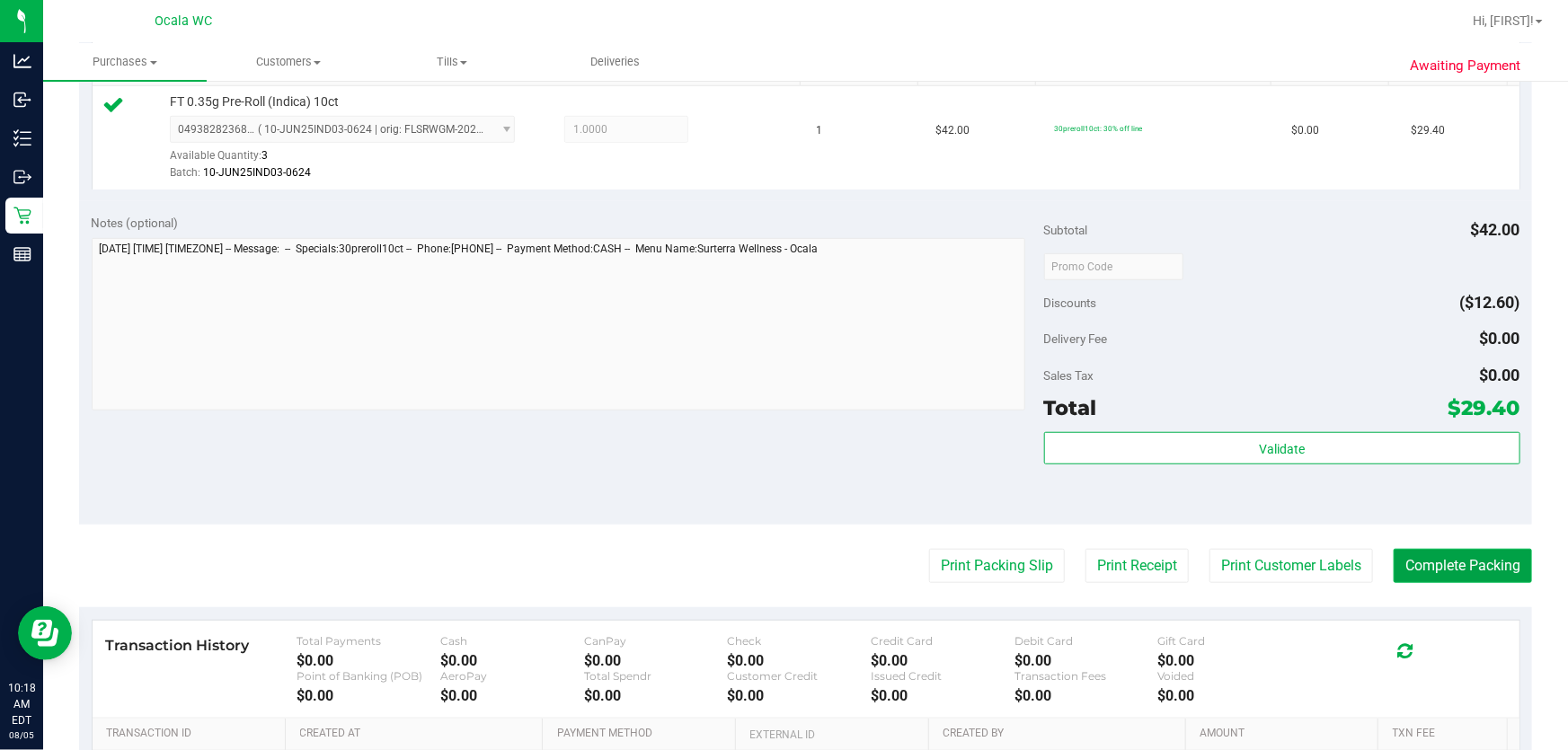 drag, startPoint x: 1463, startPoint y: 564, endPoint x: 1371, endPoint y: 567, distance: 92.0489 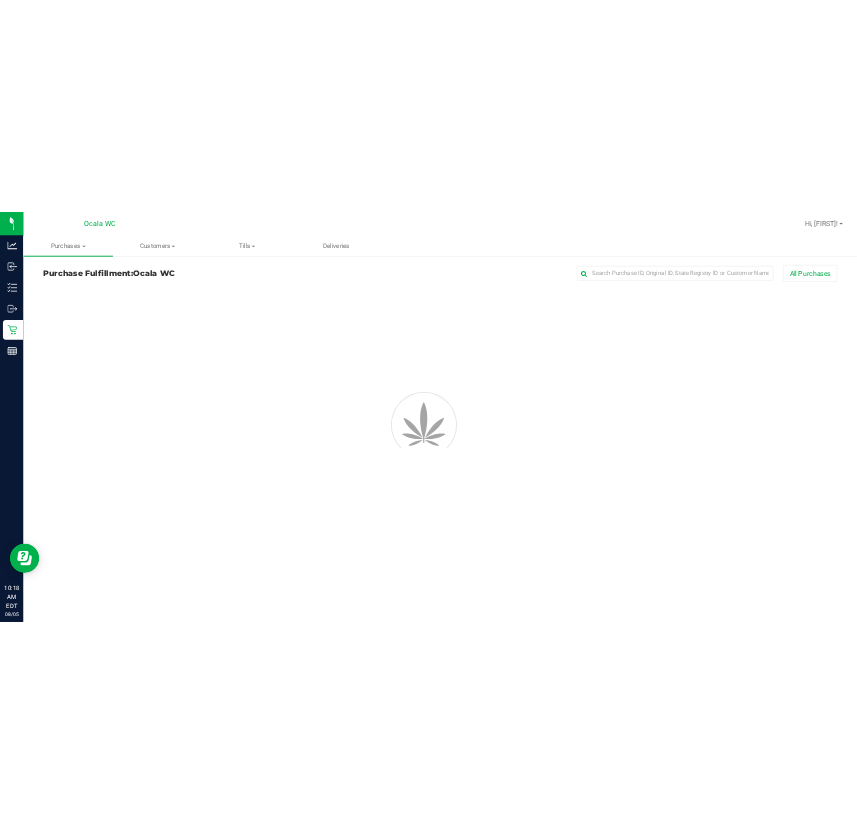 scroll, scrollTop: 0, scrollLeft: 0, axis: both 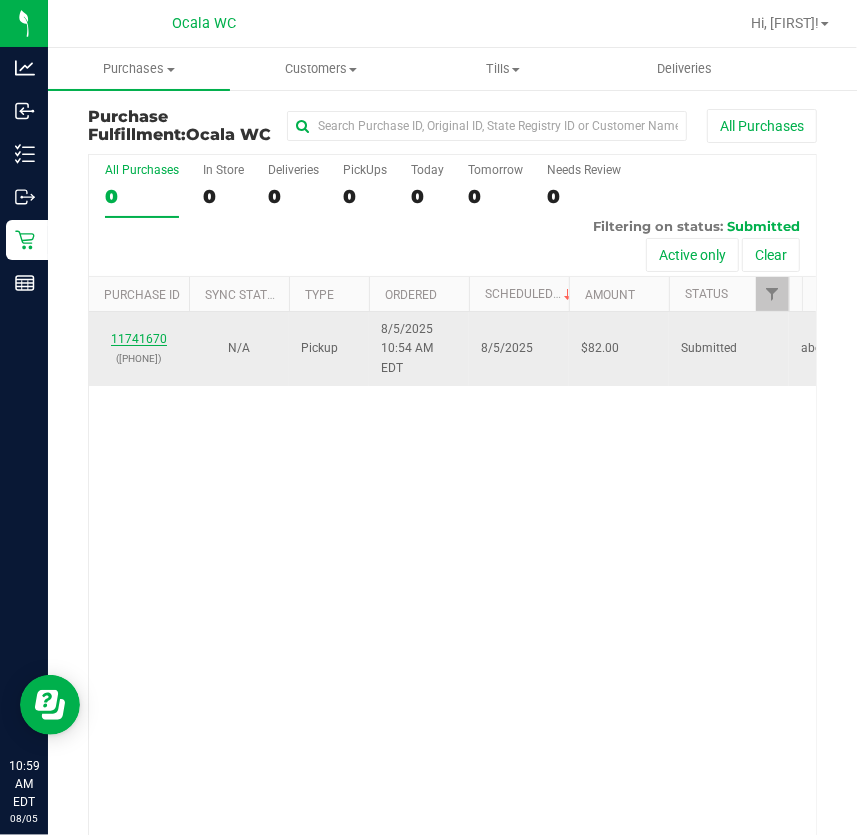 click on "11741670" at bounding box center [139, 339] 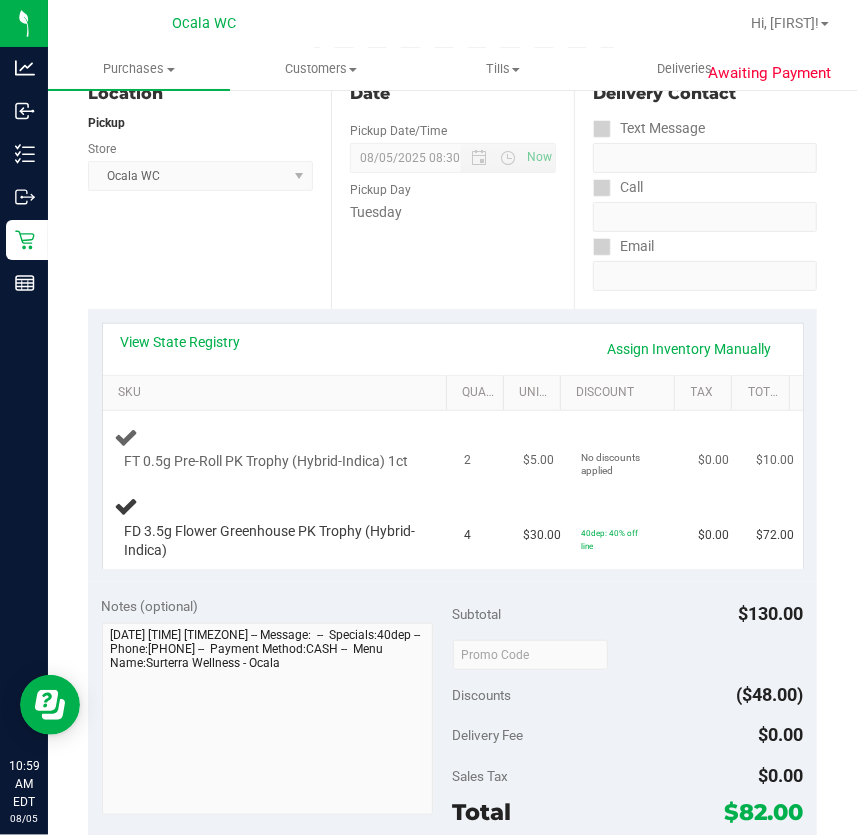 scroll, scrollTop: 272, scrollLeft: 0, axis: vertical 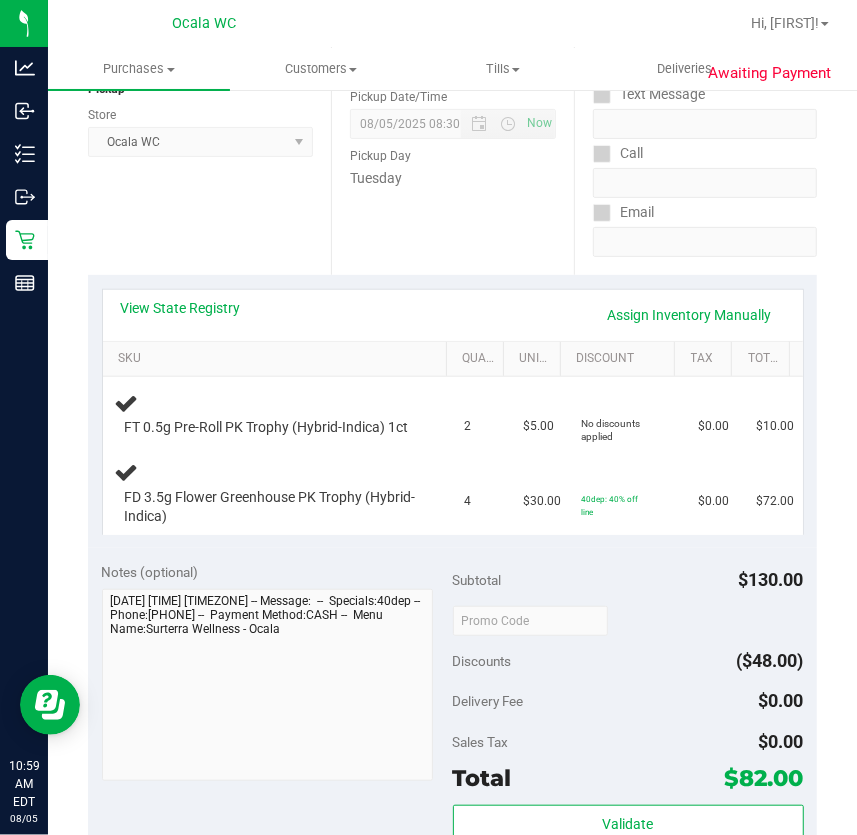 click on "View State Registry
Assign Inventory Manually" at bounding box center (453, 315) 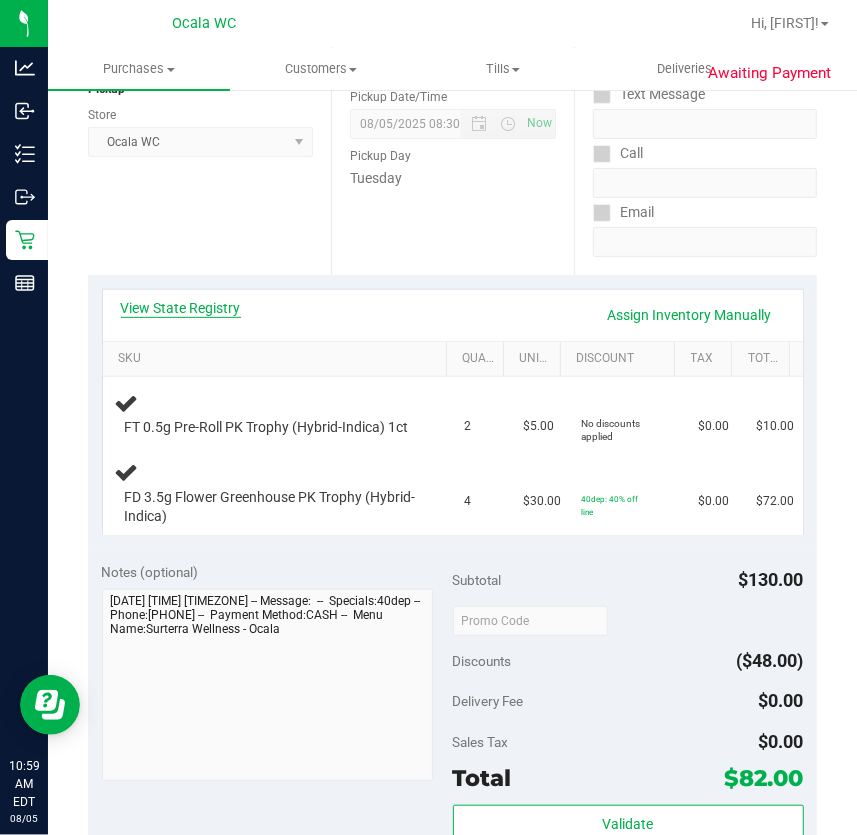 click on "View State Registry" at bounding box center [181, 308] 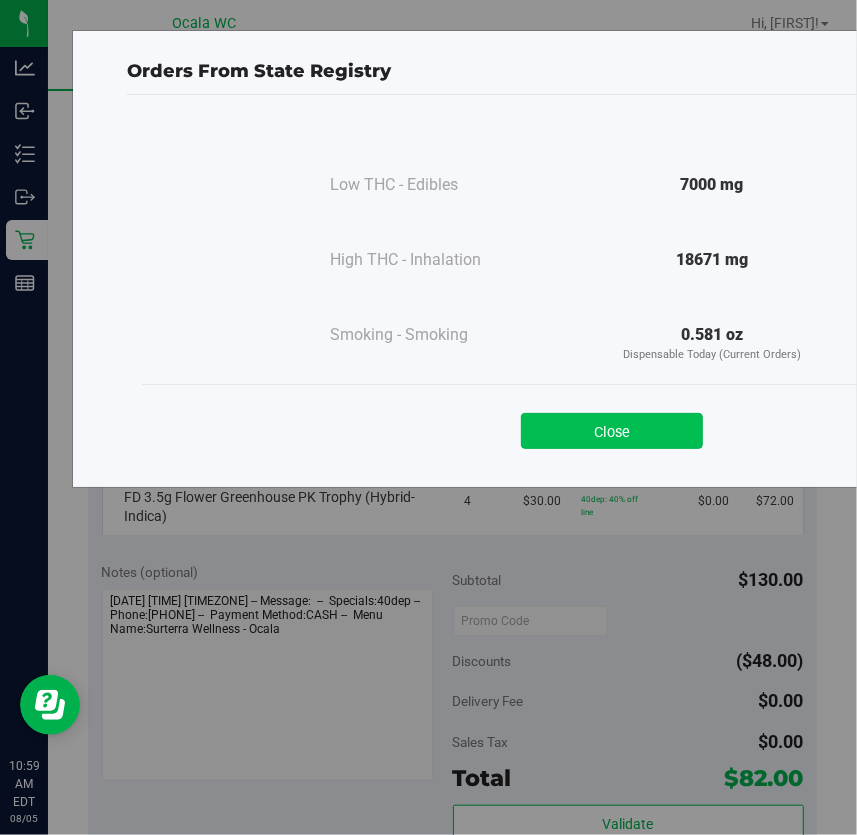 click on "Close" at bounding box center (612, 431) 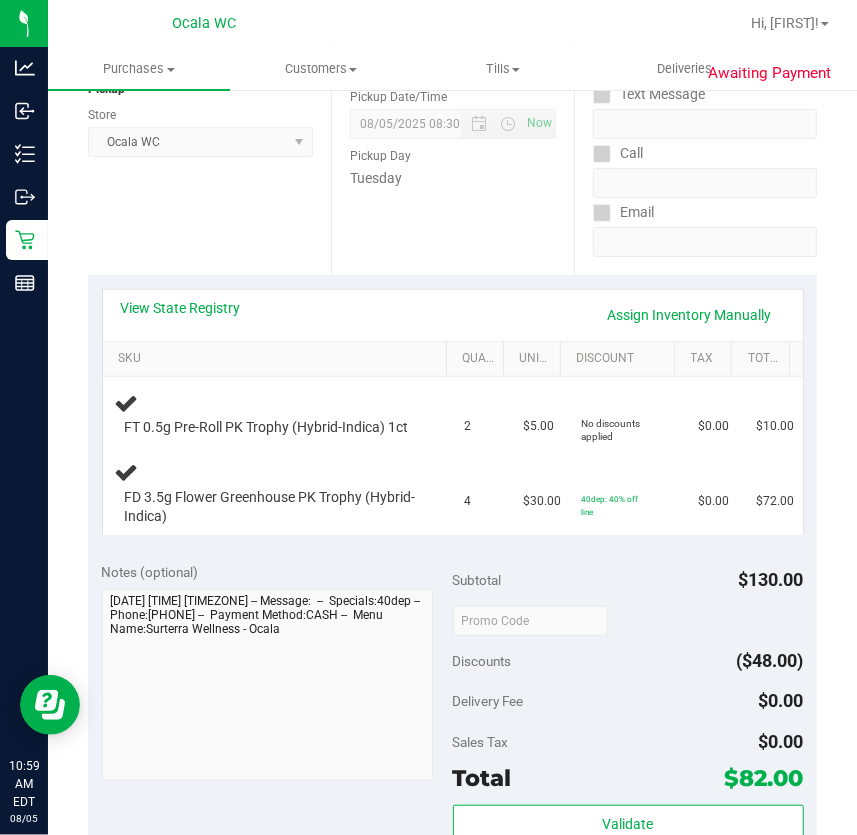 click on "View State Registry
Assign Inventory Manually" at bounding box center (453, 315) 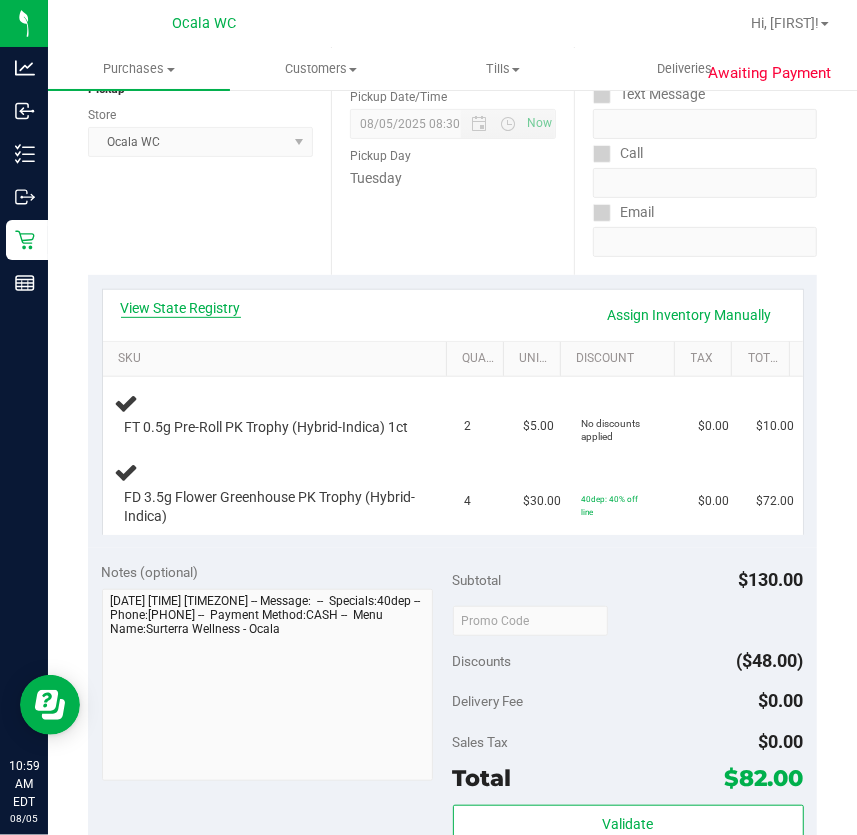 click on "View State Registry" at bounding box center [181, 308] 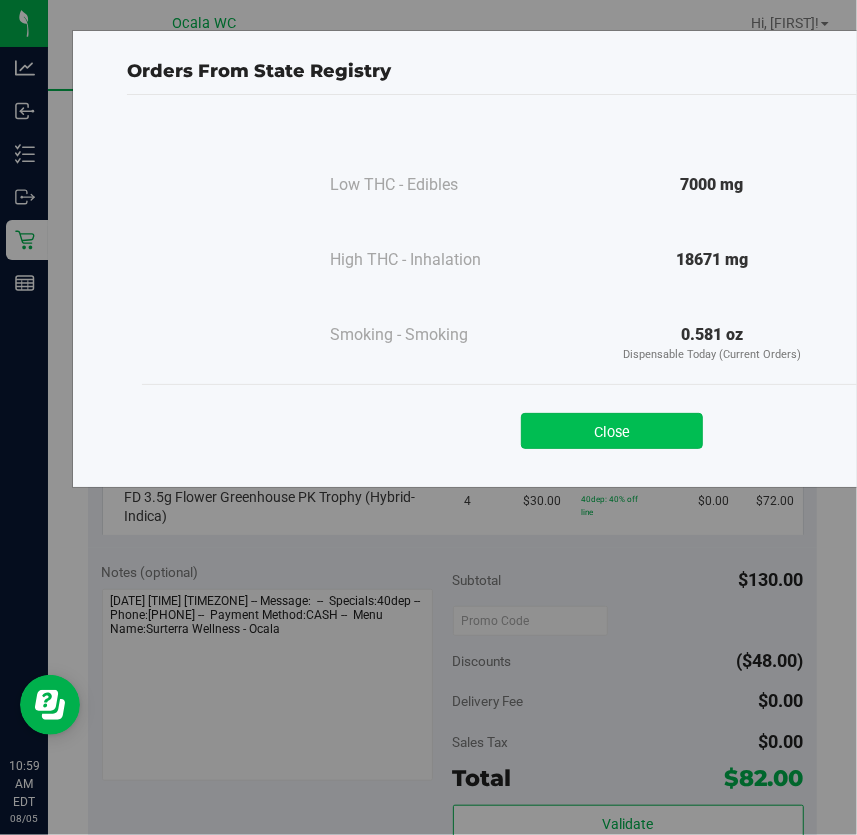 click on "Close" at bounding box center [612, 431] 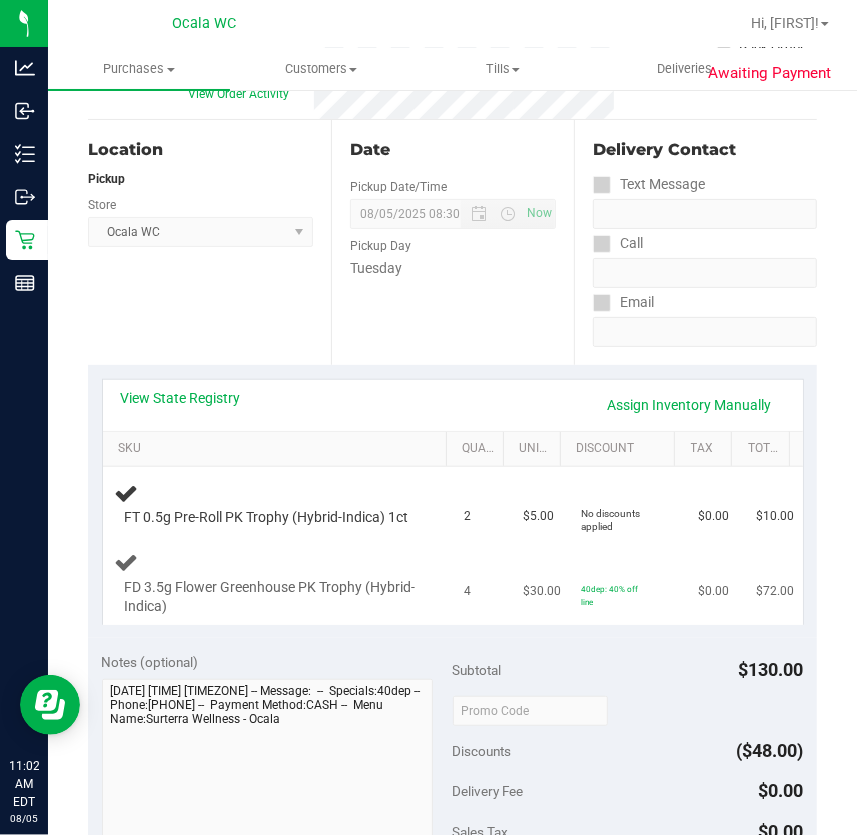 scroll, scrollTop: 363, scrollLeft: 0, axis: vertical 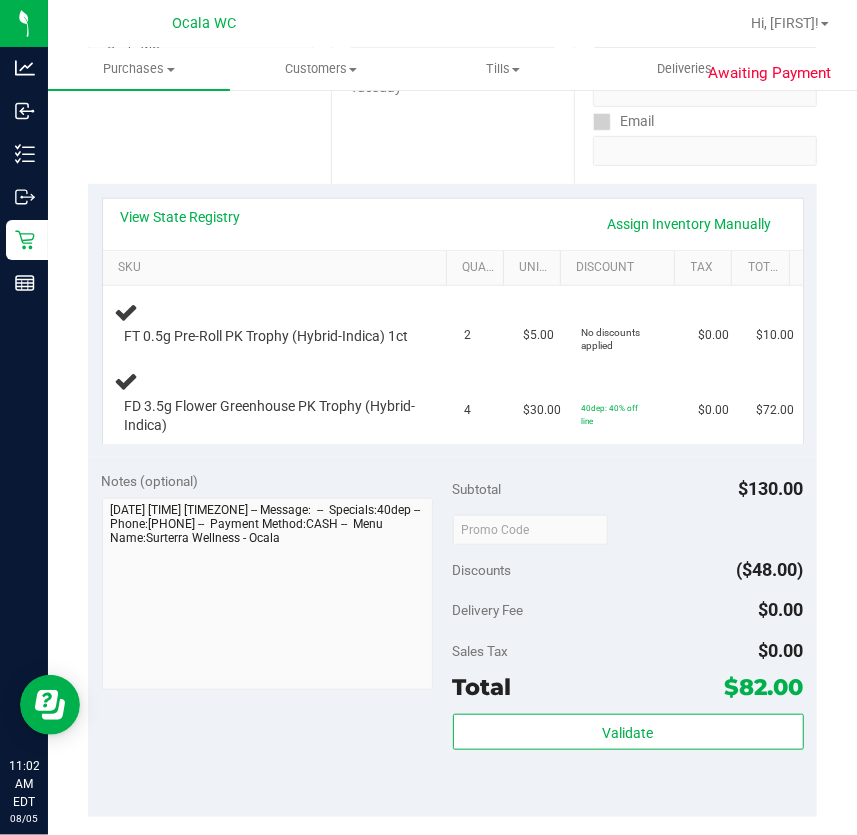 click on "View State Registry
Assign Inventory Manually
SKU Quantity Unit Price Discount Tax Total
FT 0.5g Pre-Roll PK Trophy (Hybrid-Indica) 1ct
2
$5.00
No discounts applied
$0.00
$10.00
4" at bounding box center (452, 320) 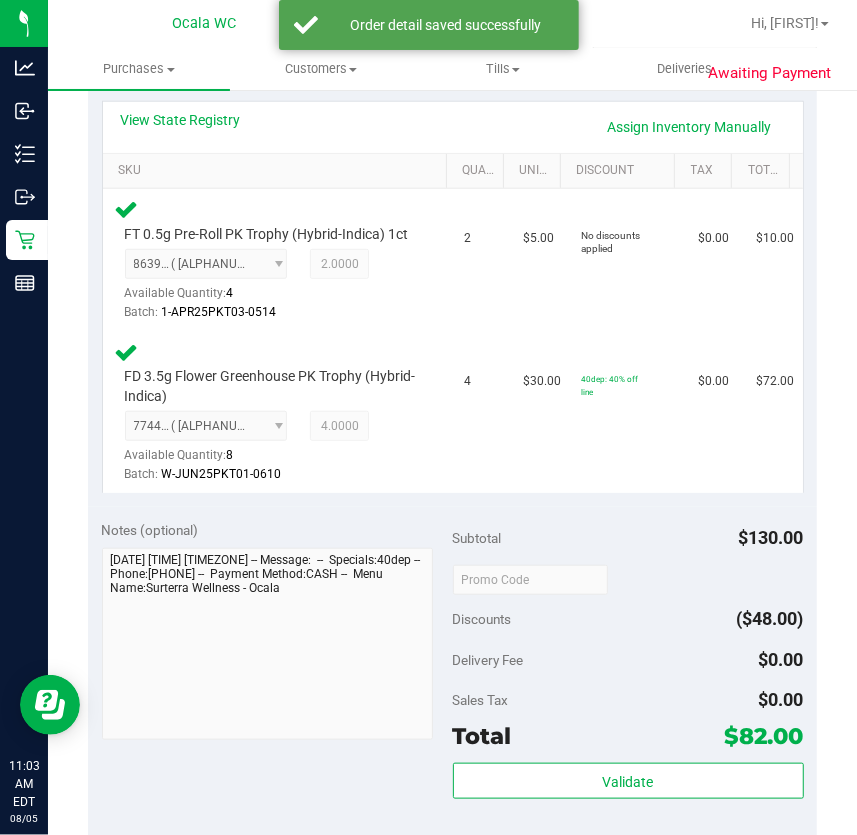 scroll, scrollTop: 818, scrollLeft: 0, axis: vertical 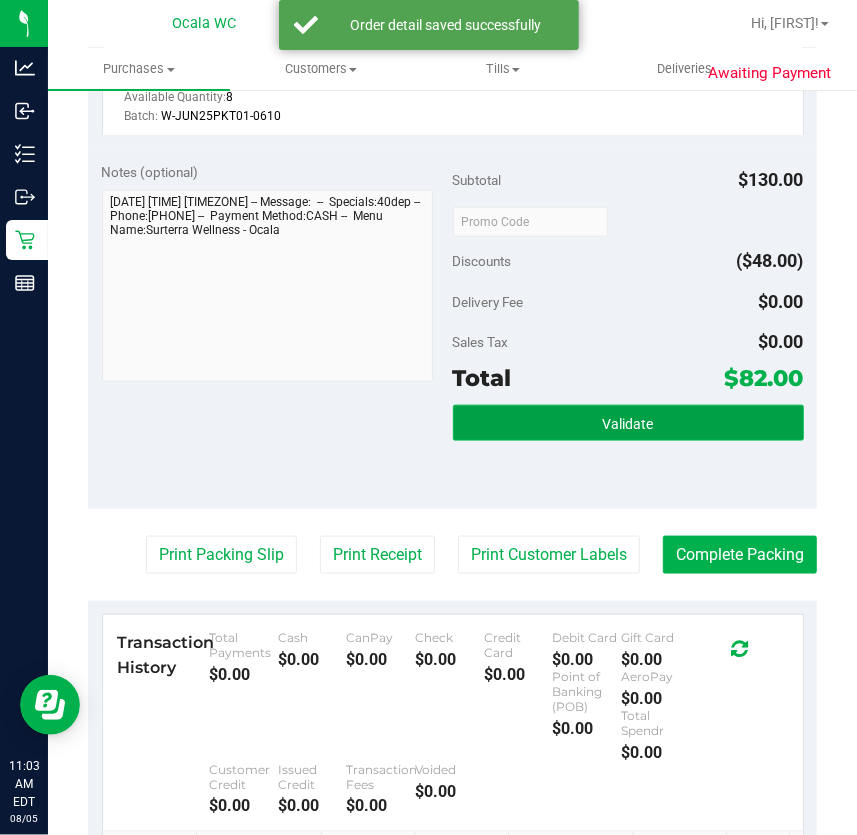 click on "Validate" at bounding box center [628, 424] 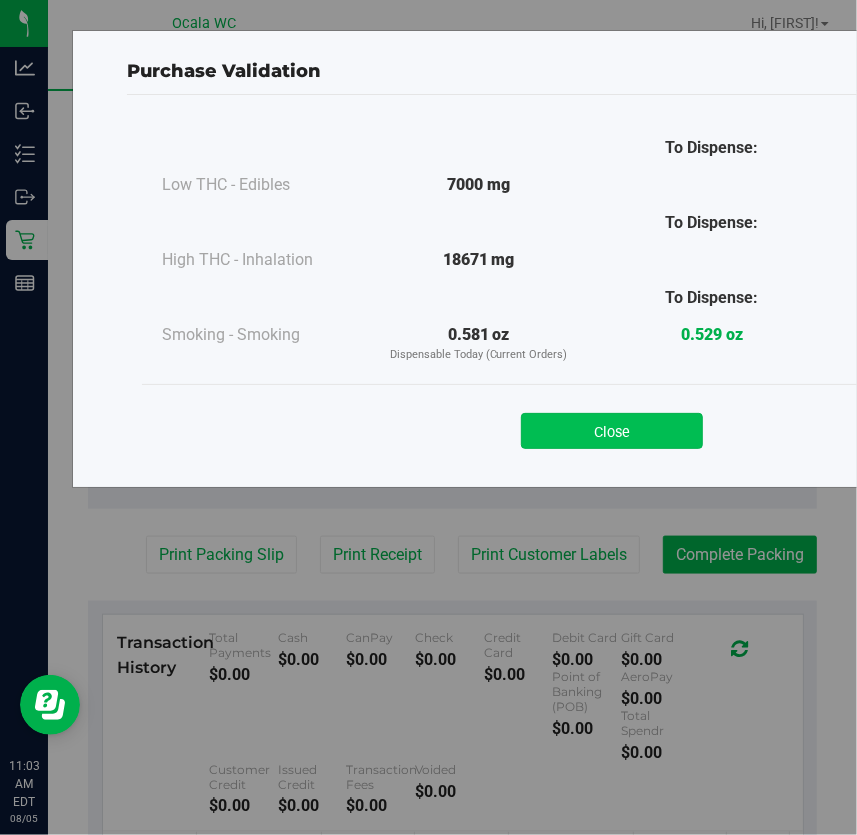 click on "Close" at bounding box center [612, 431] 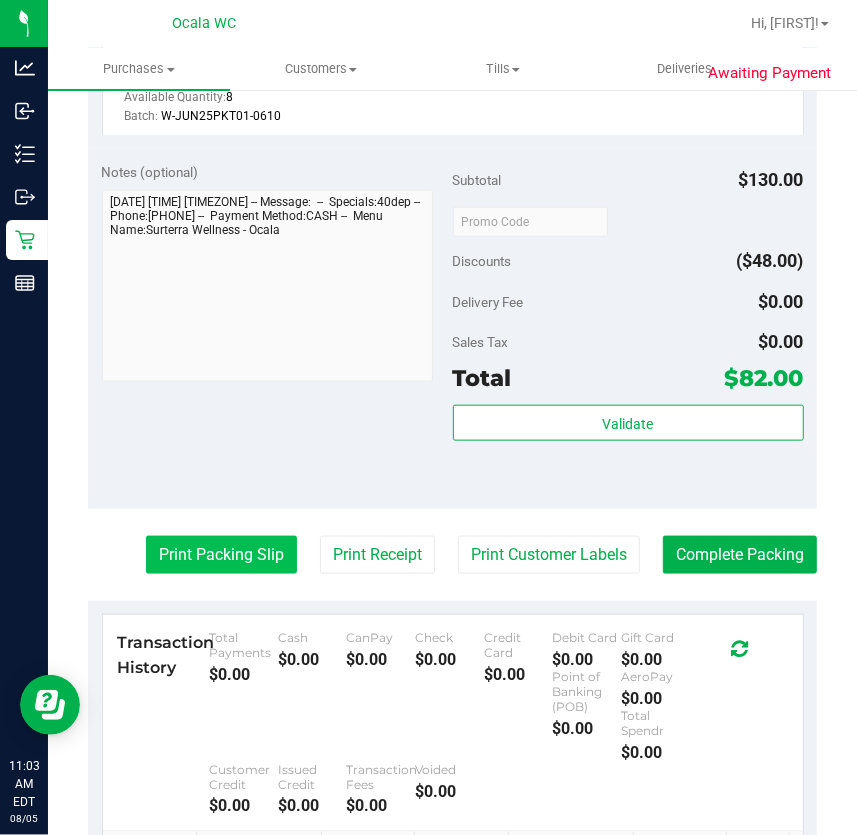 click on "Print Packing Slip" at bounding box center (221, 555) 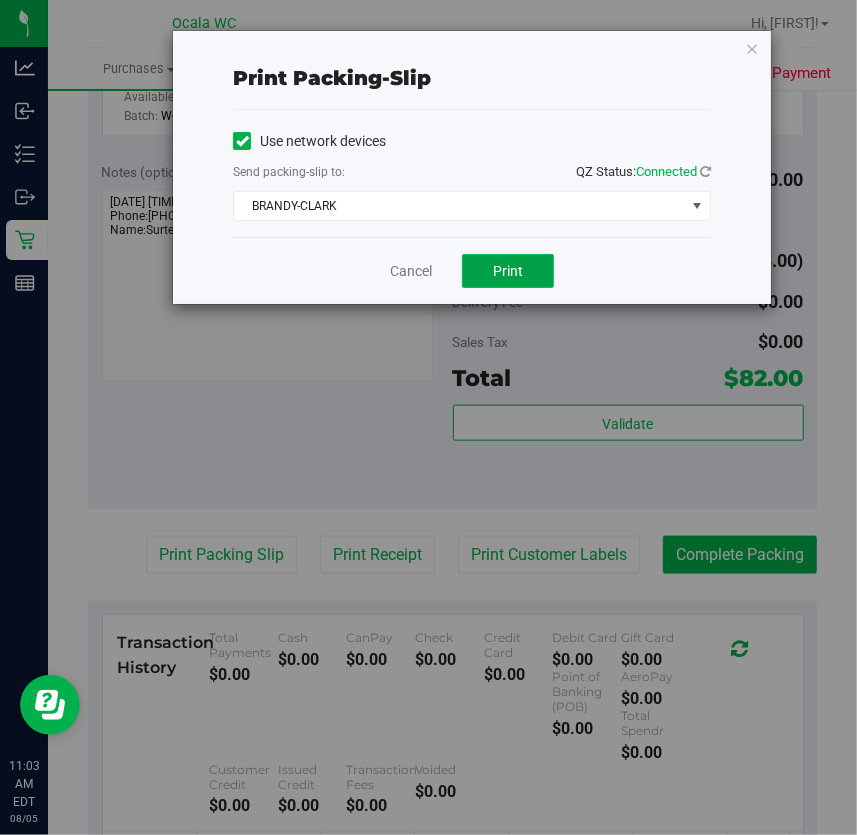 click on "Print" at bounding box center [508, 271] 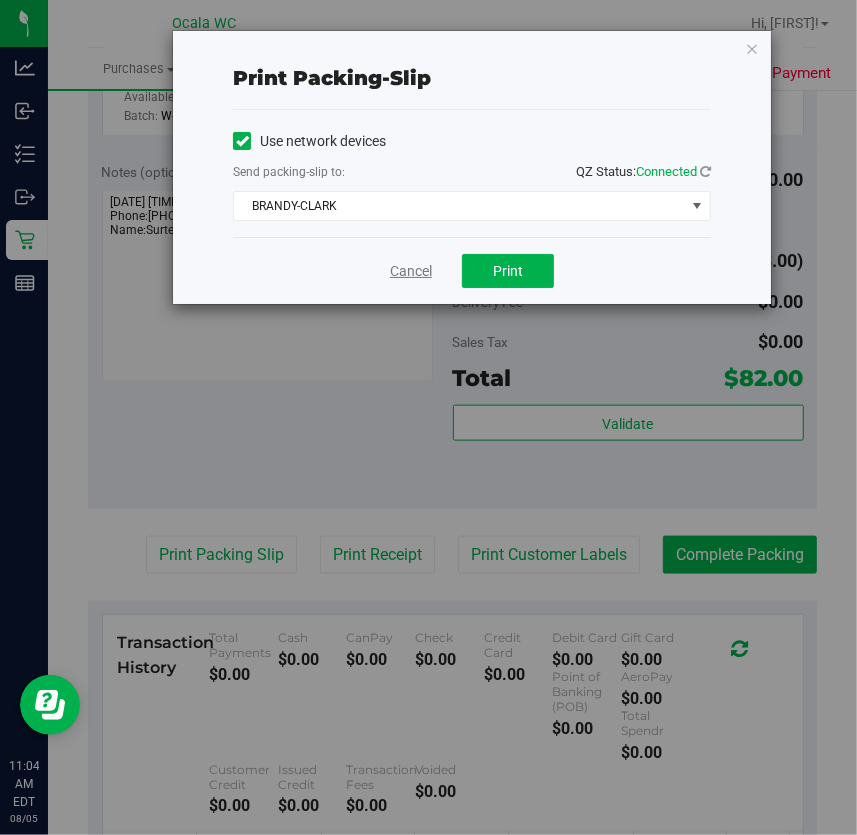 click on "Cancel" at bounding box center [411, 271] 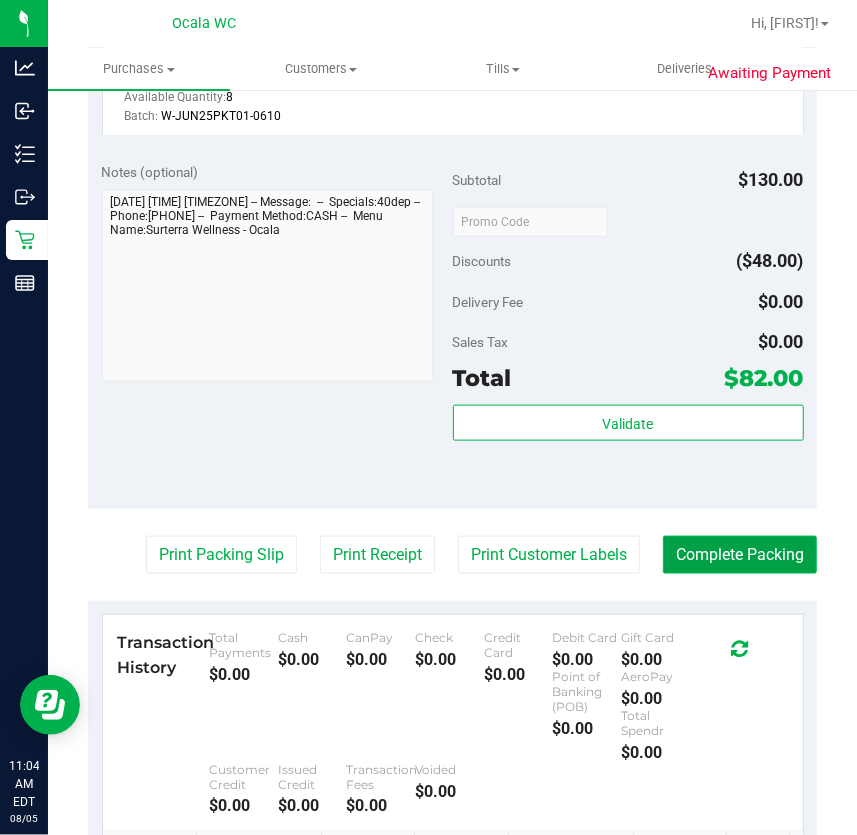 click on "Complete Packing" at bounding box center (740, 555) 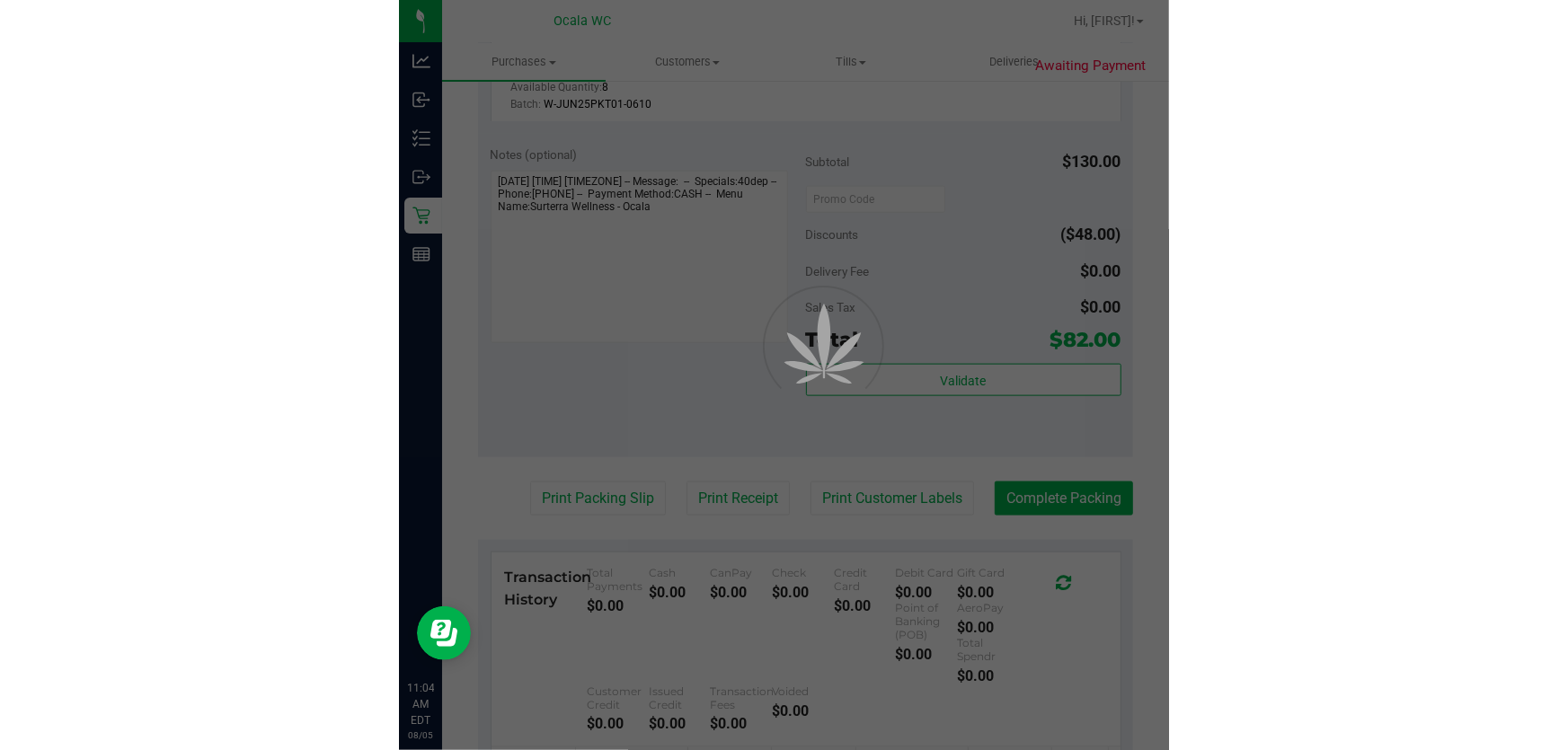 scroll, scrollTop: 0, scrollLeft: 0, axis: both 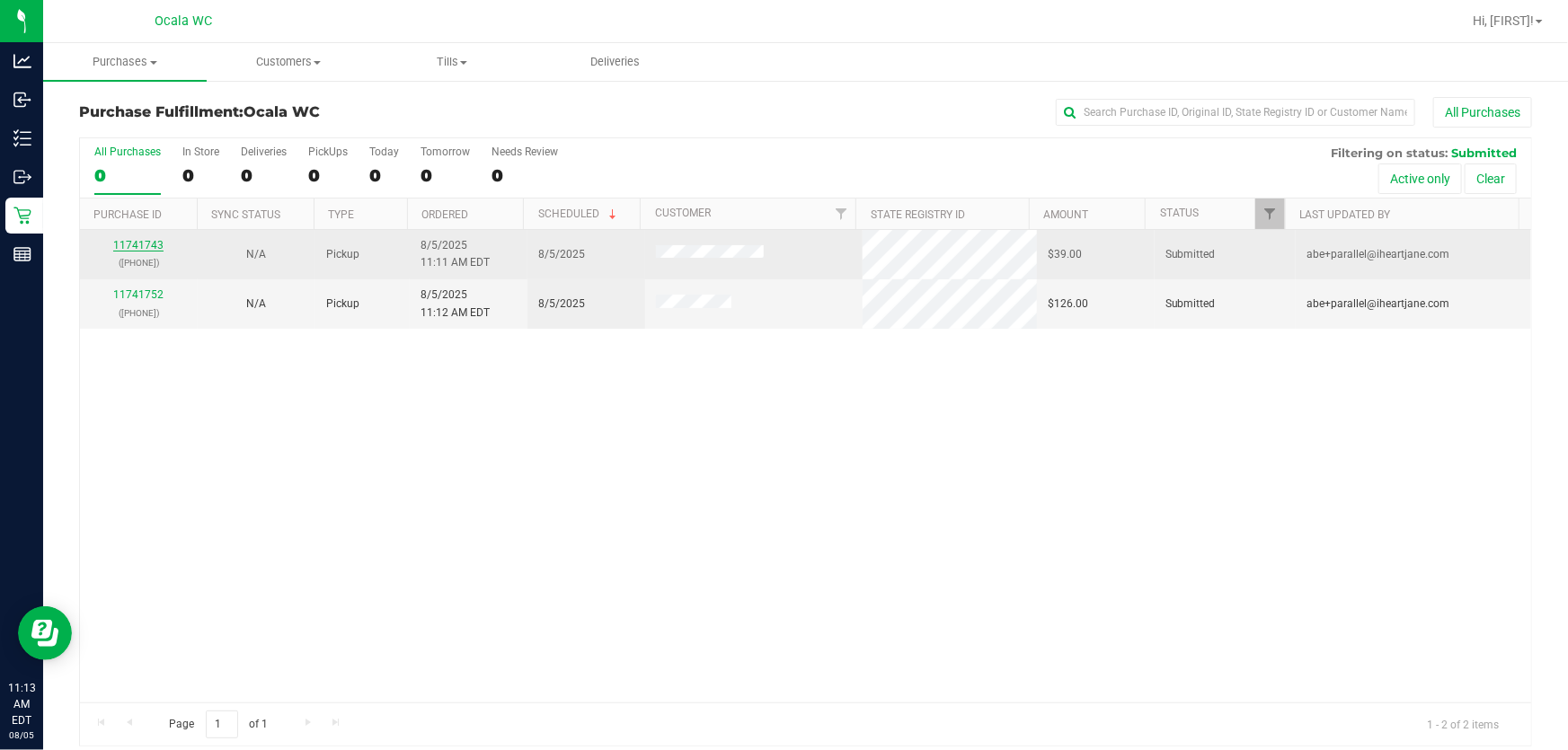 click on "11741743" at bounding box center (138, 245) 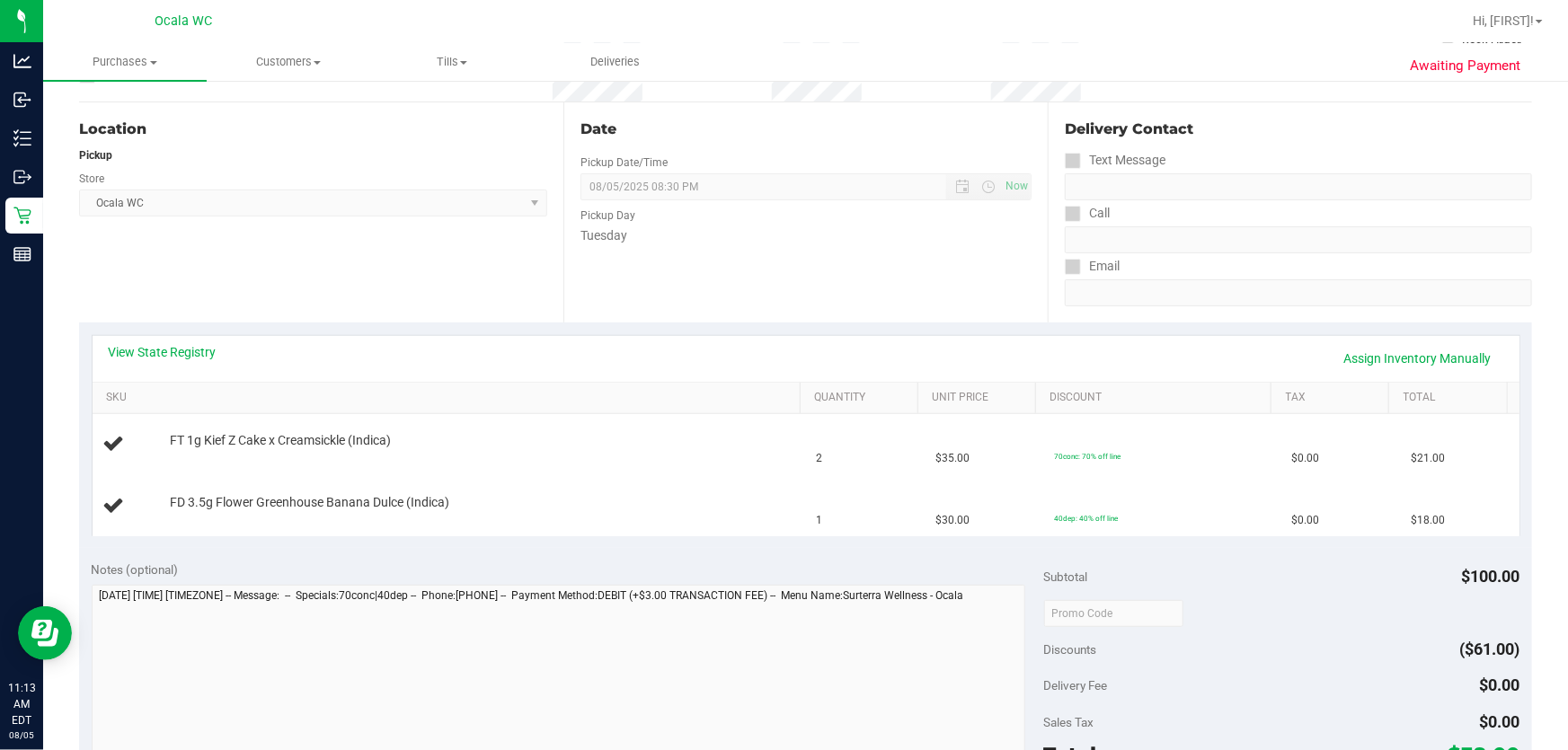 scroll, scrollTop: 163, scrollLeft: 0, axis: vertical 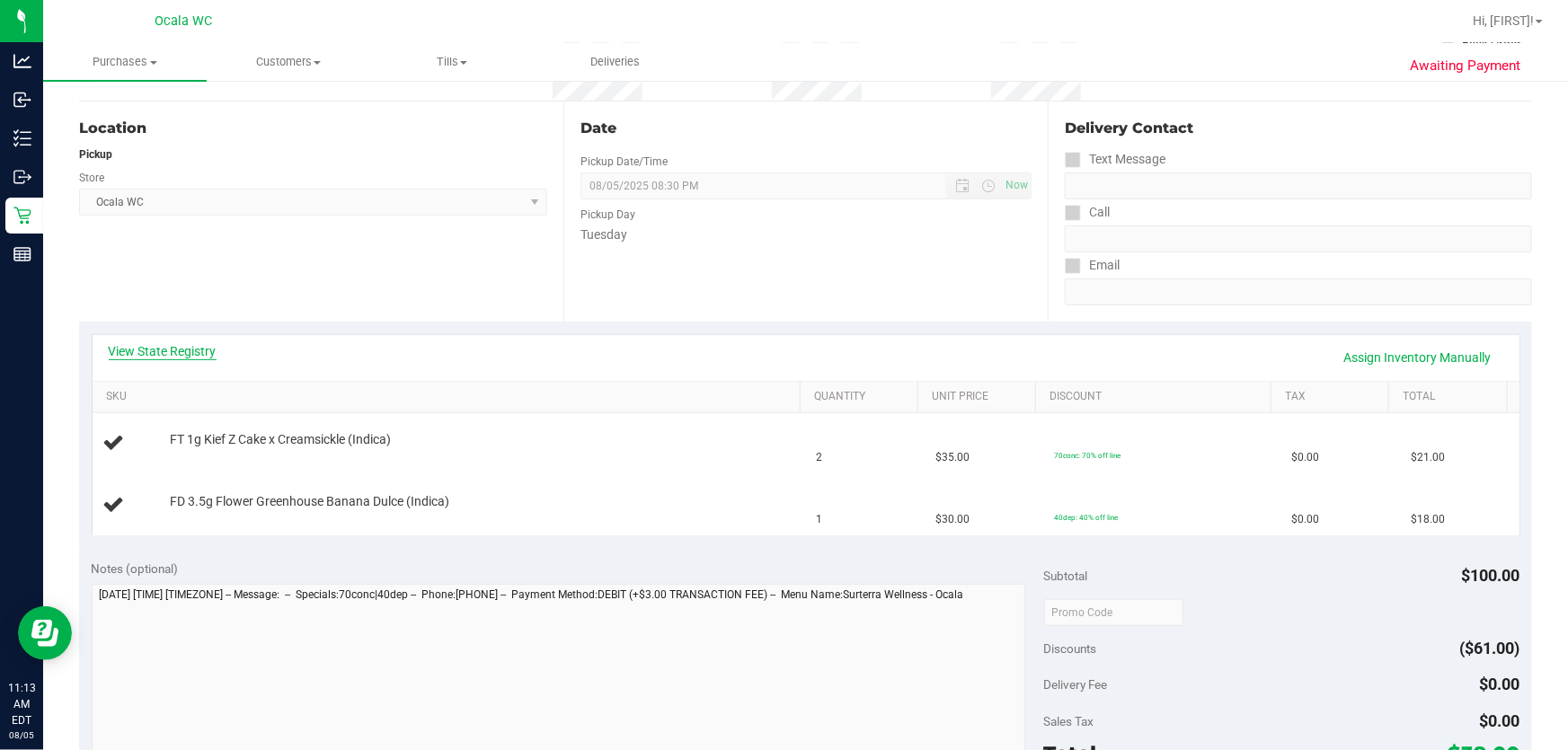 click on "View State Registry" at bounding box center (163, 351) 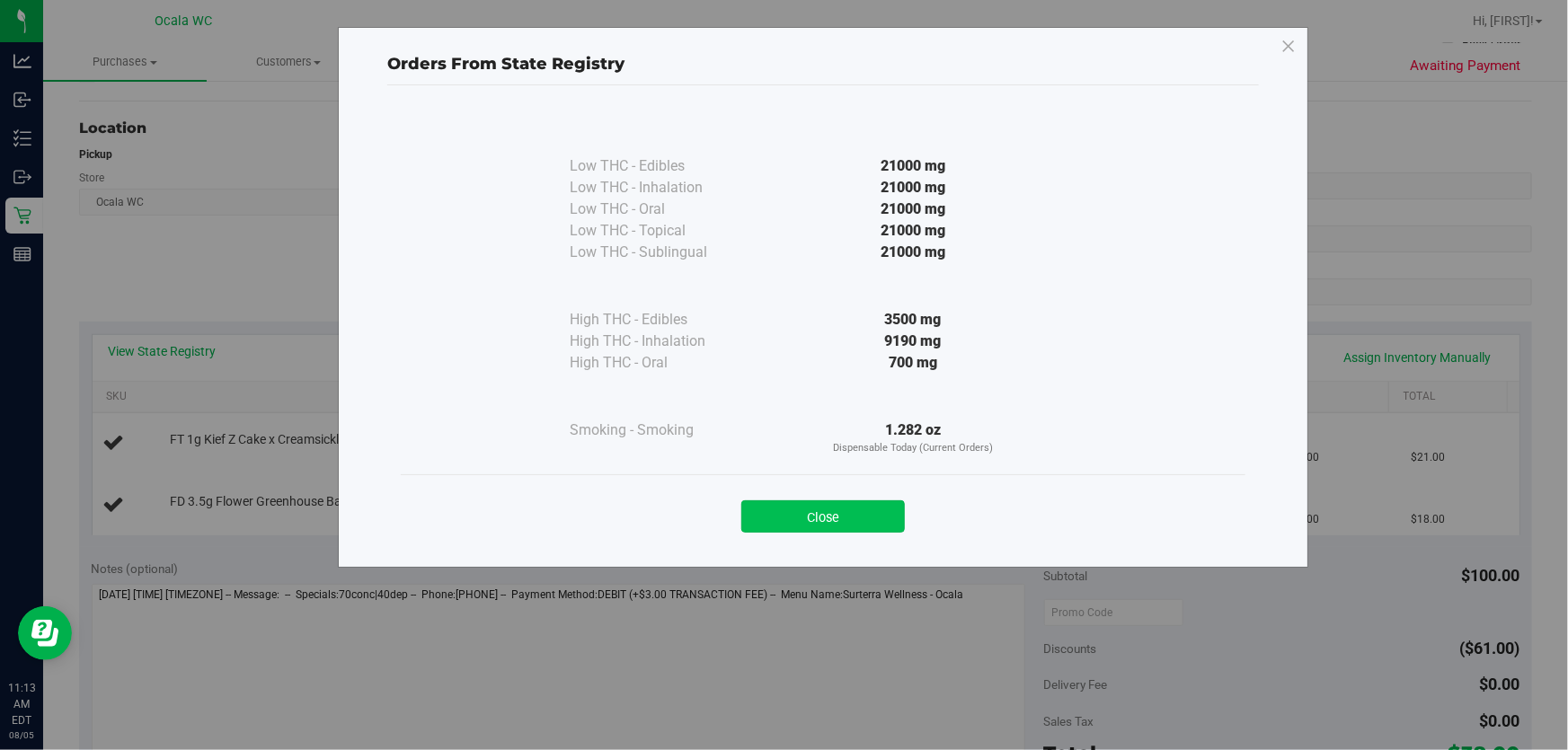 click on "Close" at bounding box center [823, 516] 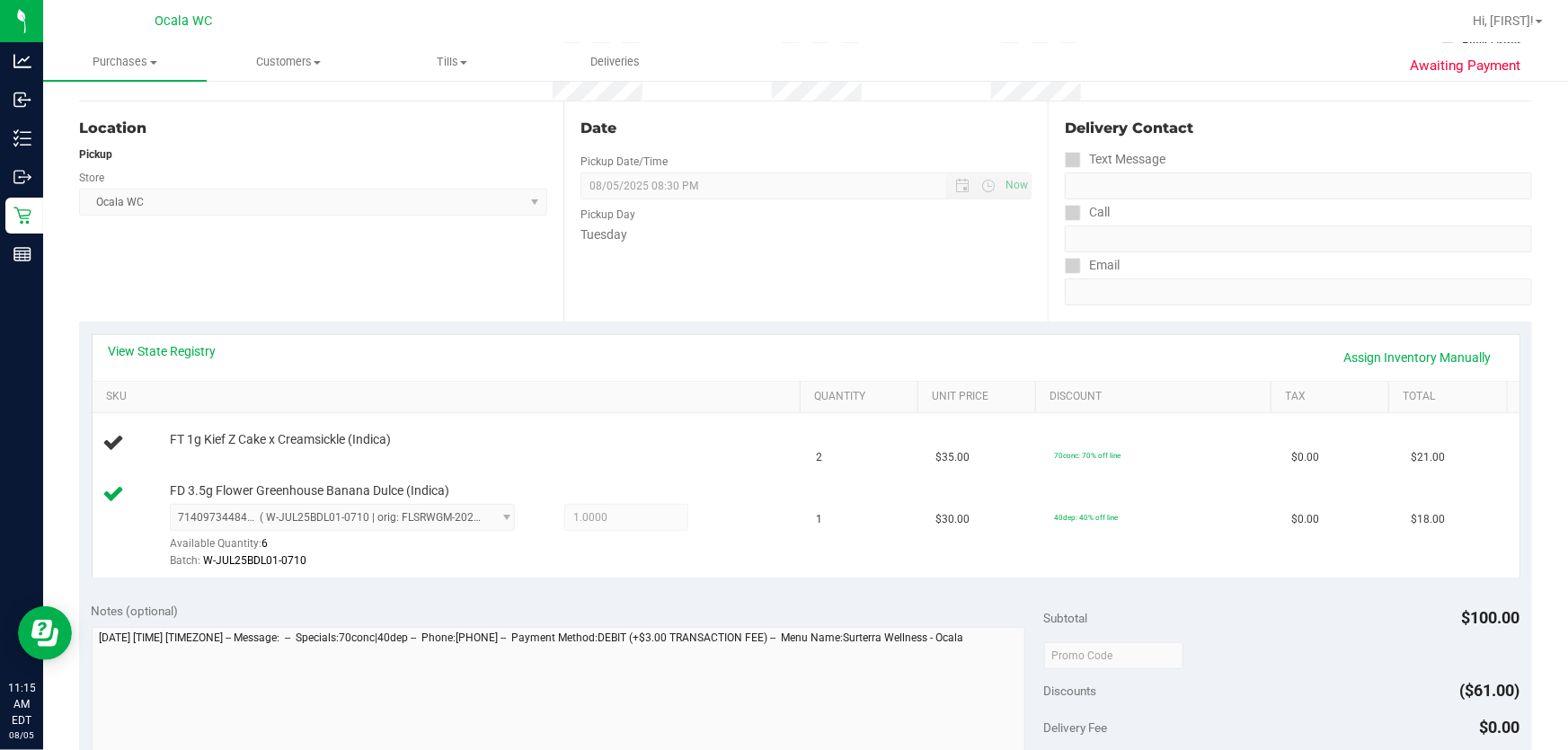 click on "Location
Pickup
Store
Ocala WC Select Store Bonita Springs WC Boynton Beach WC Bradenton WC Brandon WC Brooksville WC Call Center Clermont WC Crestview WC Deerfield Beach WC Delray Beach WC Deltona WC Ft Walton Beach WC Ft. Lauderdale WC Ft. Myers WC Gainesville WC Jax Atlantic WC JAX DC REP Jax WC Key West WC Lakeland WC Largo WC Lehigh Acres DC REP Merritt Island WC Miami 72nd WC Miami Beach WC Miami Dadeland WC Miramar DC REP New Port Richey WC North Palm Beach WC North Port WC Ocala WC Orange Park WC Orlando Colonial WC Orlando DC REP Orlando WC Oviedo WC Palm Bay WC Palm Coast WC Panama City WC Pensacola WC Port Orange WC Port St. Lucie WC Sebring WC South Tampa WC St. Pete WC Summerfield WC Tallahassee DC REP Tallahassee WC Tampa DC Testing Tampa Warehouse Tampa WC TX Austin DC TX Plano Retail Winter Haven WC" at bounding box center (321, 211) 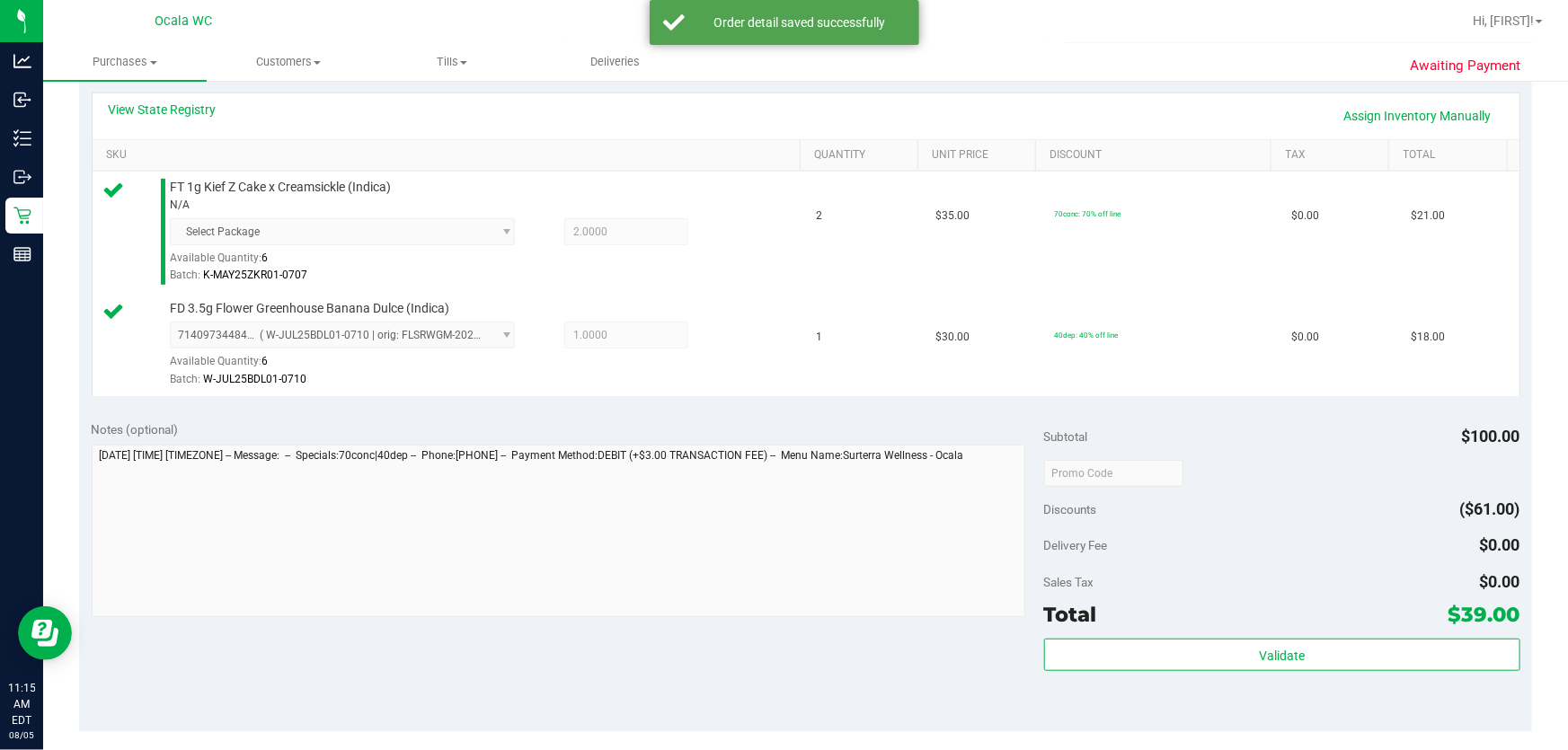 scroll, scrollTop: 571, scrollLeft: 0, axis: vertical 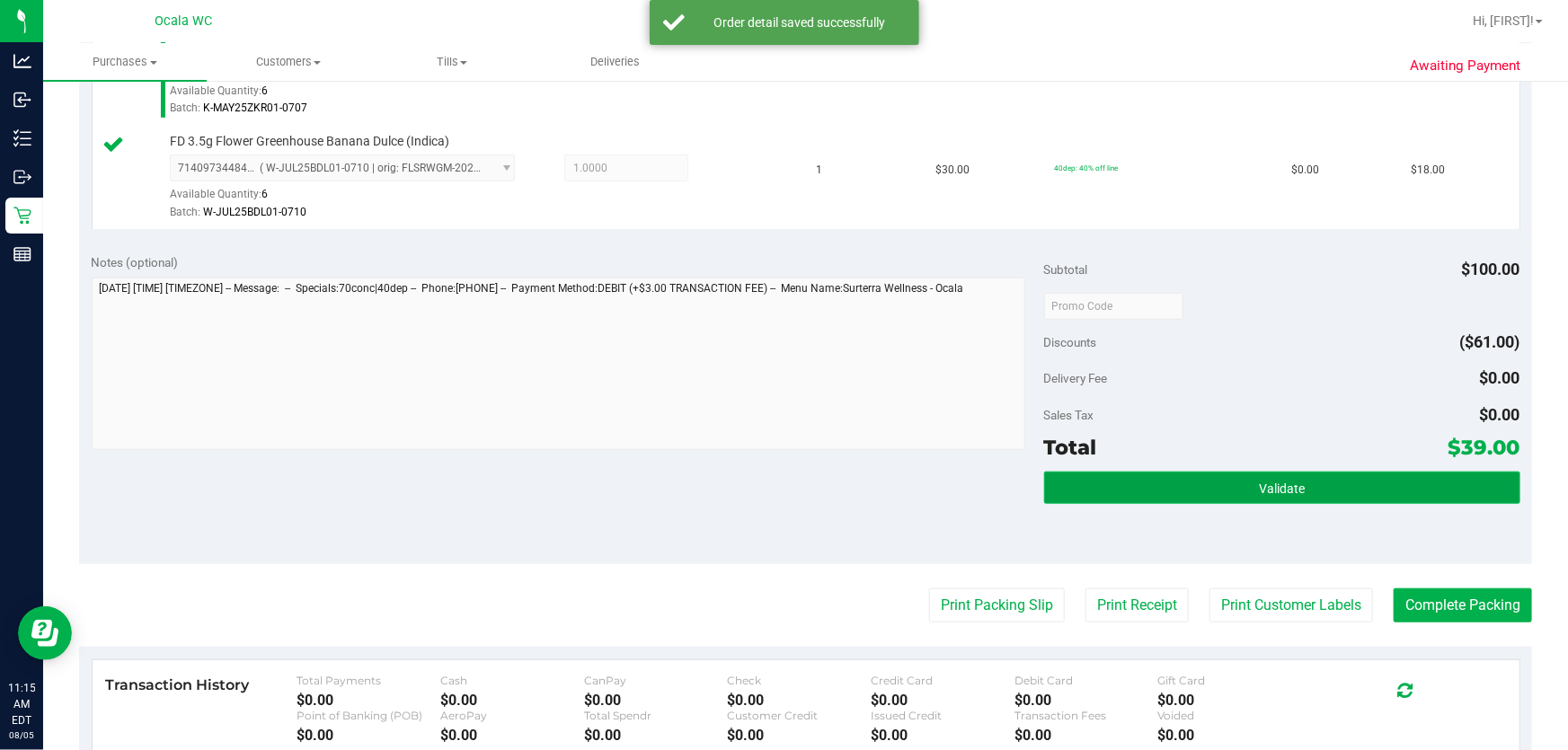 click on "Validate" at bounding box center (1282, 488) 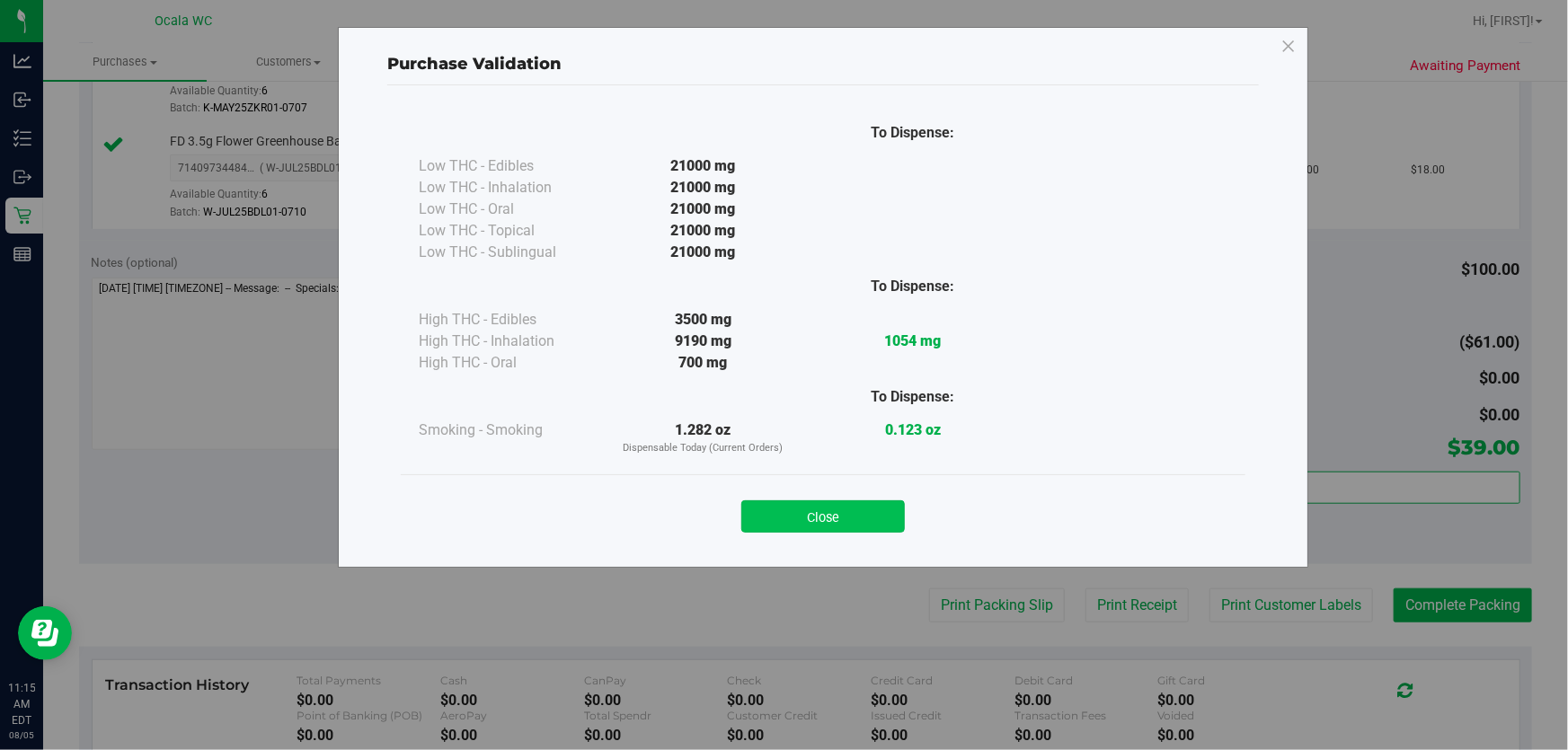 click on "Close" at bounding box center (823, 516) 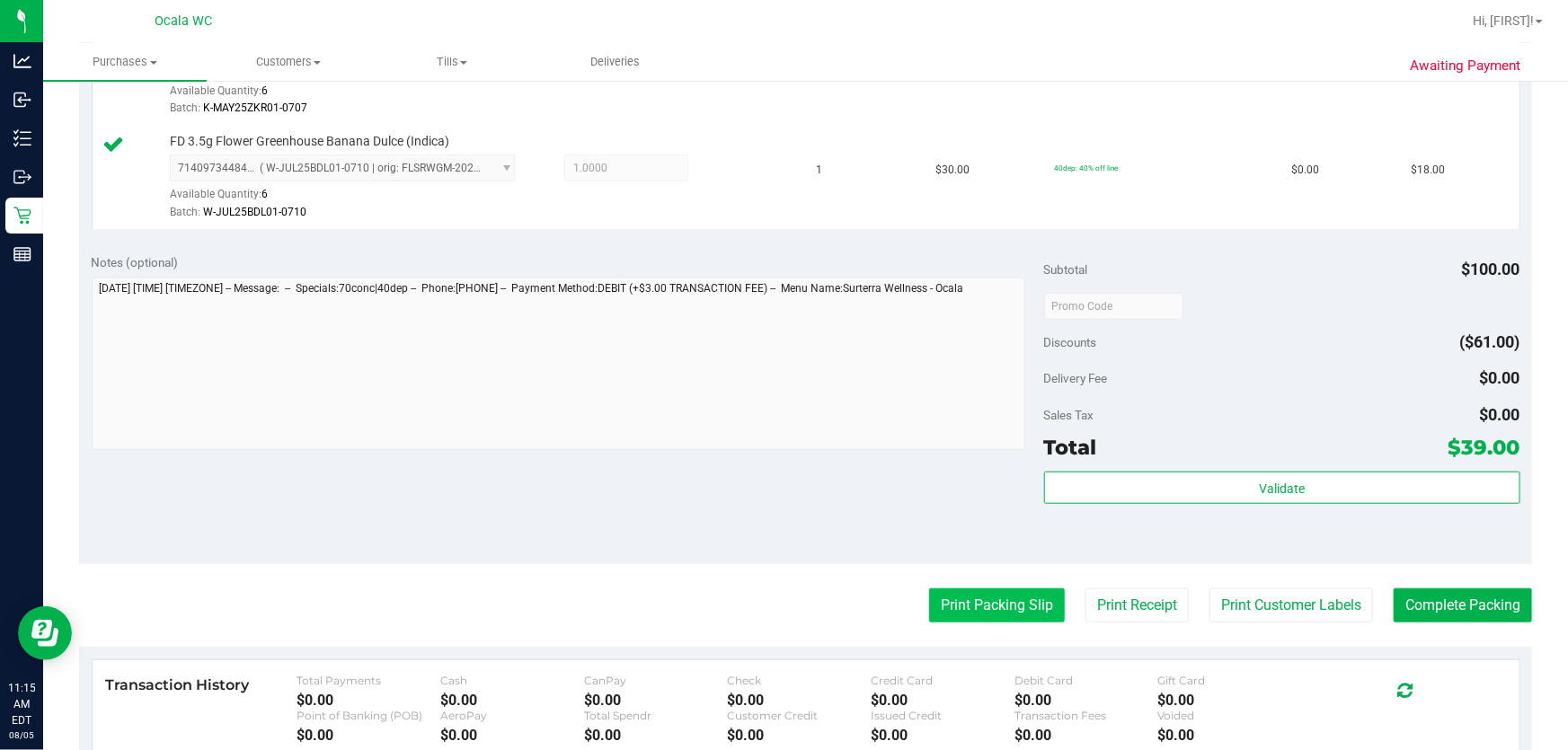 click on "Print Packing Slip" at bounding box center [997, 605] 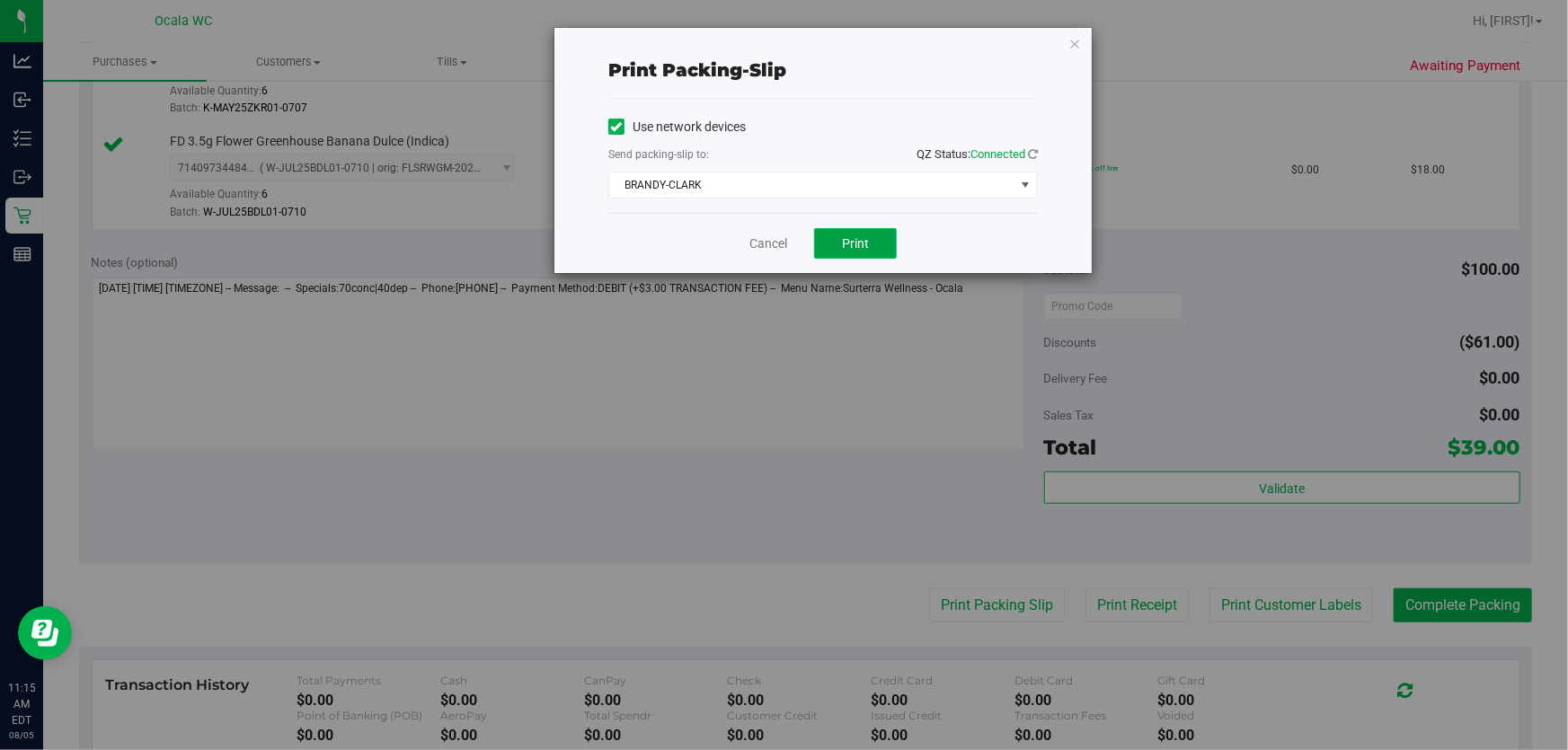 click on "Print" at bounding box center (855, 243) 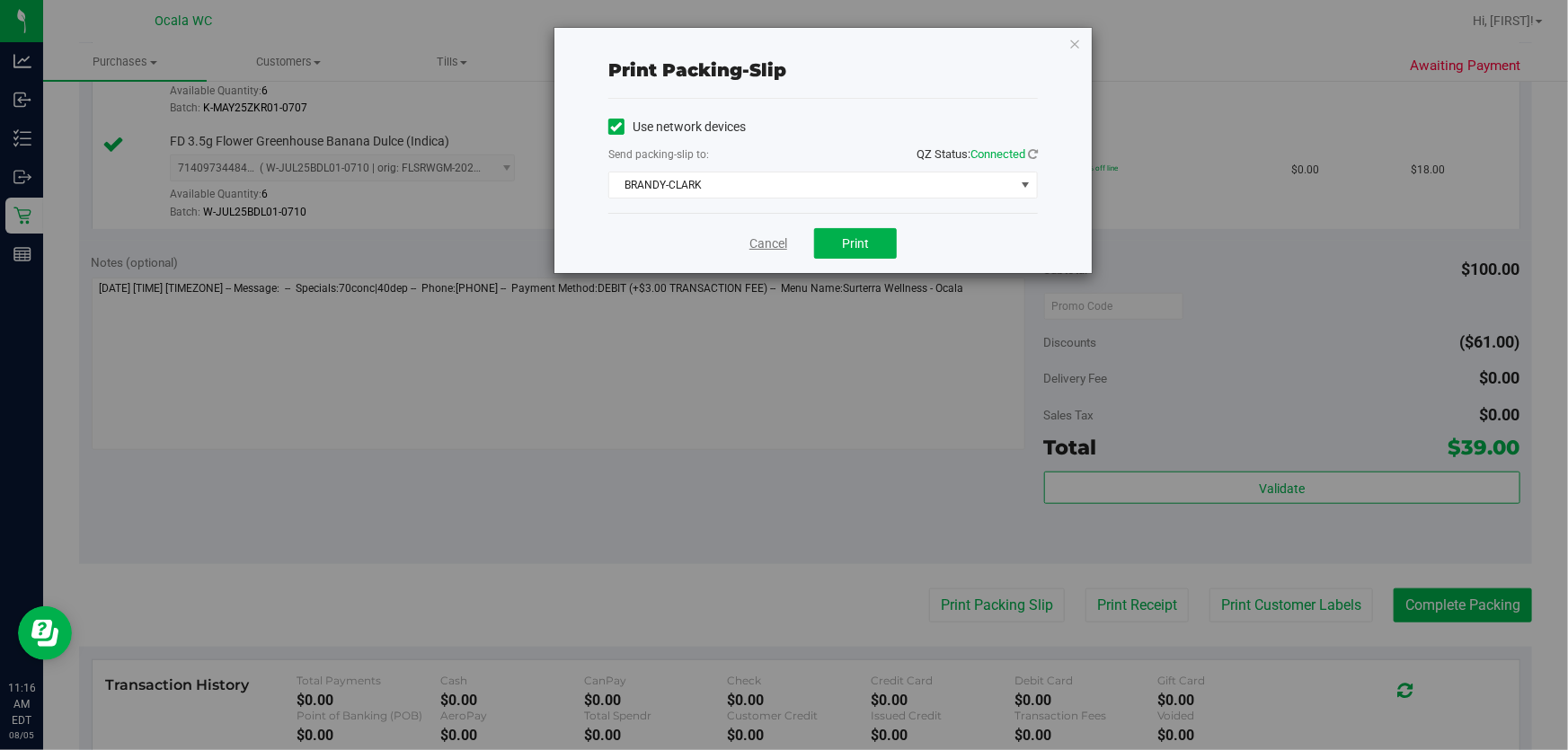 click on "Cancel" at bounding box center [768, 243] 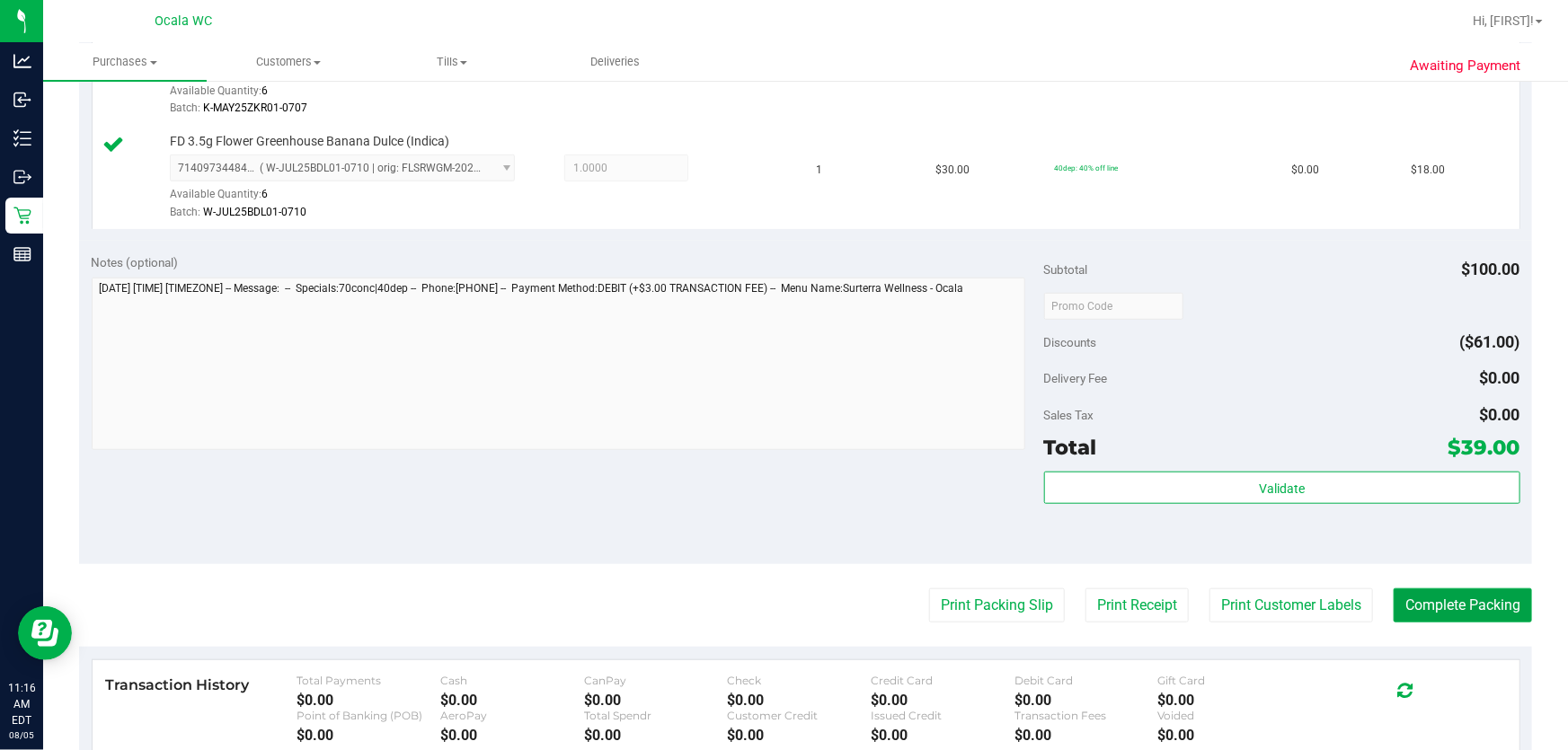 drag, startPoint x: 1443, startPoint y: 608, endPoint x: 1375, endPoint y: 586, distance: 71.47027 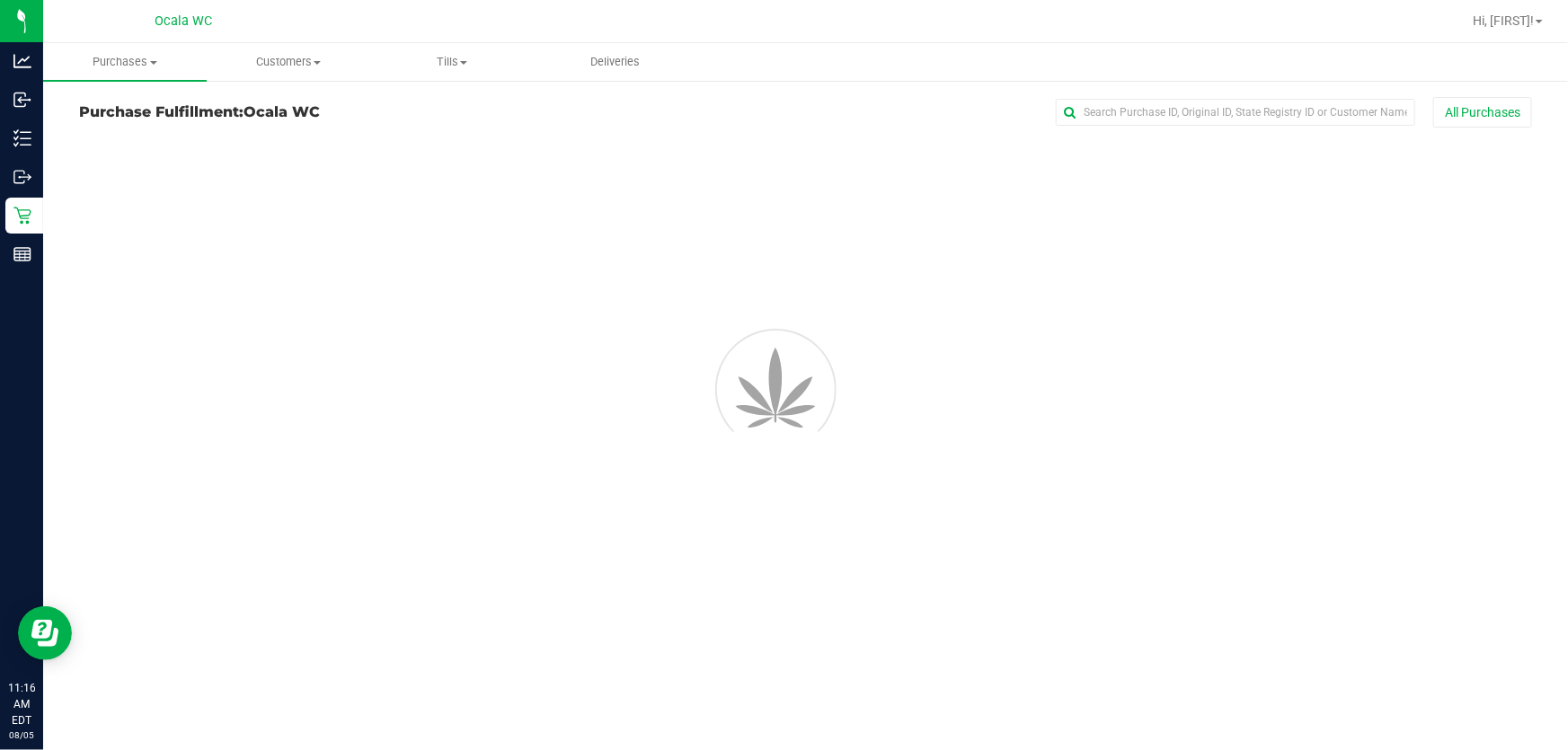 scroll, scrollTop: 0, scrollLeft: 0, axis: both 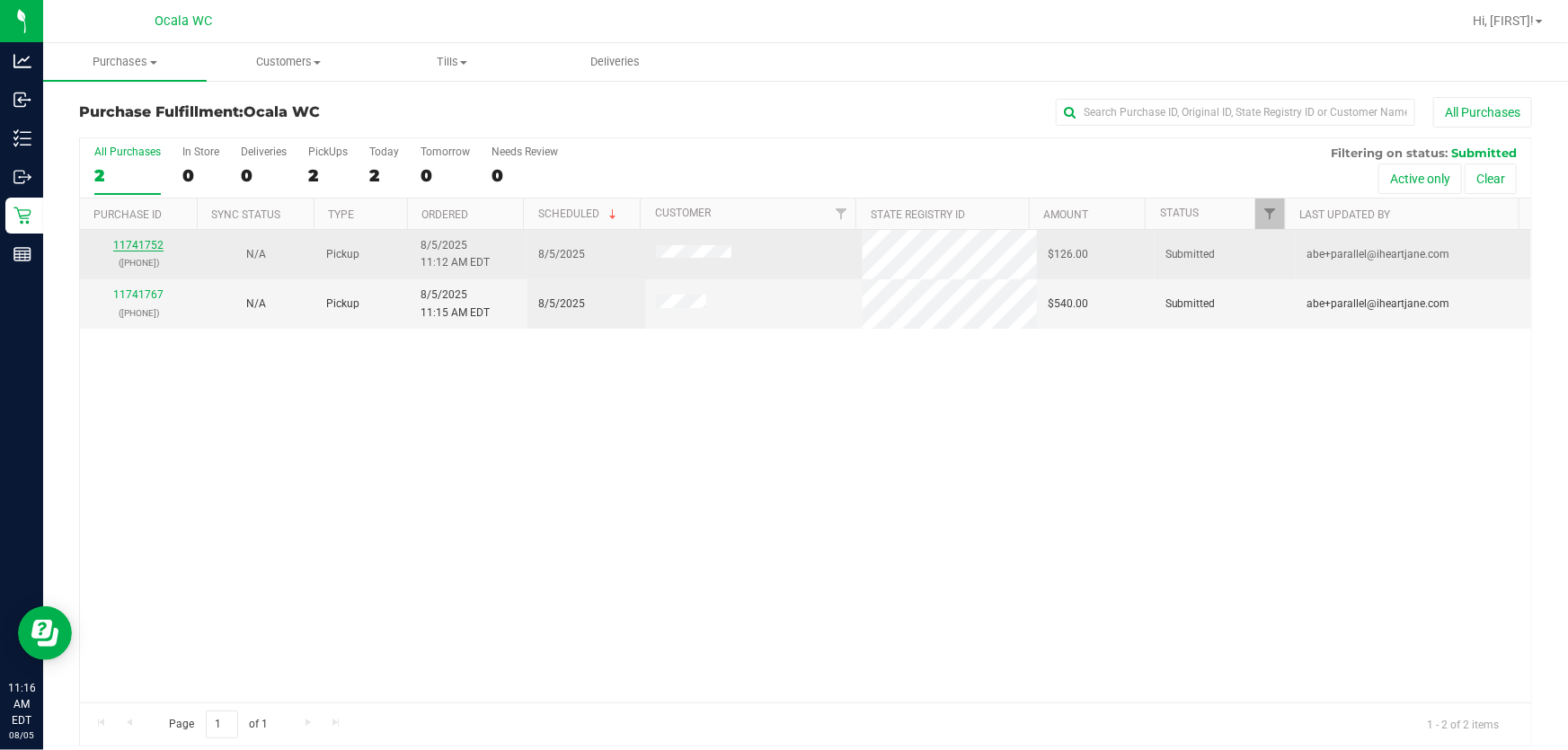 click on "11741752" at bounding box center (138, 245) 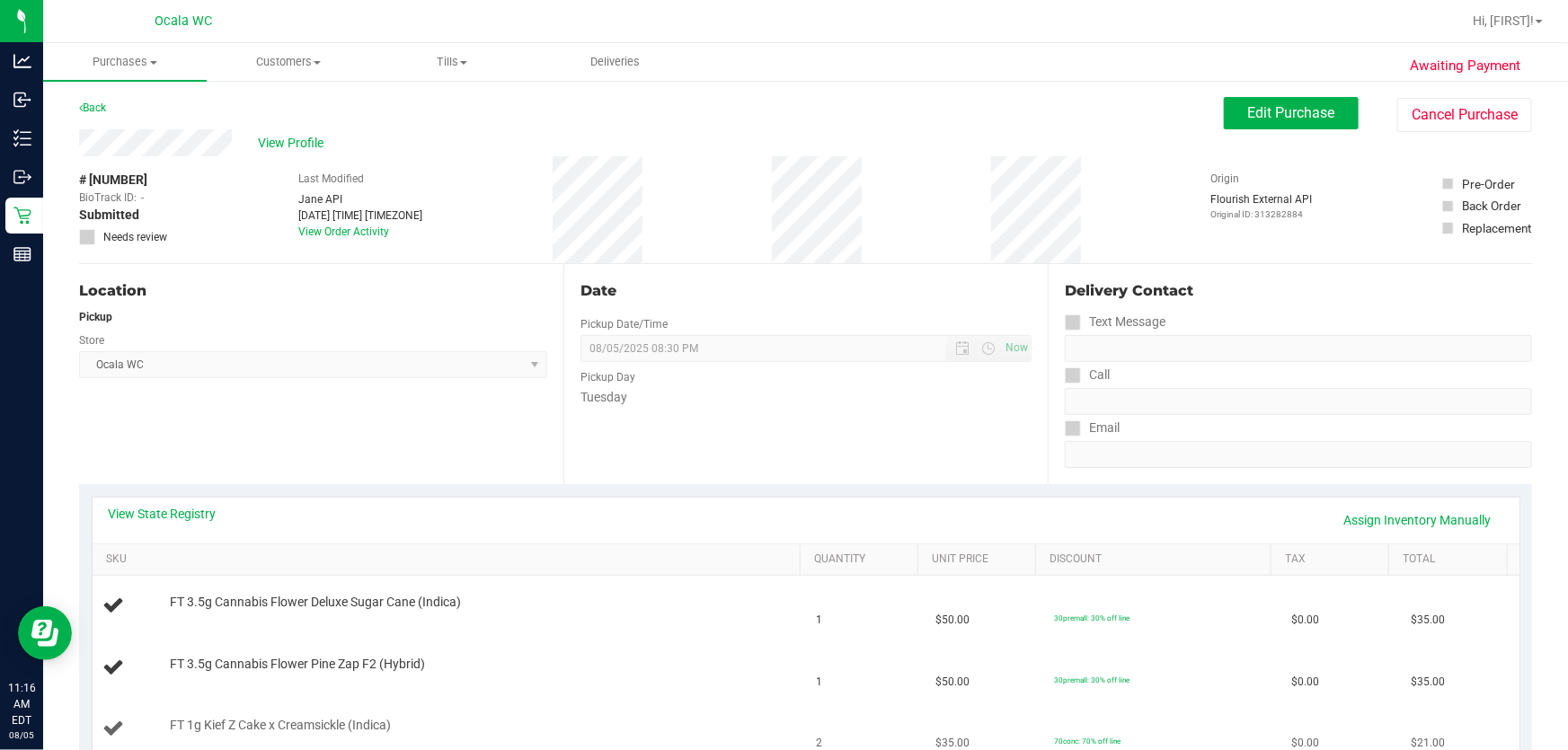 scroll, scrollTop: 244, scrollLeft: 0, axis: vertical 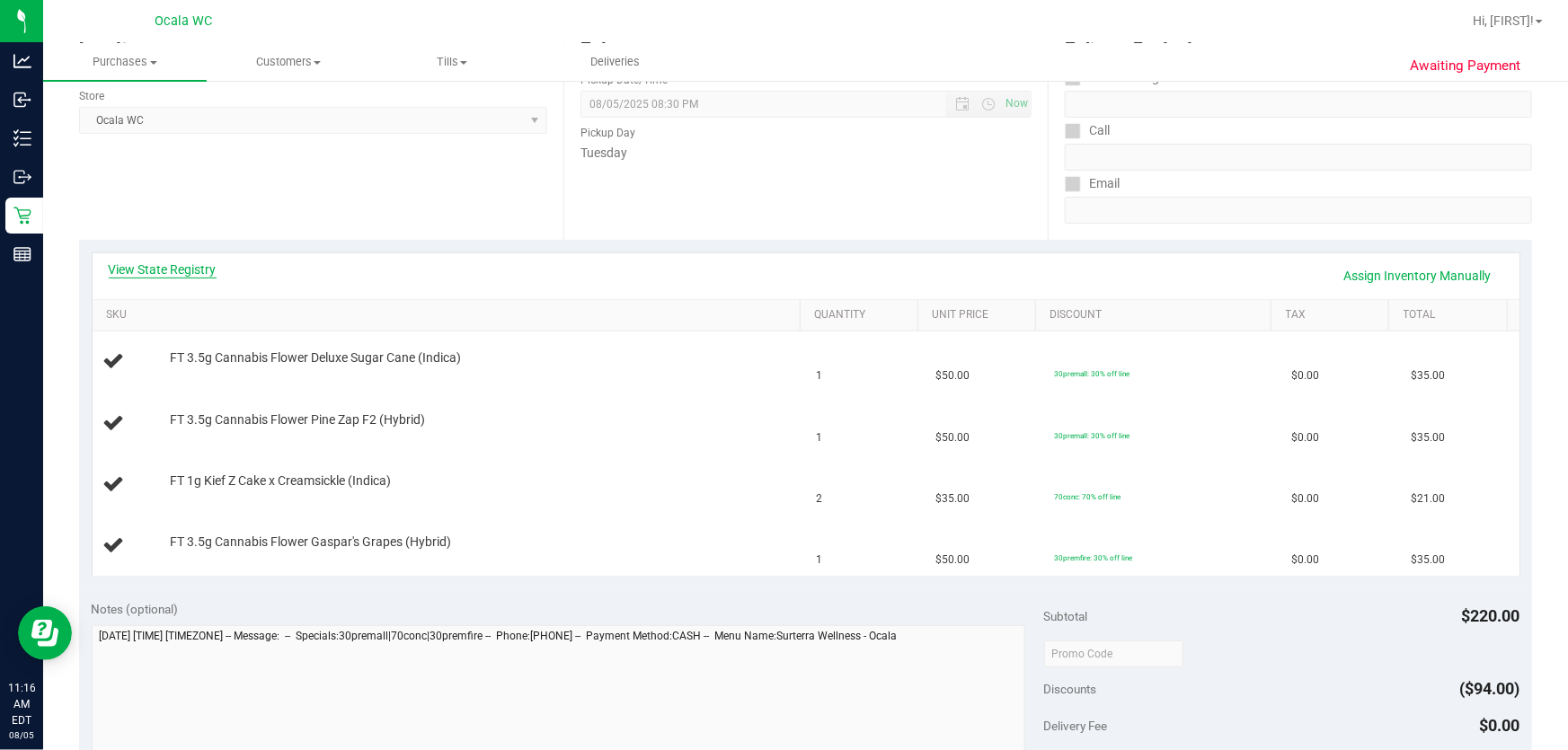 click on "View State Registry" at bounding box center [163, 269] 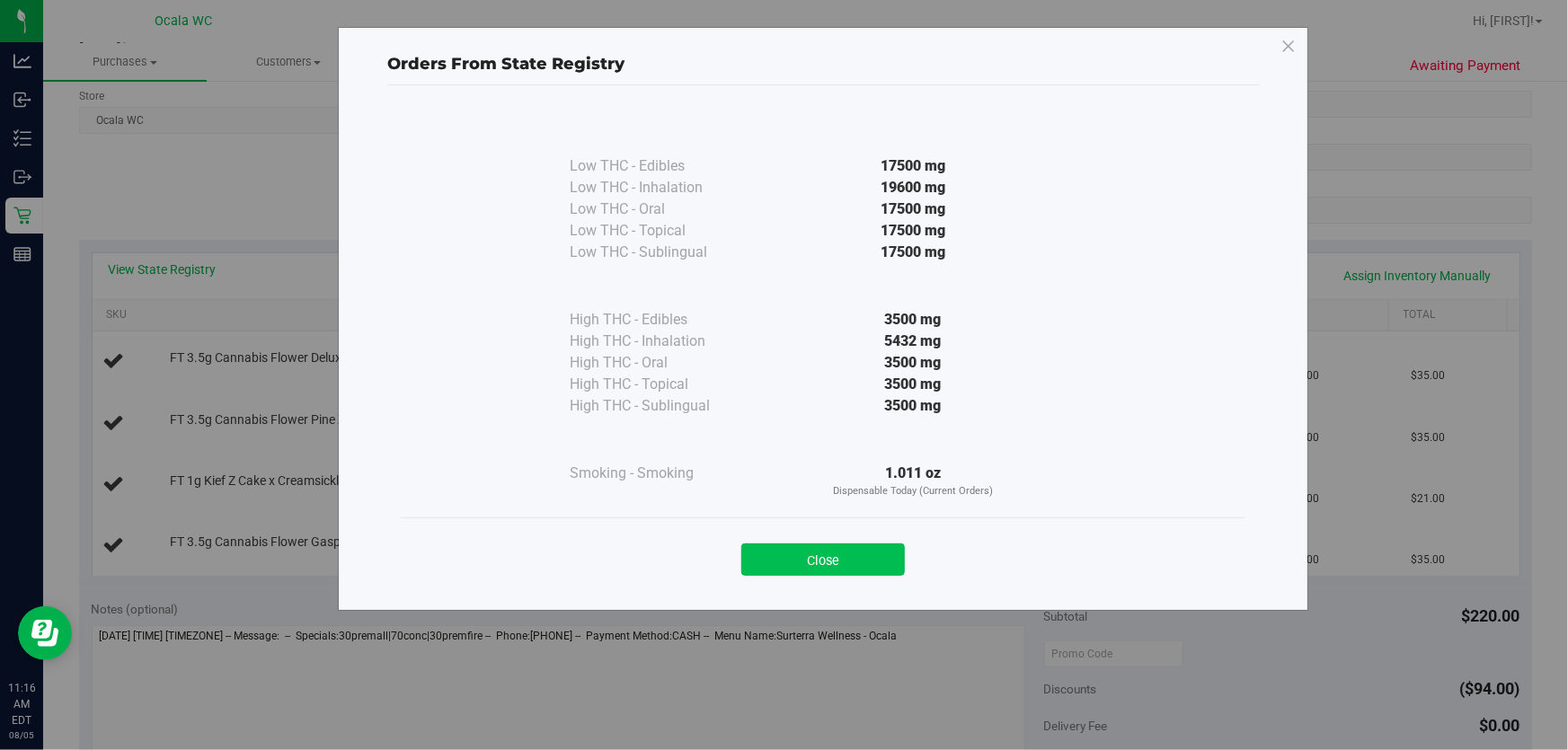 click on "Close" at bounding box center (823, 560) 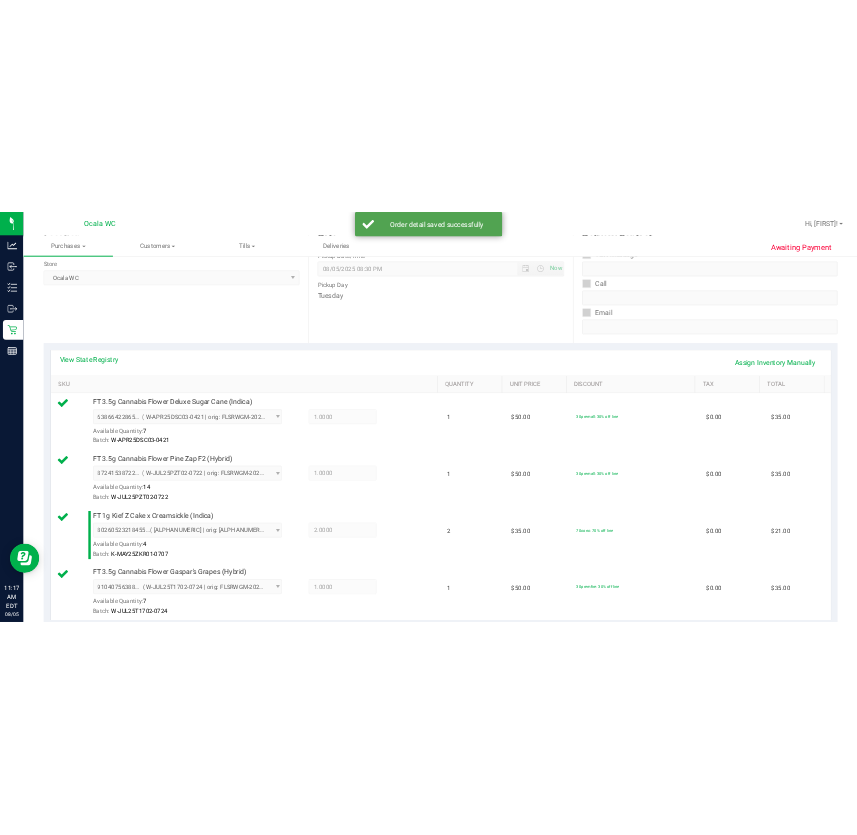 scroll, scrollTop: 909, scrollLeft: 0, axis: vertical 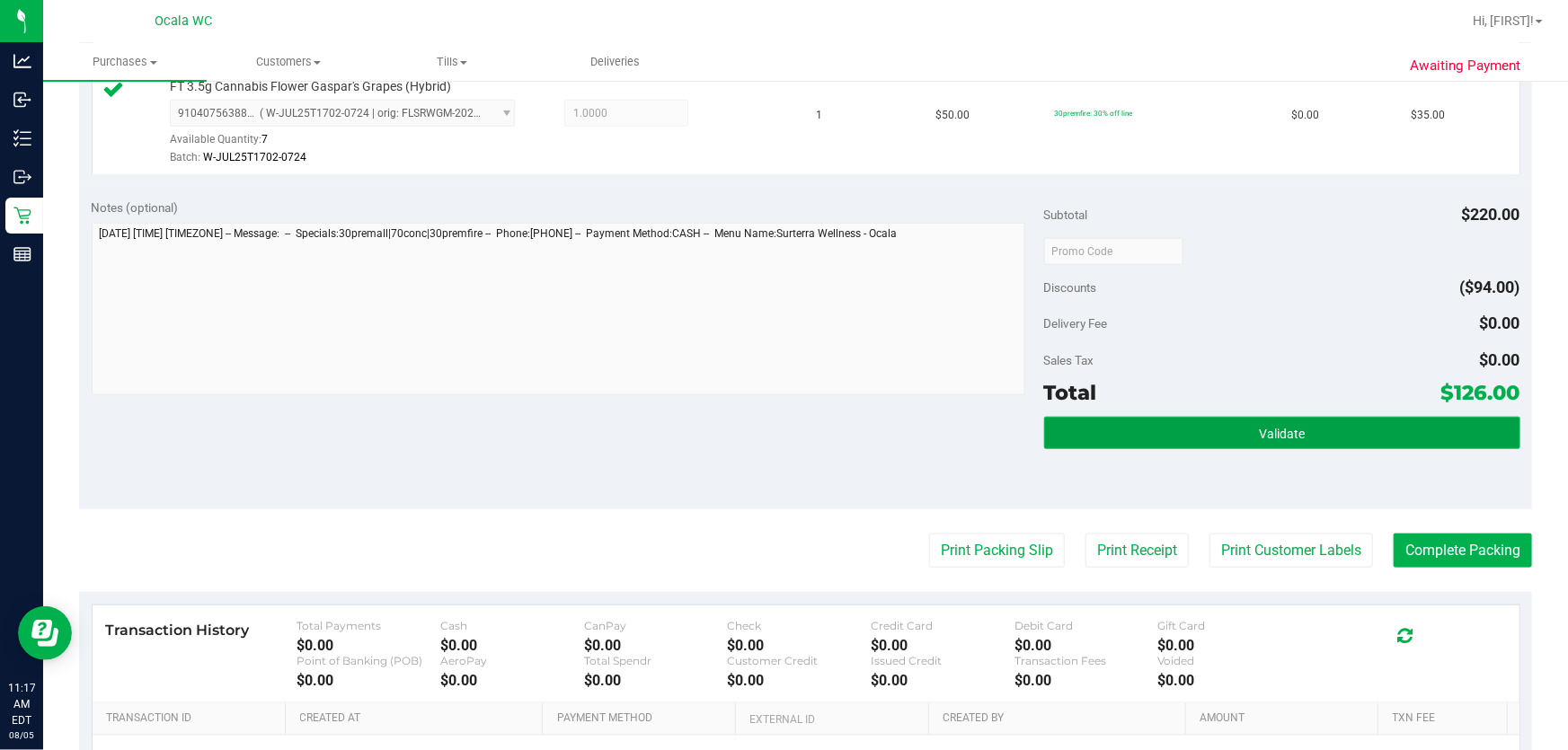 click on "Validate" at bounding box center [1282, 433] 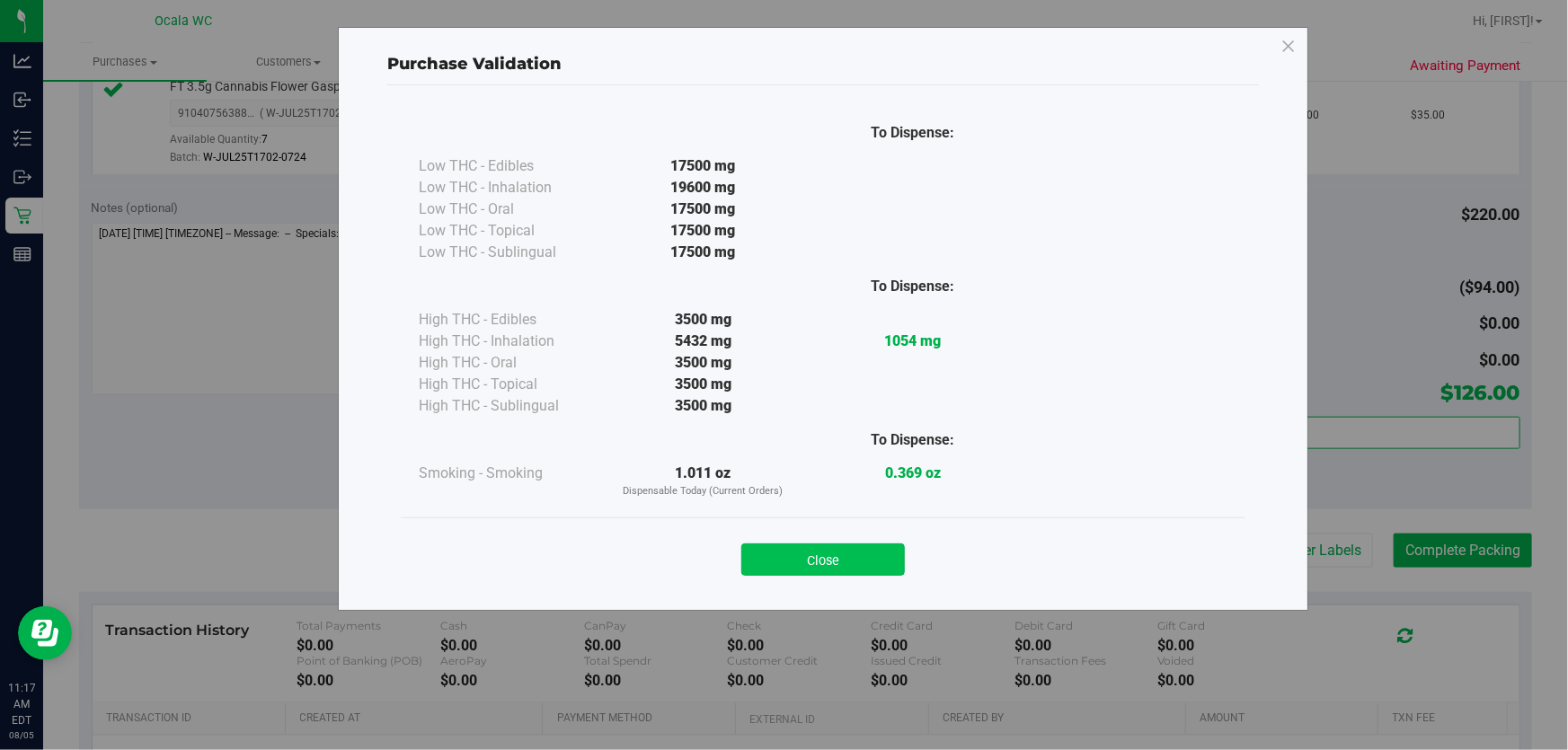 click on "Close" at bounding box center (823, 560) 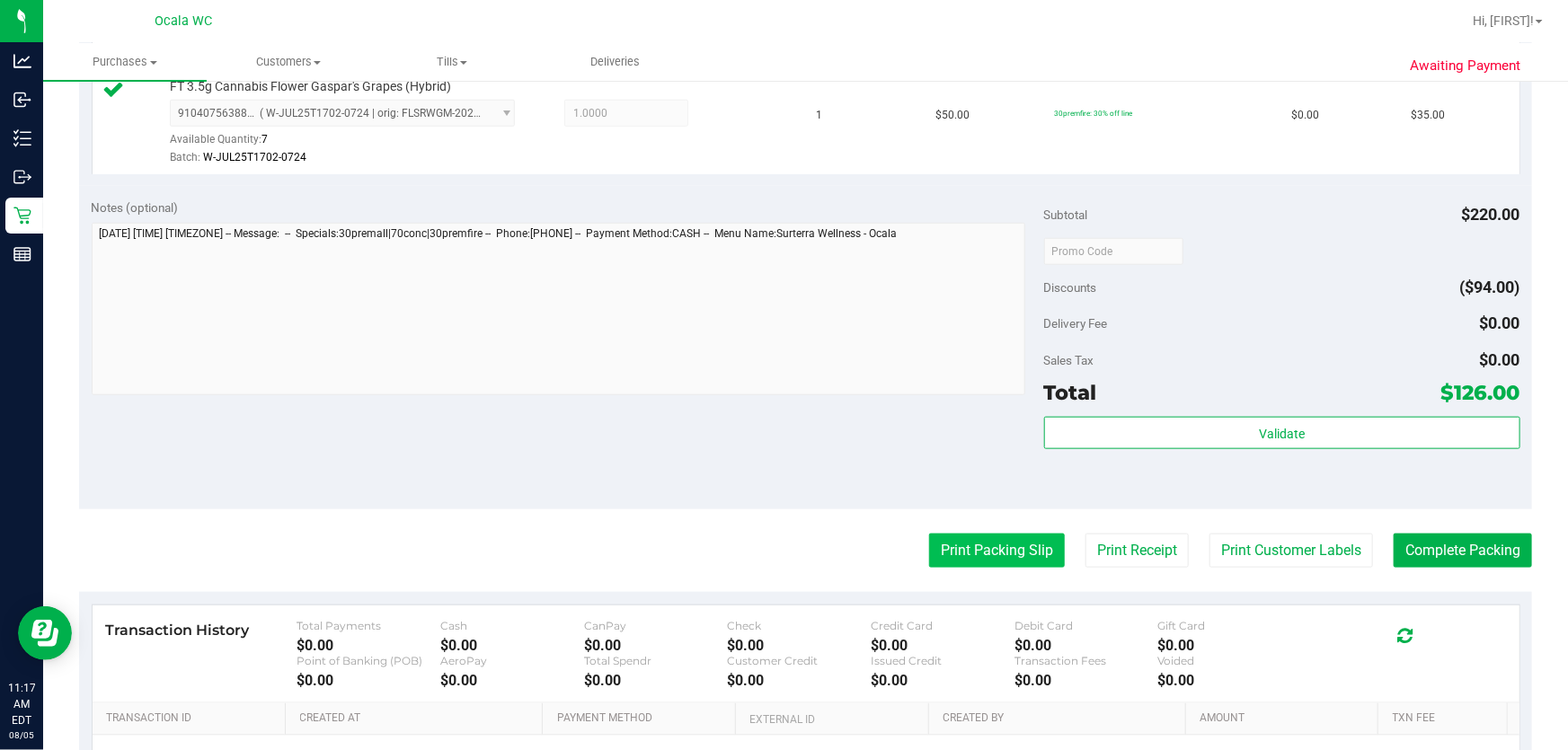 click on "Print Packing Slip" at bounding box center [997, 551] 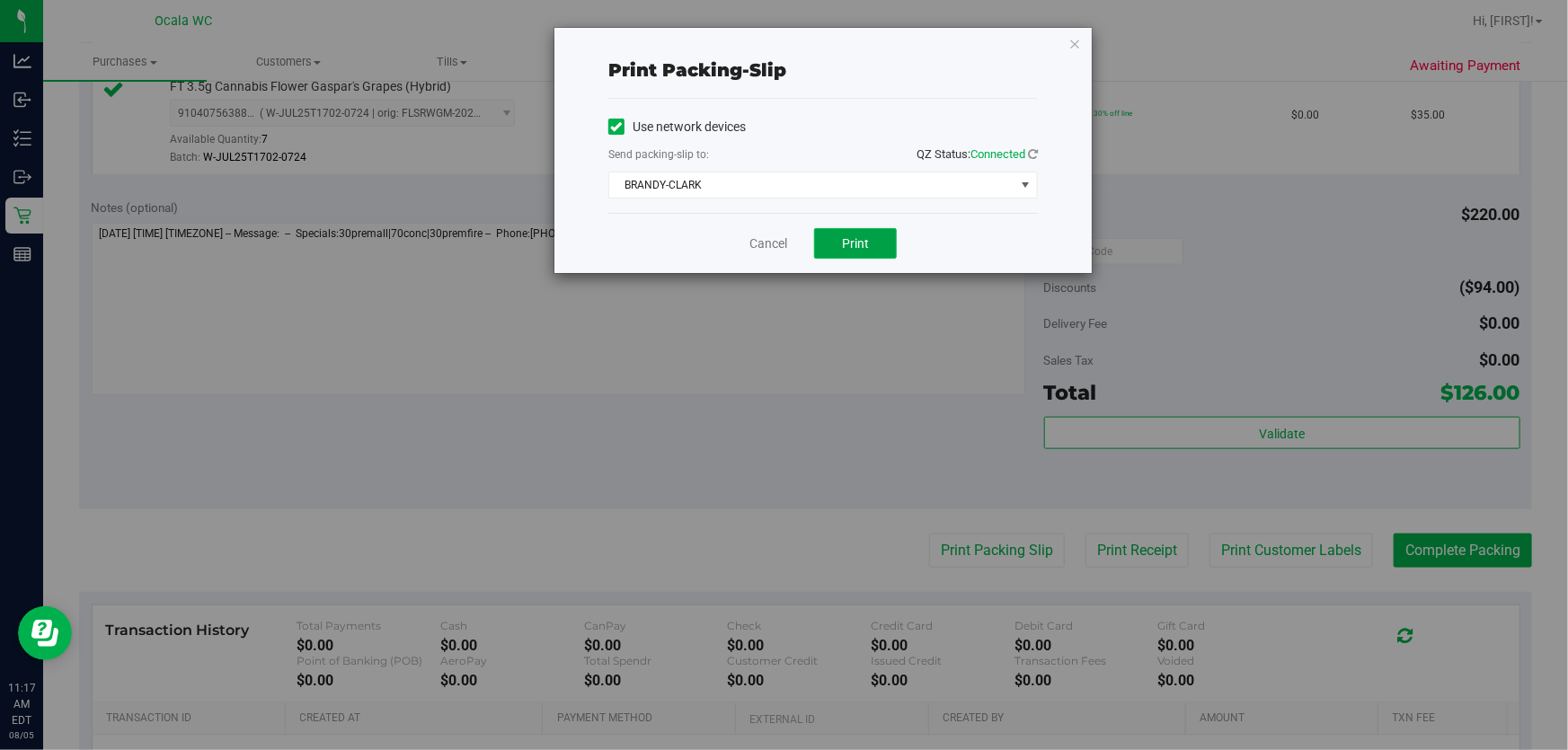 click on "Print" at bounding box center (855, 243) 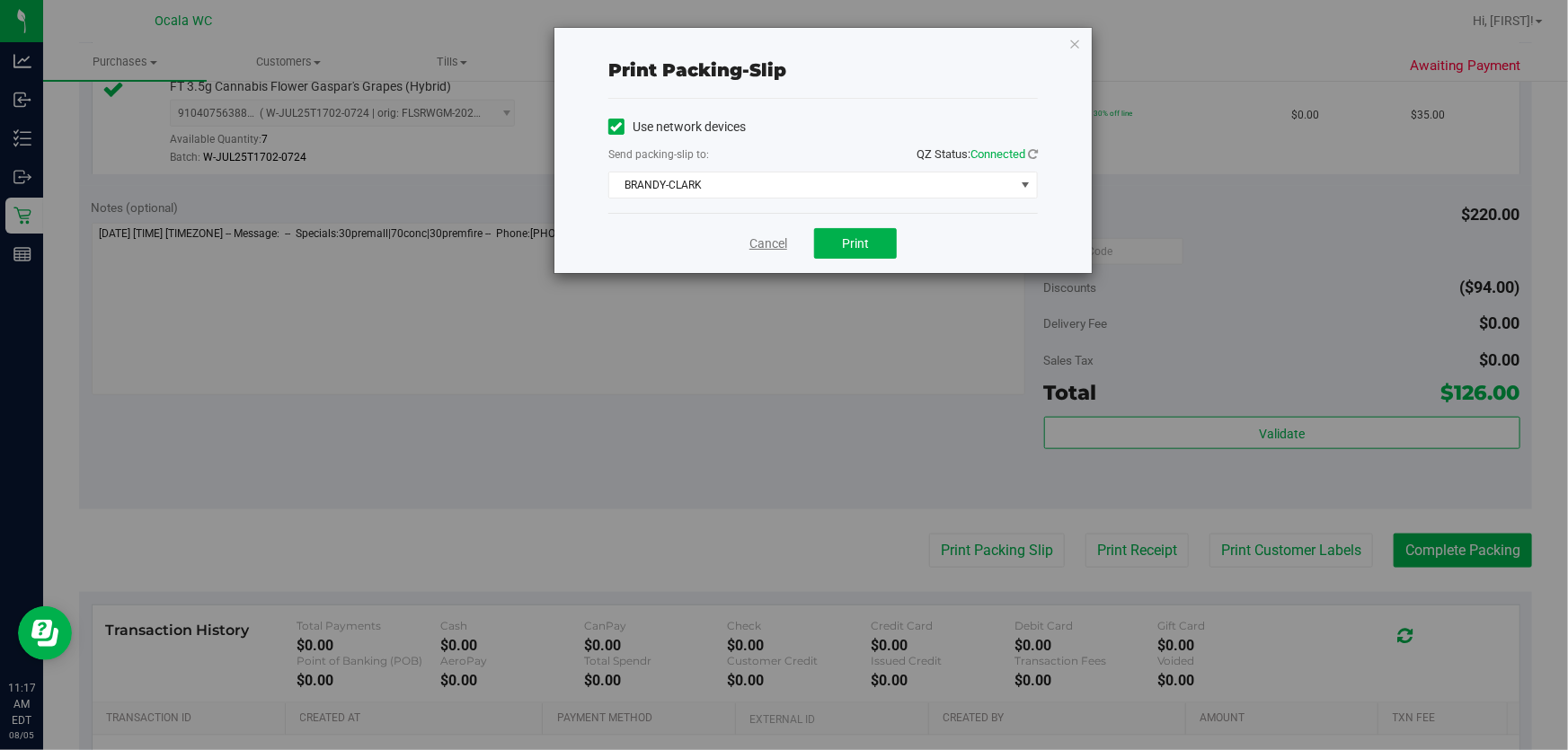 click on "Cancel" at bounding box center [768, 243] 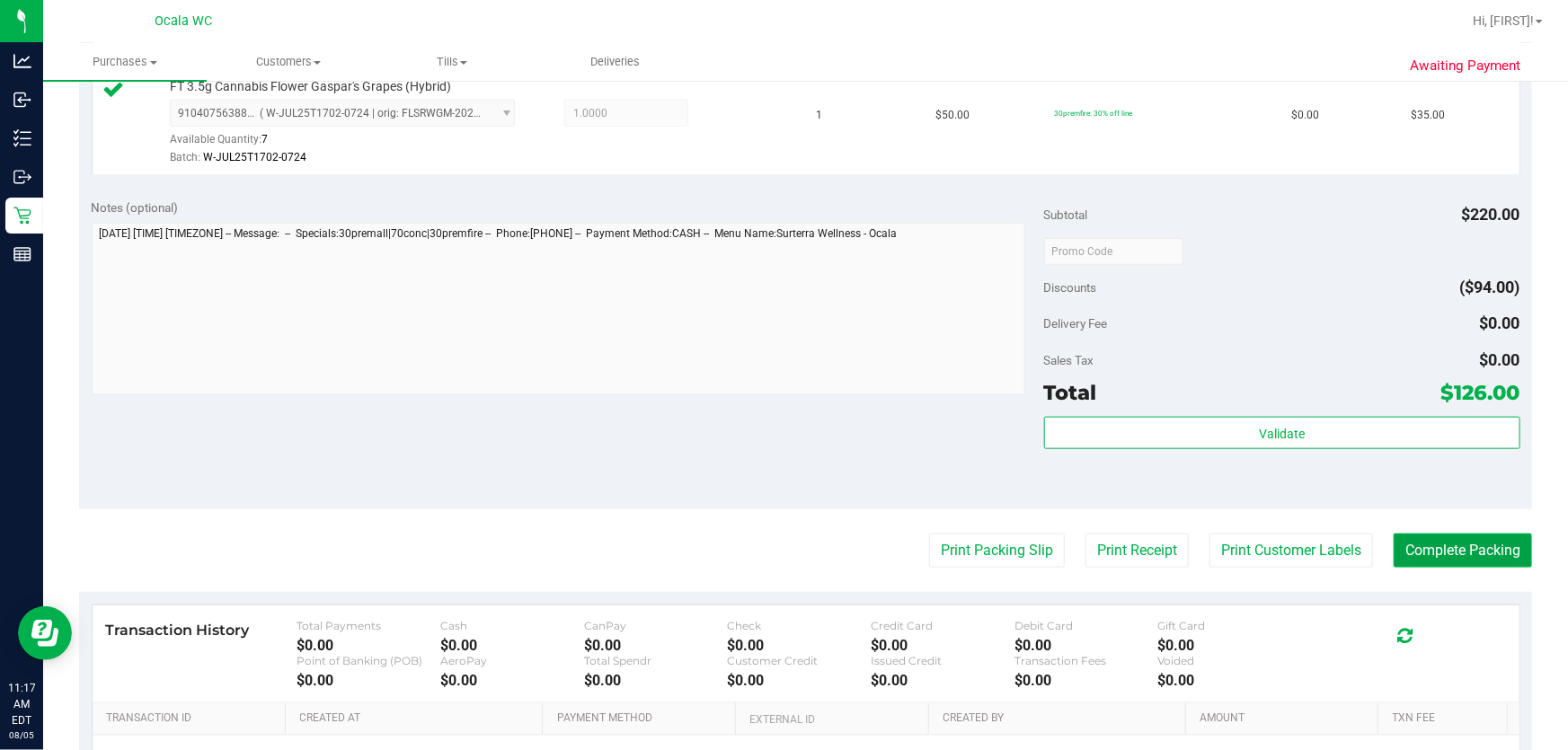 click on "Complete Packing" at bounding box center (1463, 551) 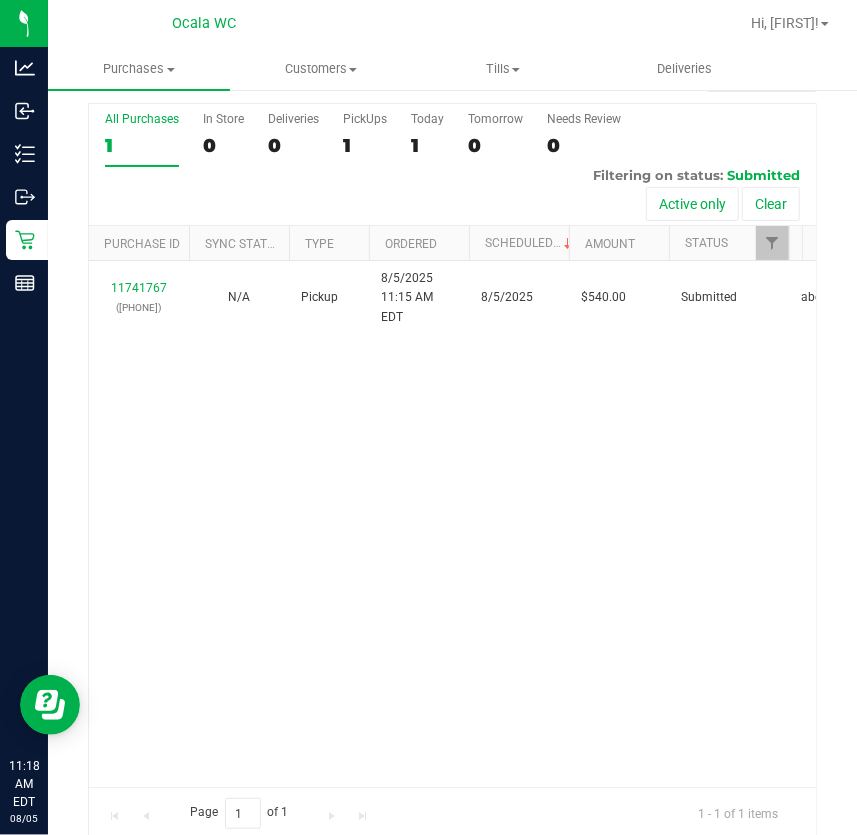 scroll, scrollTop: 76, scrollLeft: 0, axis: vertical 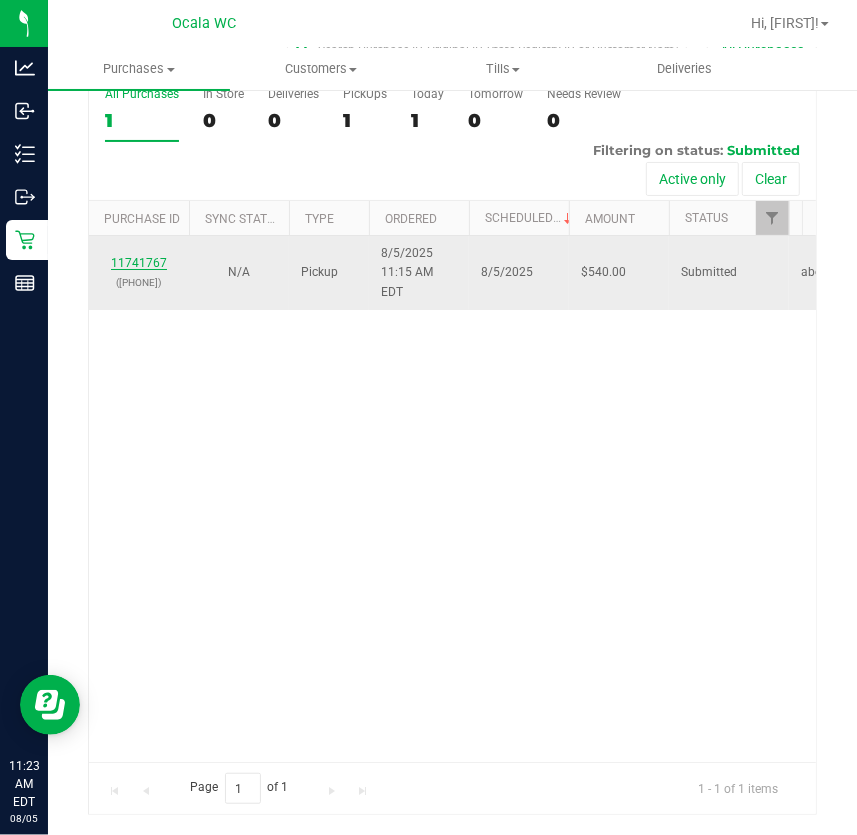 click on "11741767" at bounding box center (139, 263) 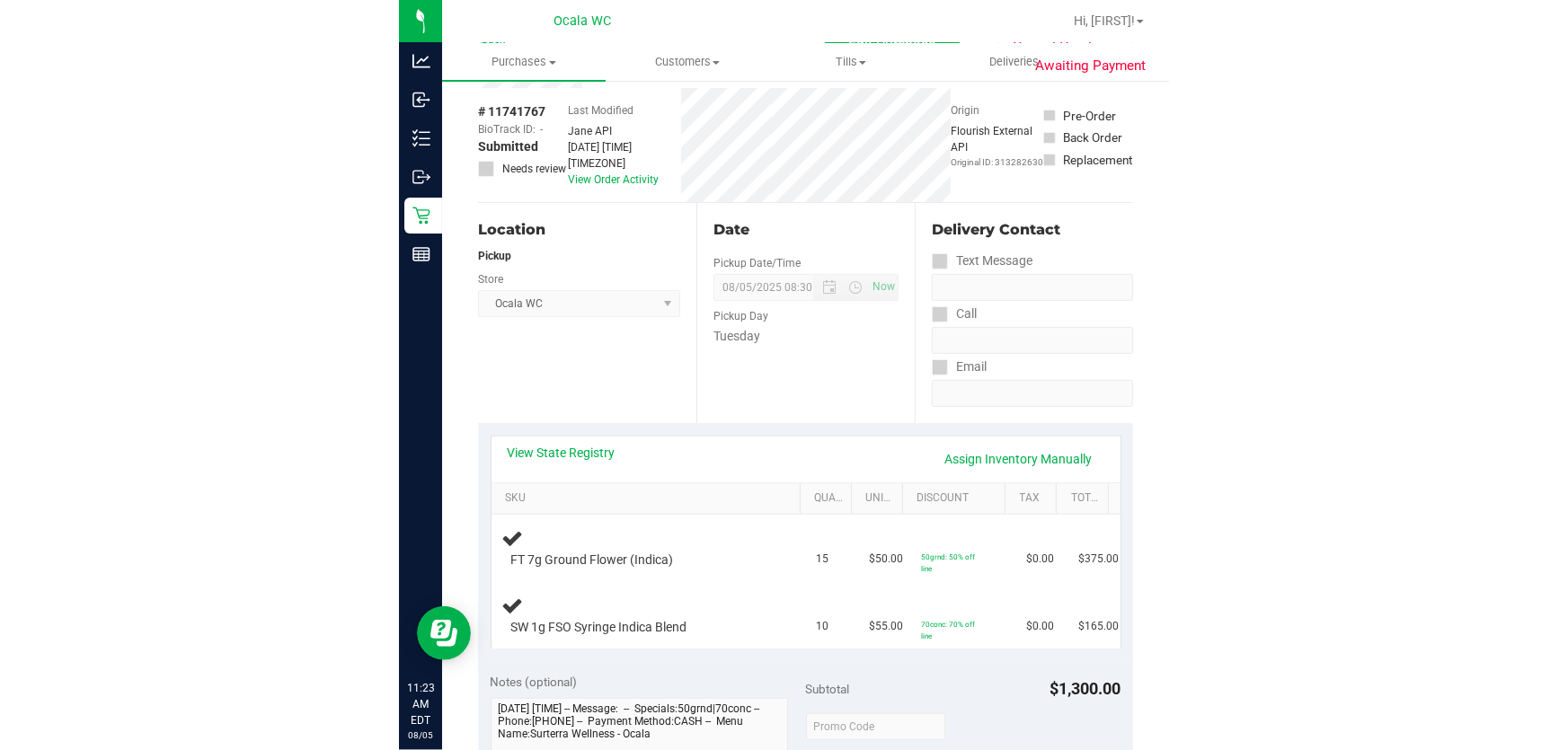 scroll, scrollTop: 313, scrollLeft: 0, axis: vertical 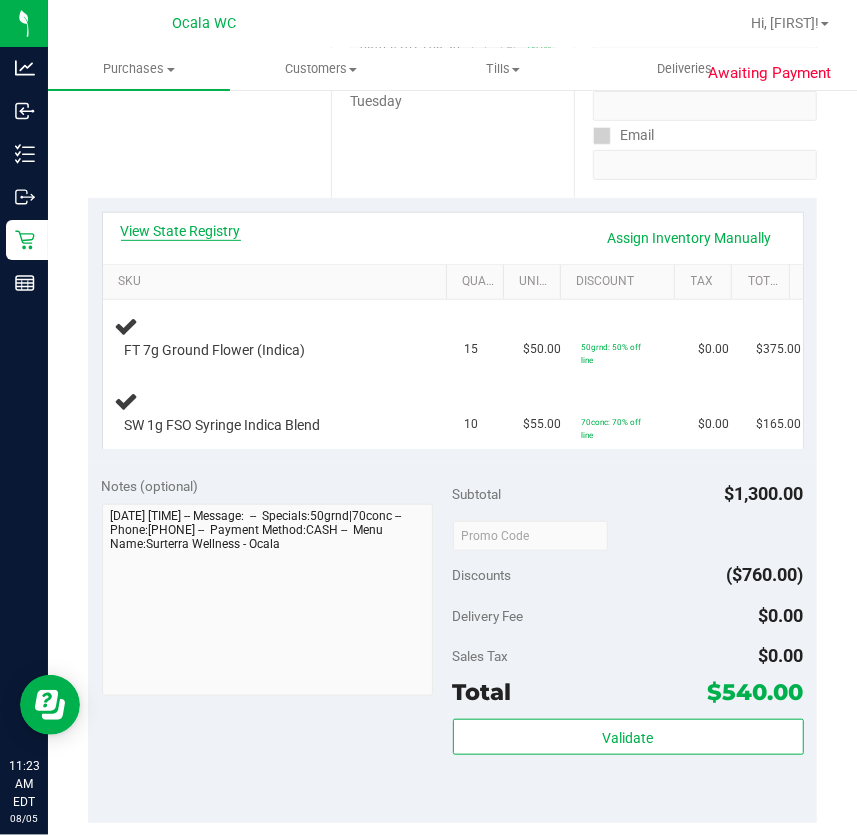 click on "View State Registry" at bounding box center (181, 231) 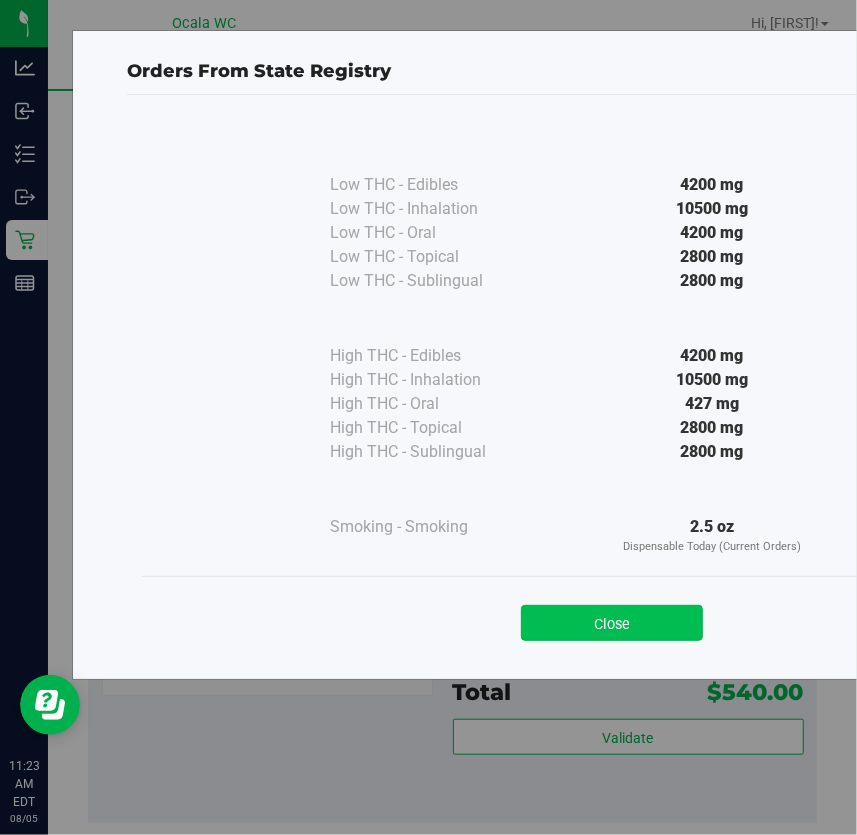 click on "Close" at bounding box center [612, 623] 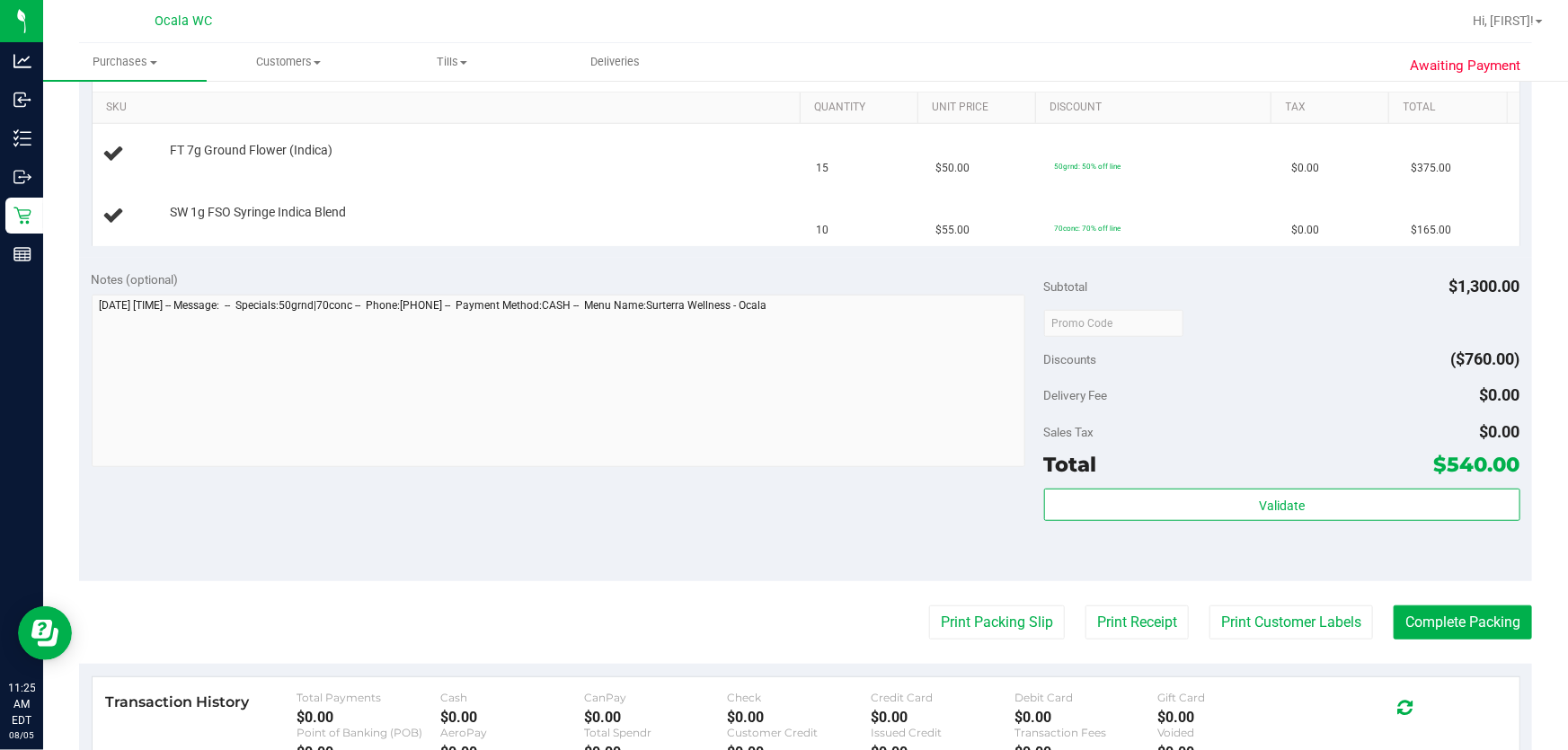 scroll, scrollTop: 313, scrollLeft: 0, axis: vertical 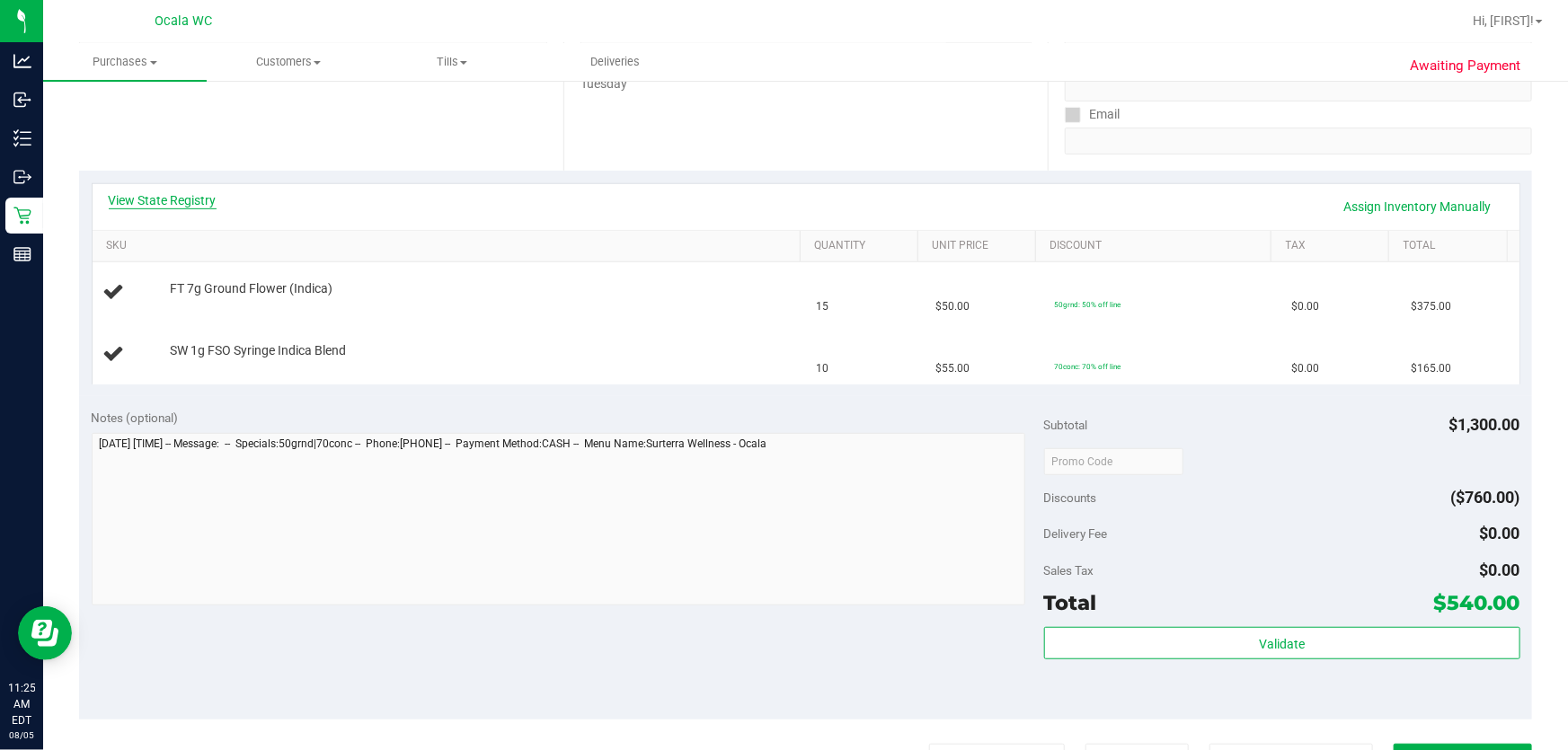 click on "View State Registry" at bounding box center [163, 200] 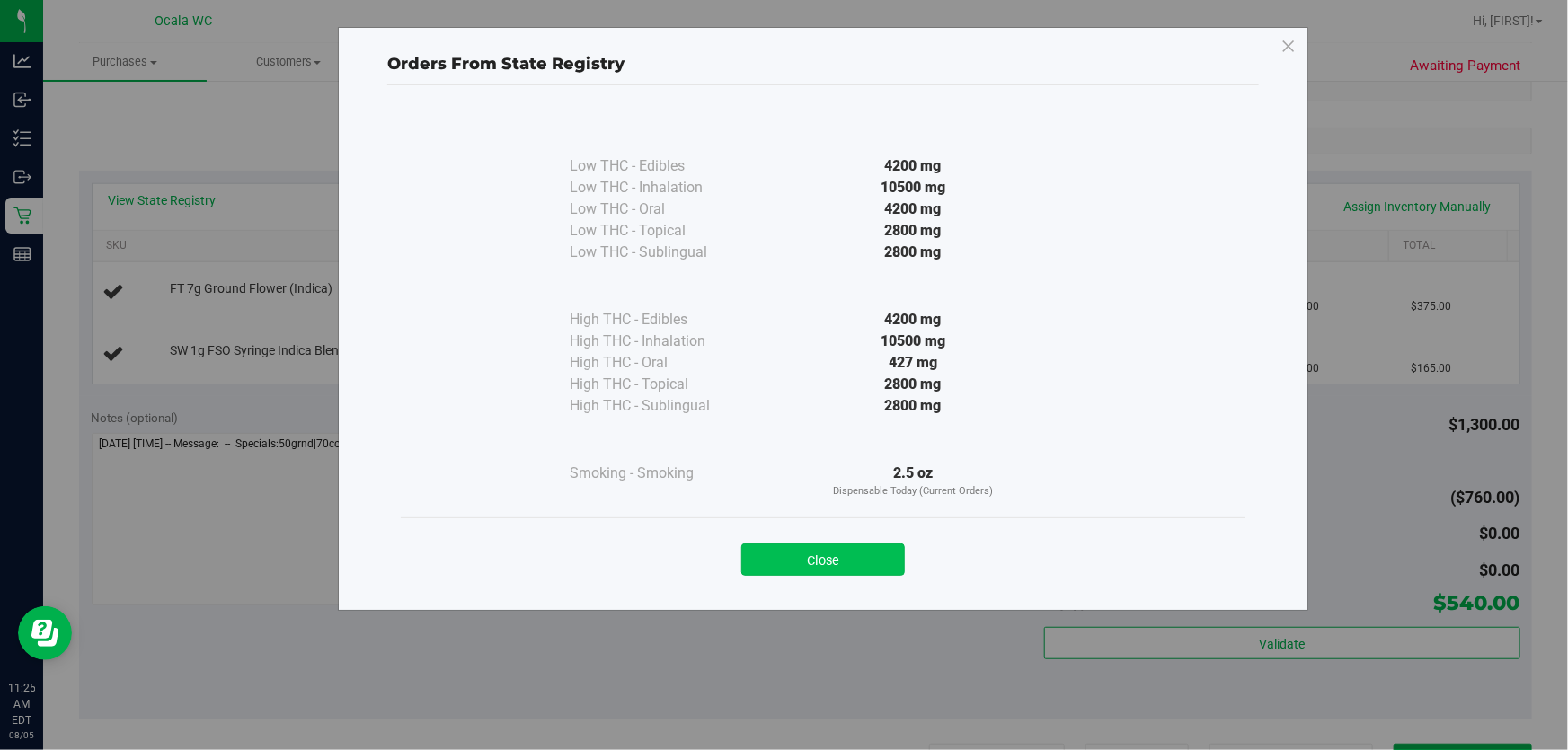 click on "Close" at bounding box center (823, 560) 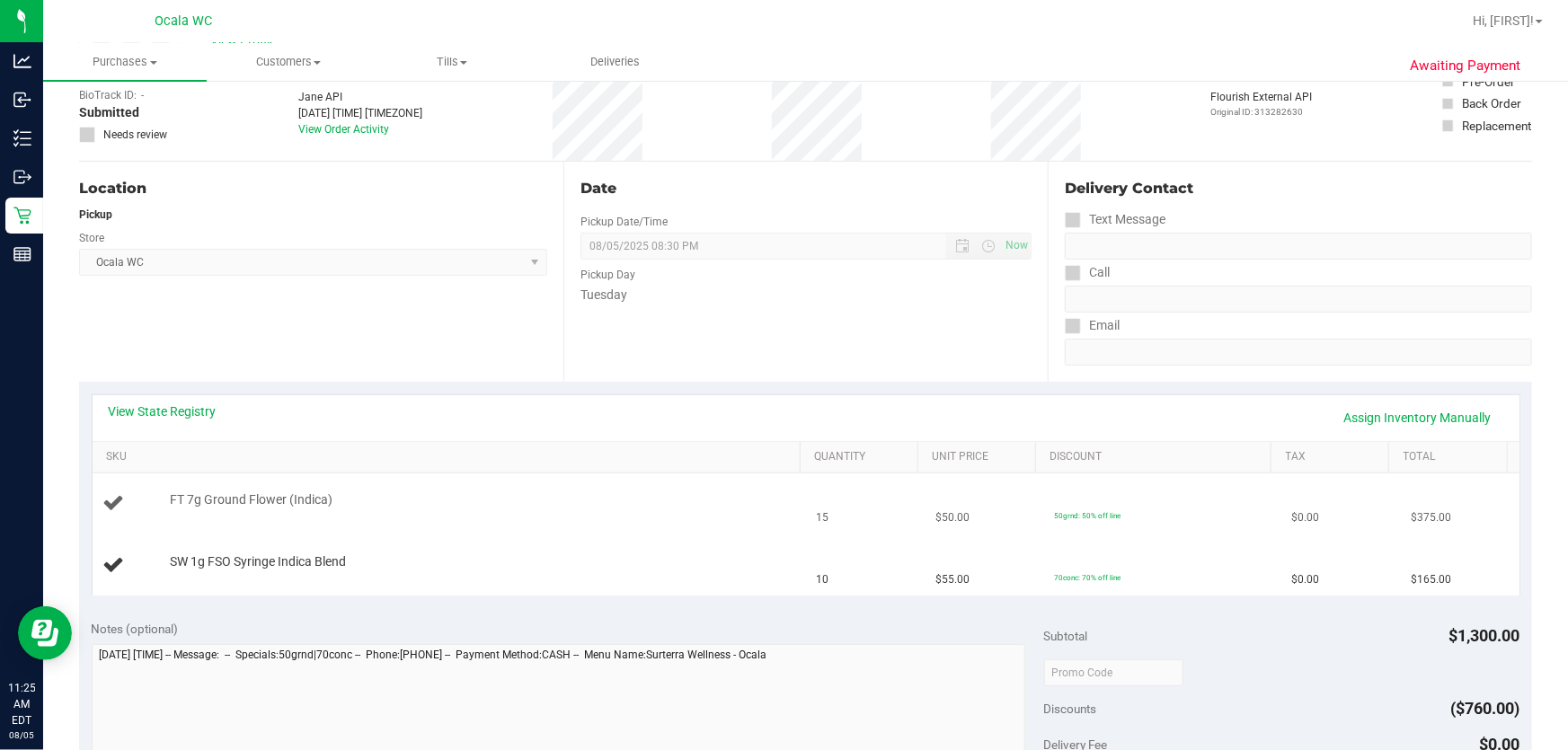 scroll, scrollTop: 244, scrollLeft: 0, axis: vertical 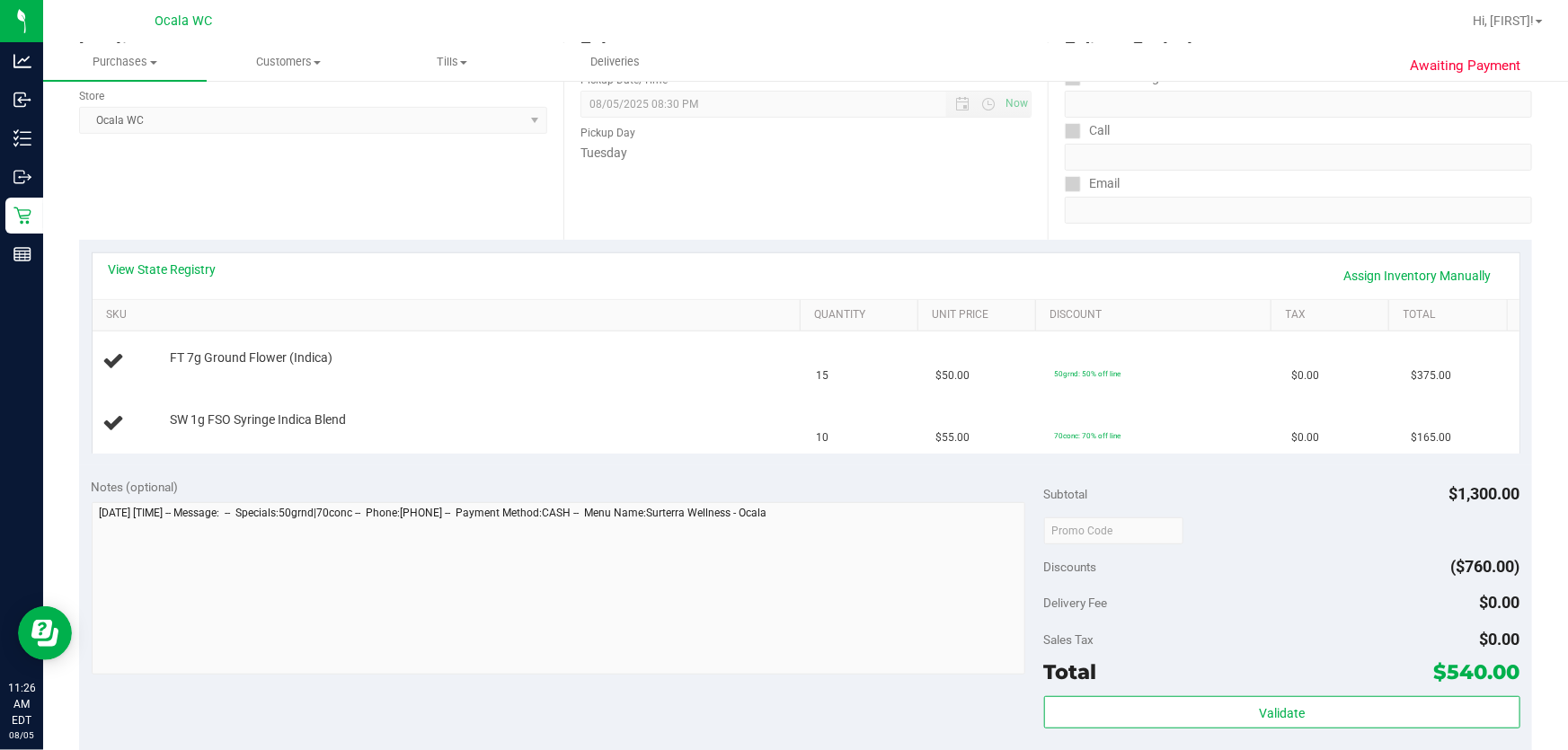 click on "Location
Pickup
Store
Ocala WC Select Store Bonita Springs WC Boynton Beach WC Bradenton WC Brandon WC Brooksville WC Call Center Clermont WC Crestview WC Deerfield Beach WC Delray Beach WC Deltona WC Ft Walton Beach WC Ft. Lauderdale WC Ft. Myers WC Gainesville WC Jax Atlantic WC JAX DC REP Jax WC Key West WC Lakeland WC Largo WC Lehigh Acres DC REP Merritt Island WC Miami 72nd WC Miami Beach WC Miami Dadeland WC Miramar DC REP New Port Richey WC North Palm Beach WC North Port WC Ocala WC Orange Park WC Orlando Colonial WC Orlando DC REP Orlando WC Oviedo WC Palm Bay WC Palm Coast WC Panama City WC Pensacola WC Port Orange WC Port St. Lucie WC Sebring WC South Tampa WC St. Pete WC Summerfield WC Tallahassee DC REP Tallahassee WC Tampa DC Testing Tampa Warehouse Tampa WC TX Austin DC TX Plano Retail Winter Haven WC" at bounding box center (321, 129) 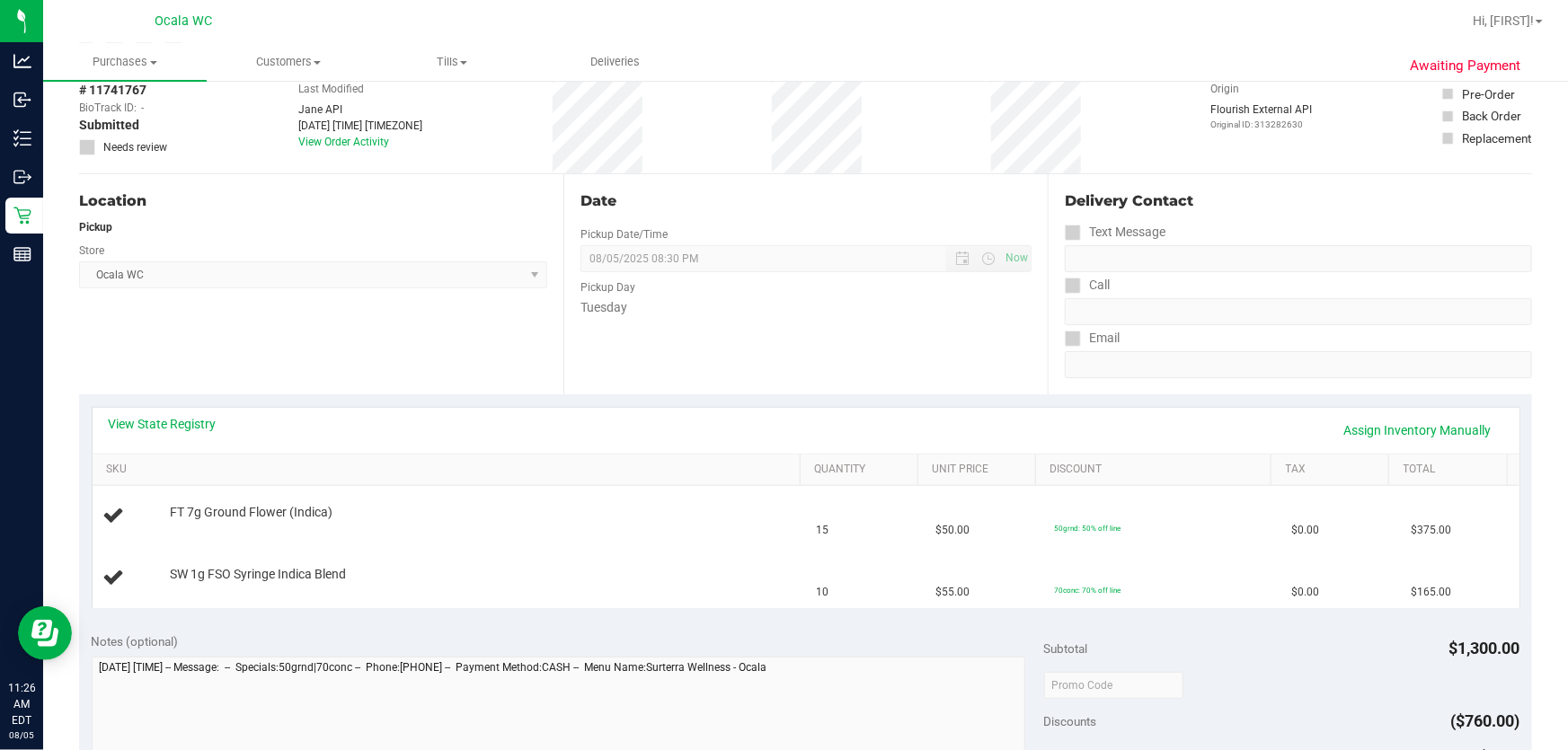 scroll, scrollTop: 0, scrollLeft: 0, axis: both 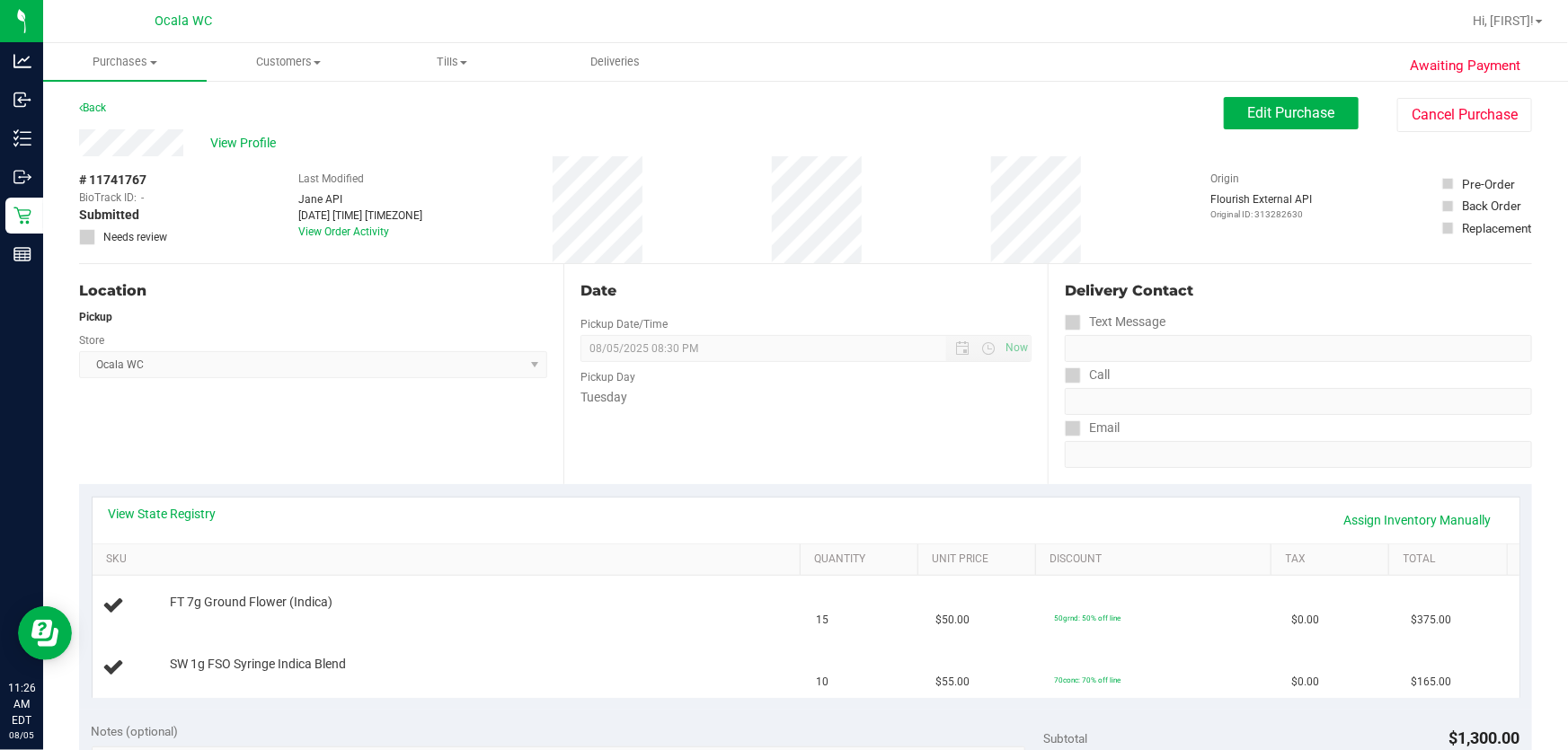 click on "Awaiting Payment
Back
Edit Purchase
Cancel Purchase
View Profile
# 11741767
BioTrack ID:
-
Submitted
Needs review
Last Modified
Jane API" at bounding box center [805, 783] 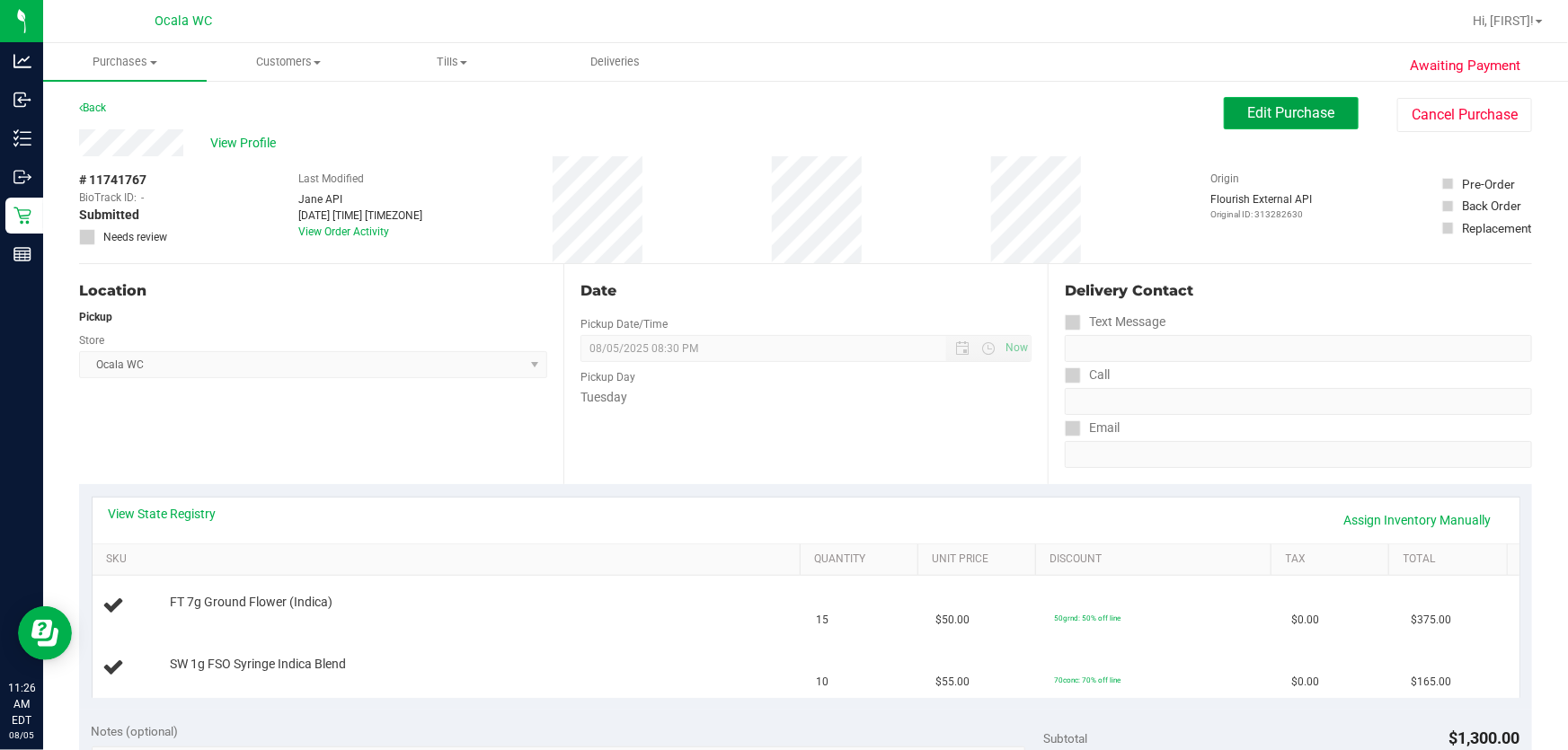click on "Edit Purchase" at bounding box center [1291, 112] 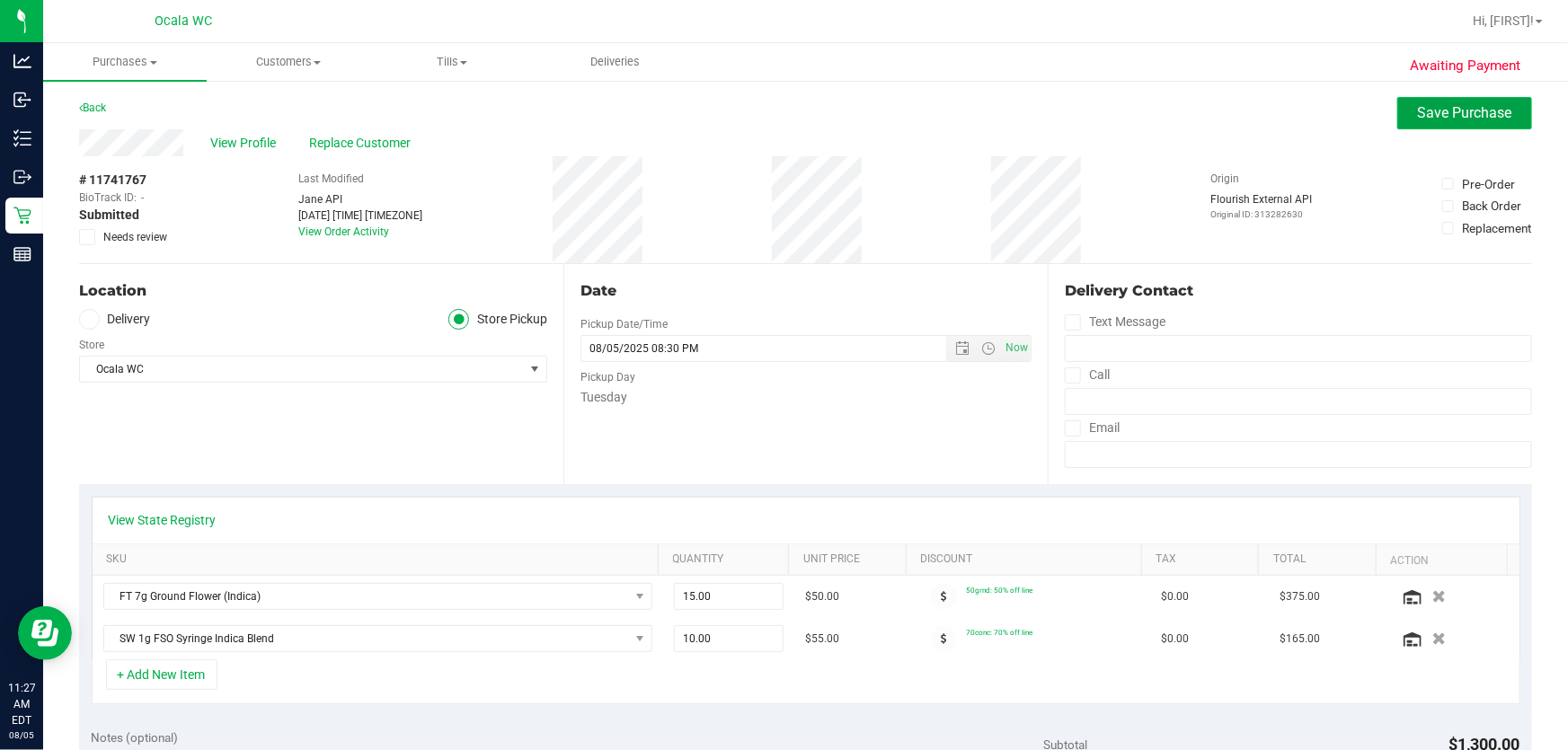 click on "Save Purchase" at bounding box center [1465, 112] 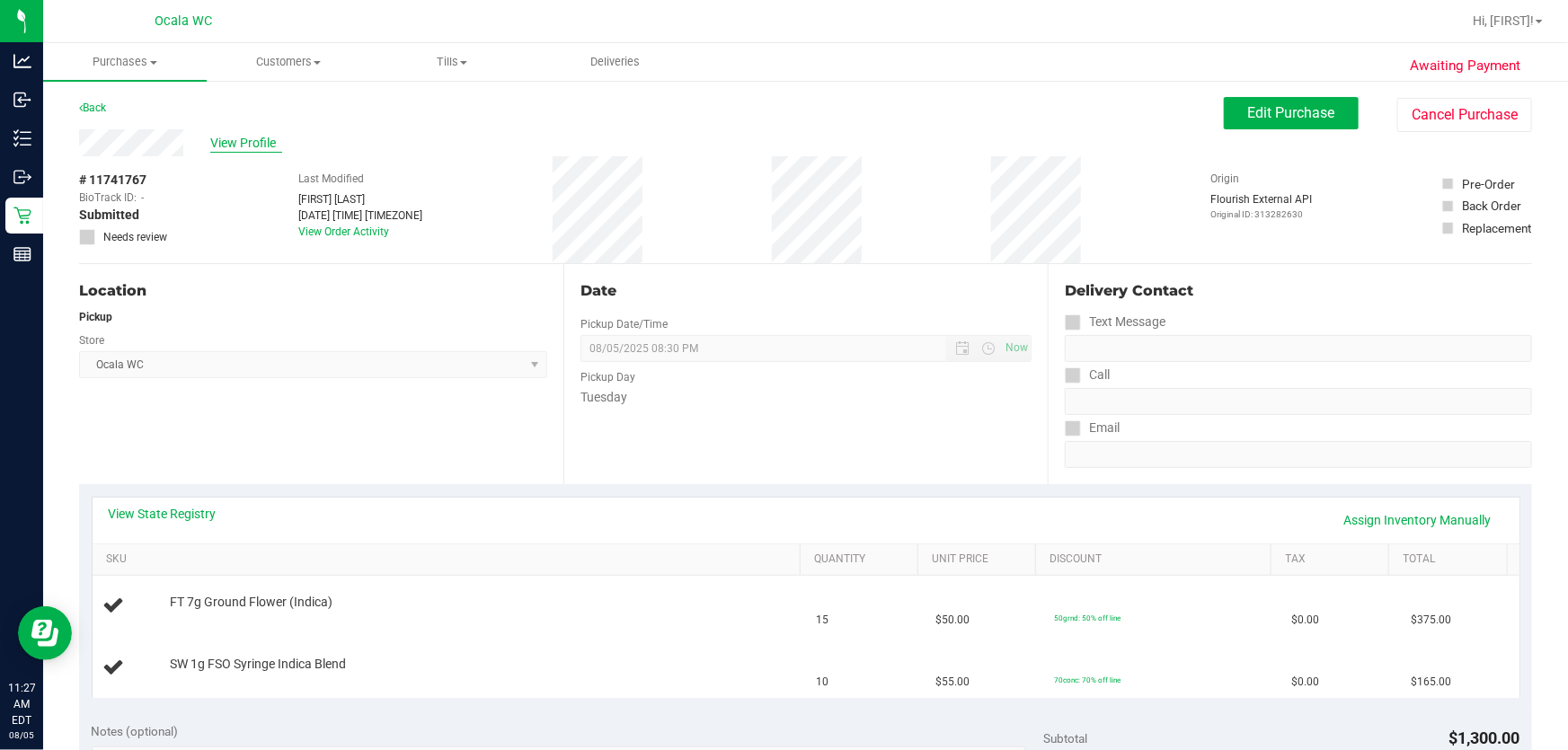 click on "View Profile" at bounding box center (246, 143) 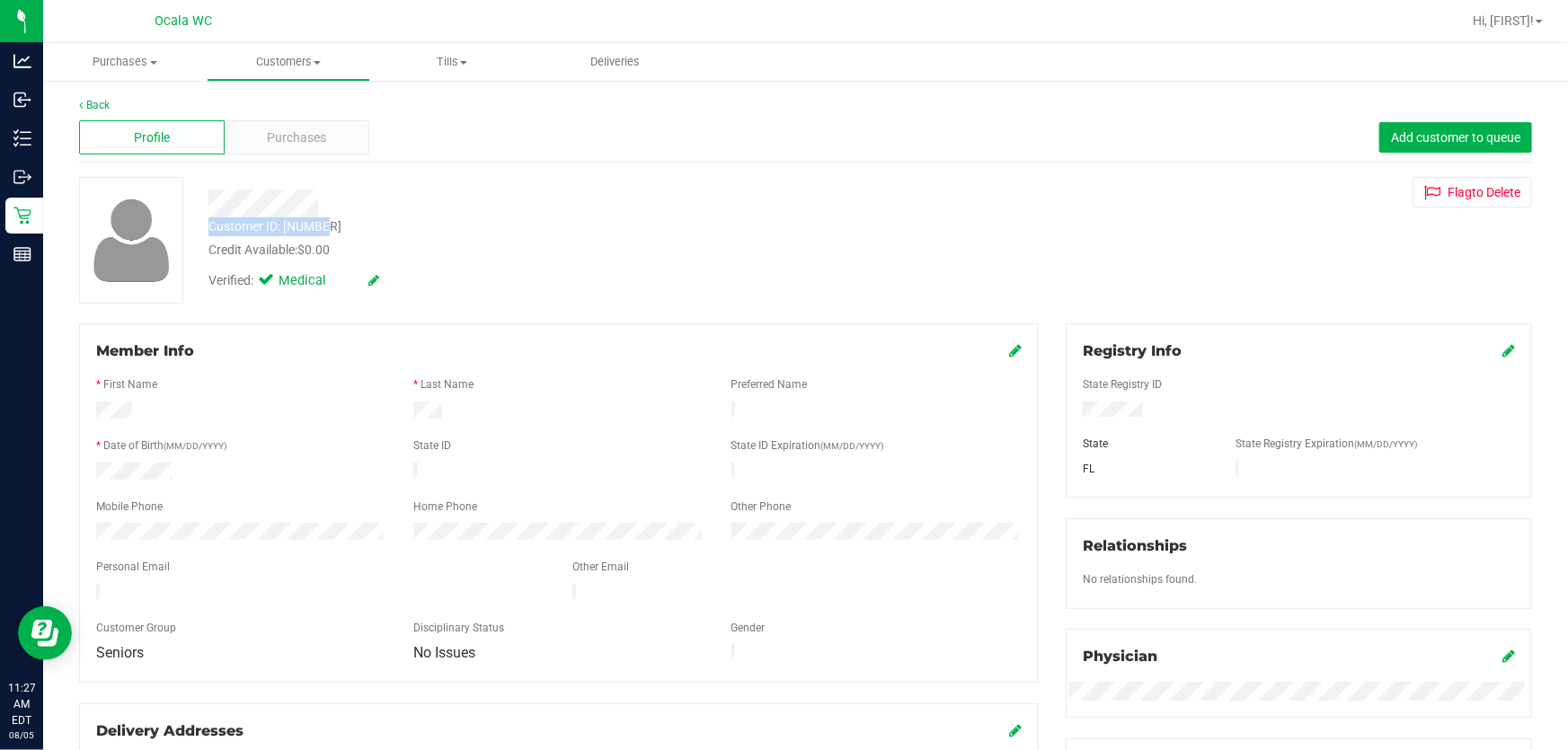 drag, startPoint x: 201, startPoint y: 225, endPoint x: 344, endPoint y: 225, distance: 143 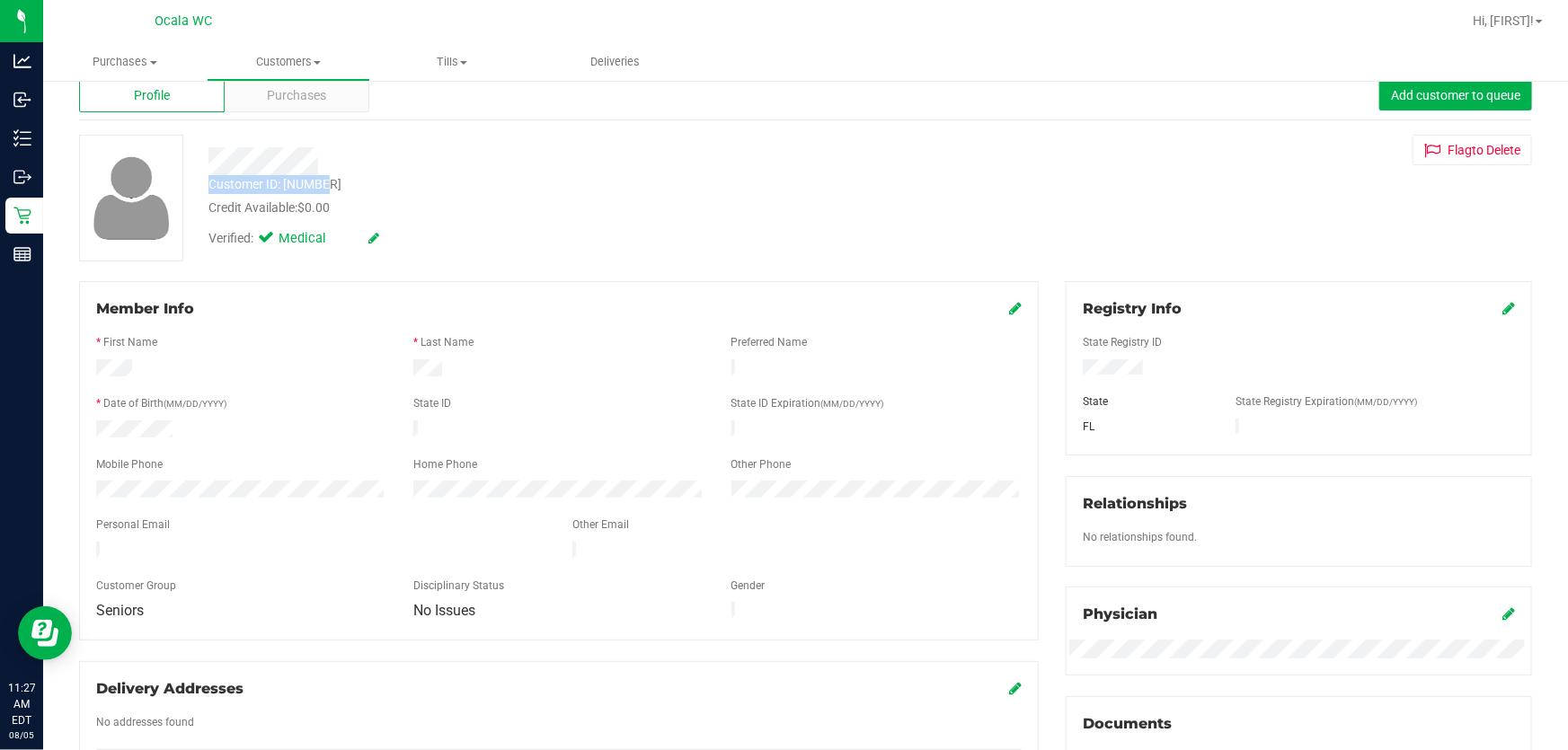 scroll, scrollTop: 0, scrollLeft: 0, axis: both 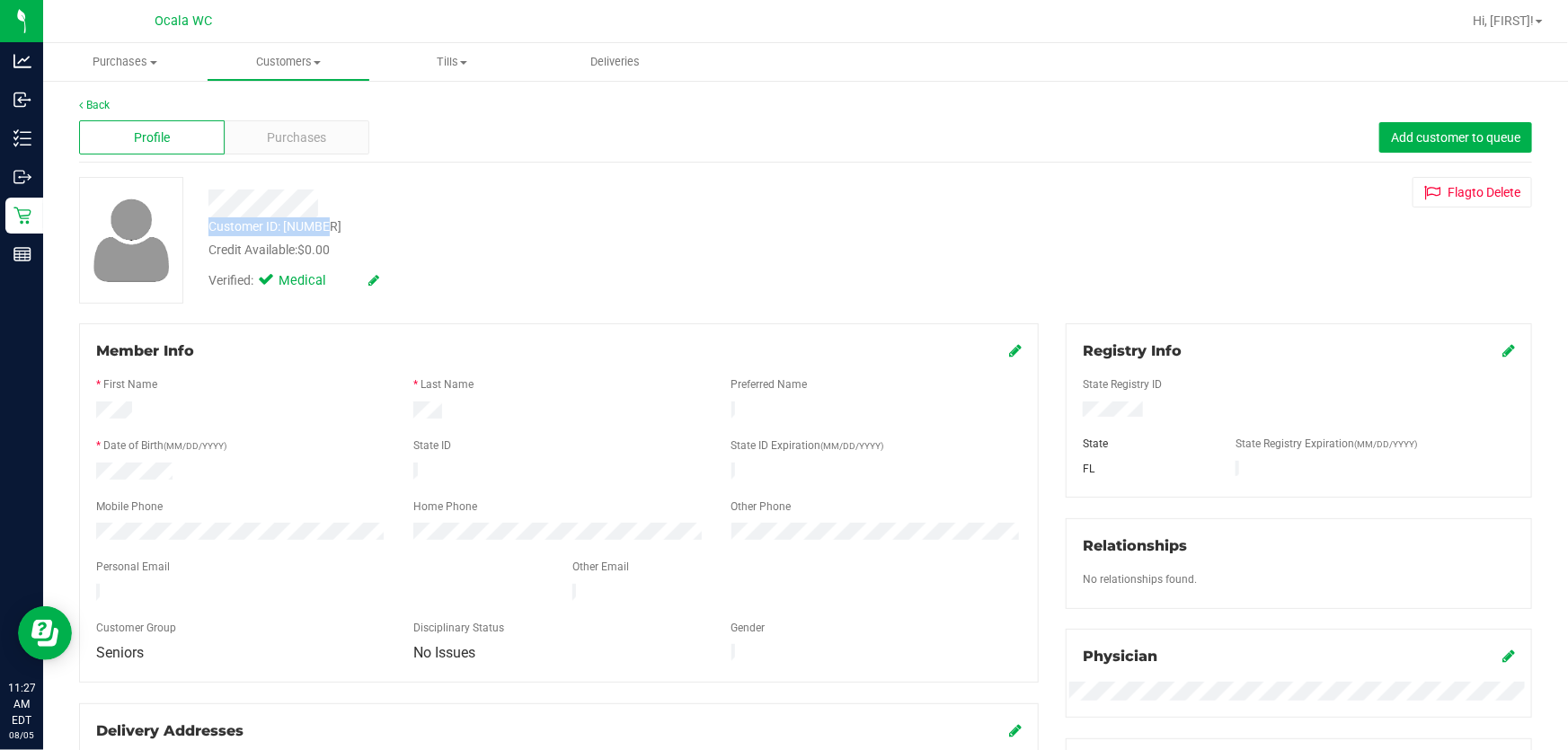 click on "Customer ID: 376755
Credit Available:
$0.00" at bounding box center (565, 238) 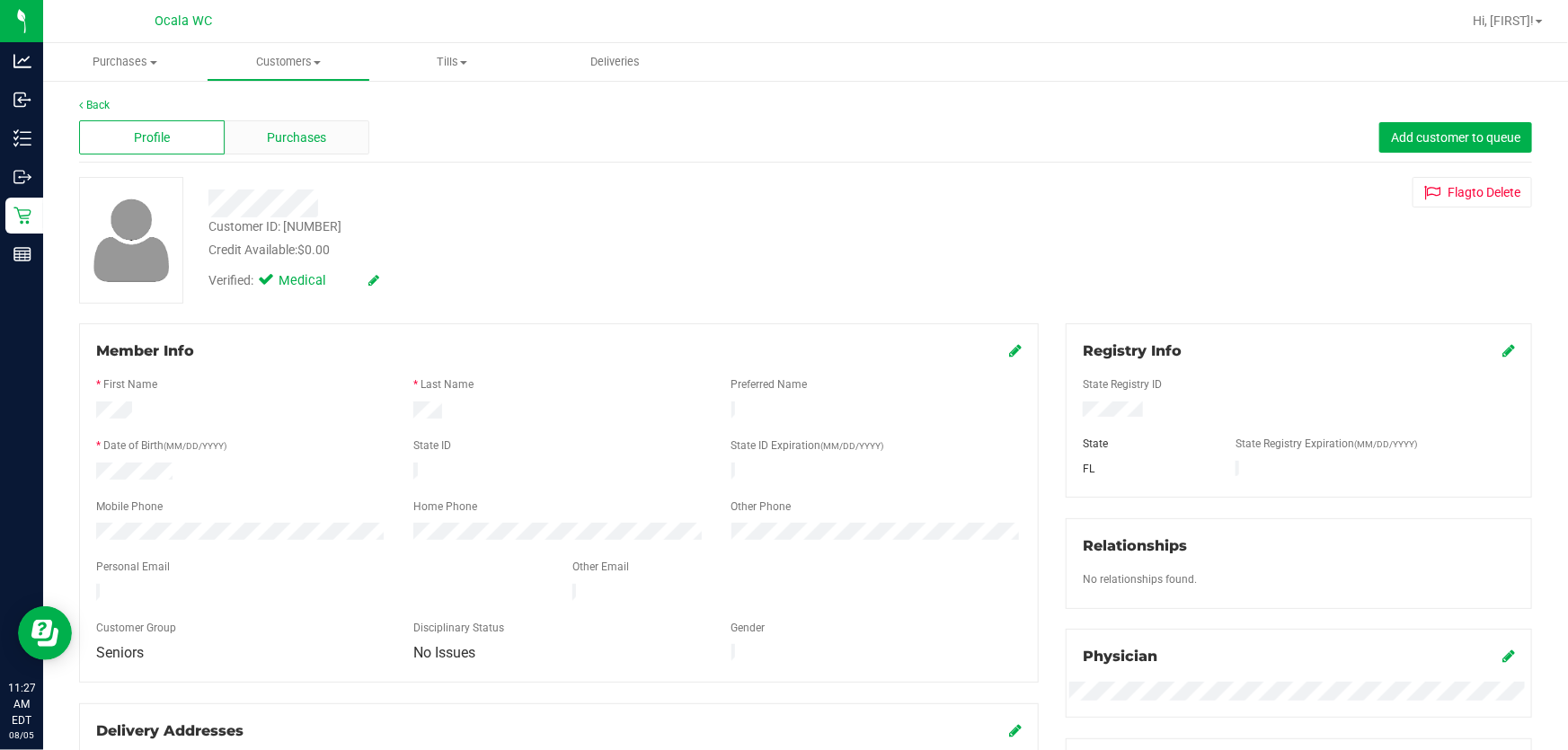 click on "Purchases" at bounding box center [297, 137] 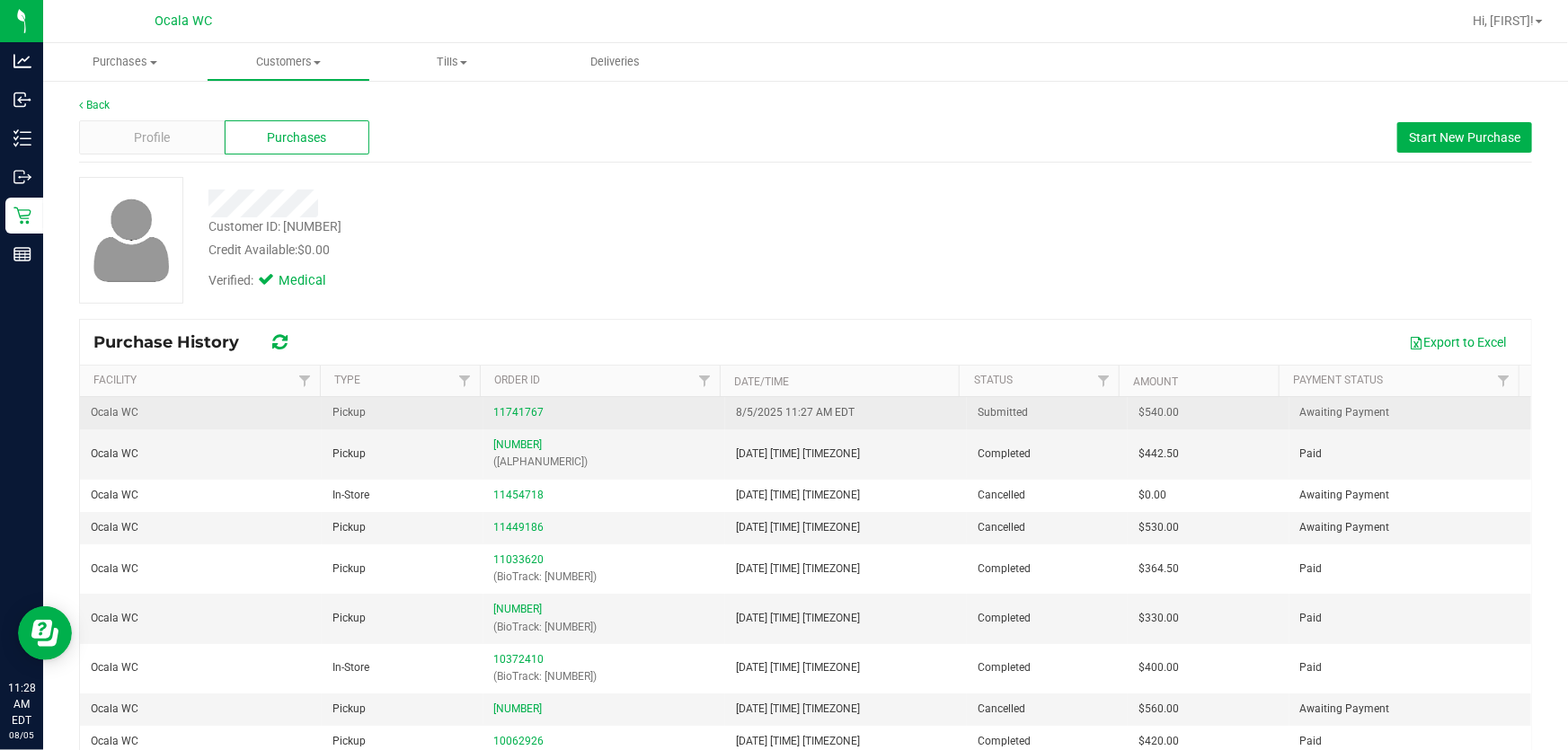 click on "11741767" at bounding box center [604, 412] 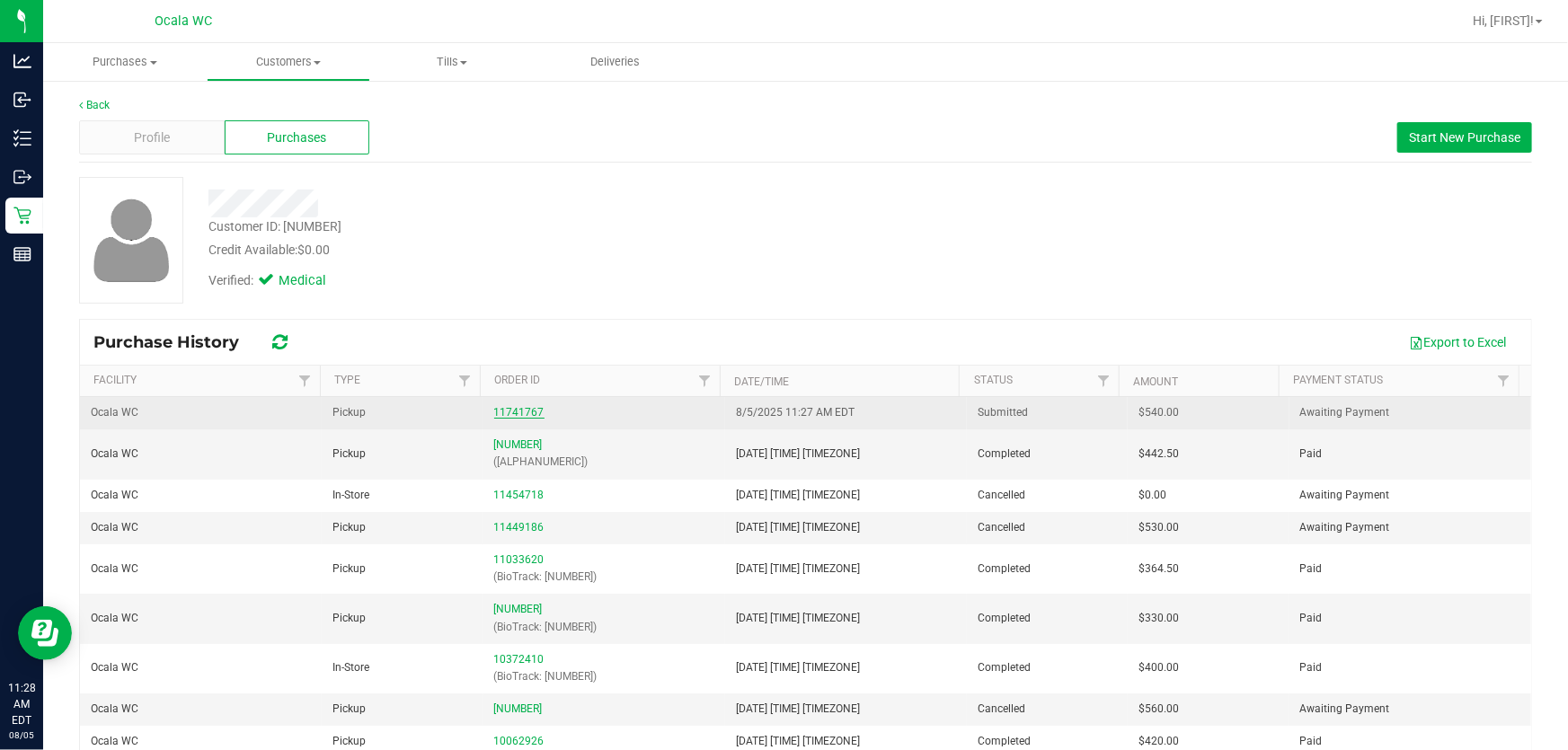 click on "11741767" at bounding box center (519, 412) 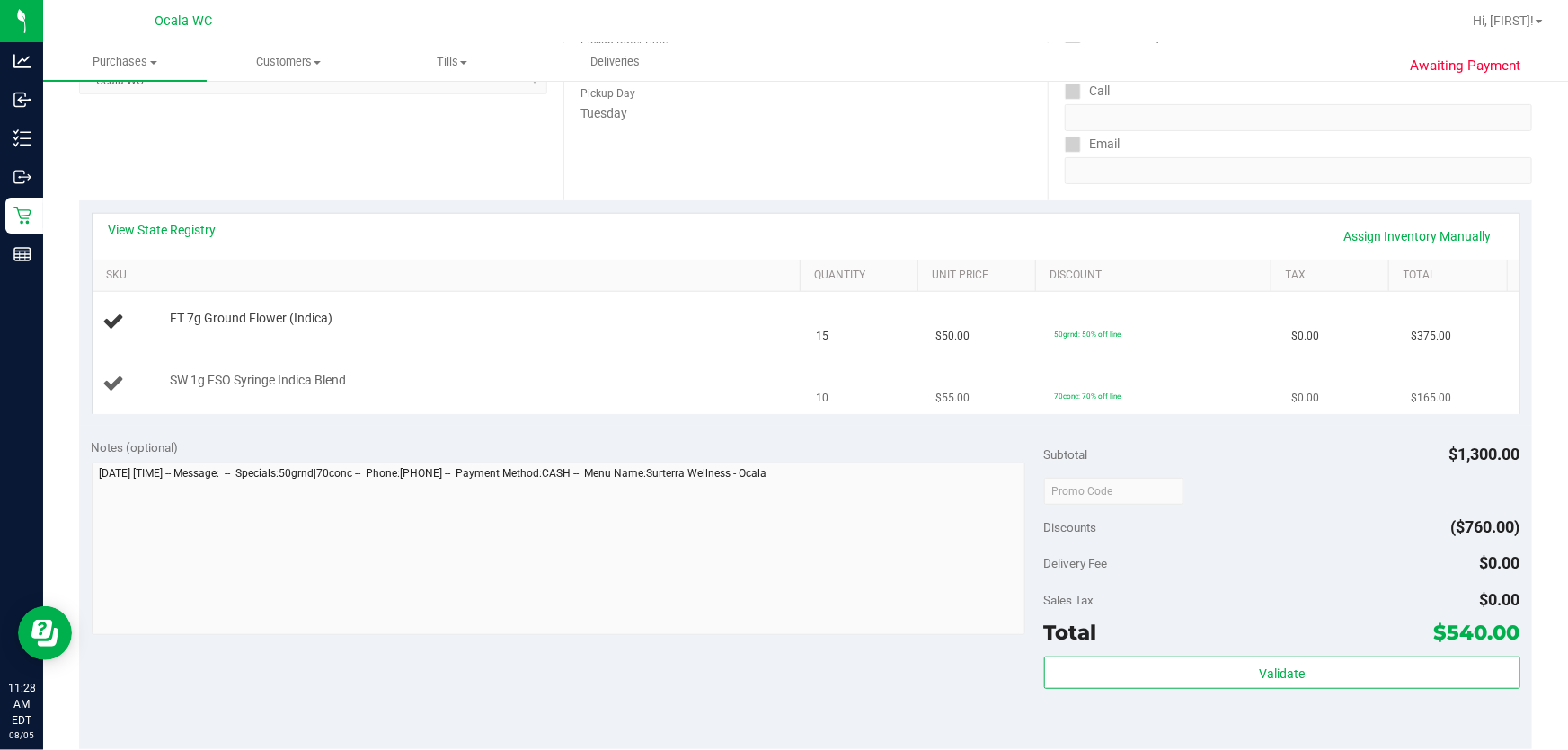 scroll, scrollTop: 326, scrollLeft: 0, axis: vertical 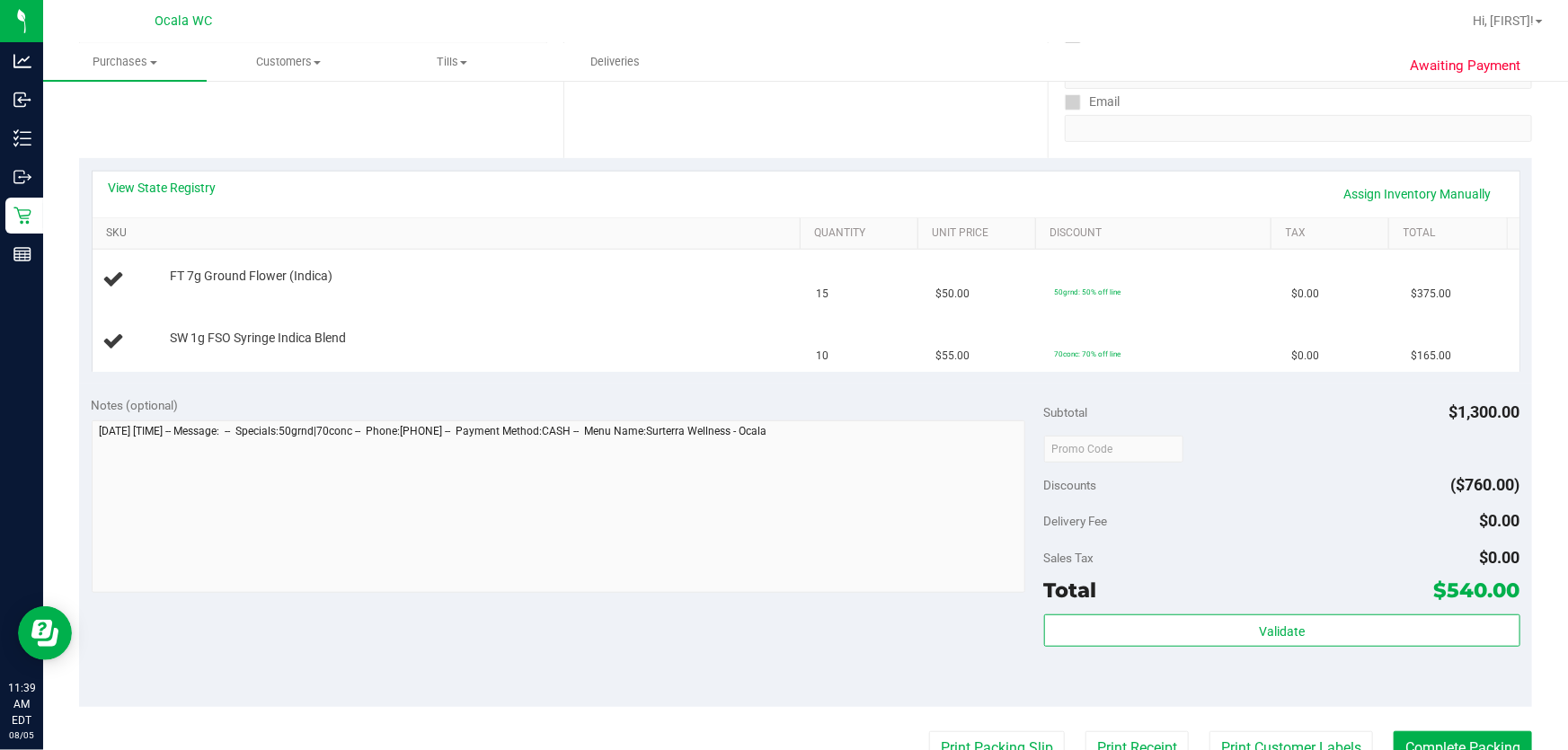 click on "SKU" at bounding box center (449, 234) 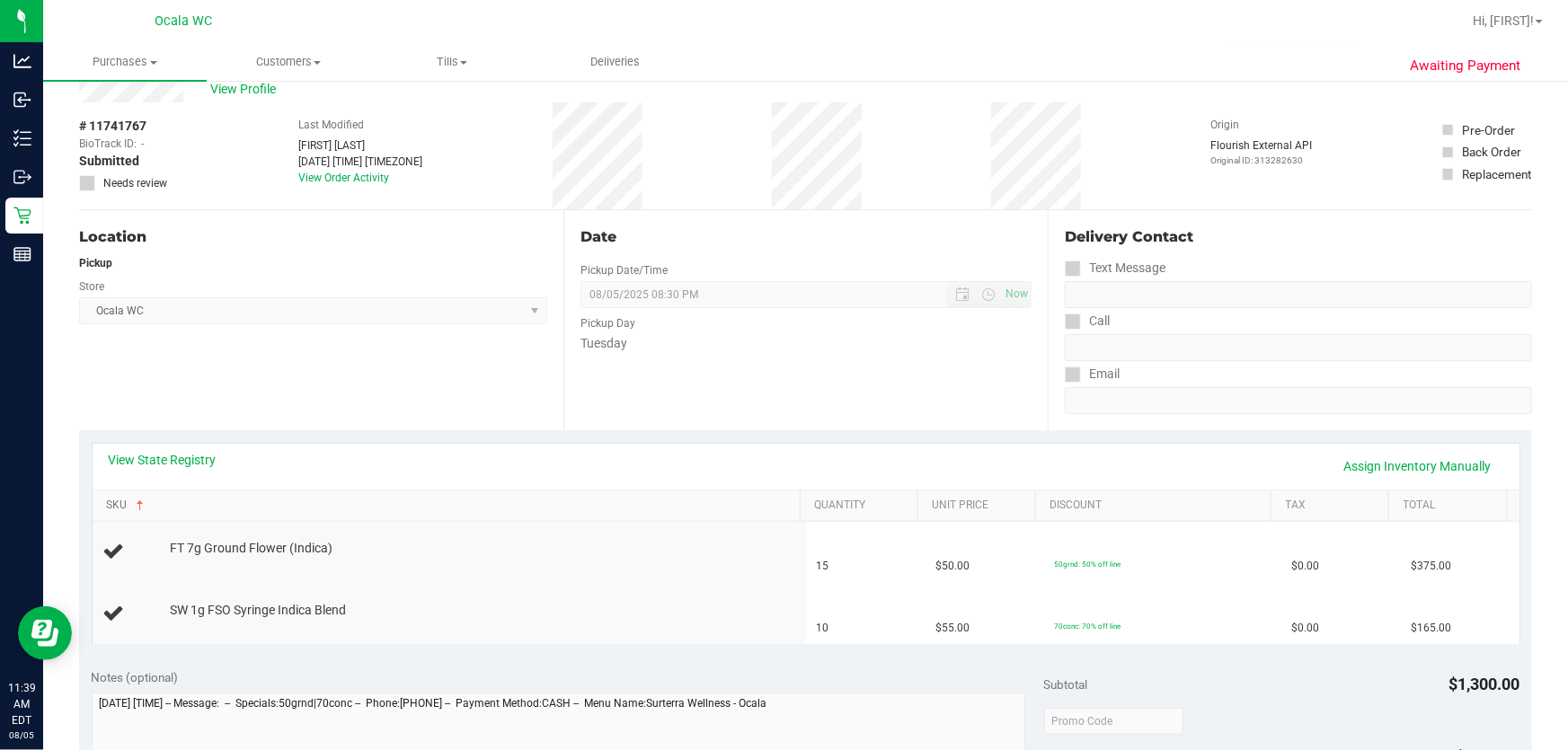 scroll, scrollTop: 0, scrollLeft: 0, axis: both 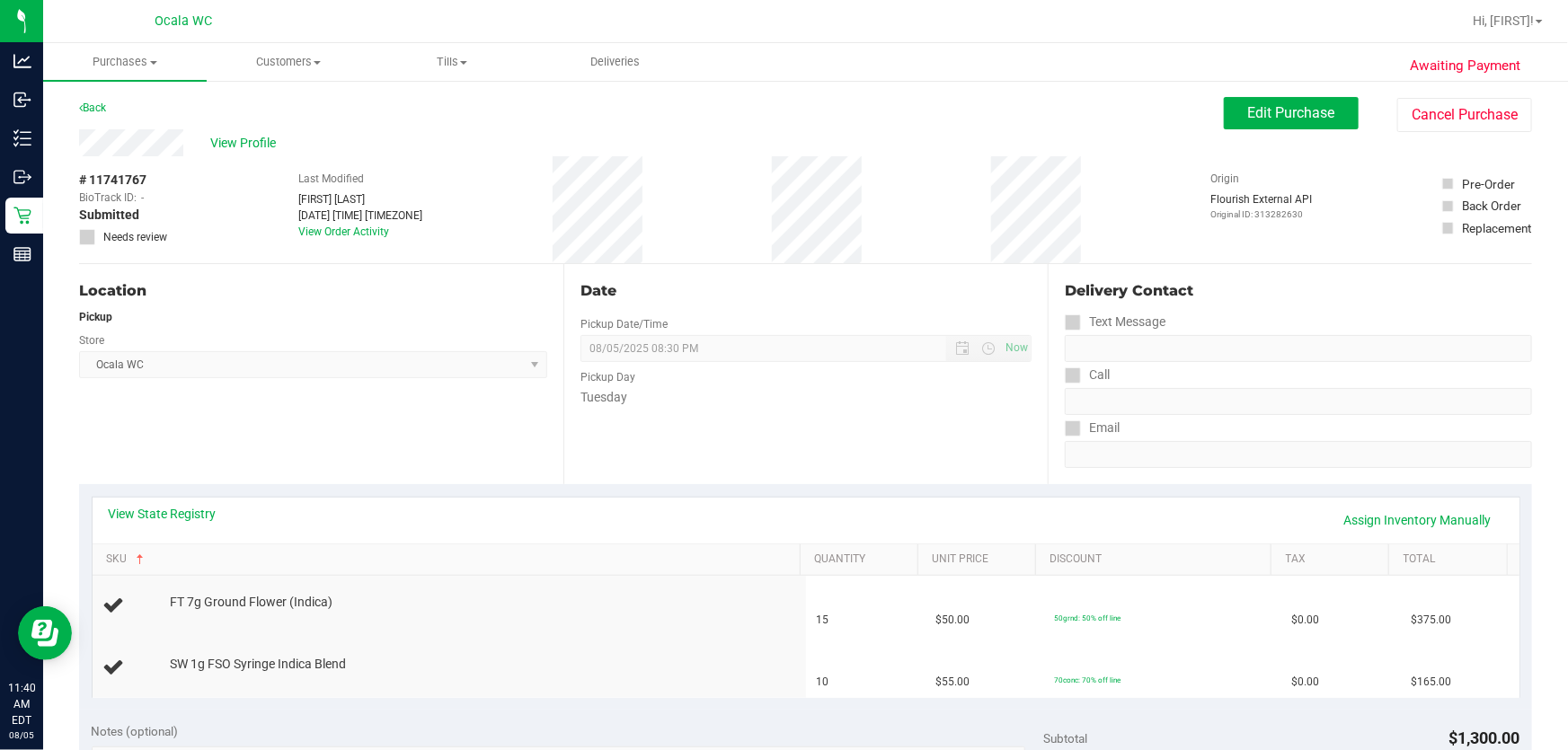 click on "Location
Pickup
Store
Ocala WC Select Store Bonita Springs WC Boynton Beach WC Bradenton WC Brandon WC Brooksville WC Call Center Clermont WC Crestview WC Deerfield Beach WC Delray Beach WC Deltona WC Ft Walton Beach WC Ft. Lauderdale WC Ft. Myers WC Gainesville WC Jax Atlantic WC JAX DC REP Jax WC Key West WC Lakeland WC Largo WC Lehigh Acres DC REP Merritt Island WC Miami 72nd WC Miami Beach WC Miami Dadeland WC Miramar DC REP New Port Richey WC North Palm Beach WC North Port WC Ocala WC Orange Park WC Orlando Colonial WC Orlando DC REP Orlando WC Oviedo WC Palm Bay WC Palm Coast WC Panama City WC Pensacola WC Port Orange WC Port St. Lucie WC Sebring WC South Tampa WC St. Pete WC Summerfield WC Tallahassee DC REP Tallahassee WC Tampa DC Testing Tampa Warehouse Tampa WC TX Austin DC TX Plano Retail Winter Haven WC" at bounding box center [321, 374] 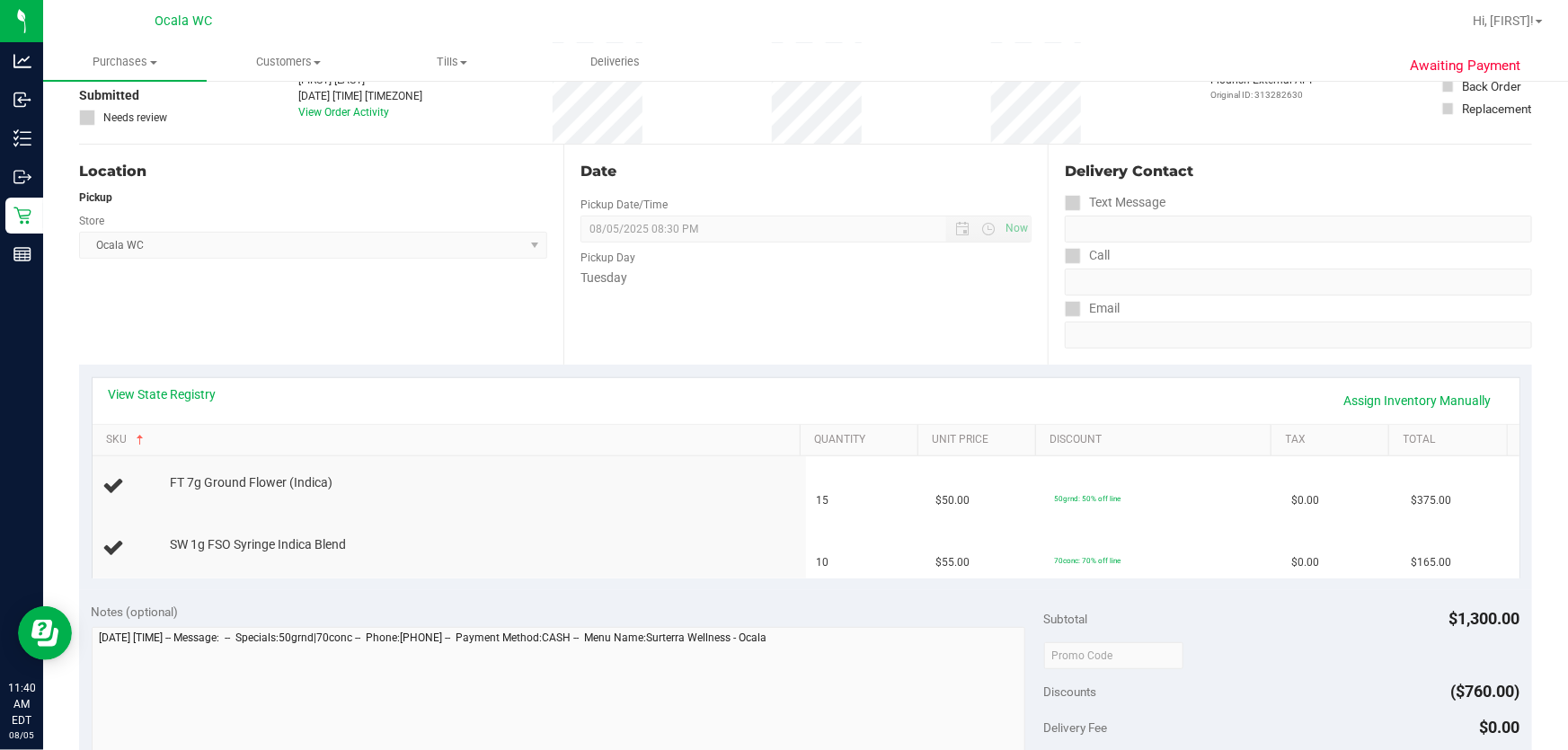 scroll, scrollTop: 0, scrollLeft: 0, axis: both 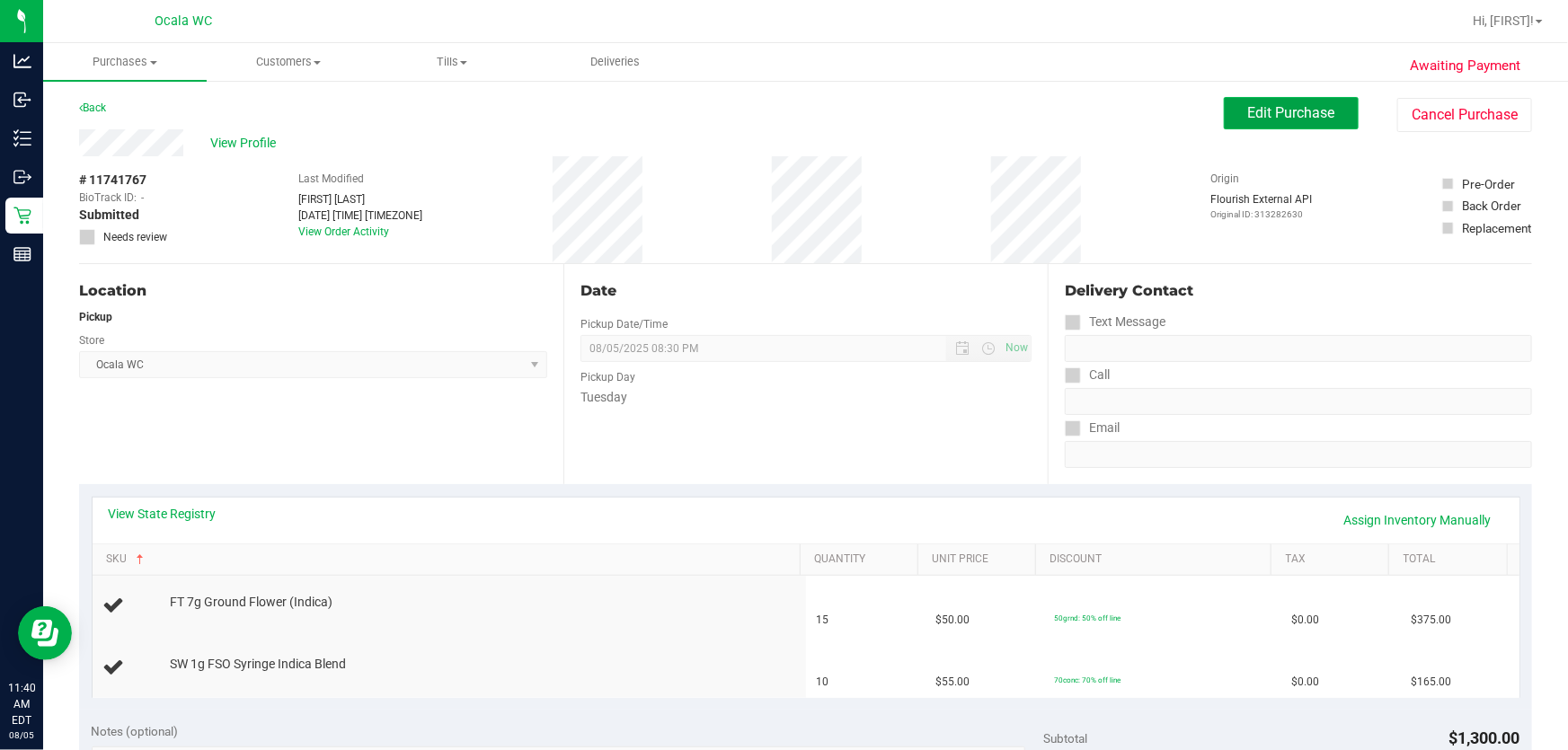 click on "Edit Purchase" at bounding box center [1291, 112] 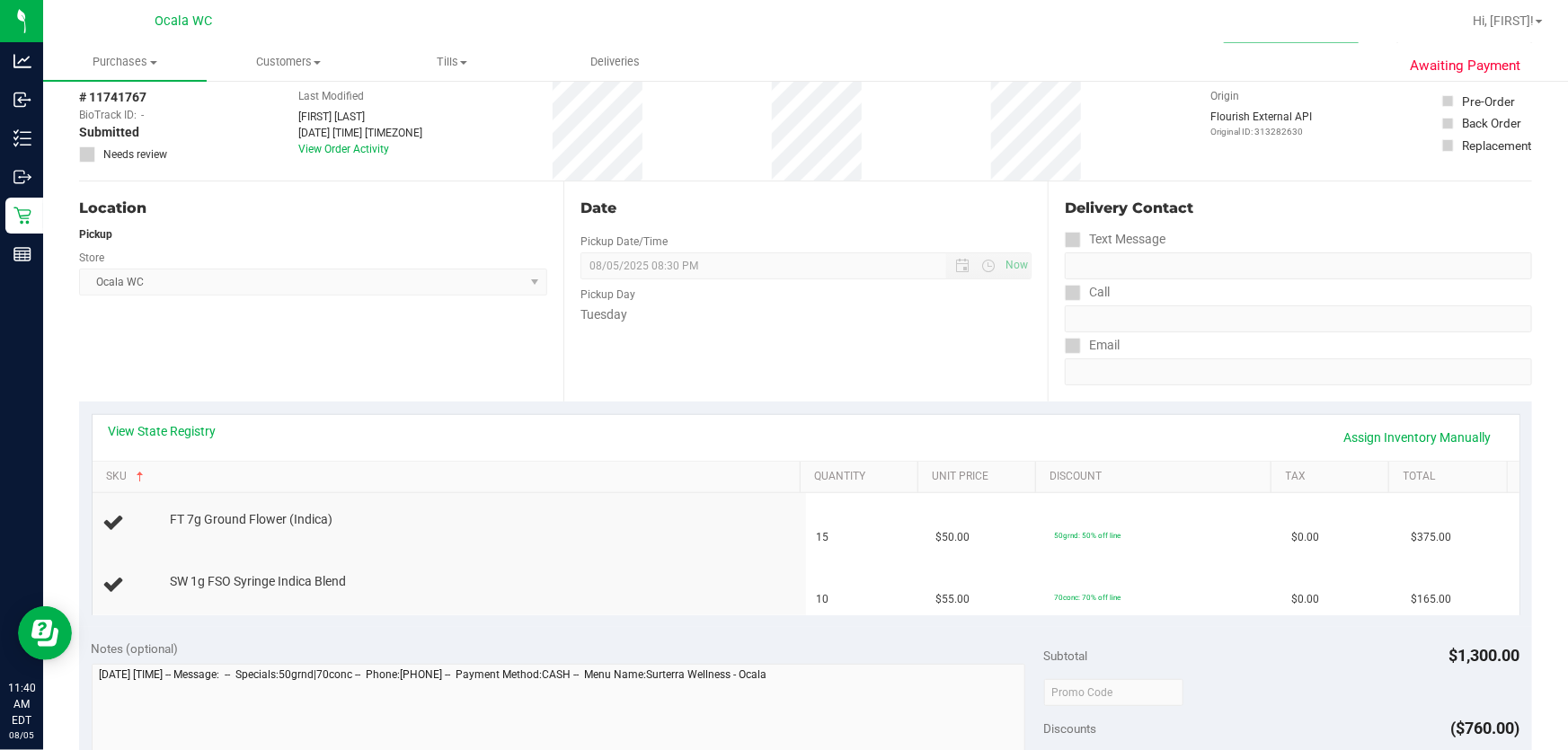 scroll, scrollTop: 163, scrollLeft: 0, axis: vertical 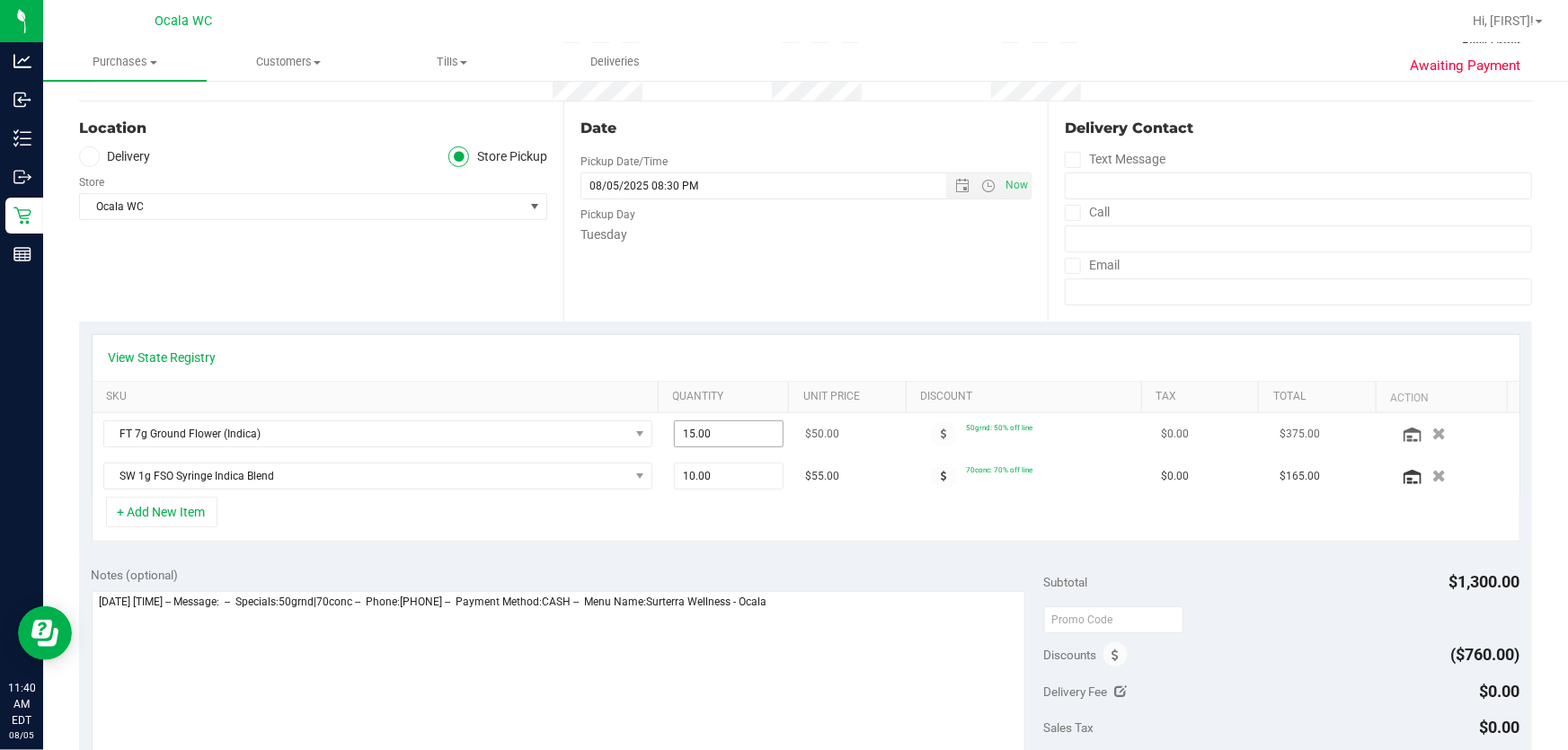 click on "15.00 15" at bounding box center (729, 434) 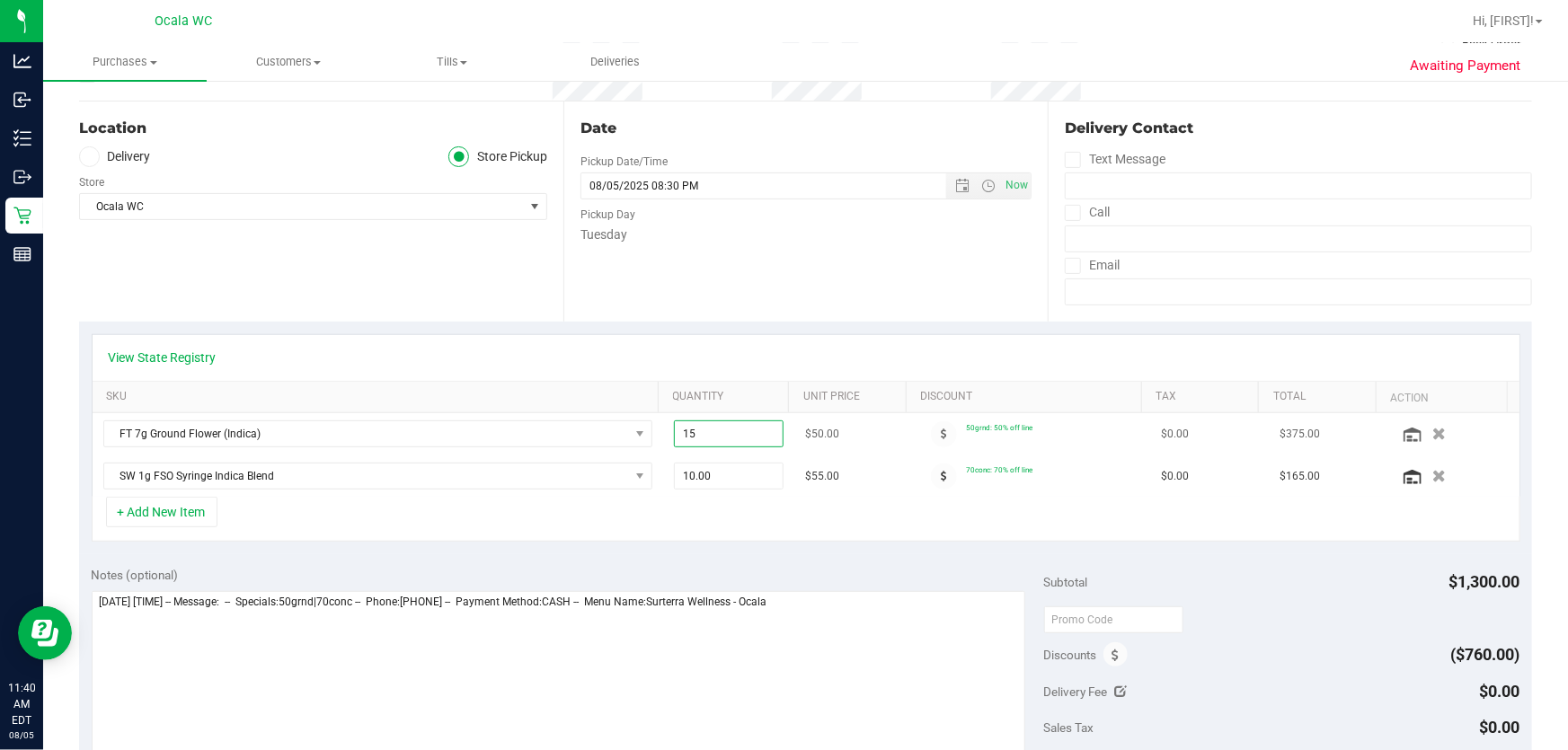 click on "15" at bounding box center (729, 434) 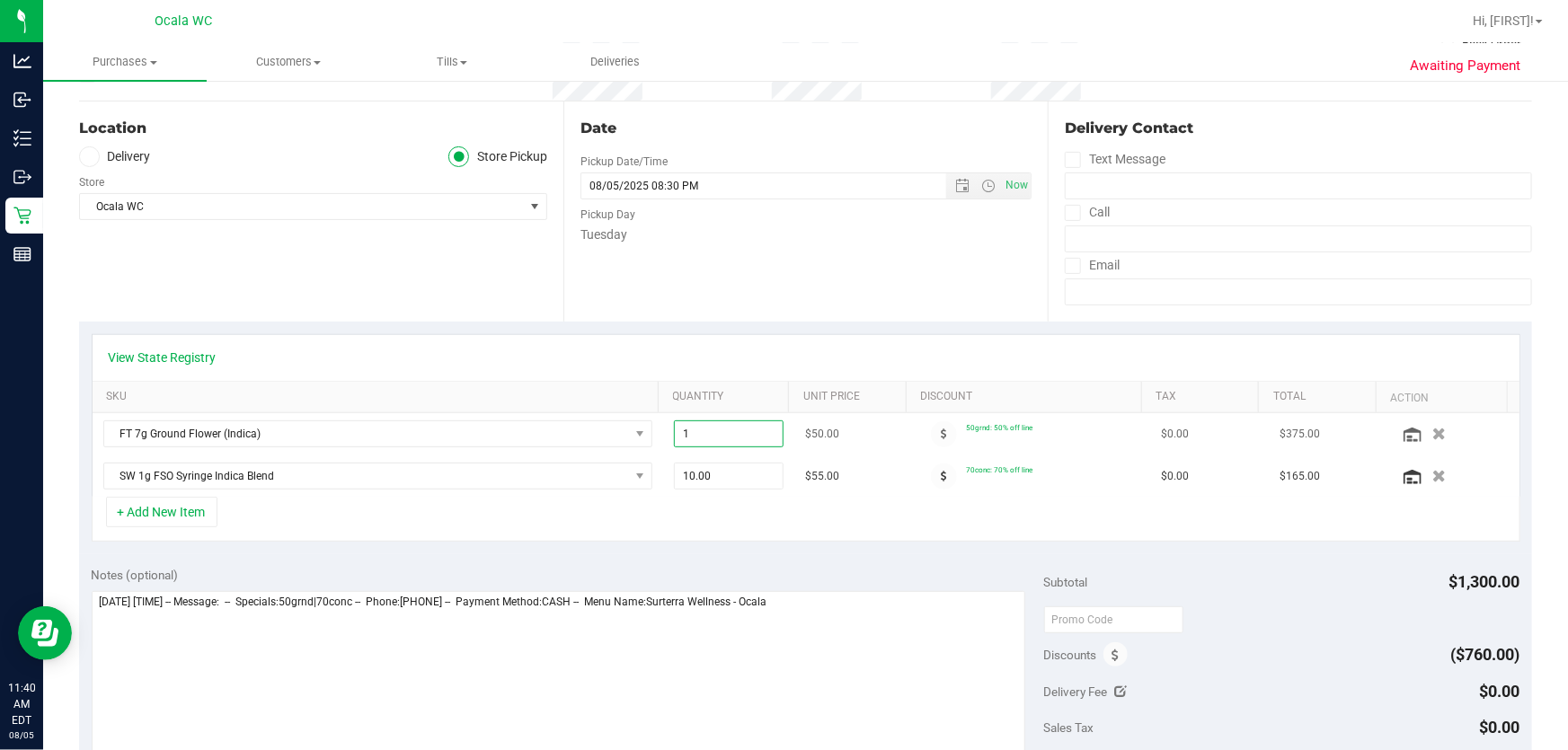 type on "10" 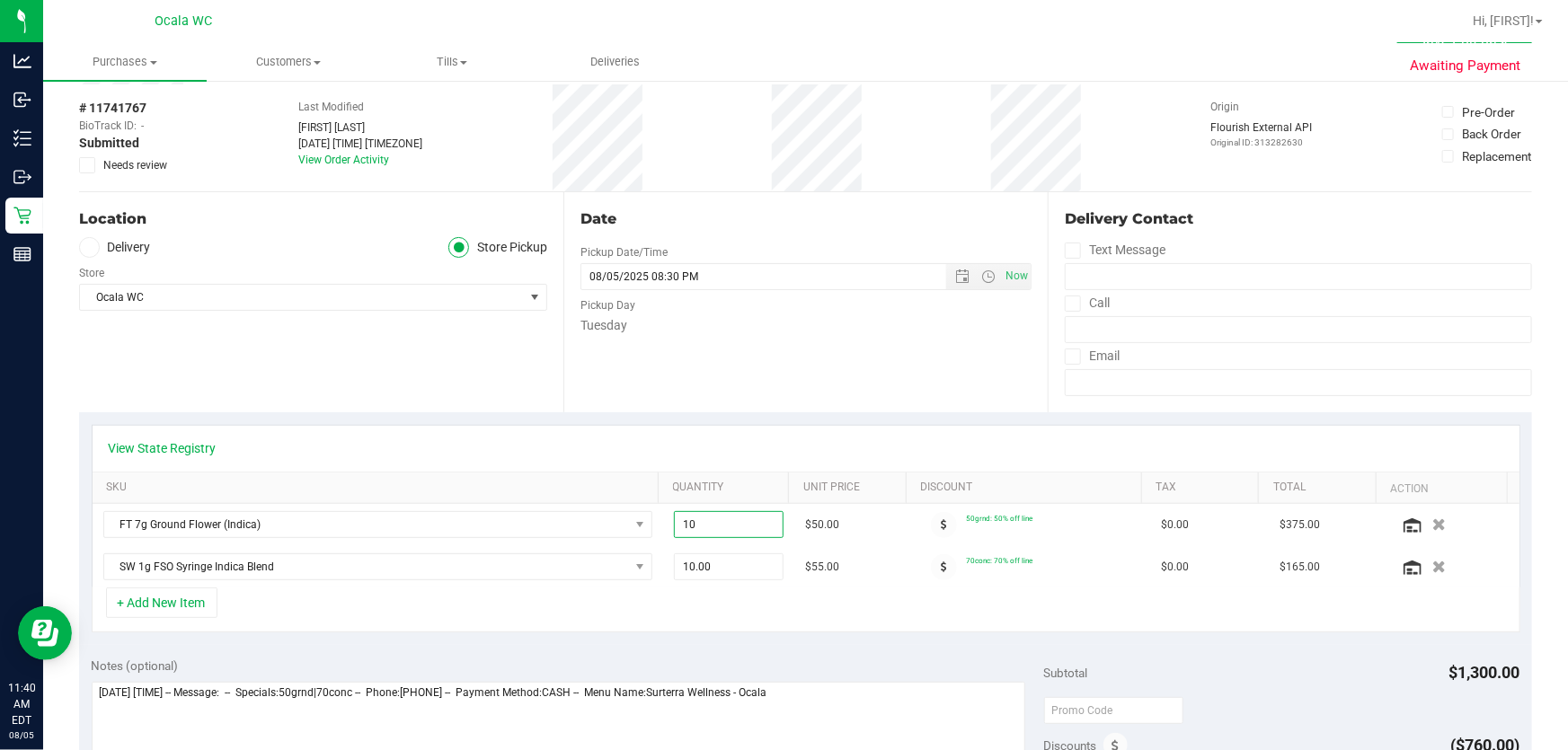 scroll, scrollTop: 0, scrollLeft: 0, axis: both 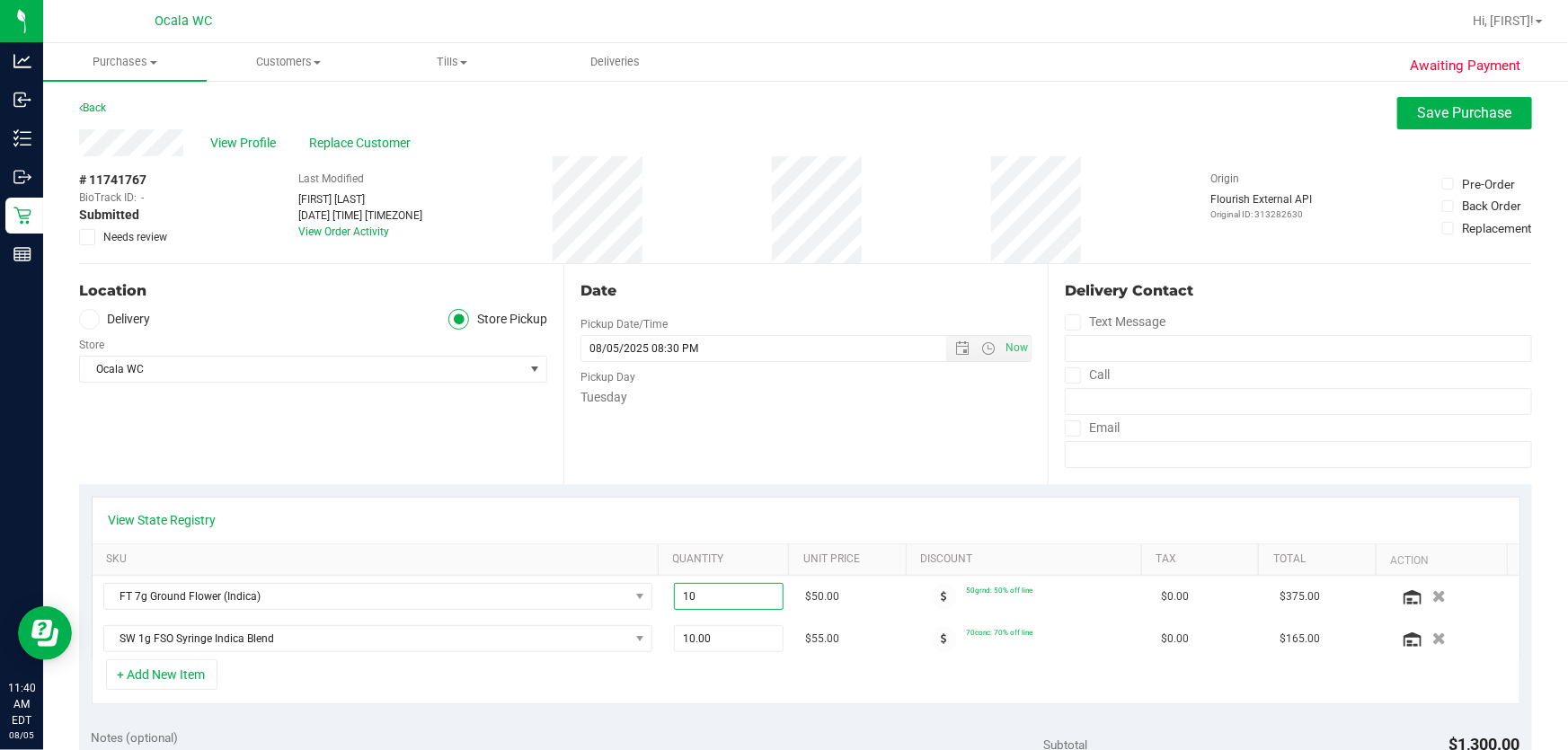 type on "10.00" 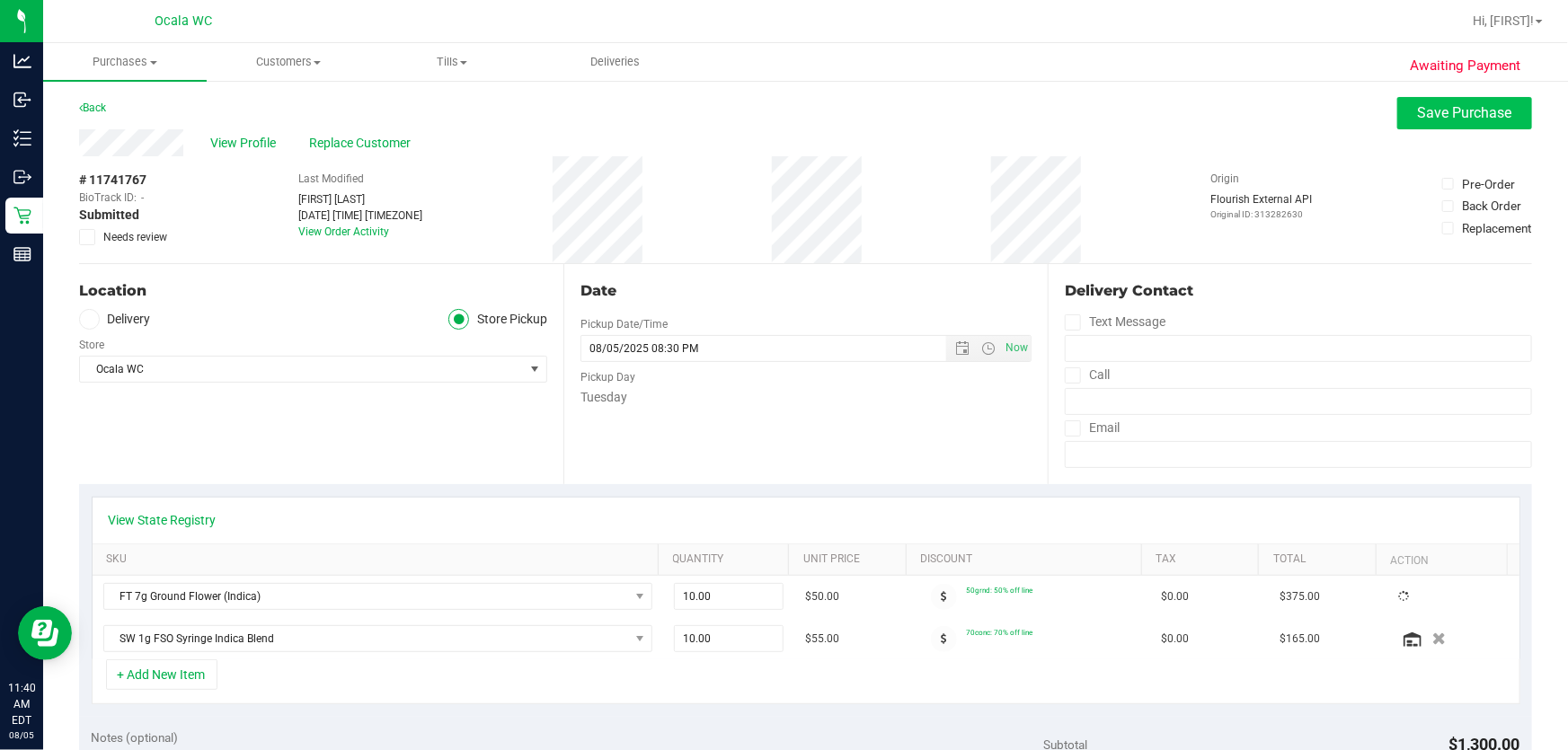 drag, startPoint x: 1467, startPoint y: 93, endPoint x: 1460, endPoint y: 111, distance: 19.313208 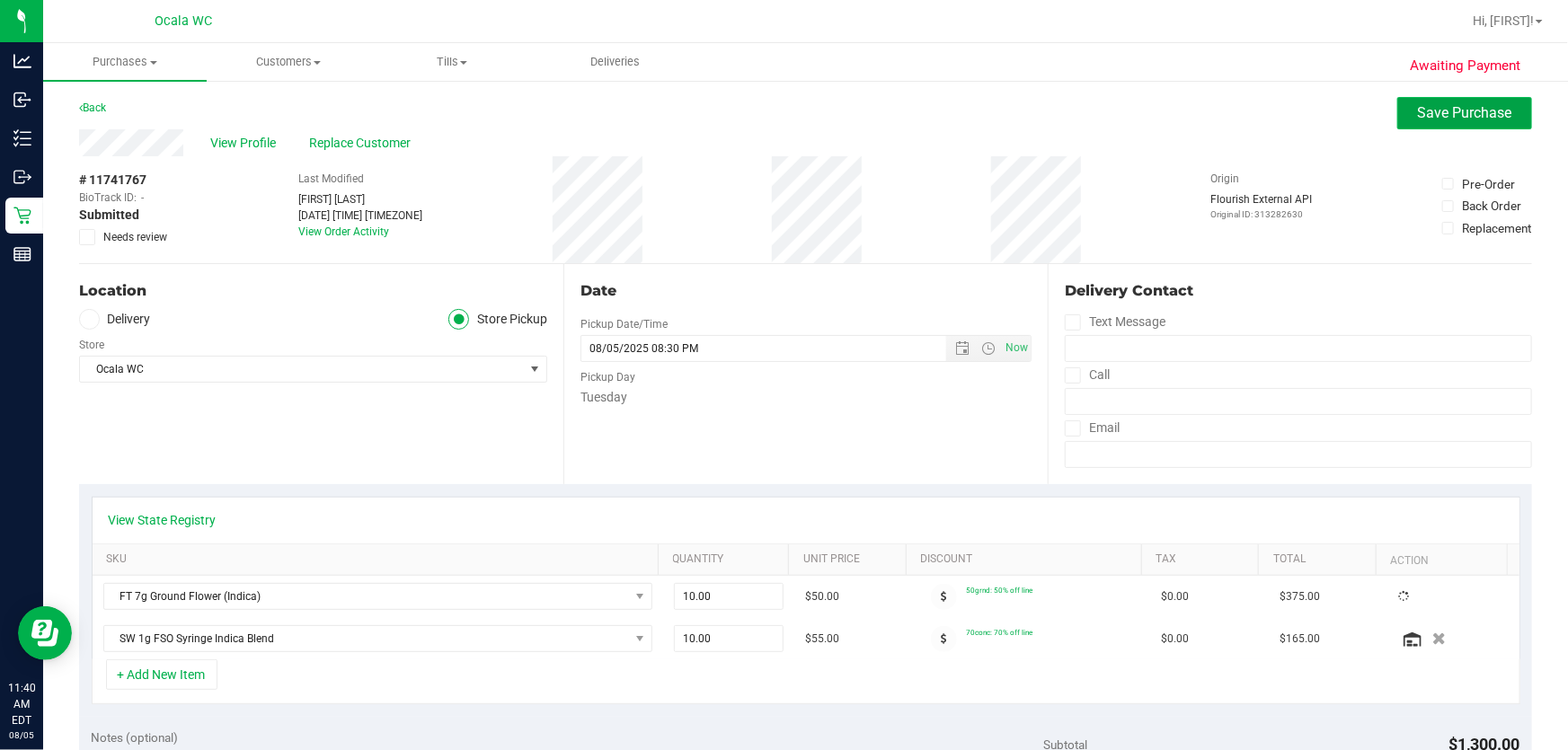 click on "Save Purchase" at bounding box center [1465, 112] 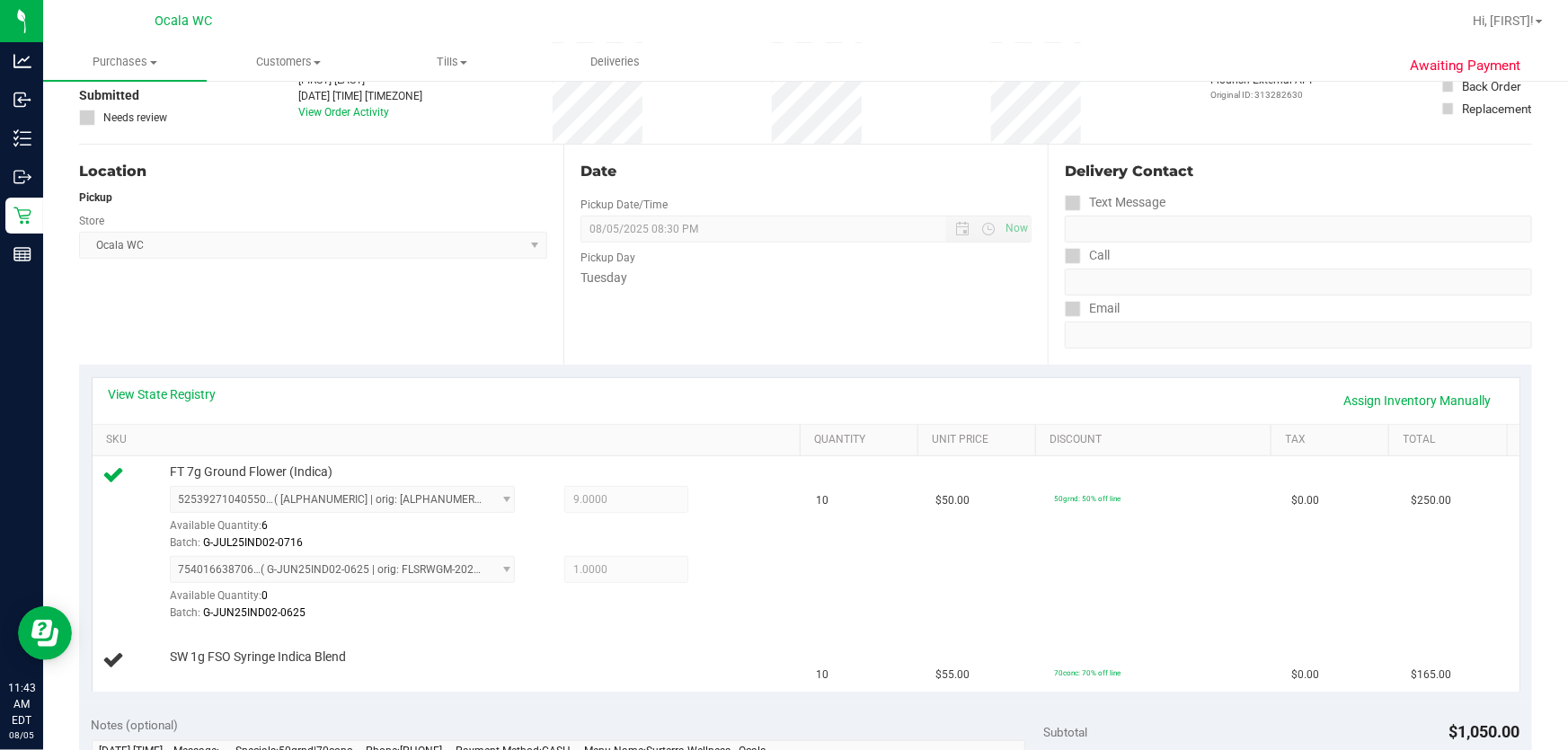 scroll, scrollTop: 0, scrollLeft: 0, axis: both 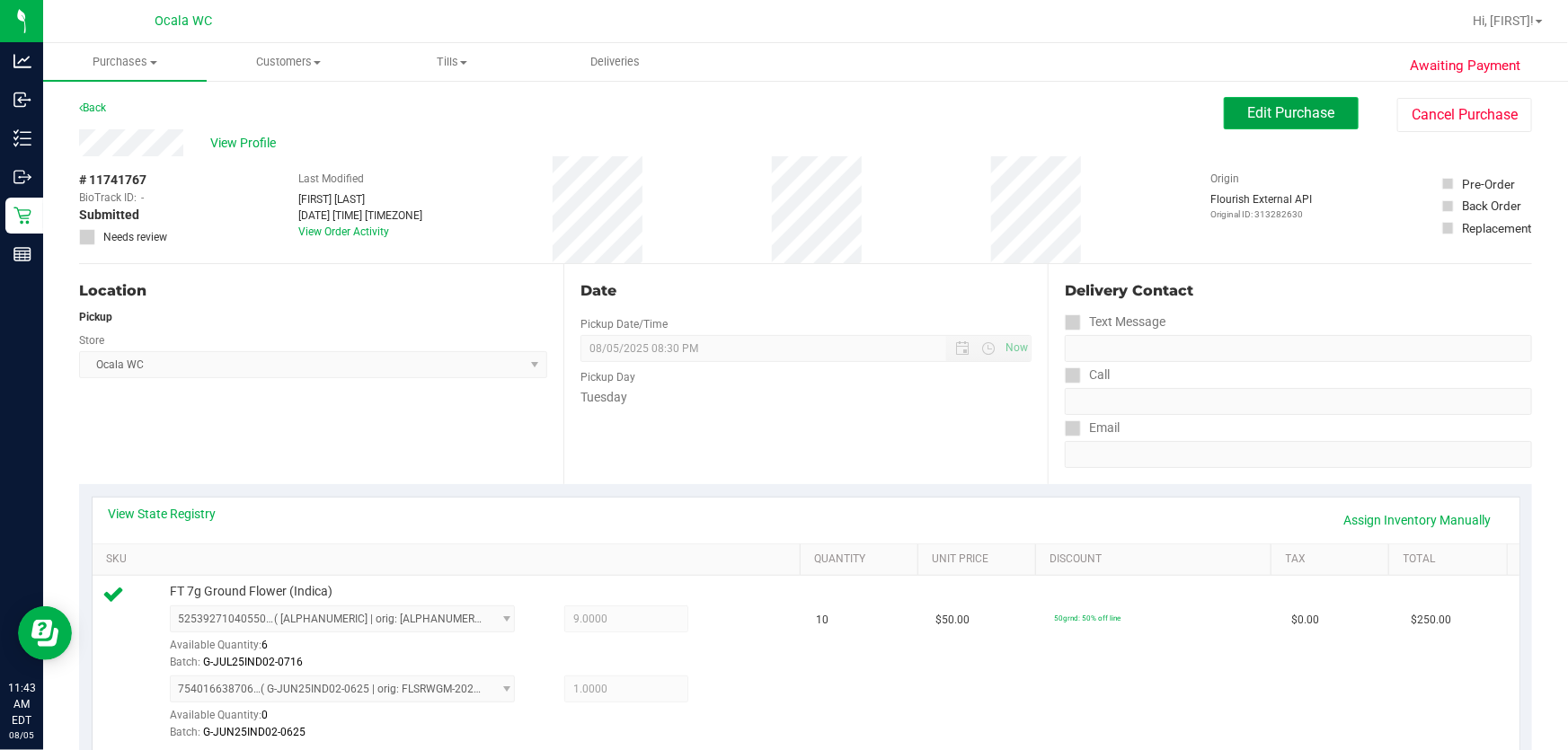 click on "Edit Purchase" at bounding box center (1291, 112) 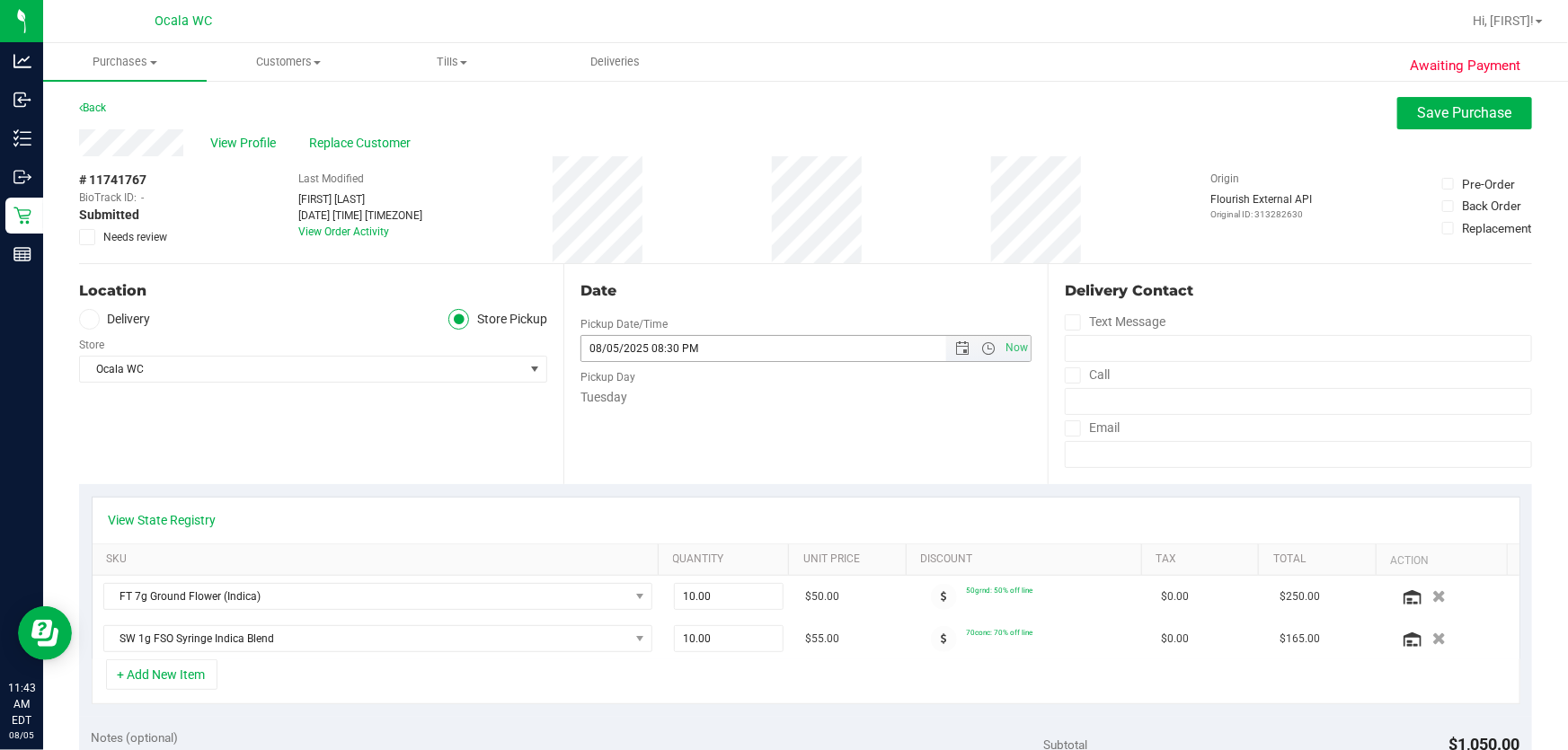 scroll, scrollTop: 326, scrollLeft: 0, axis: vertical 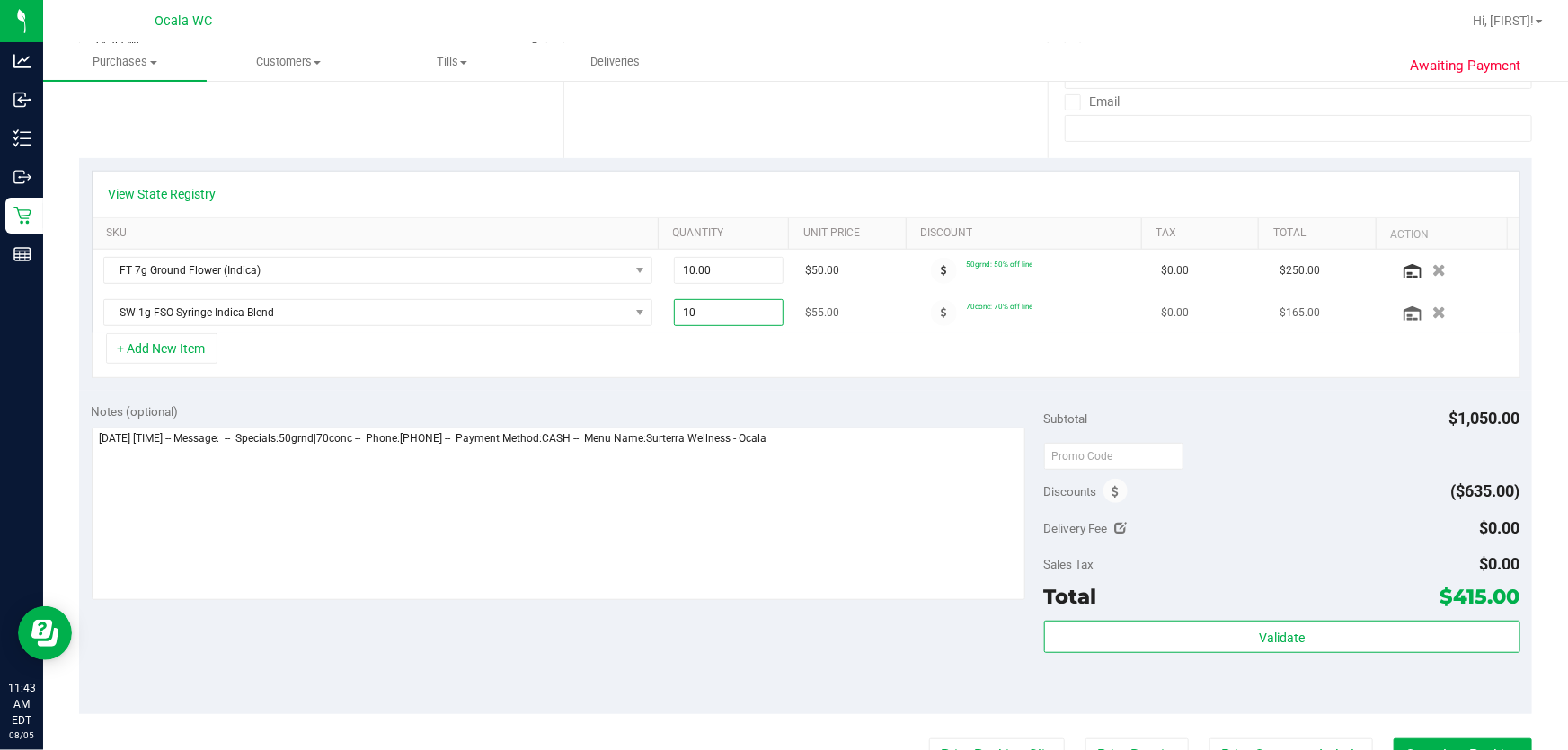 click on "10.00 10" at bounding box center (729, 313) 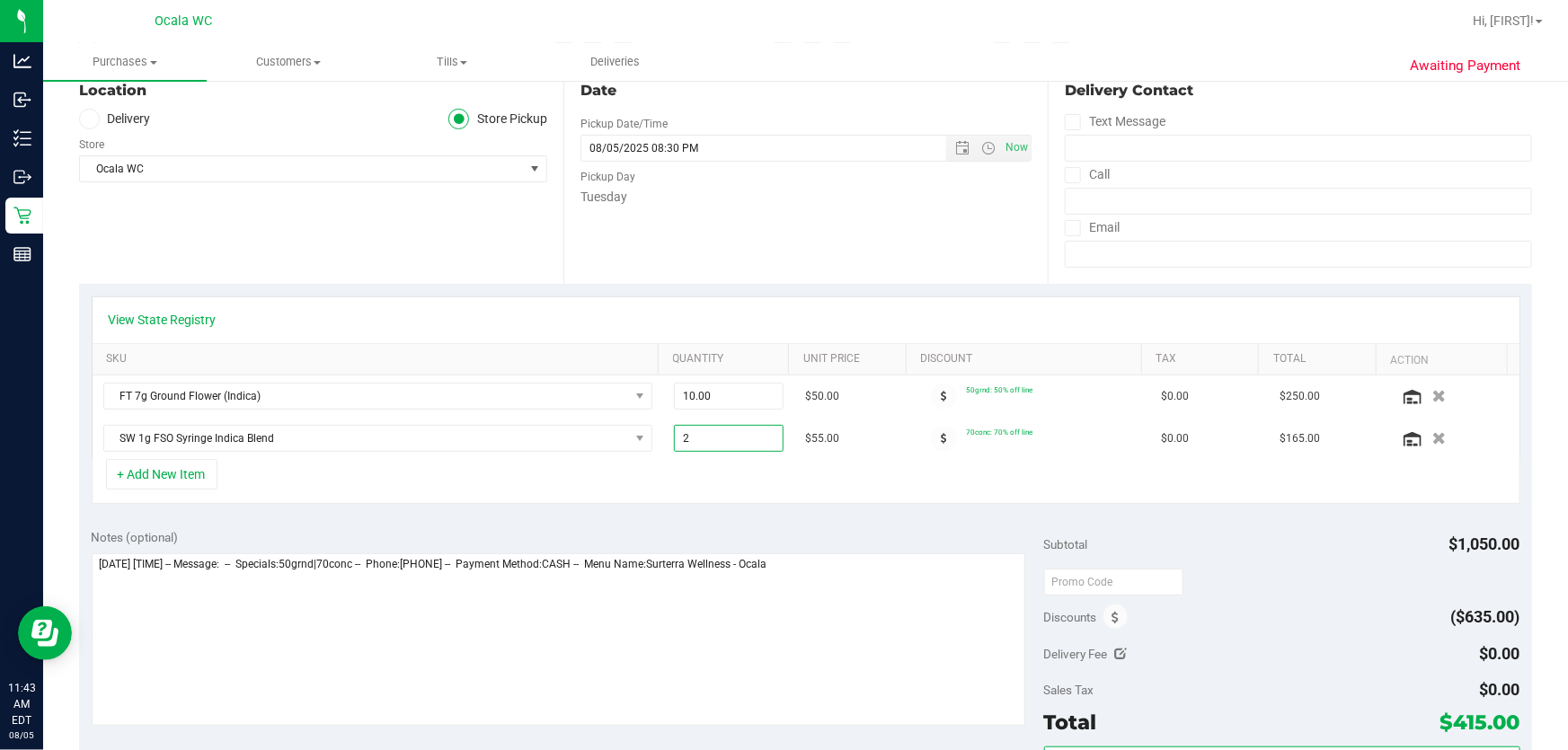 scroll, scrollTop: 0, scrollLeft: 0, axis: both 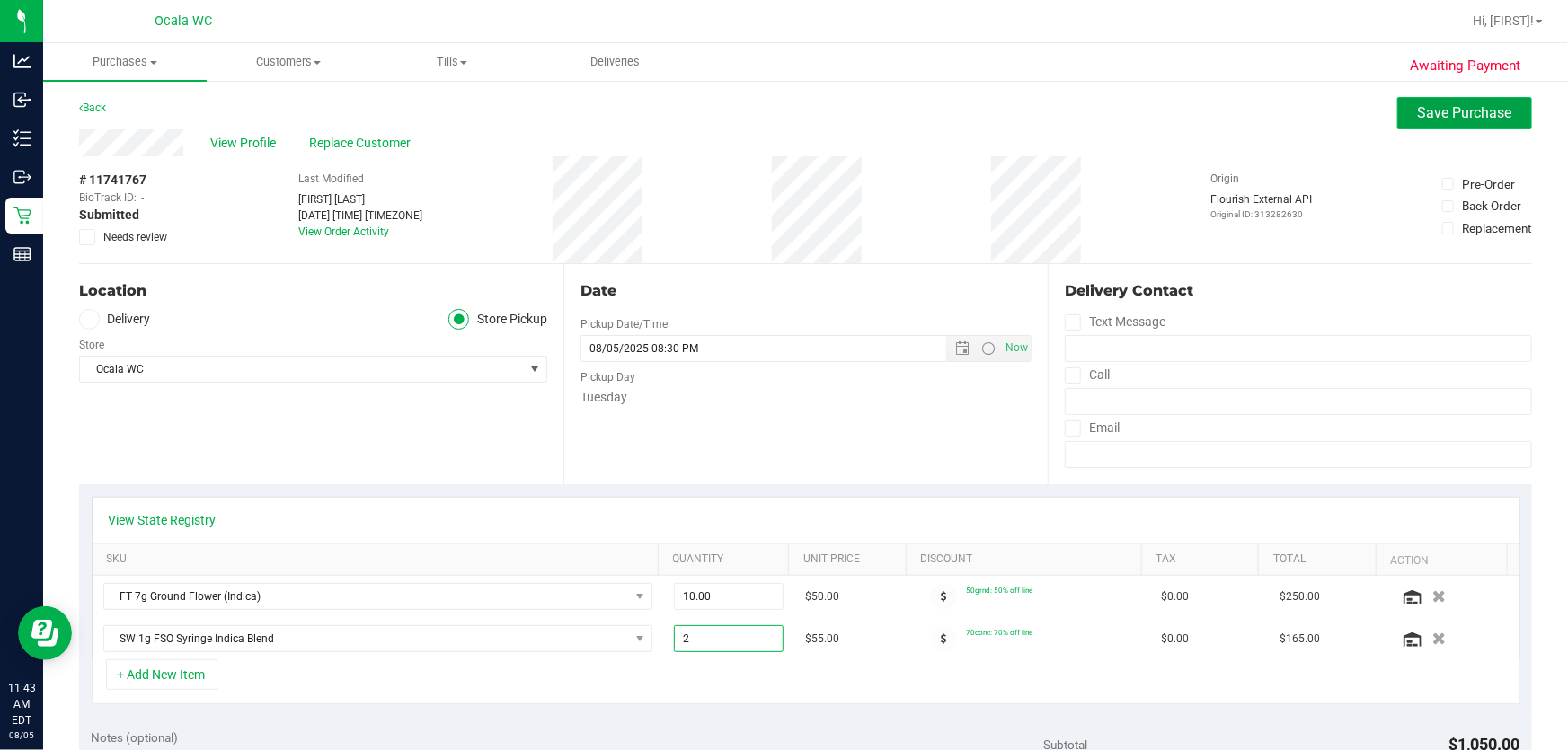 type on "2.00" 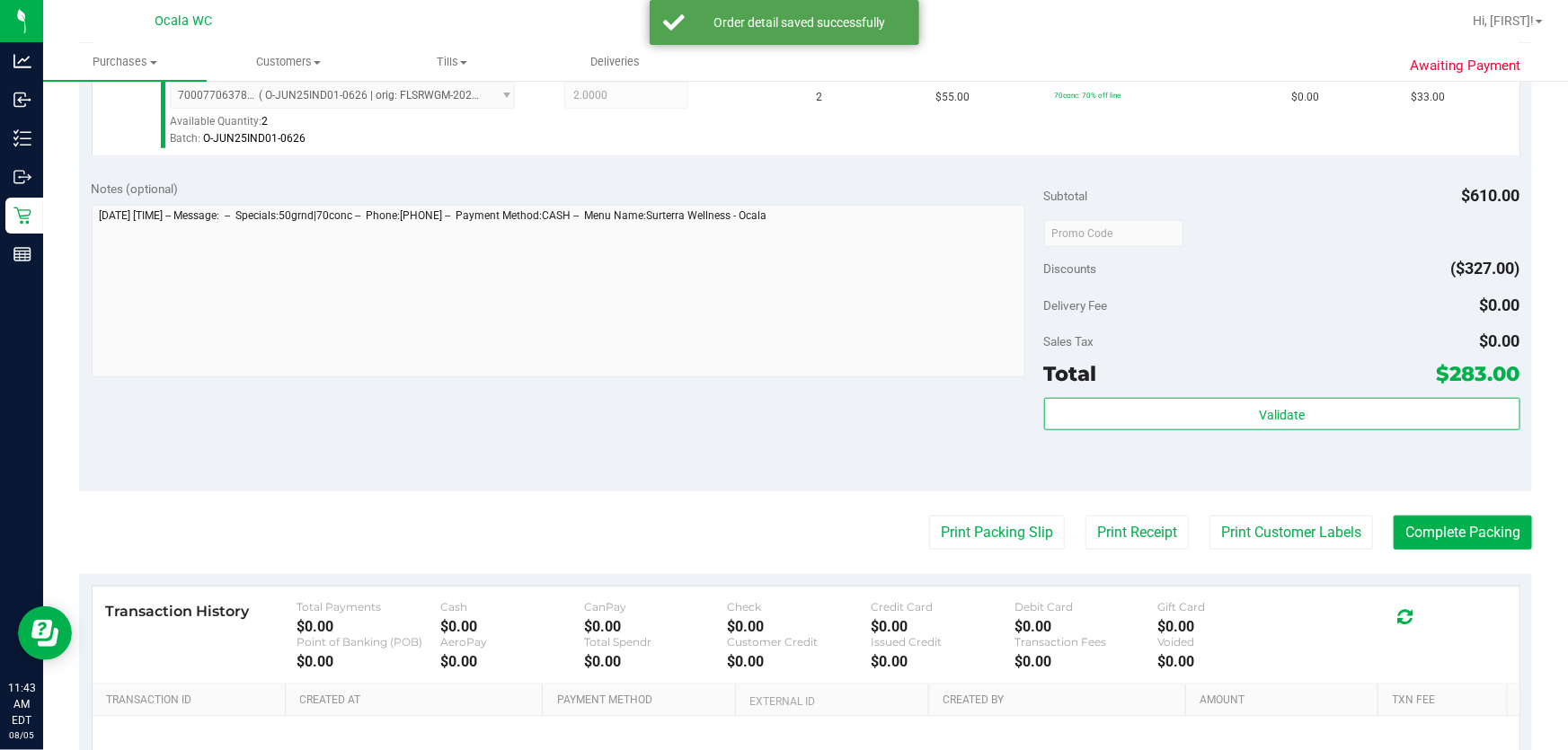 scroll, scrollTop: 735, scrollLeft: 0, axis: vertical 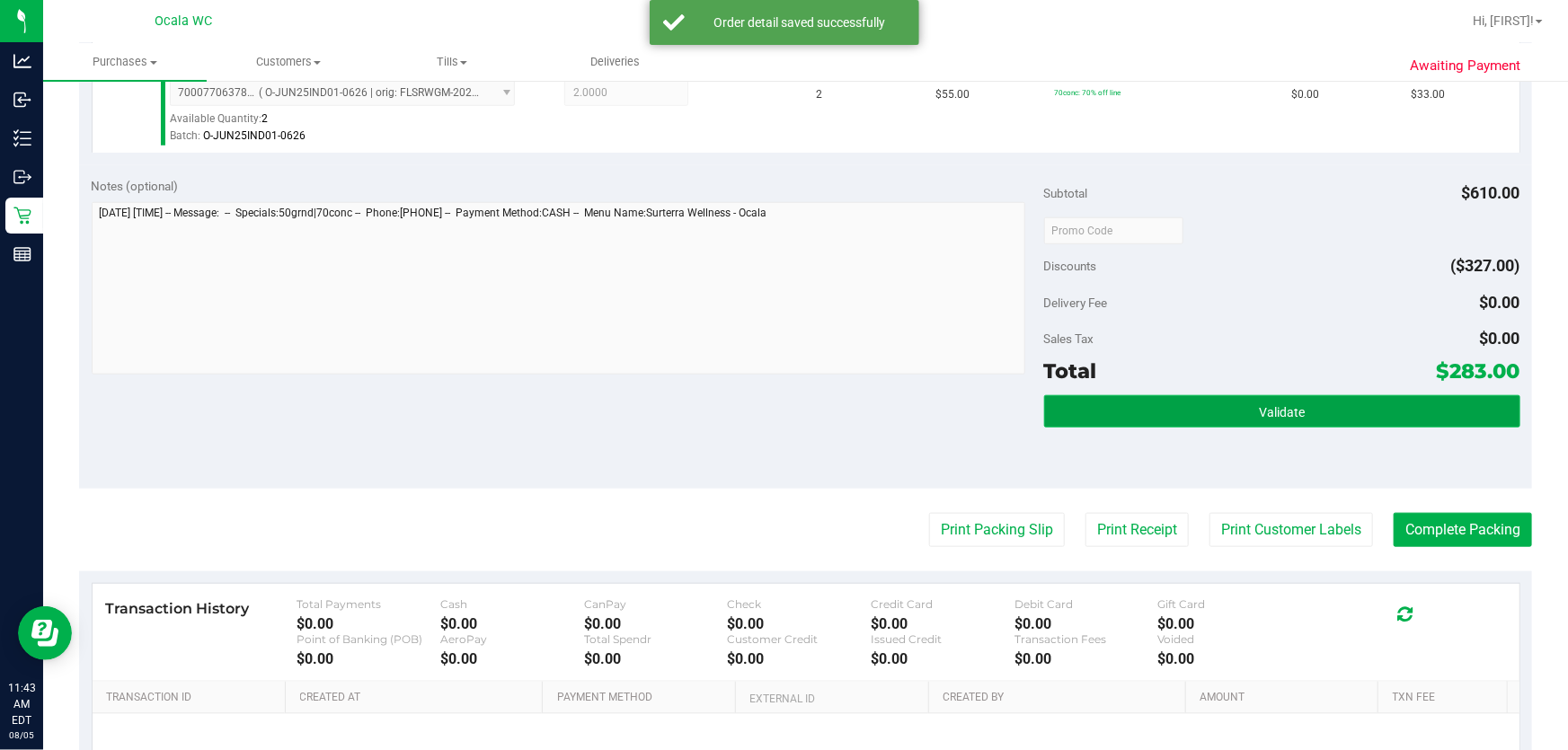 click on "Validate" at bounding box center [1282, 411] 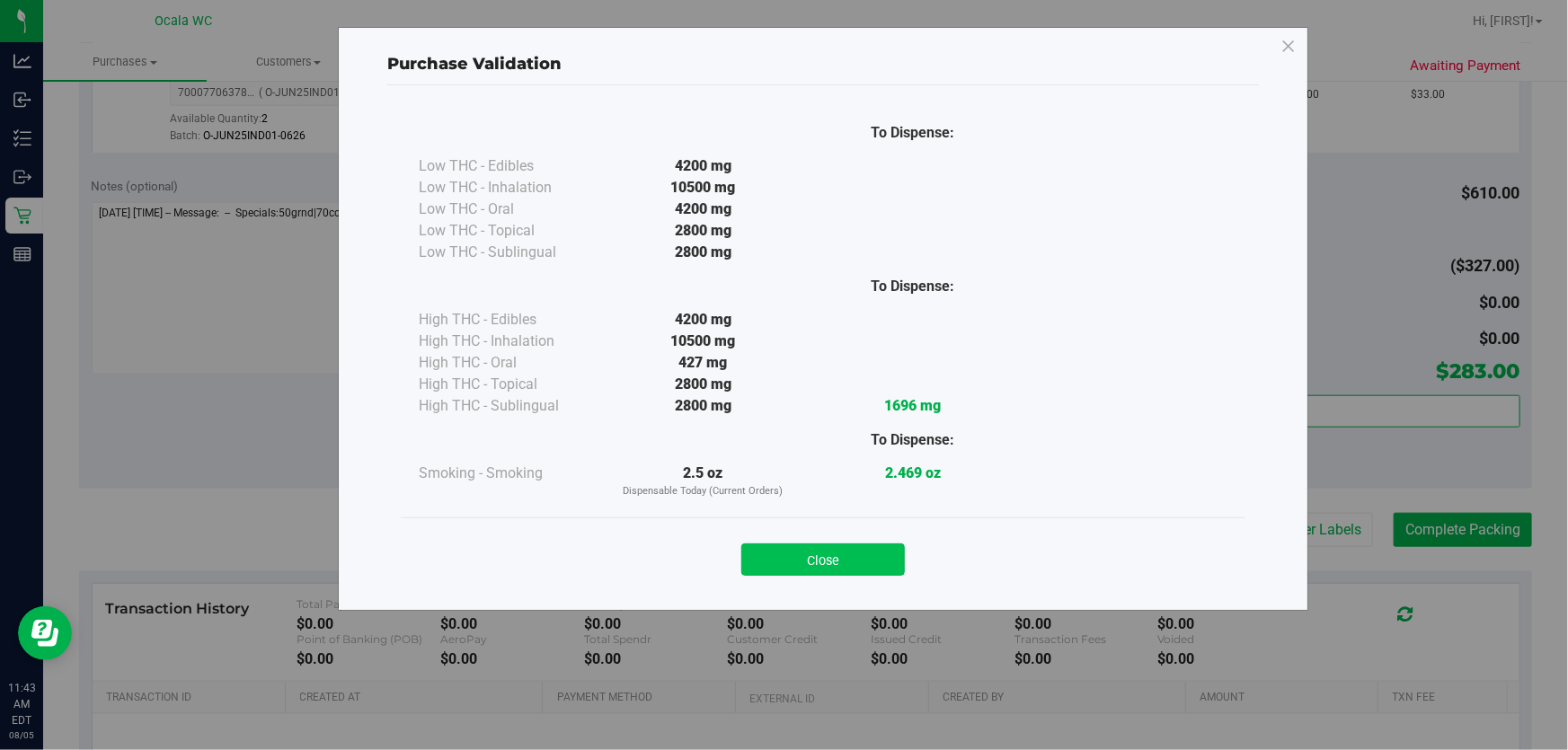 click on "Close" at bounding box center [823, 560] 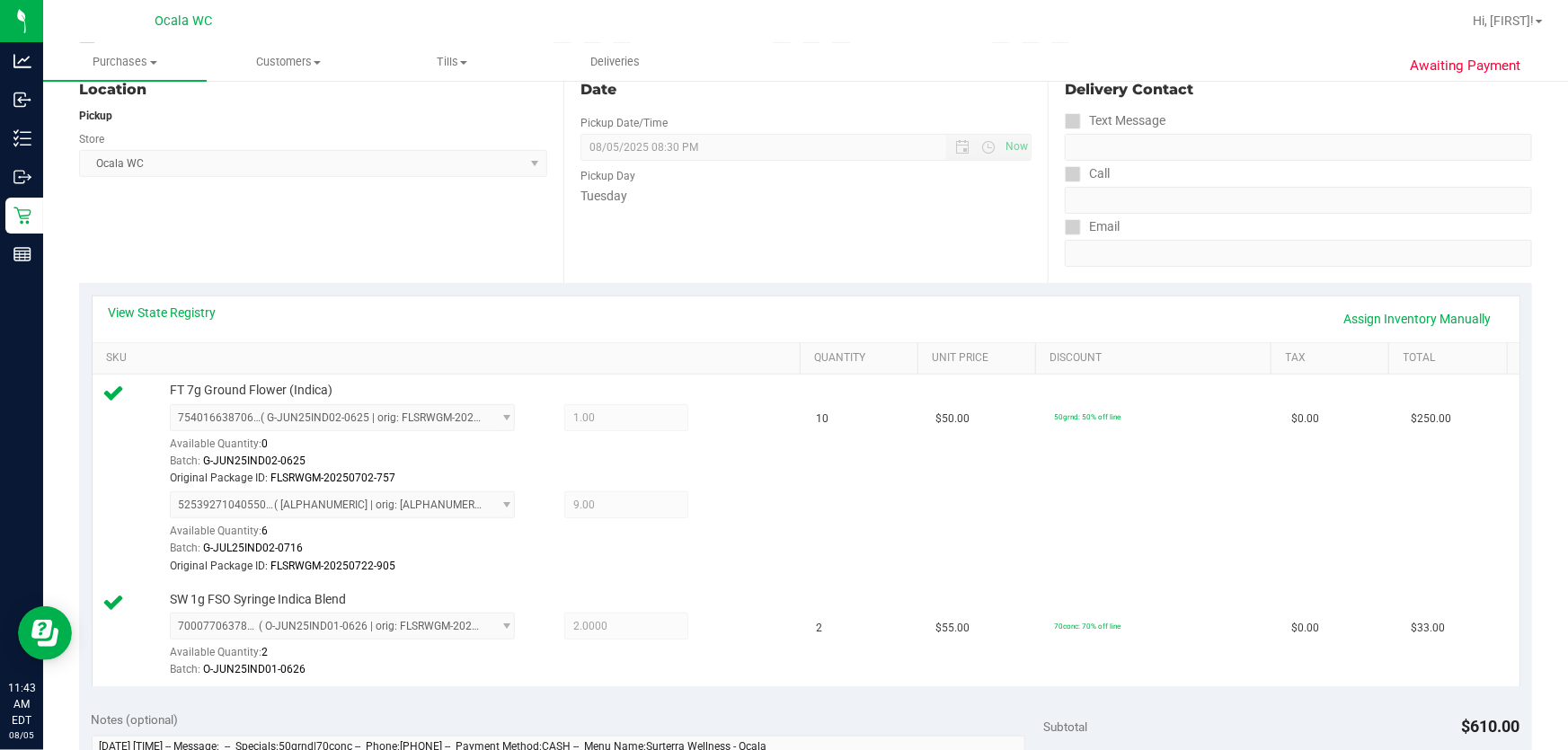scroll, scrollTop: 0, scrollLeft: 0, axis: both 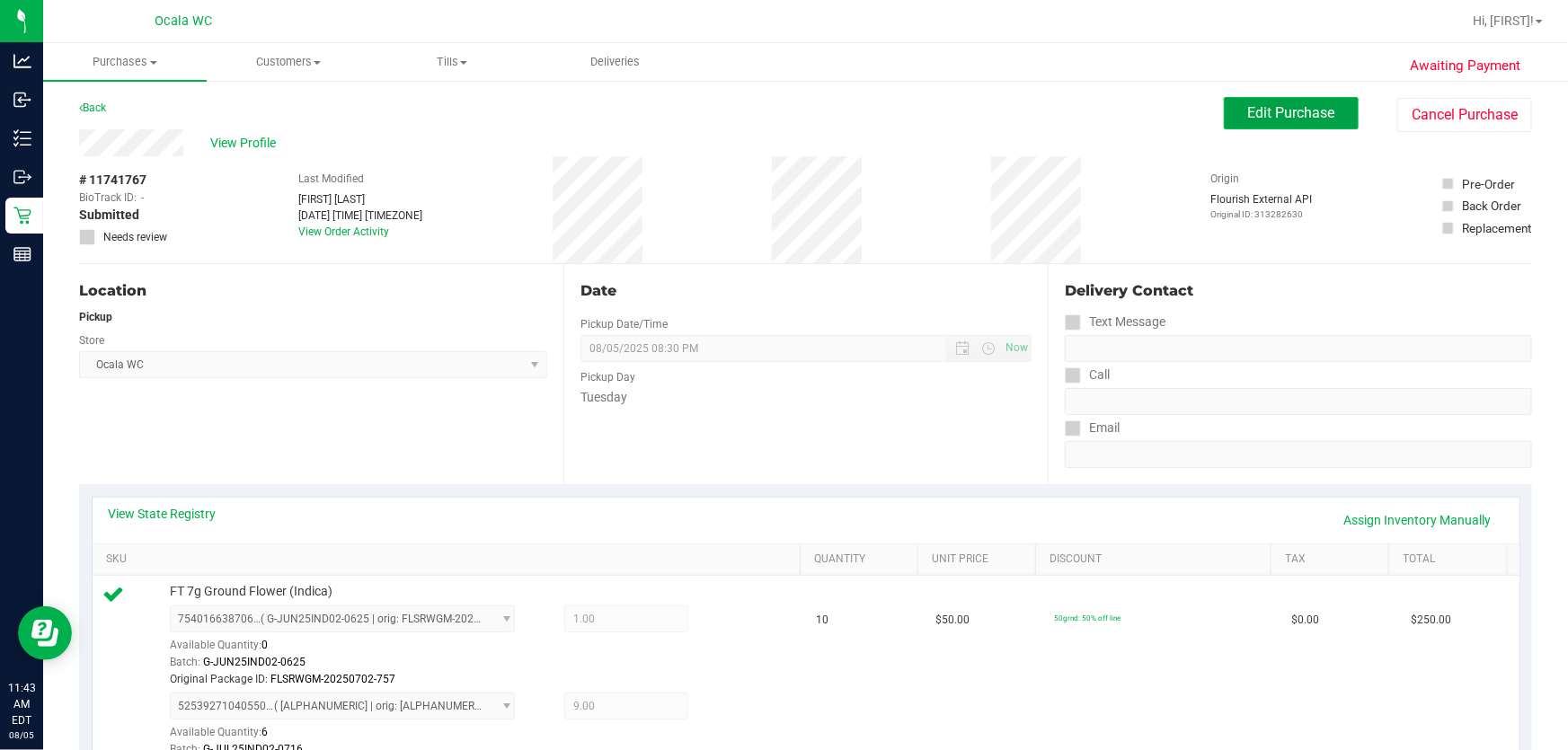 click on "Edit Purchase" at bounding box center (1291, 112) 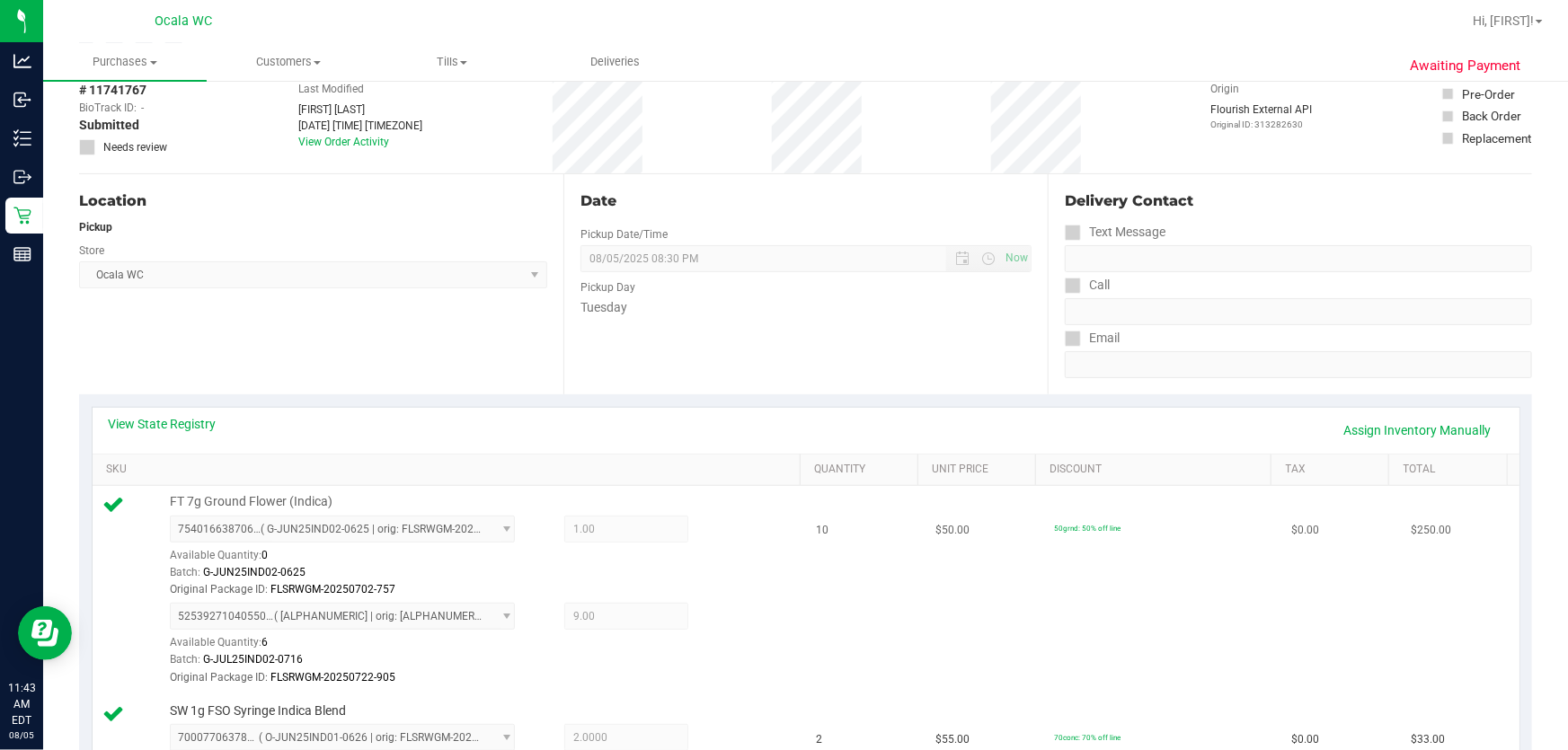 scroll, scrollTop: 244, scrollLeft: 0, axis: vertical 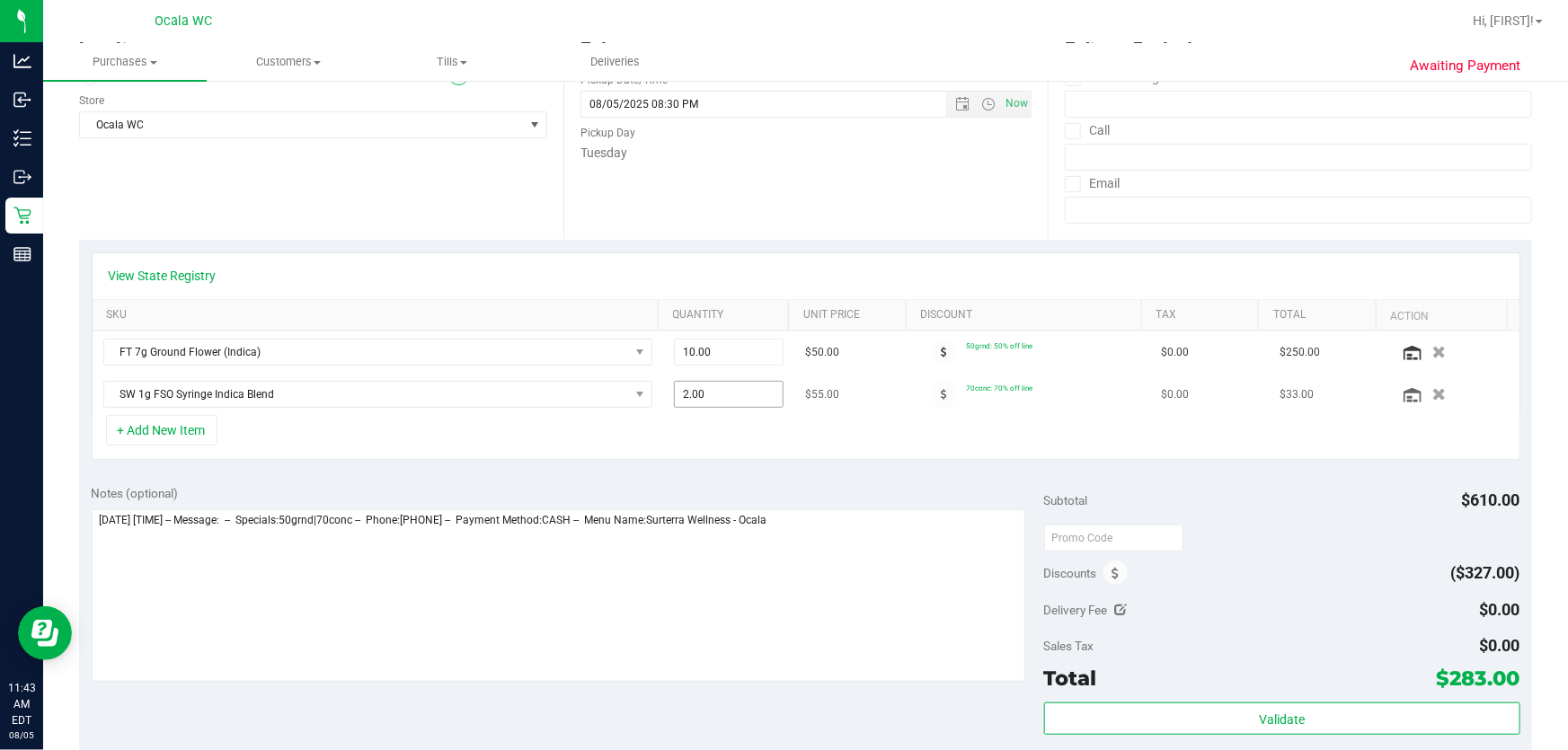 click on "2.00 2" at bounding box center (729, 394) 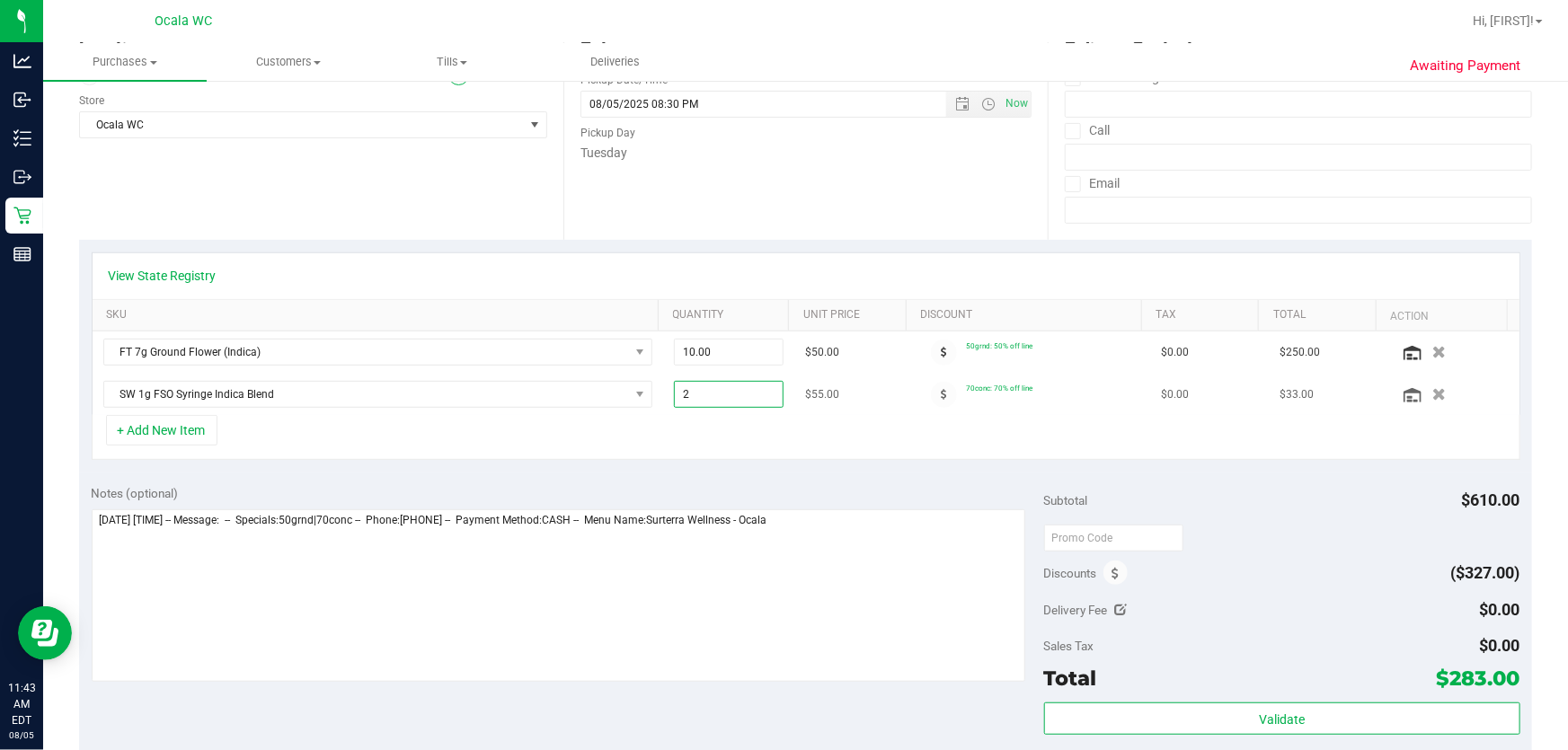 click on "2" at bounding box center (729, 394) 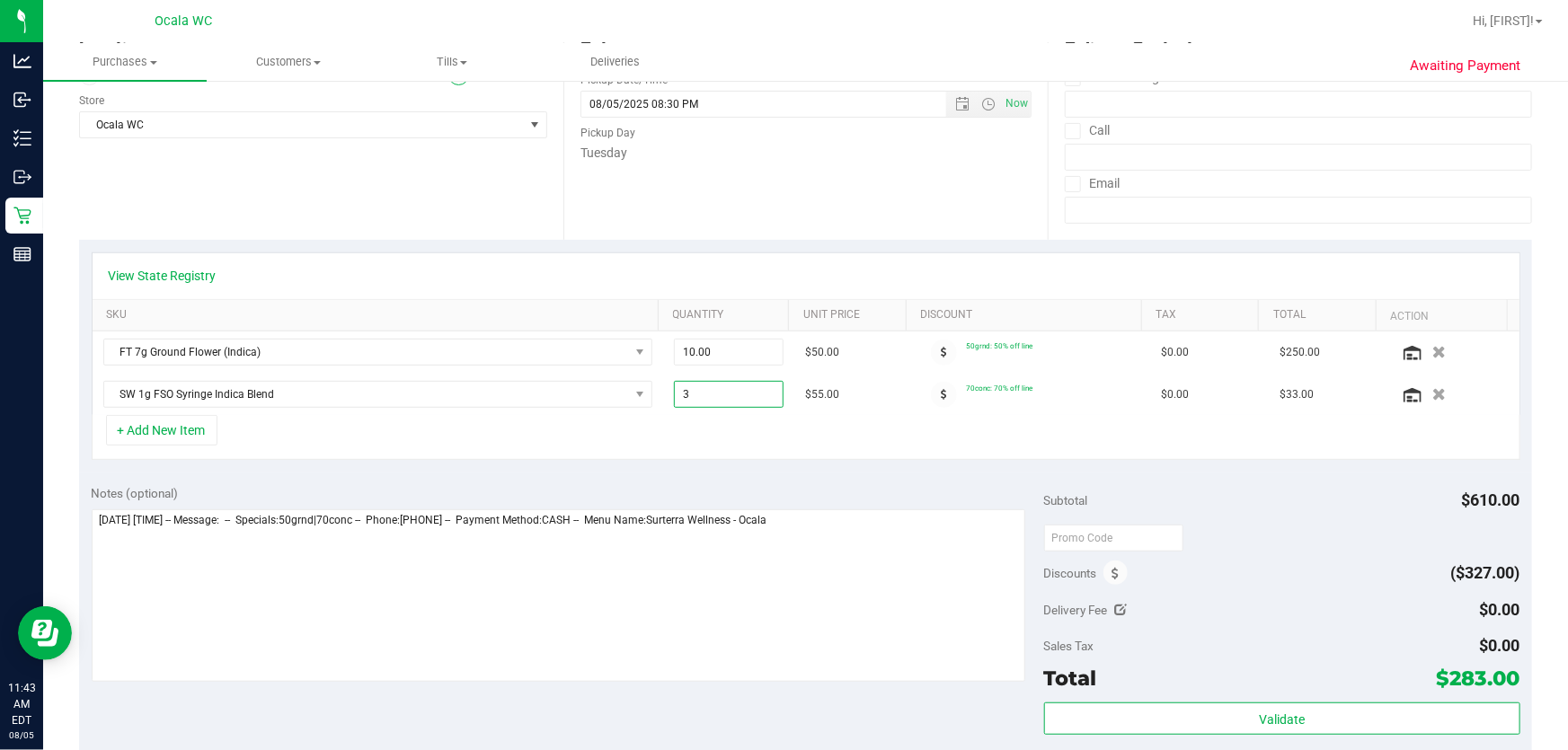 type on "3.00" 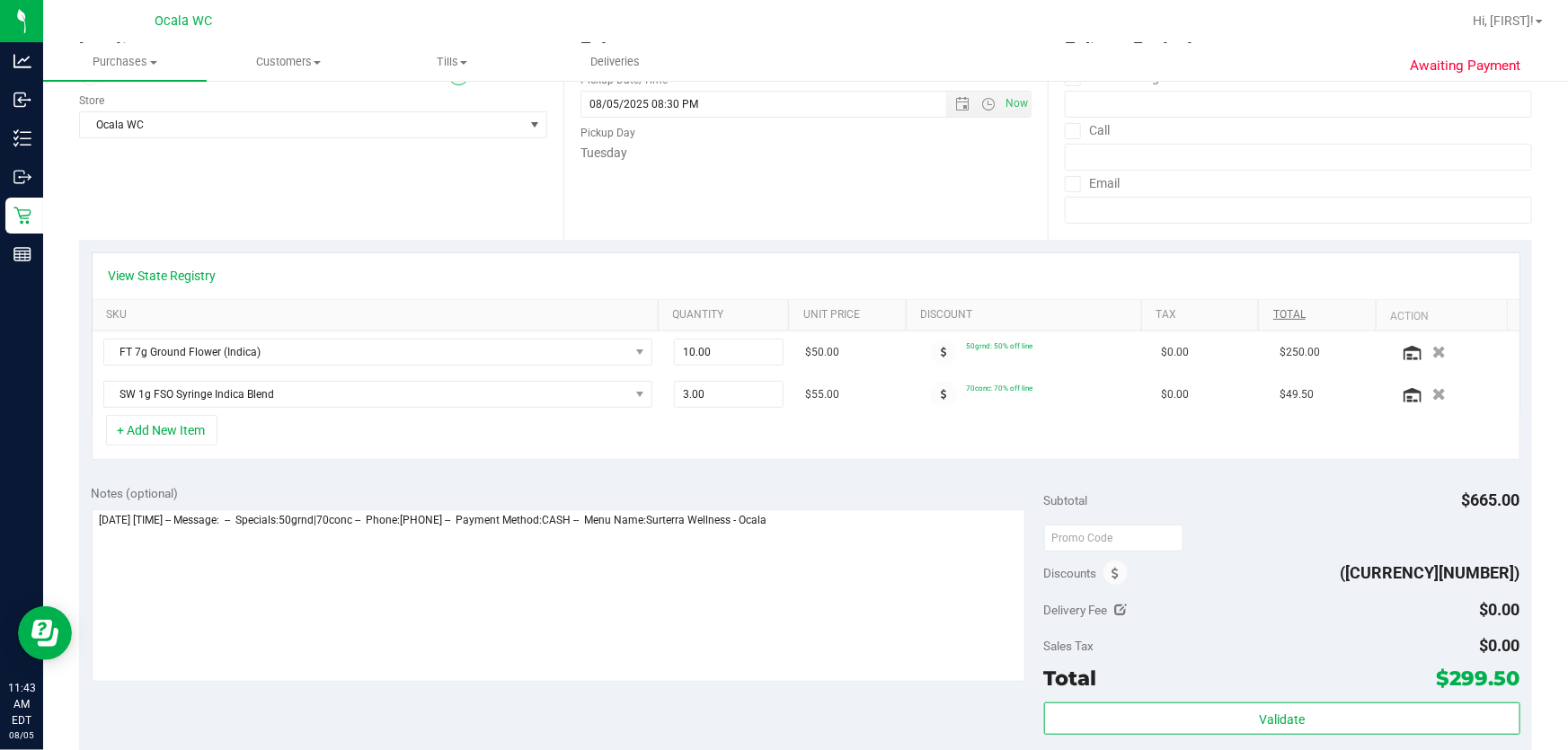 scroll, scrollTop: 0, scrollLeft: 0, axis: both 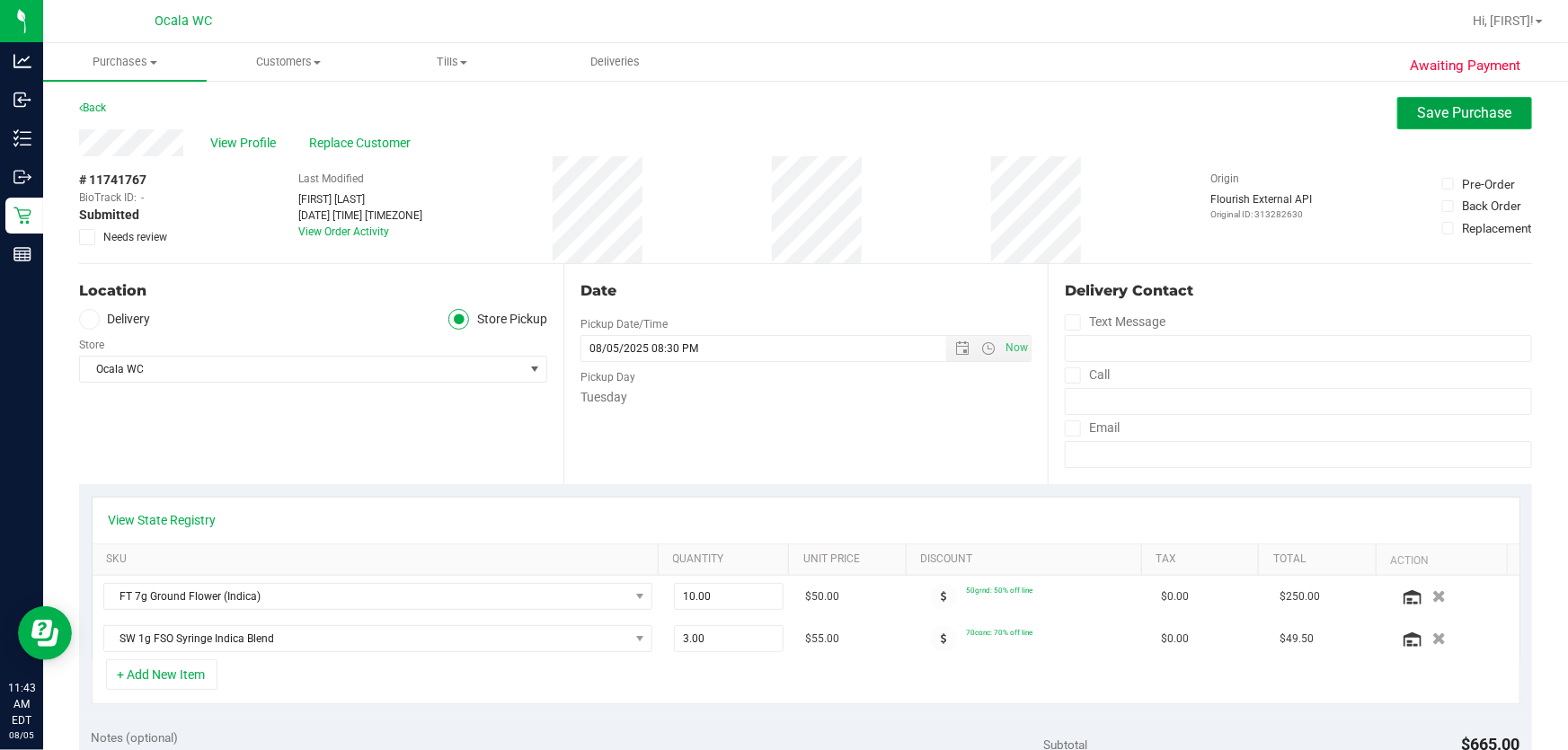 click on "Save Purchase" at bounding box center (1465, 112) 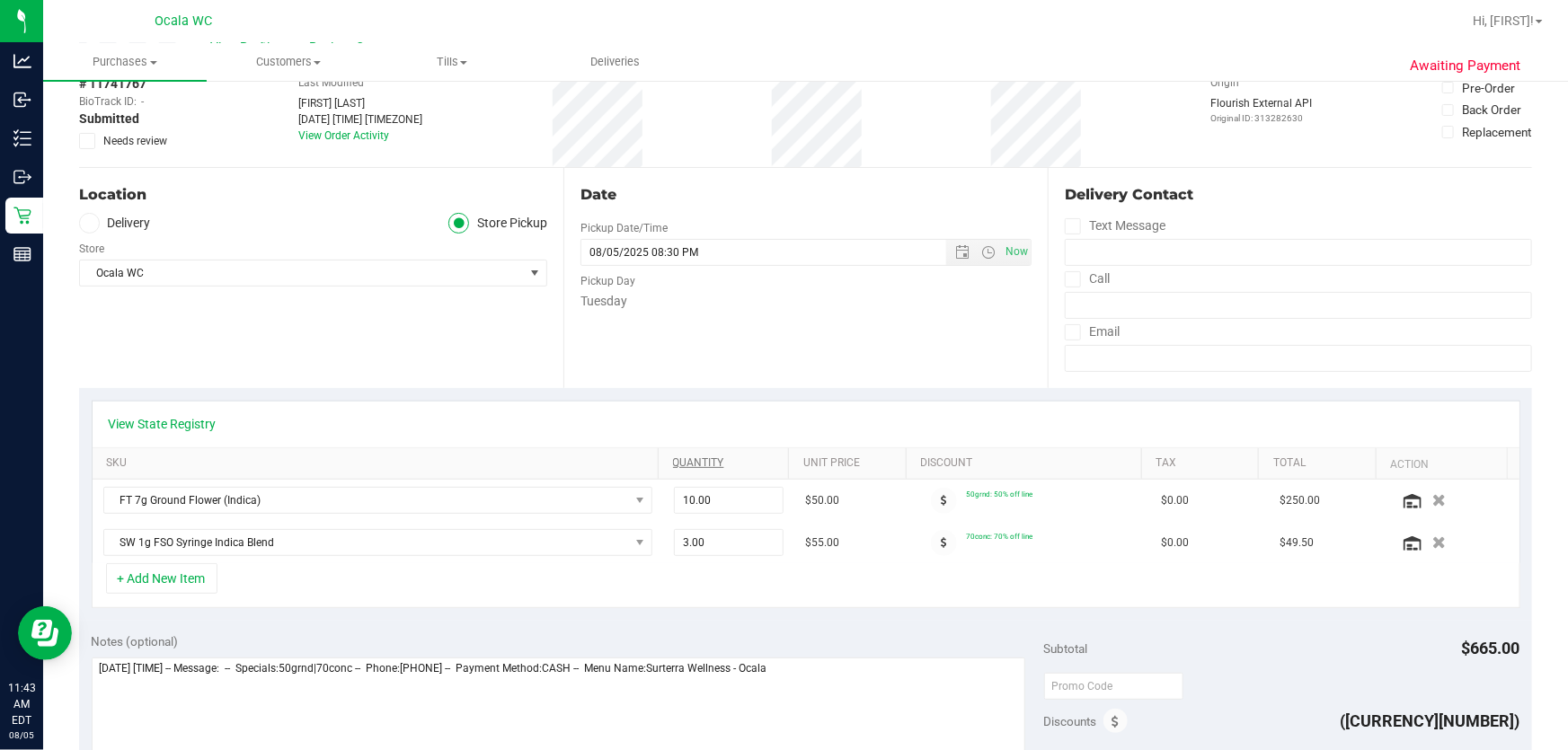scroll, scrollTop: 244, scrollLeft: 0, axis: vertical 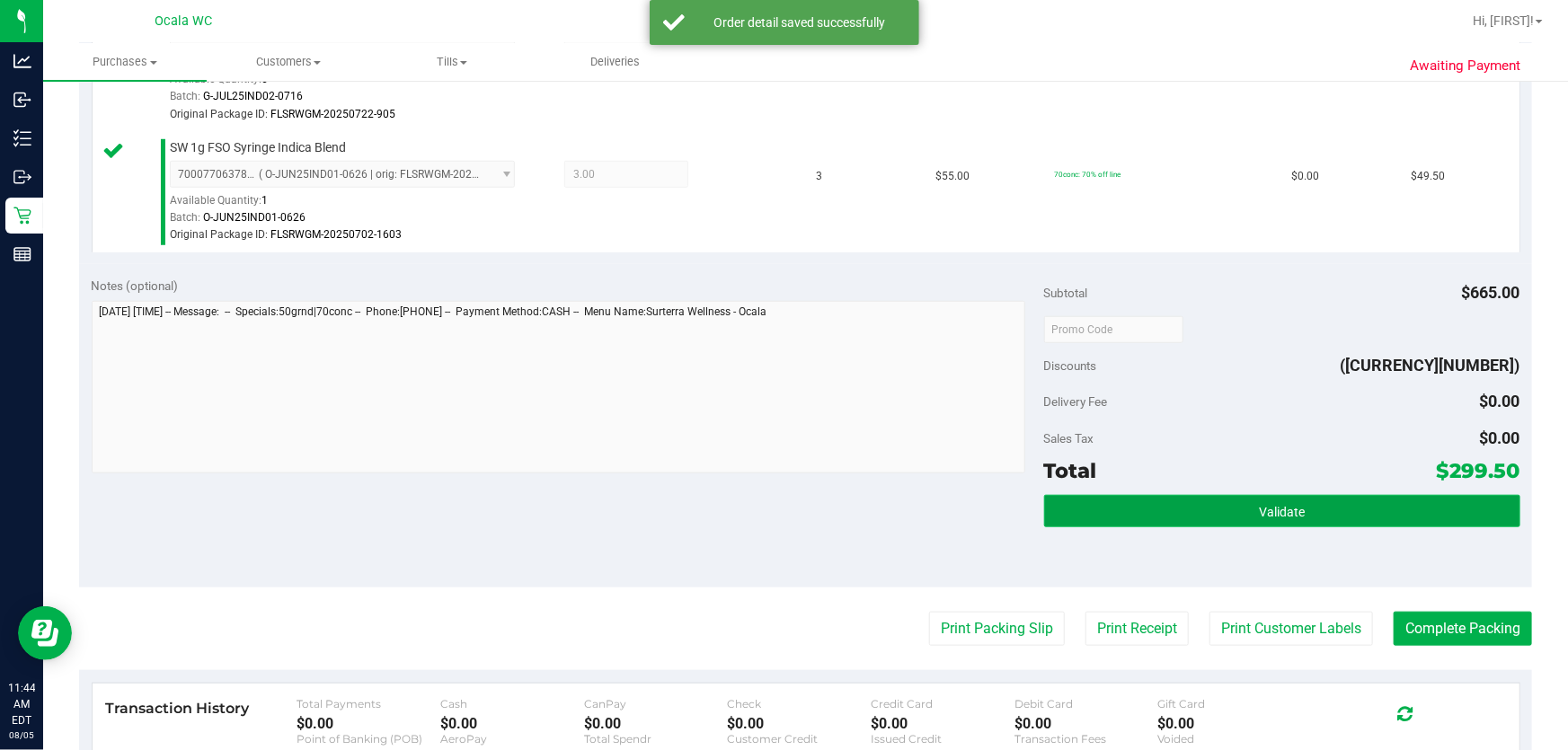 click on "Validate" at bounding box center [1282, 511] 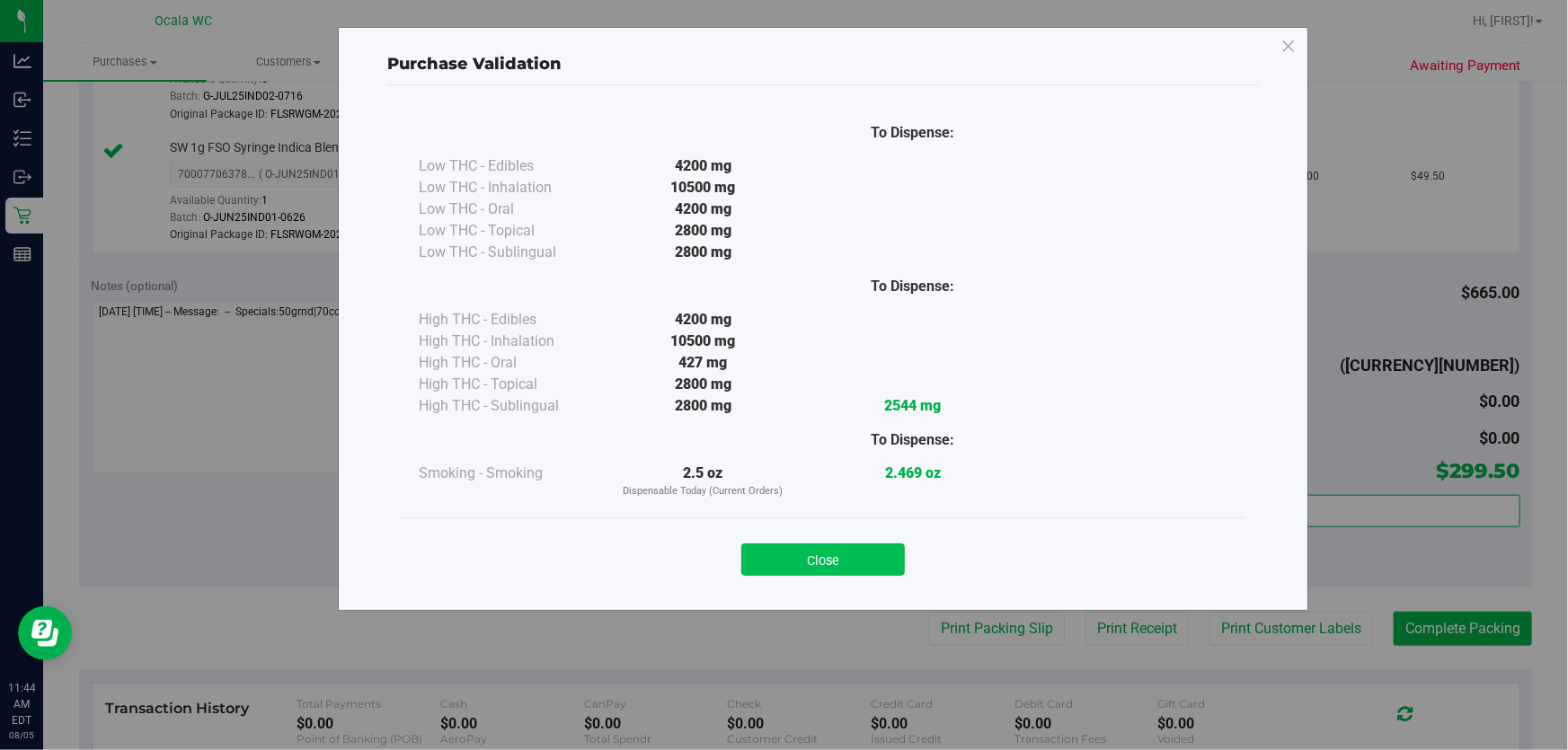 click on "Close" at bounding box center (823, 560) 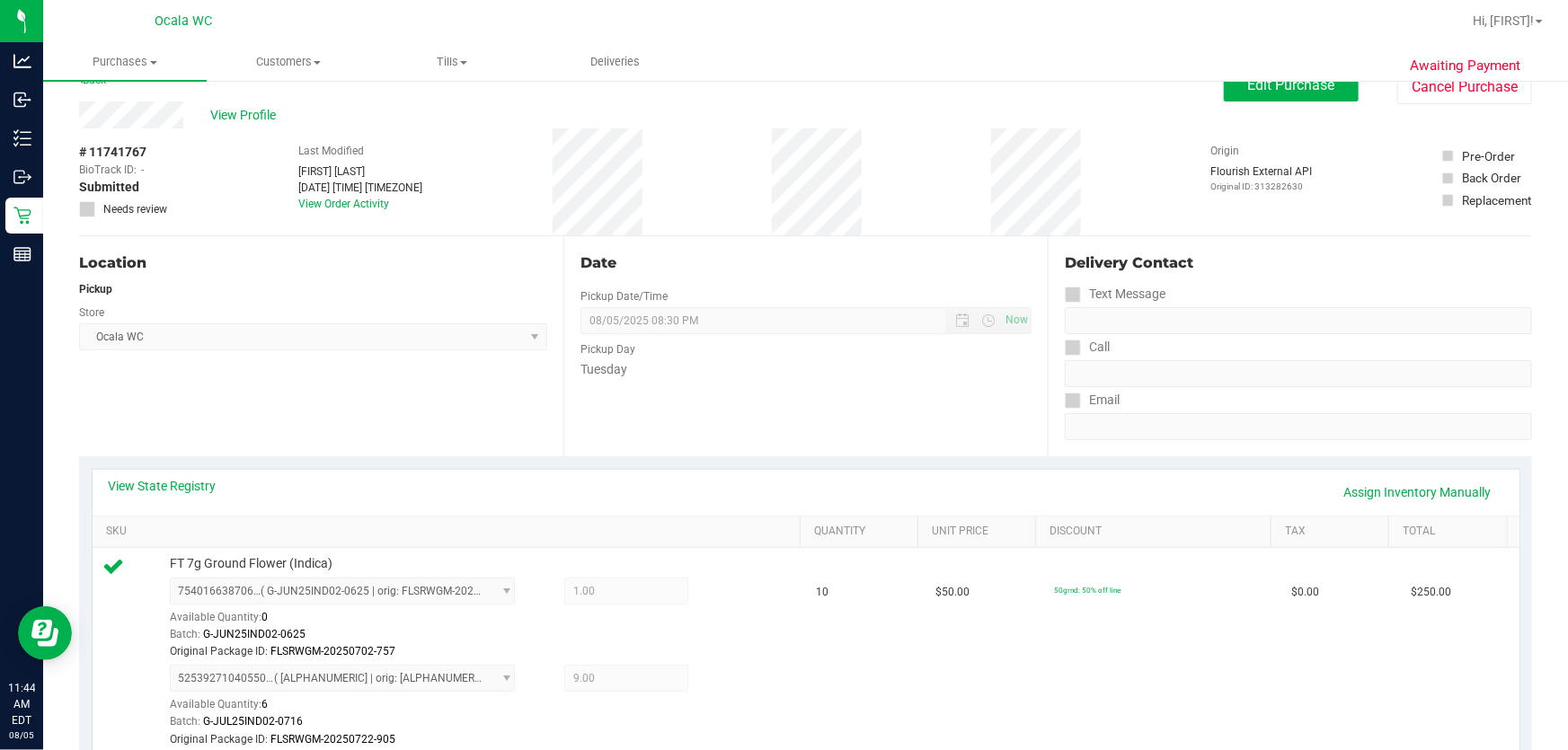 scroll, scrollTop: 0, scrollLeft: 0, axis: both 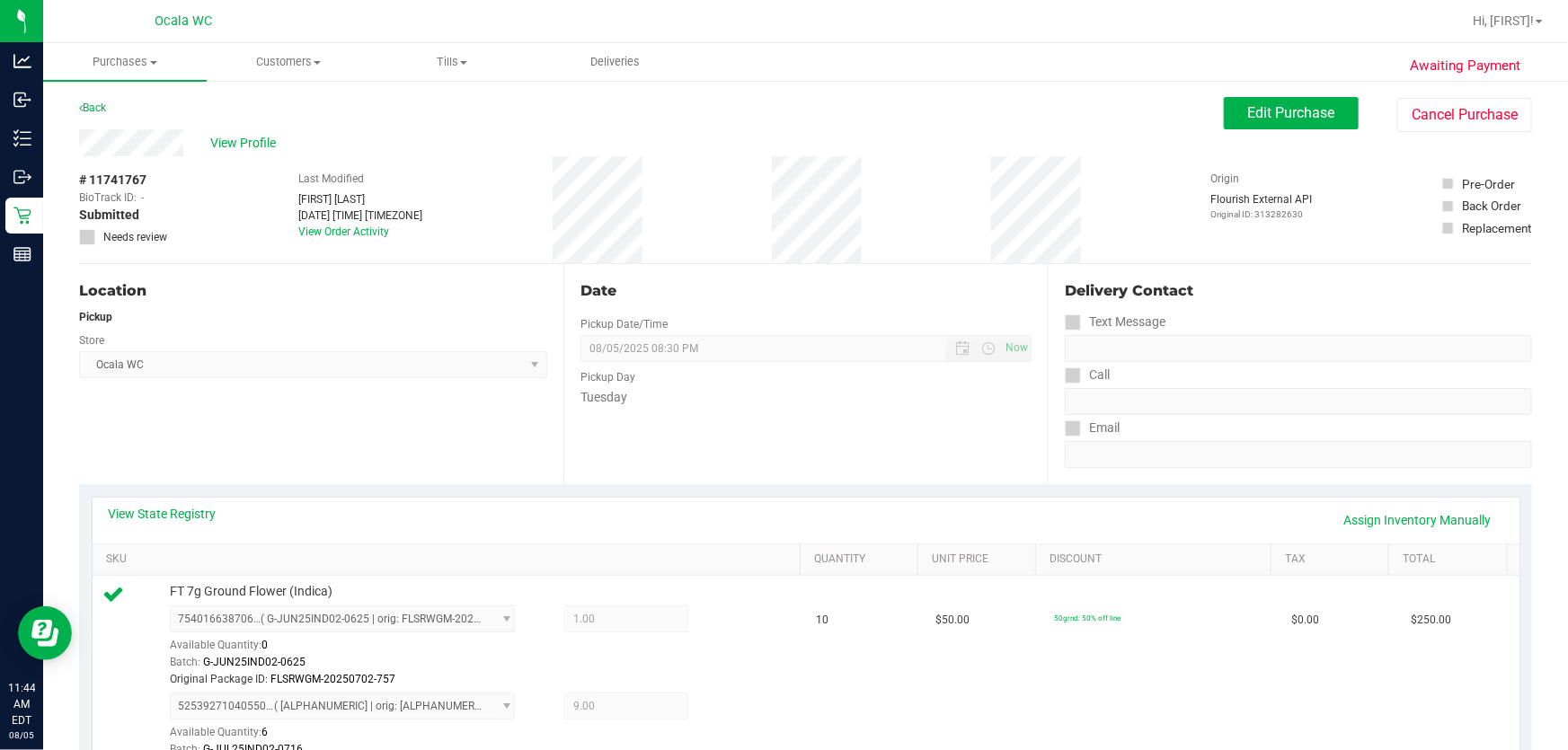 click on "Awaiting Payment
Back
Edit Purchase
Cancel Purchase
View Profile
# 11741767
BioTrack ID:
-
Submitted
Needs review
Last Modified
John Laughlin" at bounding box center [805, 887] 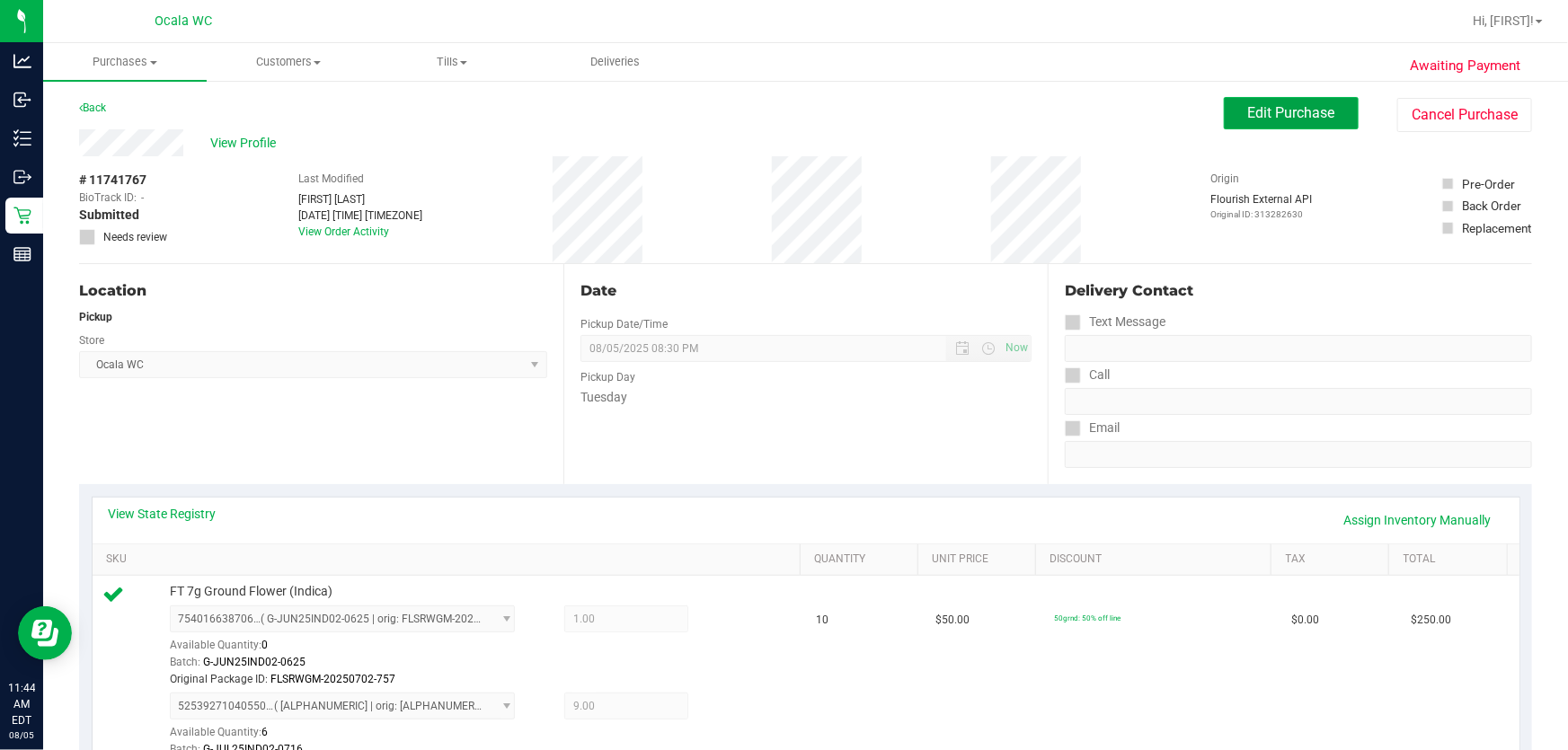 drag, startPoint x: 1259, startPoint y: 104, endPoint x: 1249, endPoint y: 111, distance: 12.206556 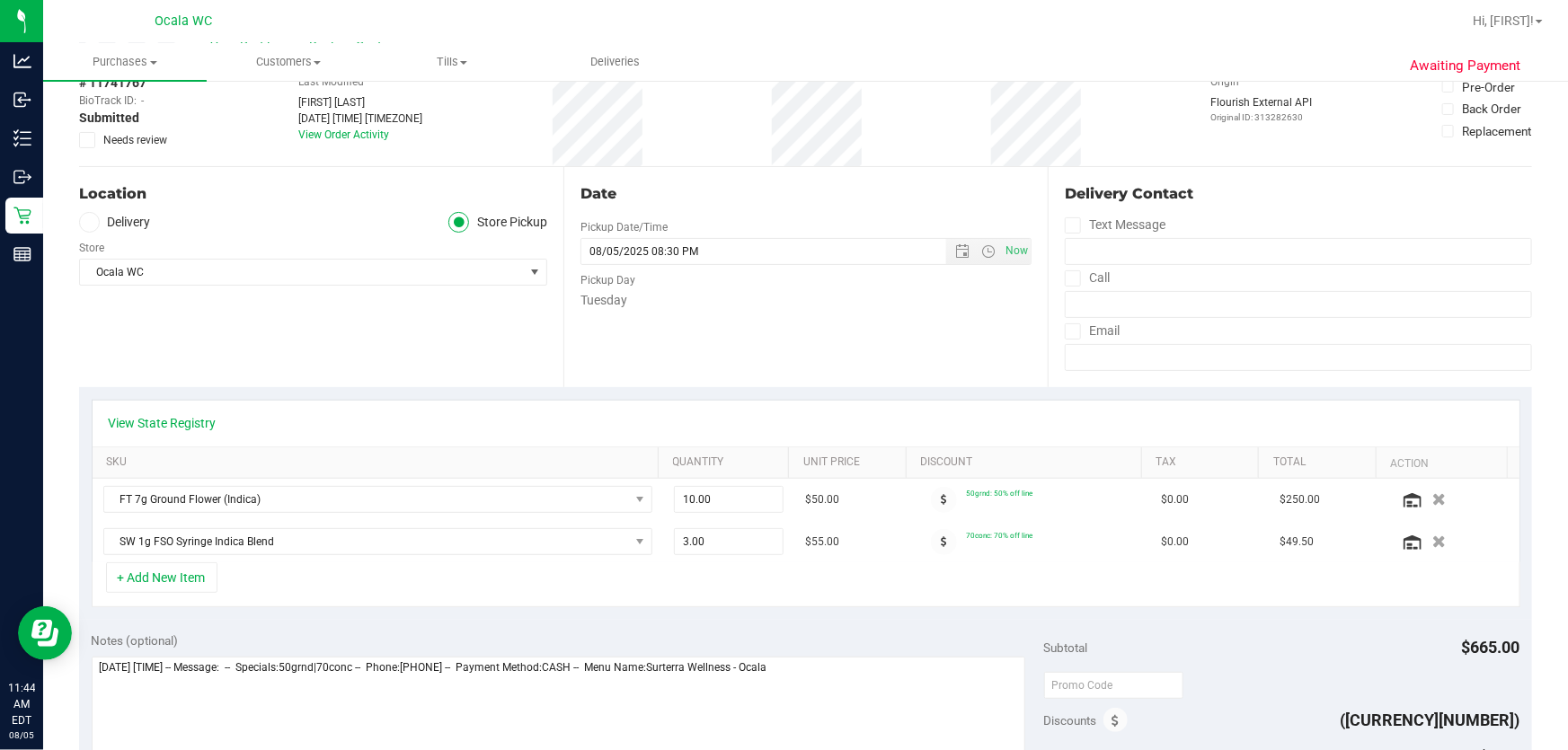 scroll, scrollTop: 244, scrollLeft: 0, axis: vertical 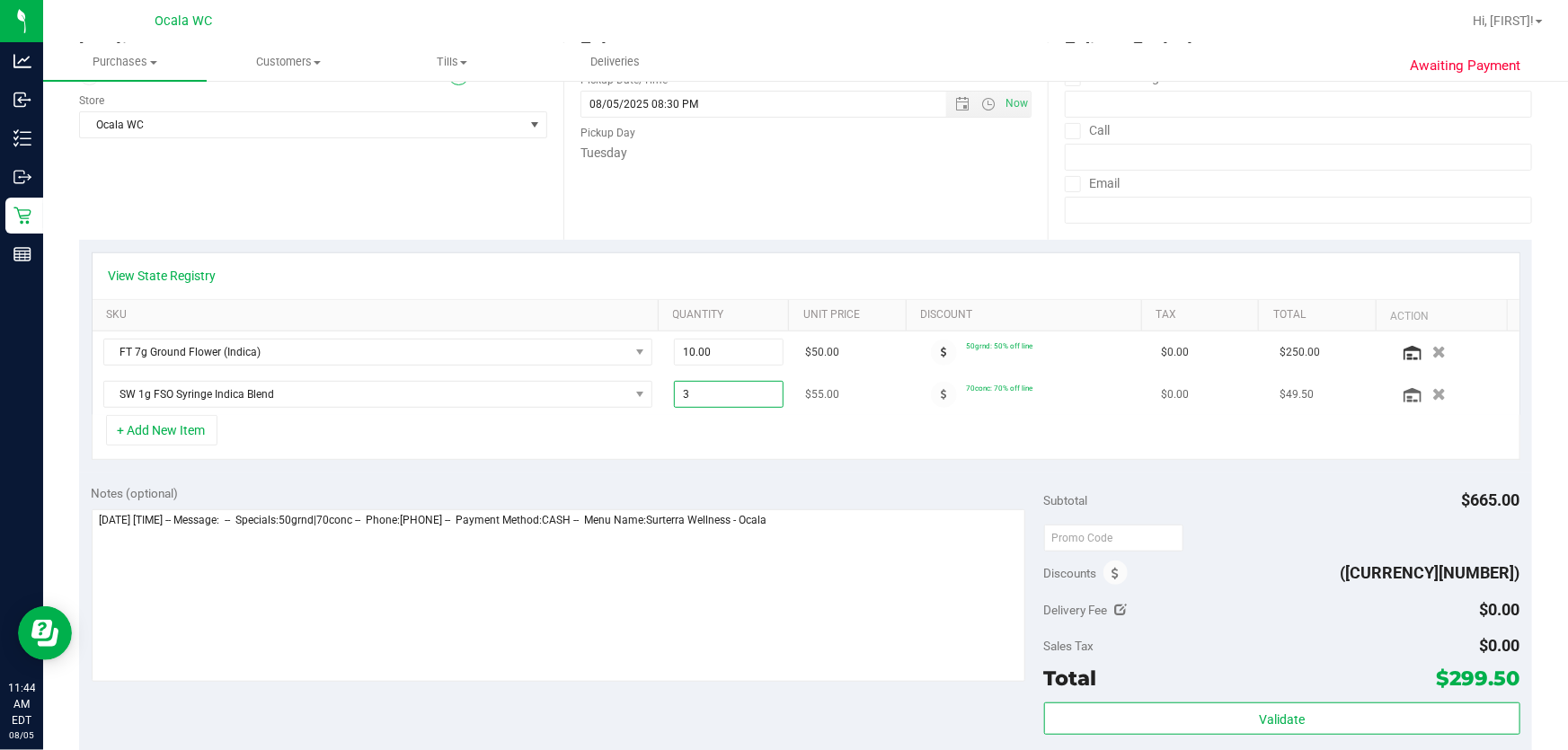 click on "3.00 3" at bounding box center (729, 394) 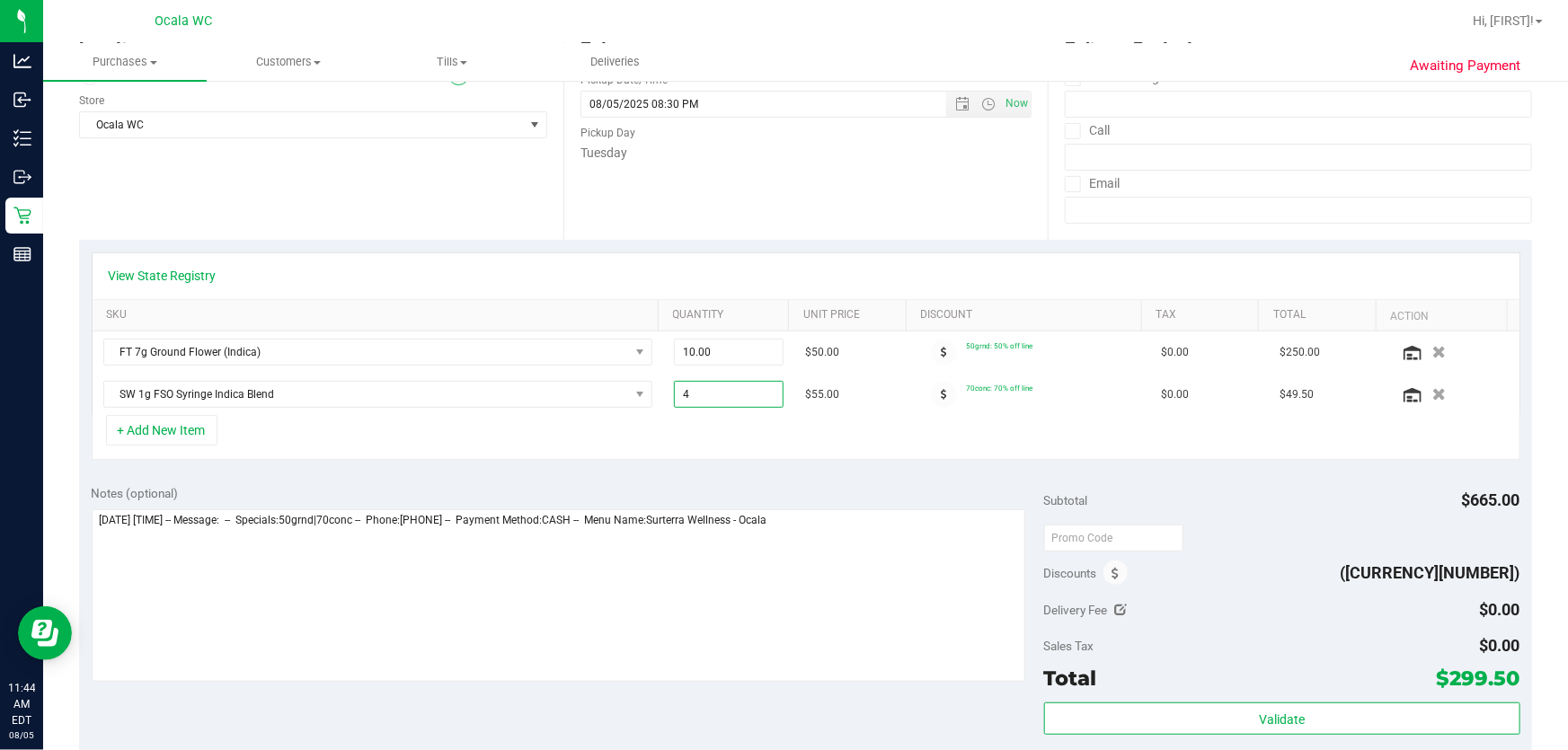 type on "4.00" 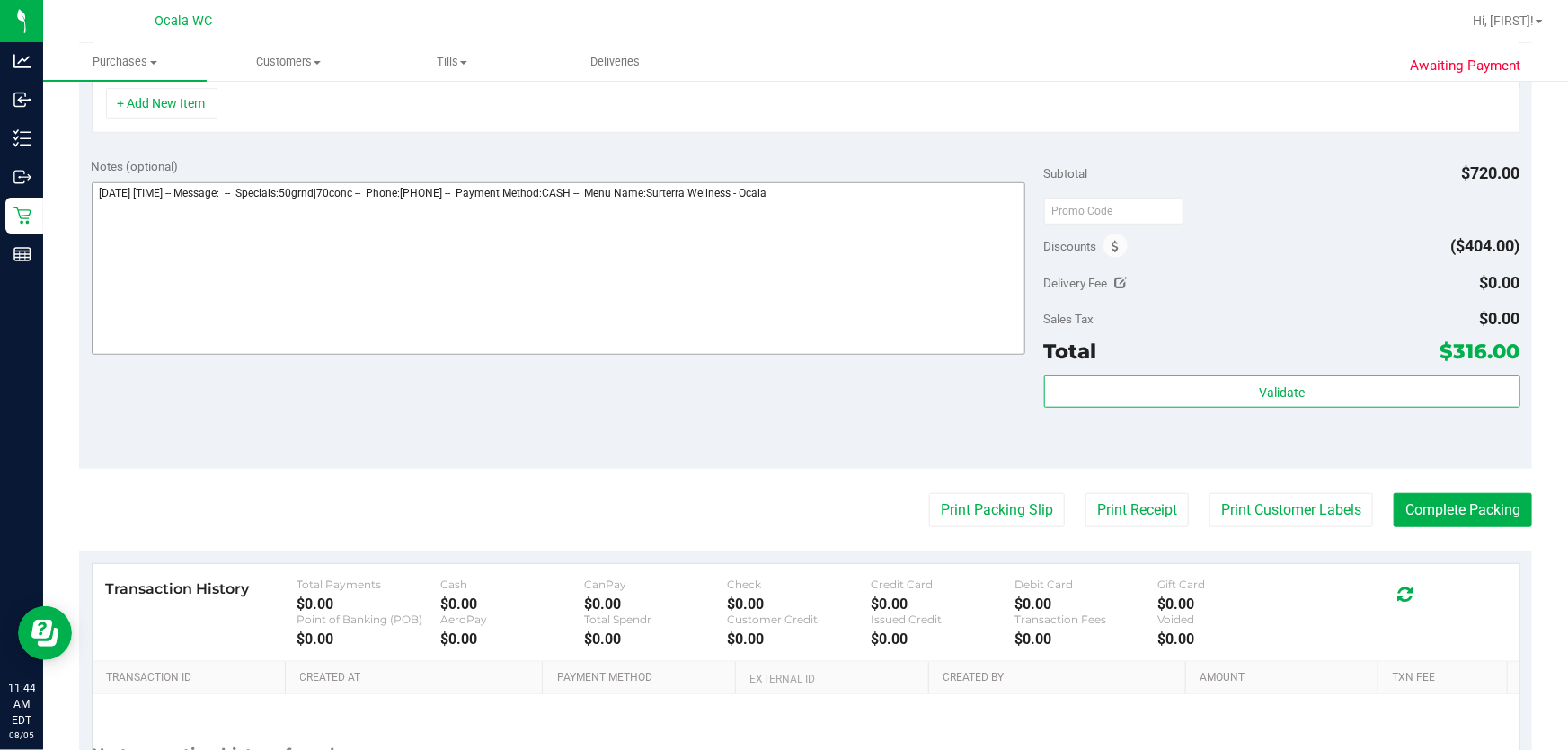 scroll, scrollTop: 244, scrollLeft: 0, axis: vertical 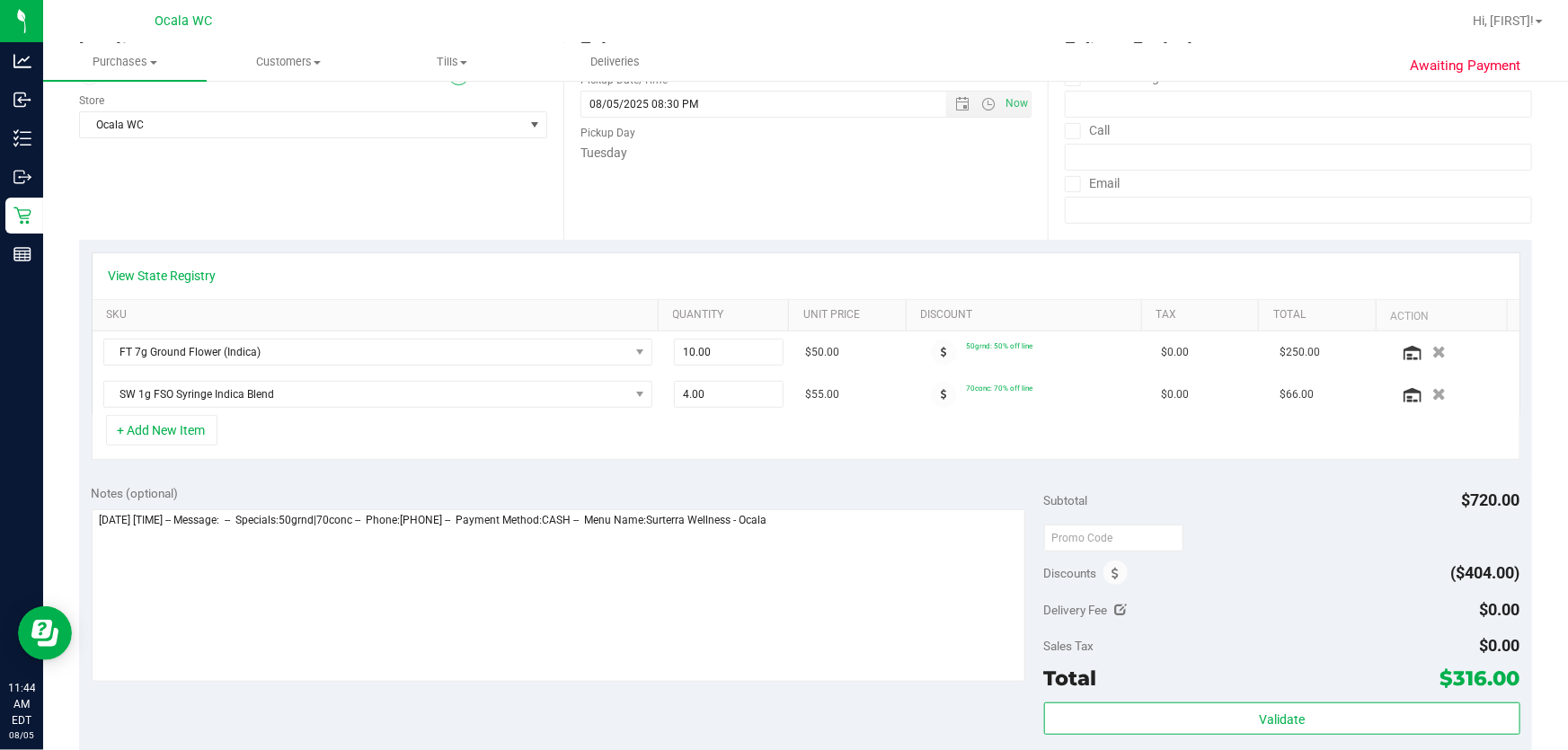 click on "Notes (optional)" at bounding box center (568, 493) 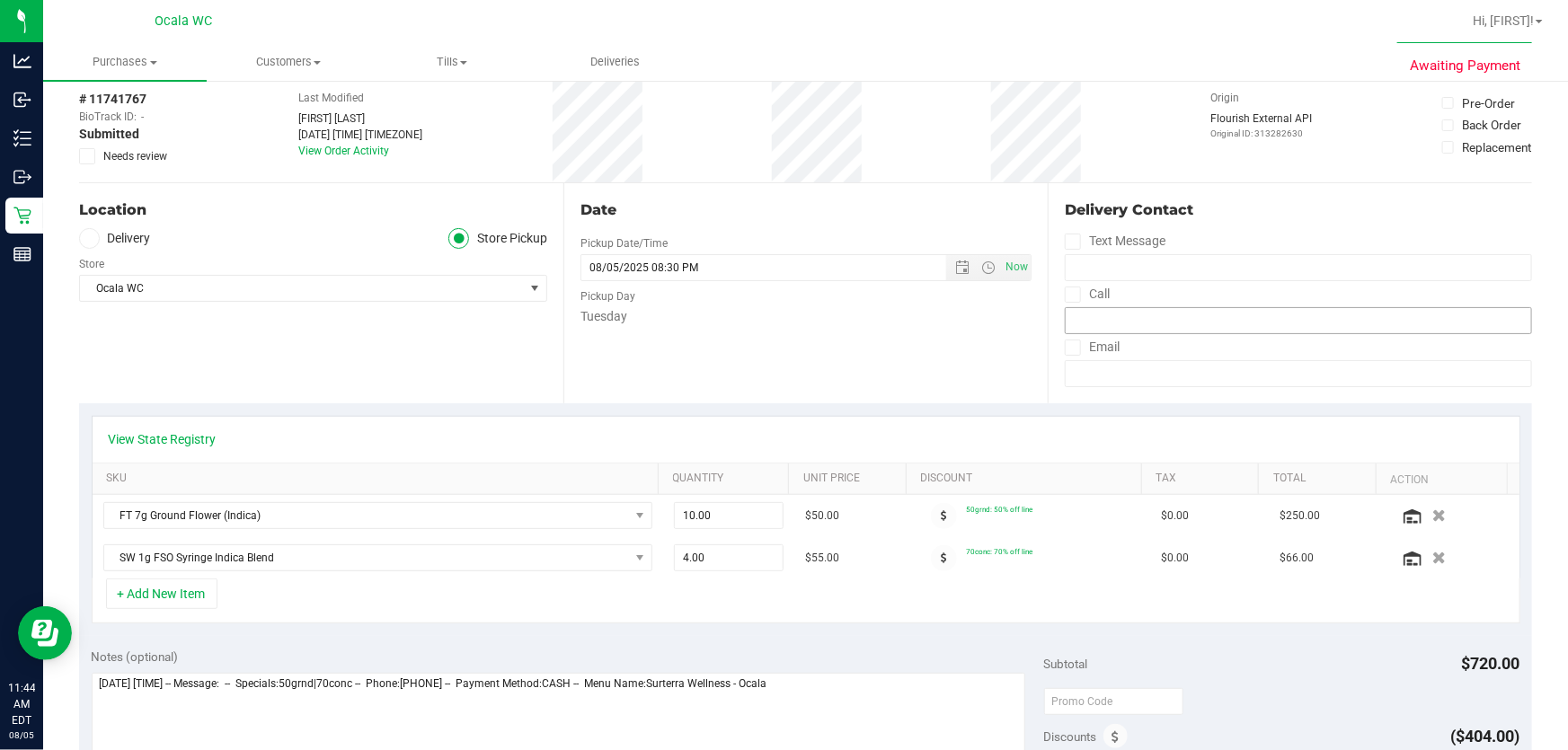 scroll, scrollTop: 0, scrollLeft: 0, axis: both 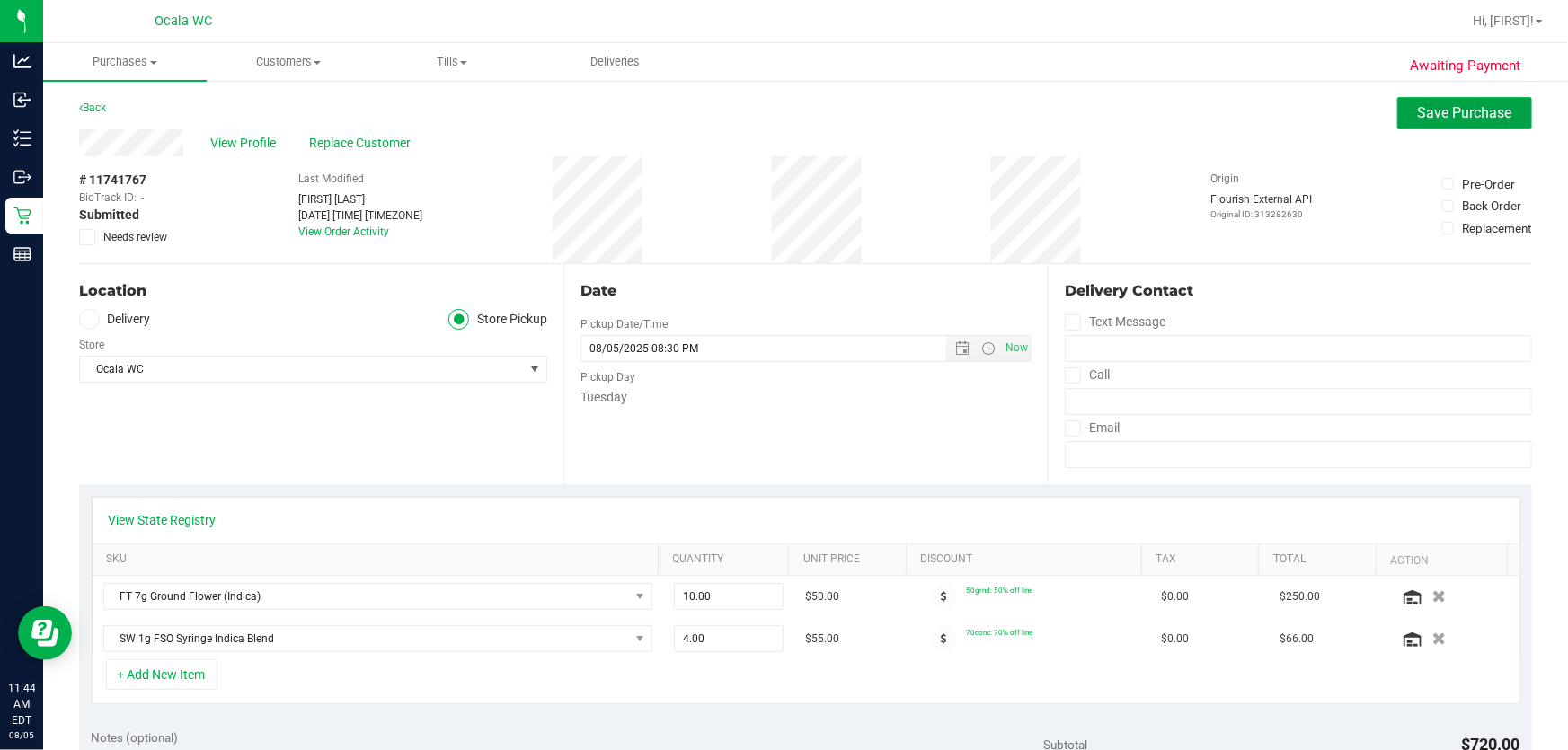 click on "Save Purchase" at bounding box center [1465, 112] 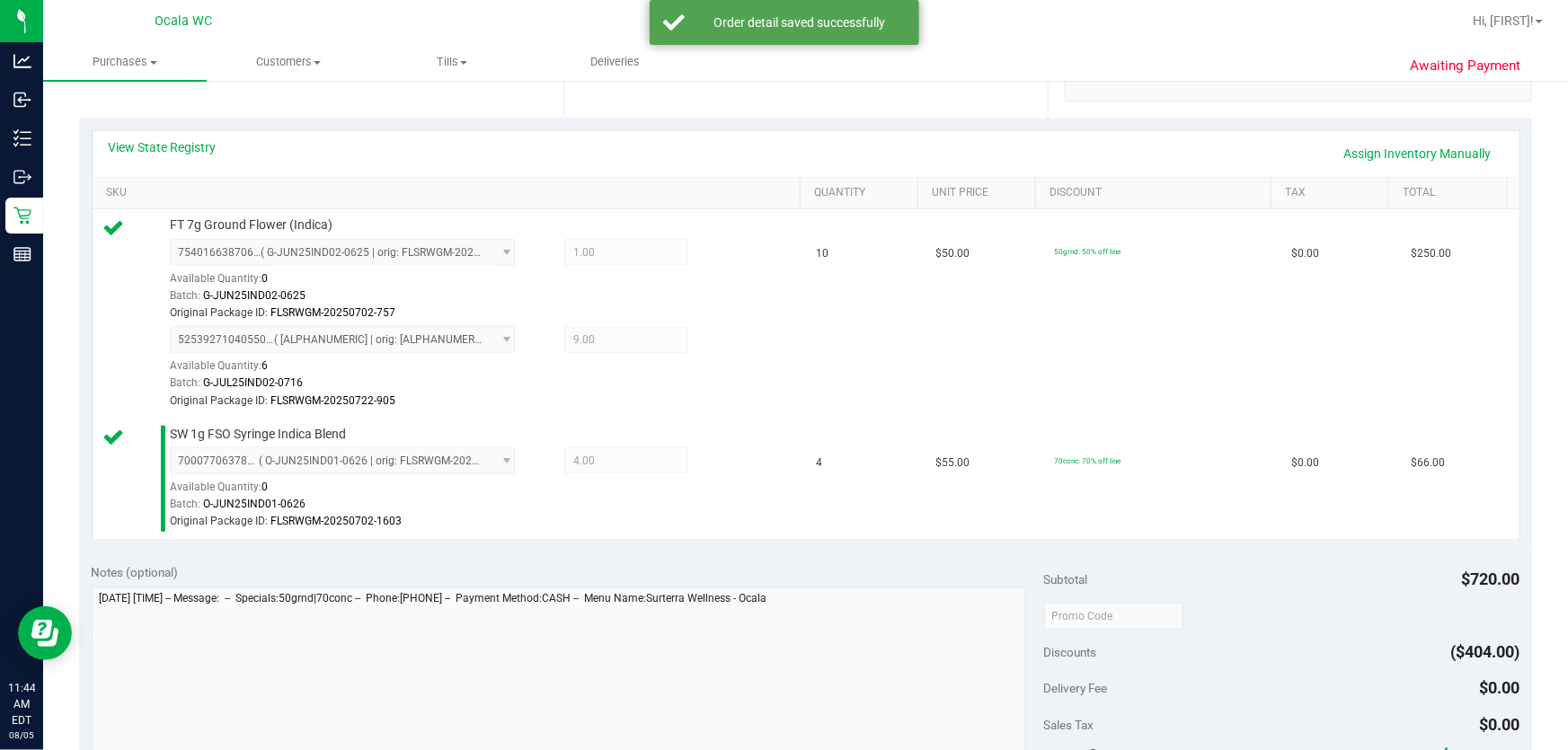 scroll, scrollTop: 571, scrollLeft: 0, axis: vertical 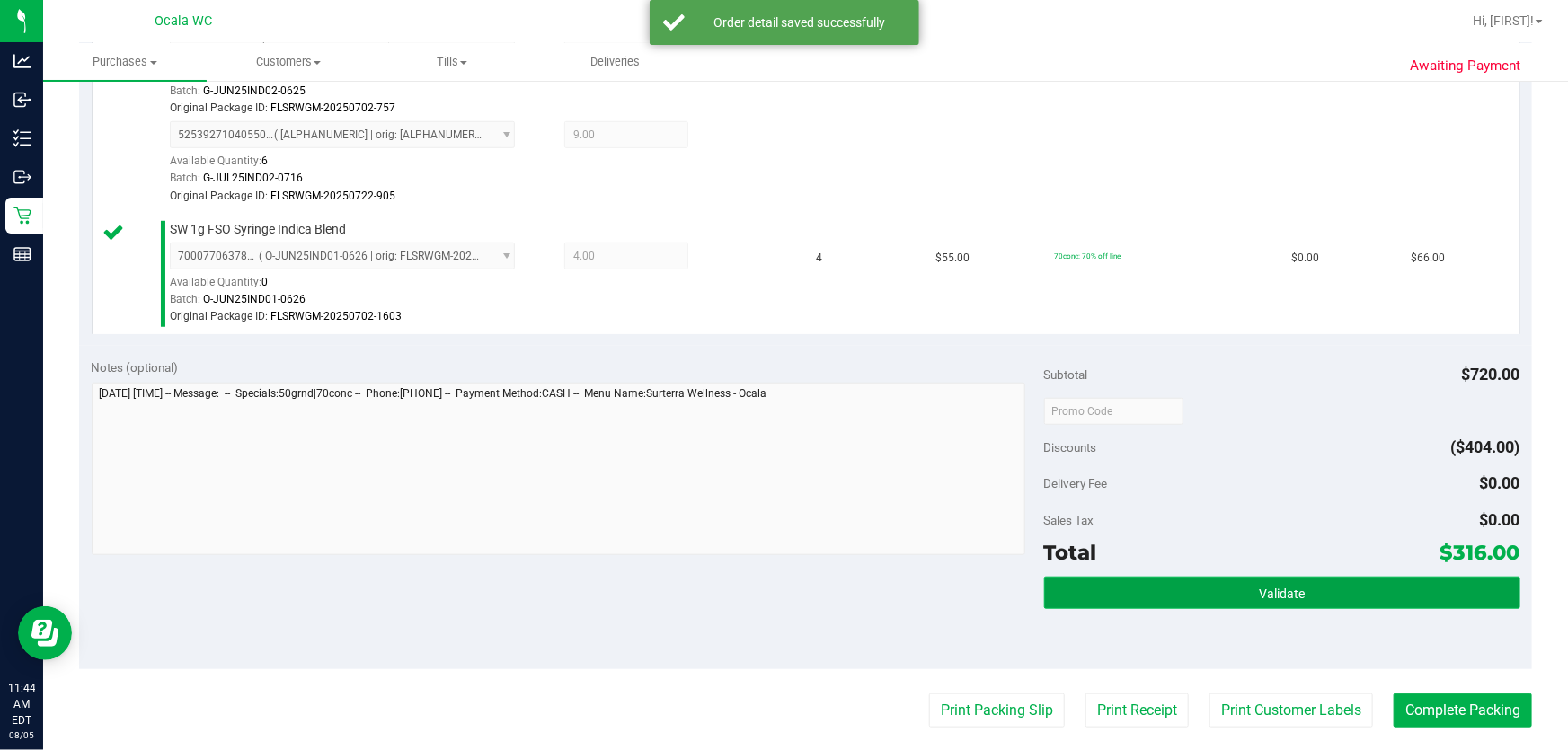 drag, startPoint x: 1224, startPoint y: 597, endPoint x: 1173, endPoint y: 587, distance: 51.971146 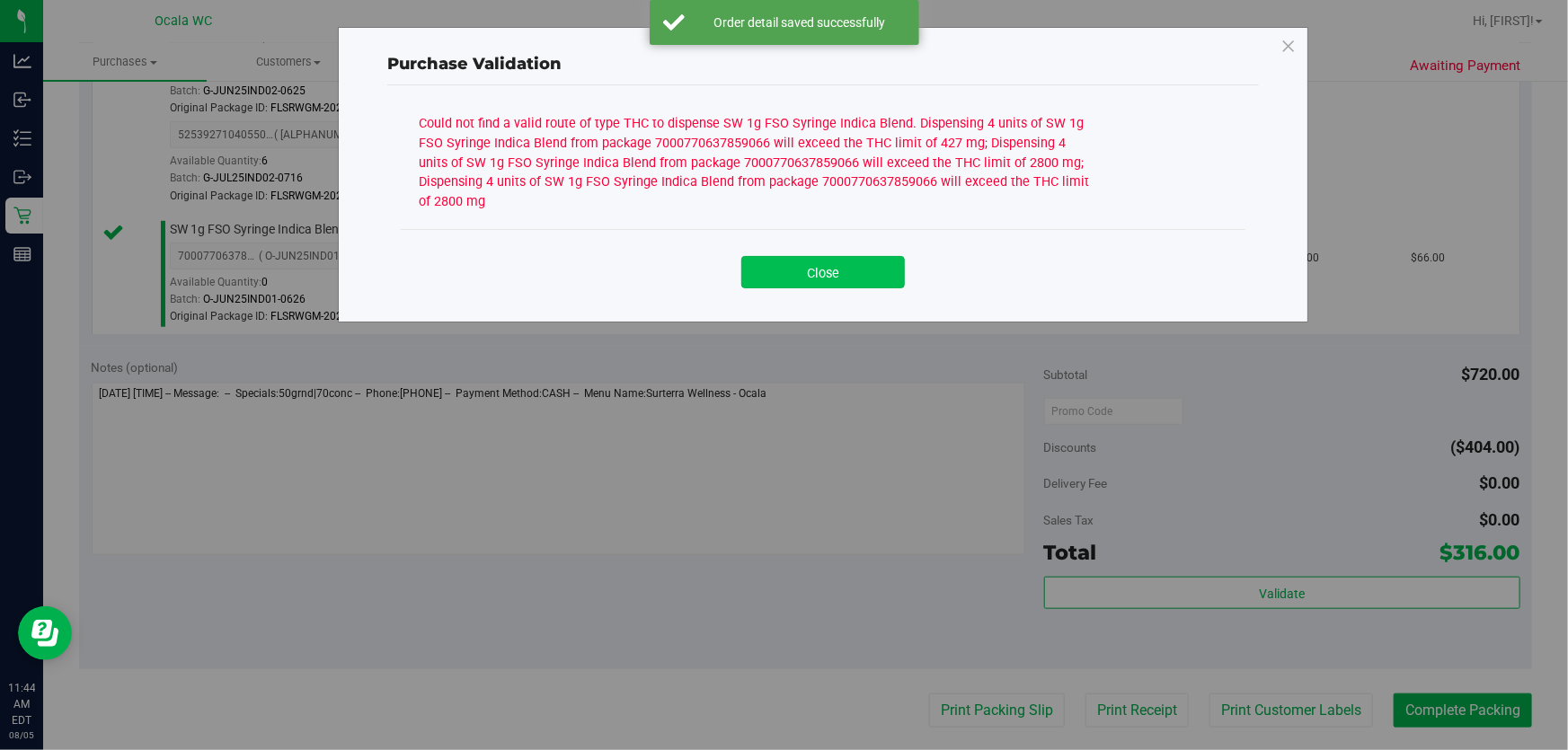 click on "Close" at bounding box center [823, 272] 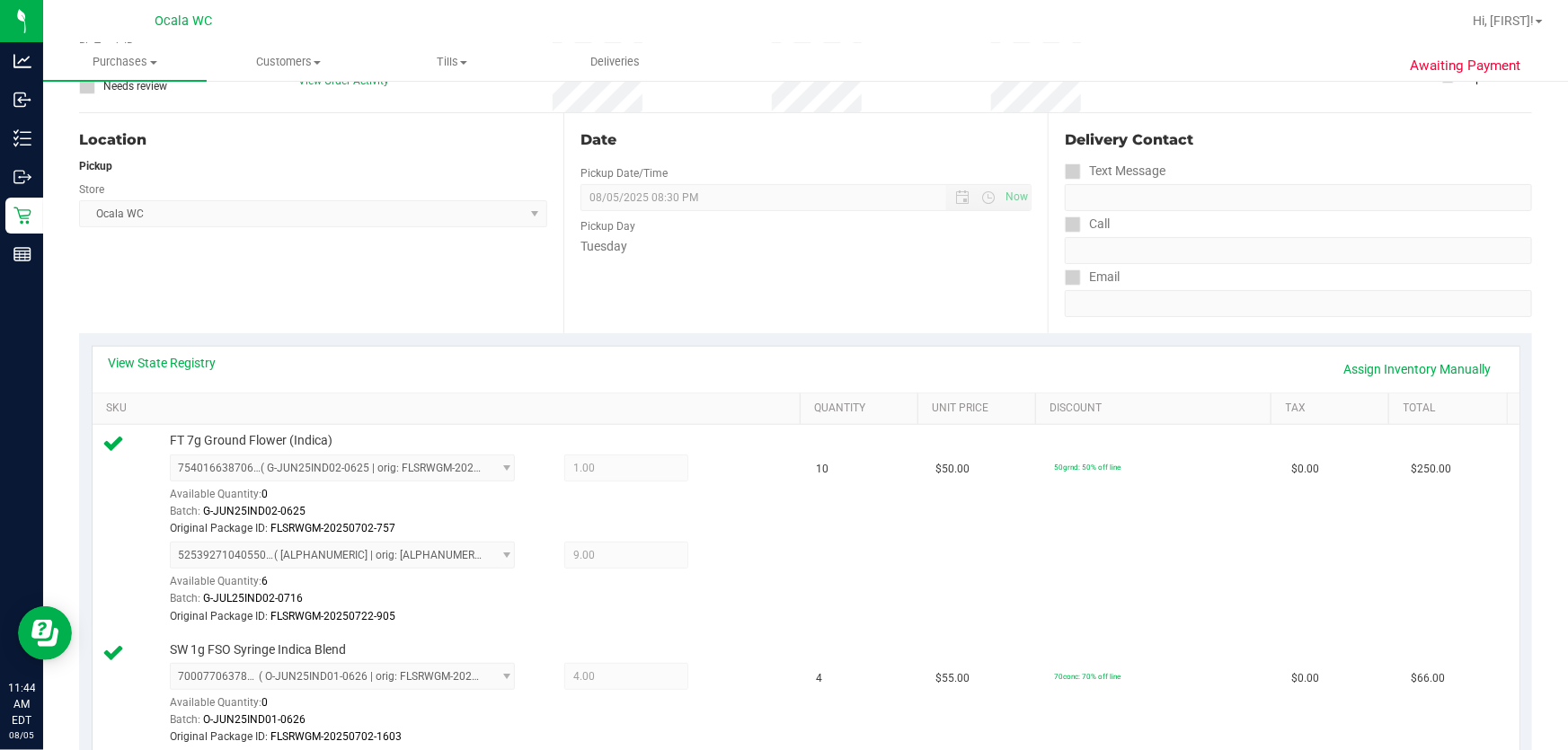 scroll, scrollTop: 0, scrollLeft: 0, axis: both 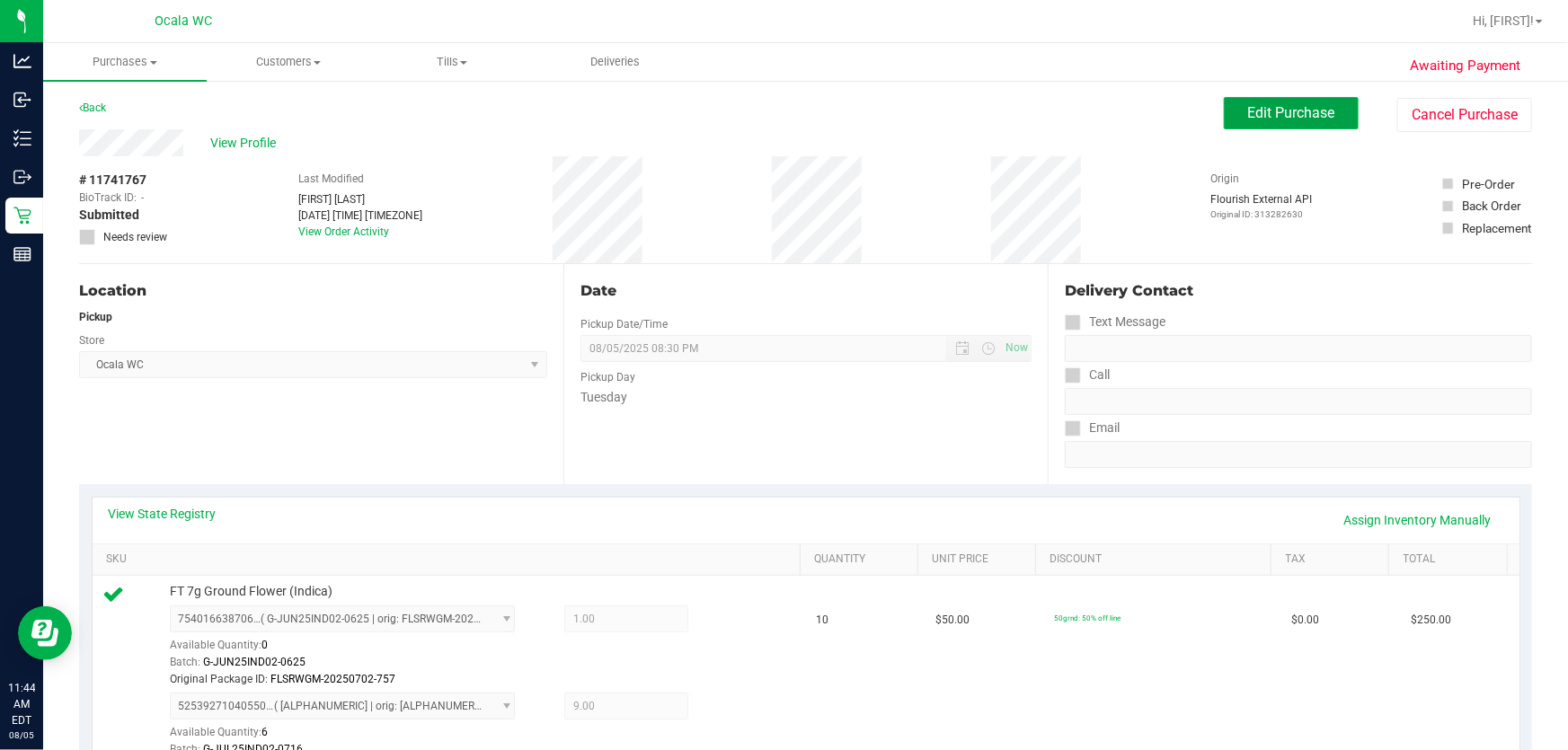 click on "Edit Purchase" at bounding box center (1291, 112) 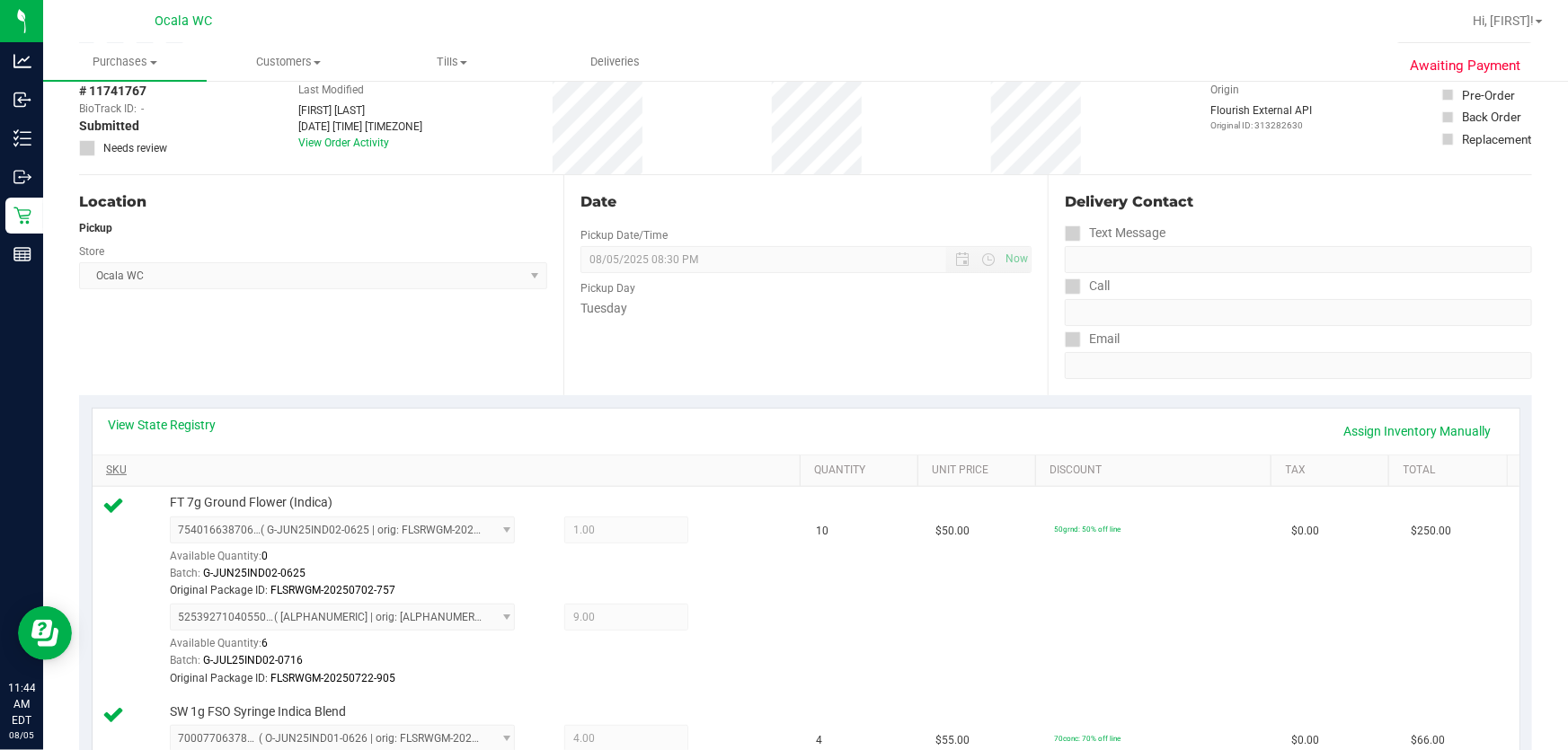 scroll, scrollTop: 244, scrollLeft: 0, axis: vertical 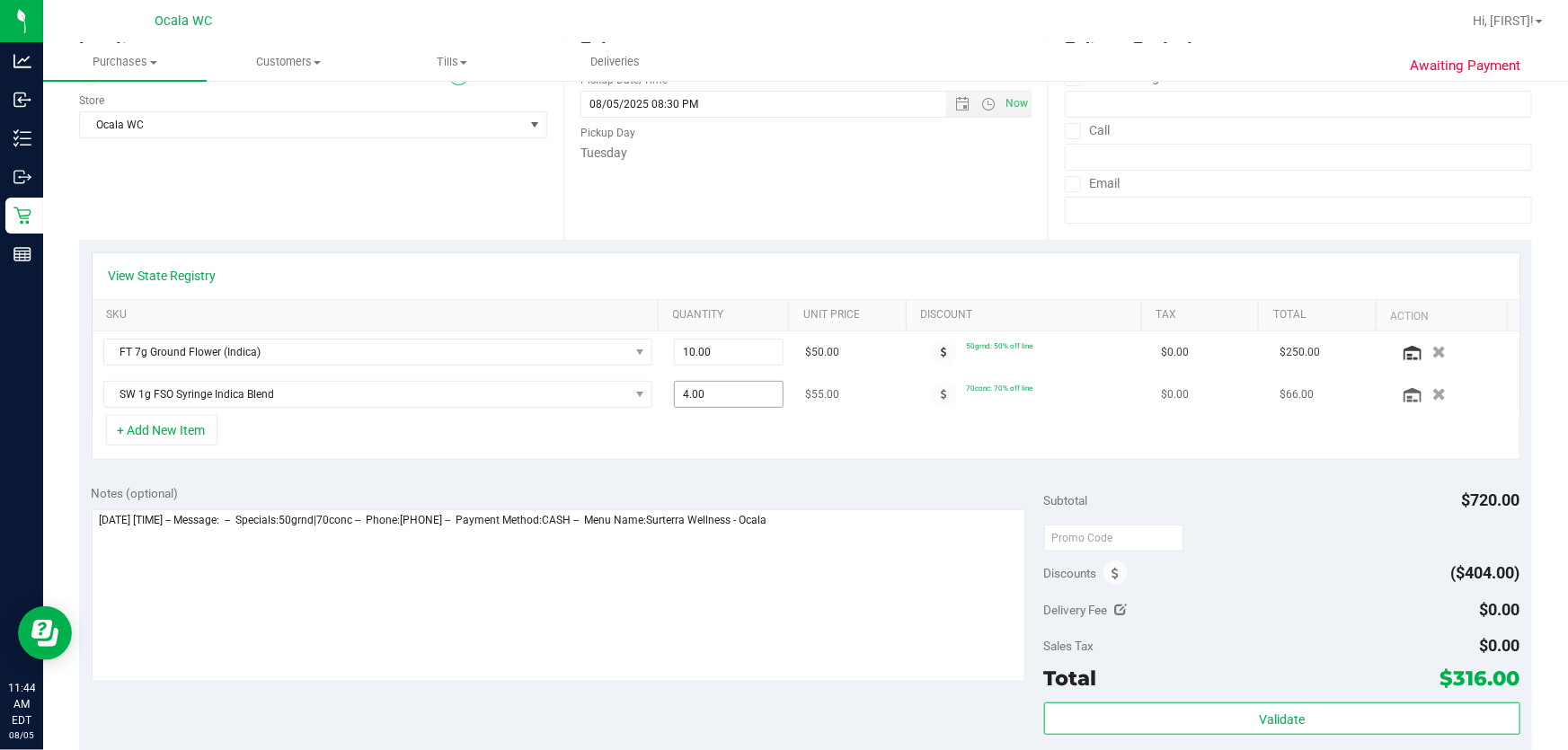 click on "4.00 4" at bounding box center [729, 394] 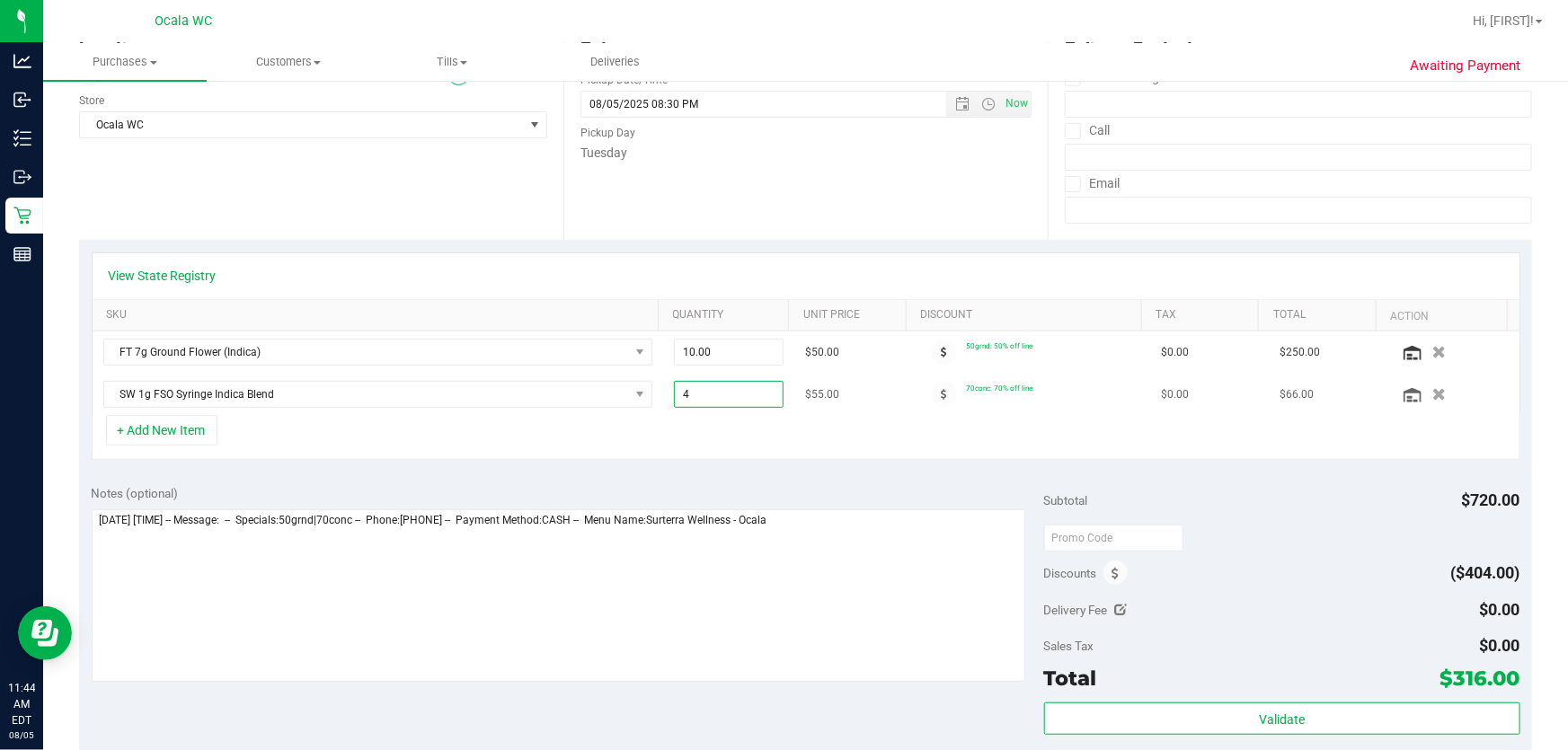 click on "4" at bounding box center (729, 394) 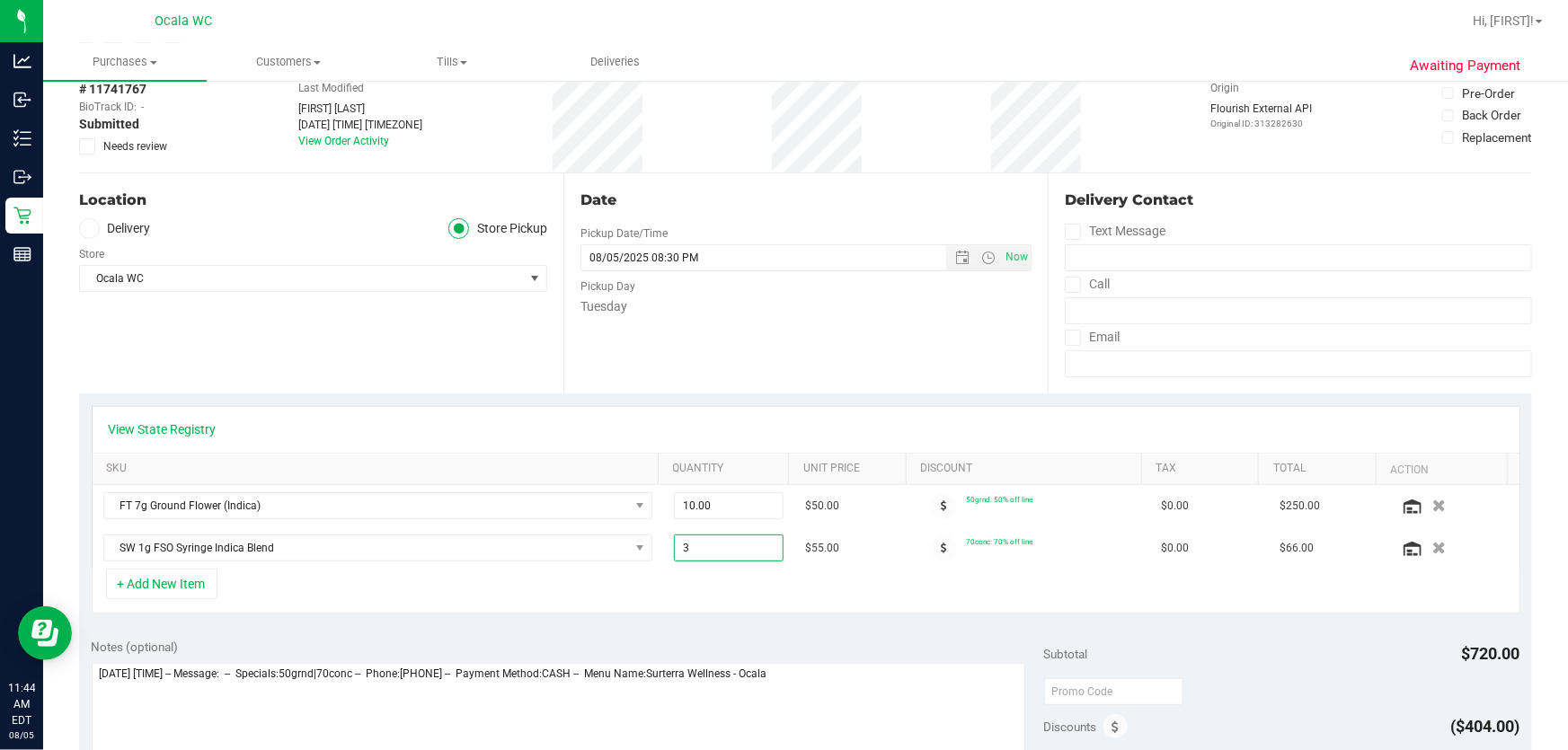 scroll, scrollTop: 0, scrollLeft: 0, axis: both 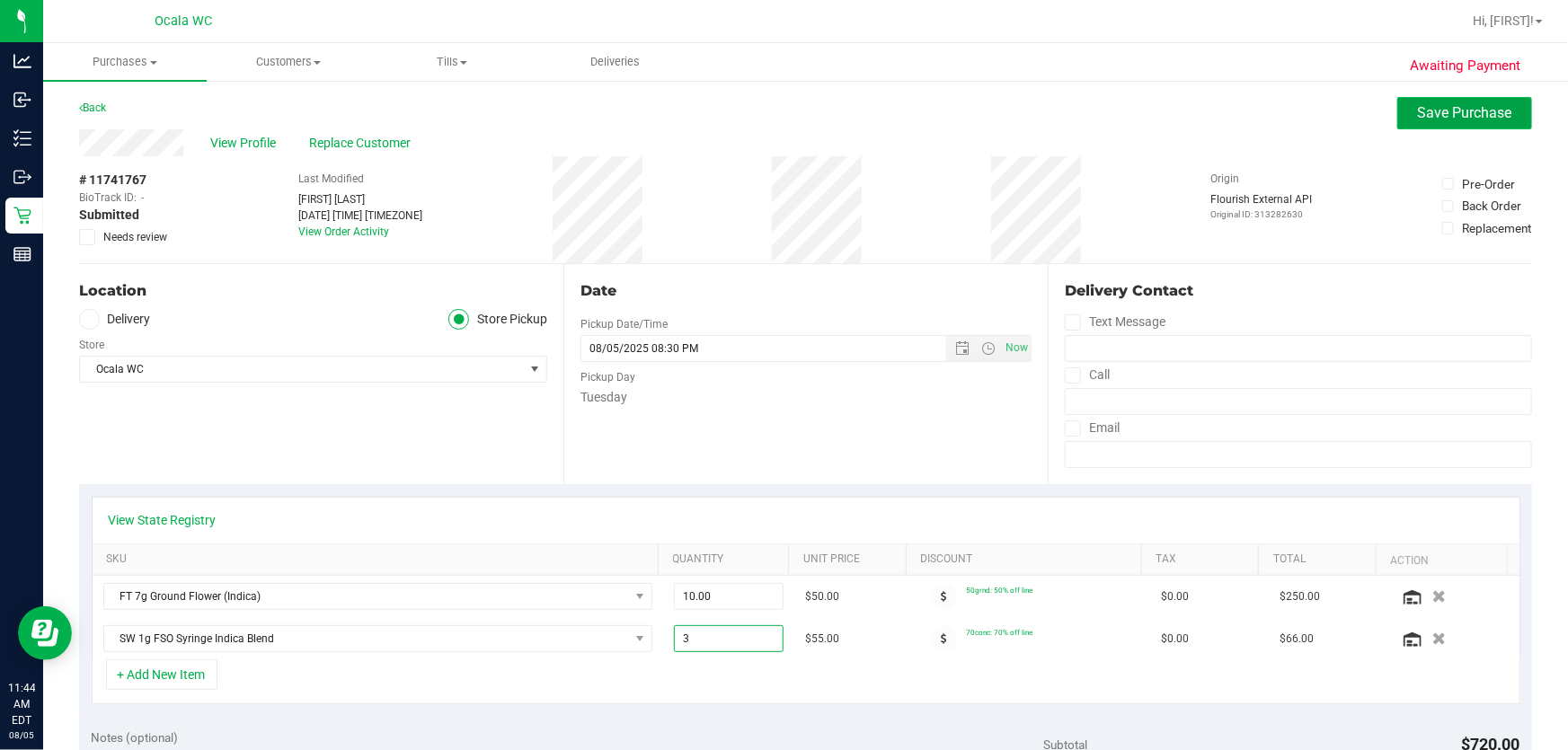 type on "4.00" 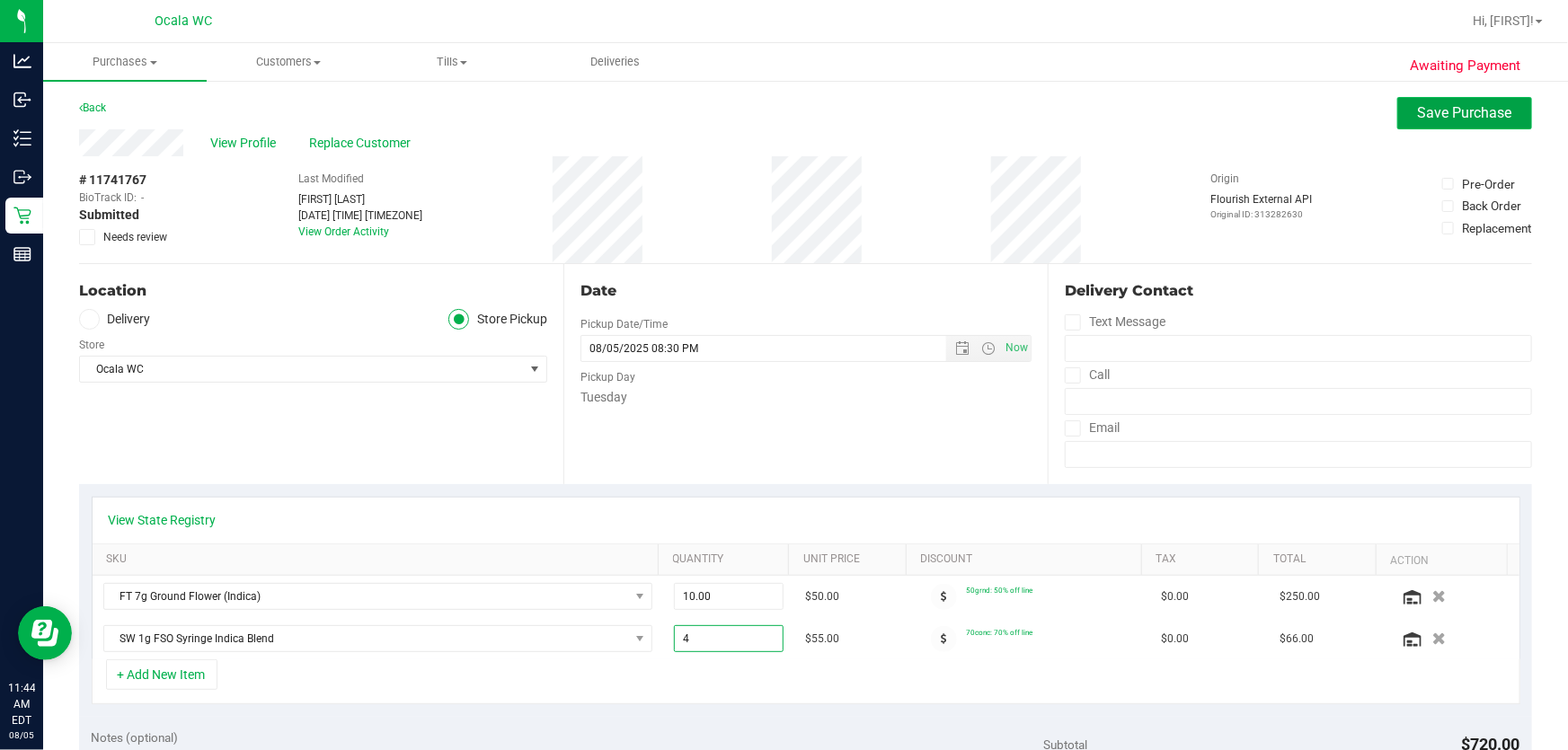 click on "Save Purchase" at bounding box center [1465, 112] 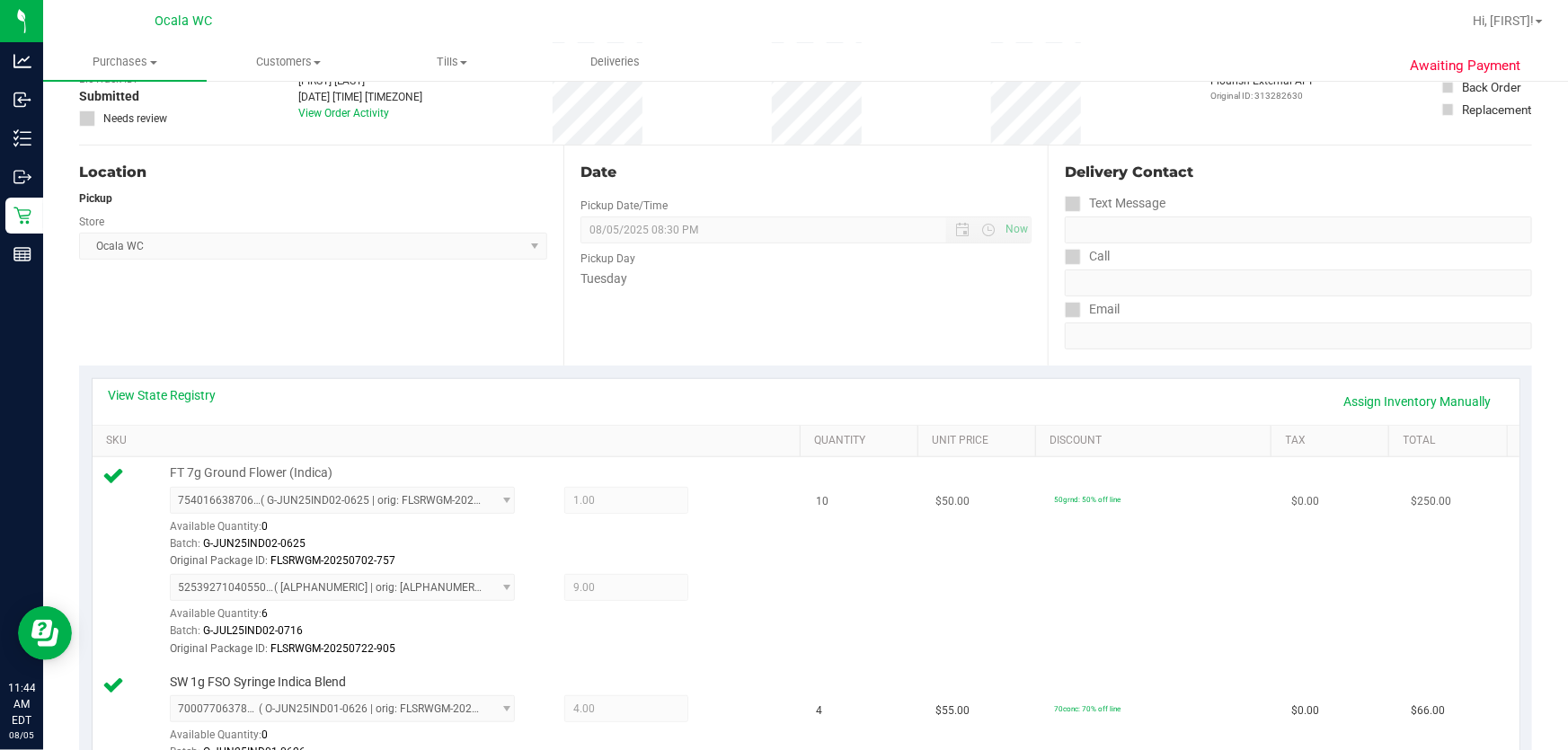 scroll, scrollTop: 0, scrollLeft: 0, axis: both 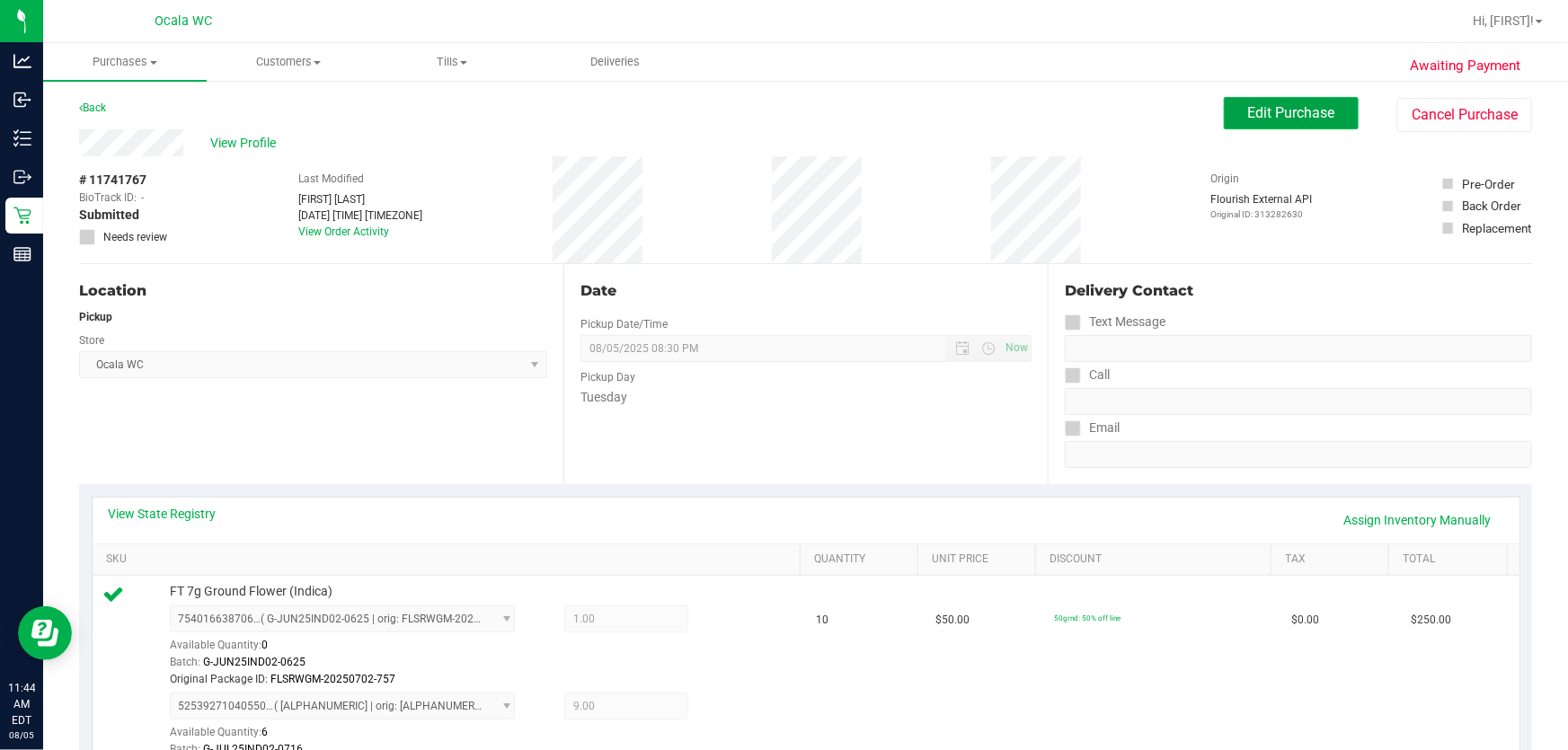 click on "Edit Purchase" at bounding box center [1291, 112] 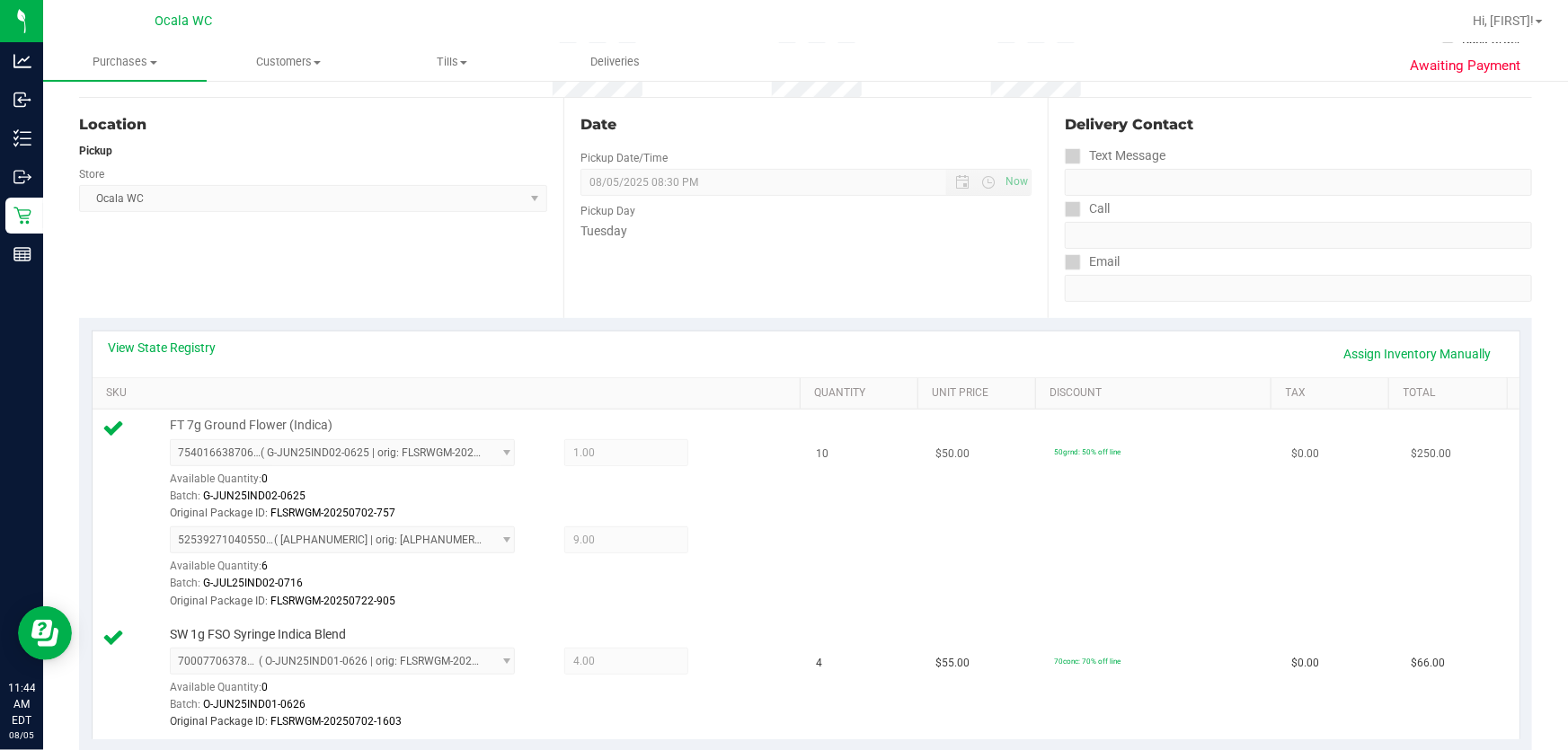 scroll, scrollTop: 326, scrollLeft: 0, axis: vertical 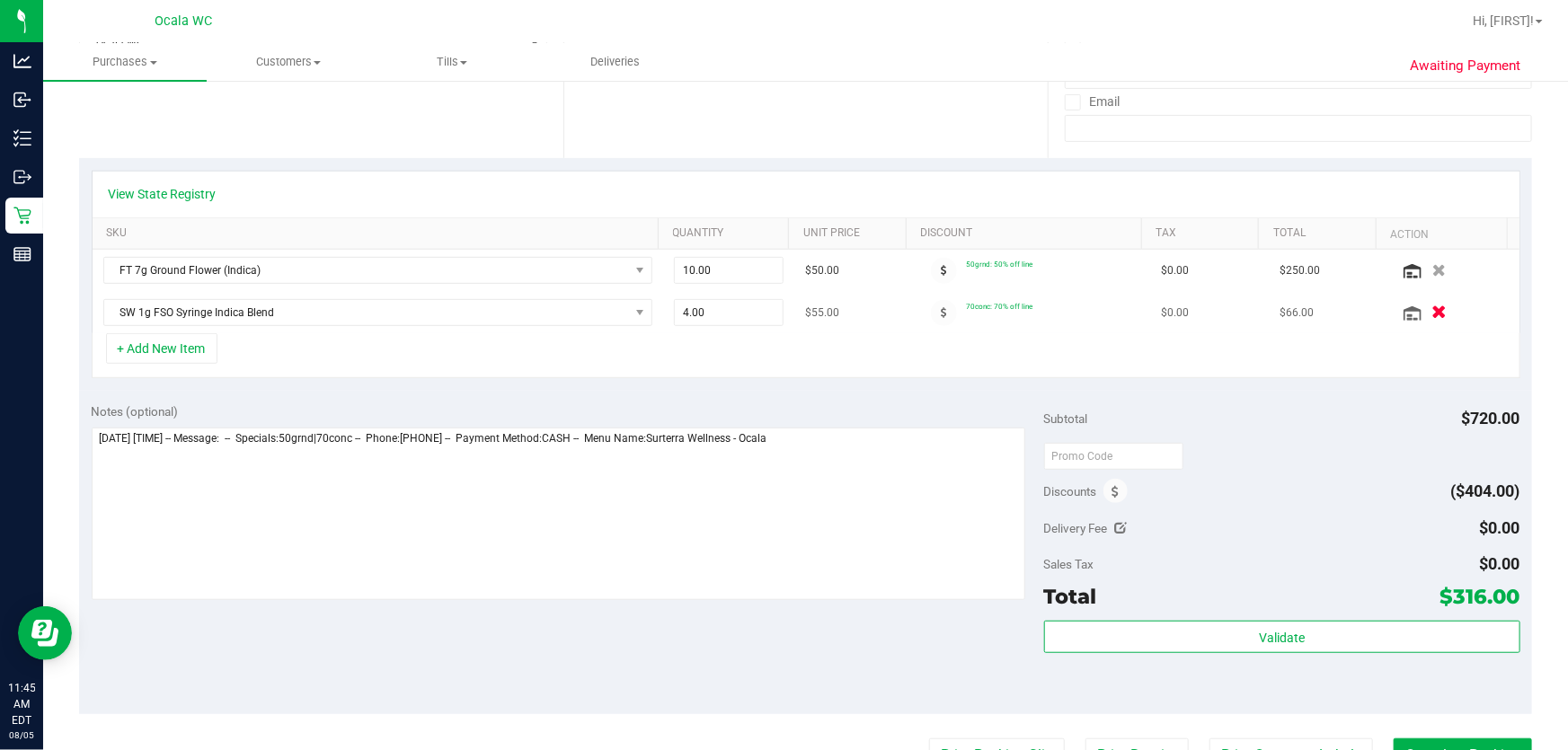 click at bounding box center (1439, 312) 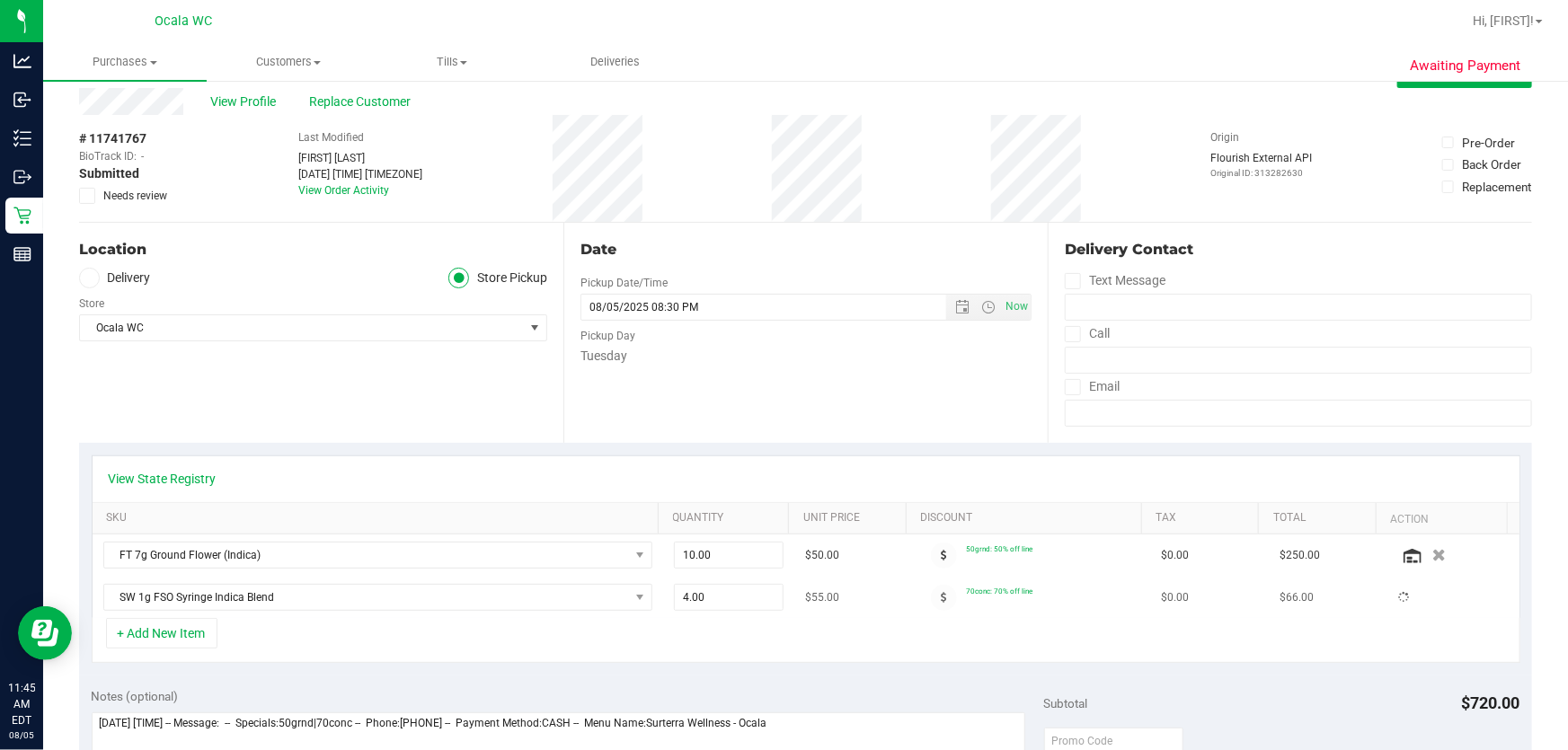 scroll, scrollTop: 0, scrollLeft: 0, axis: both 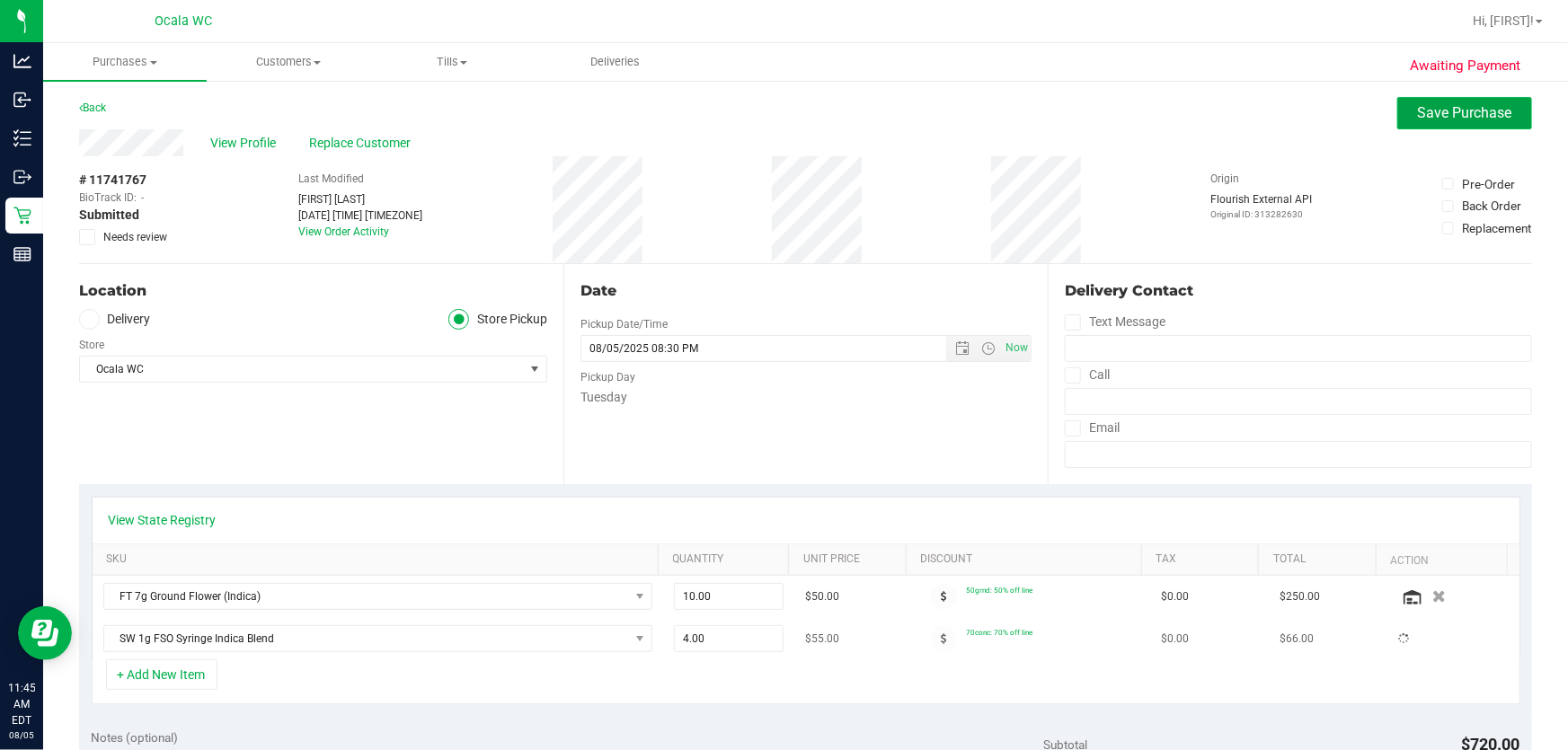 click on "Save Purchase" at bounding box center [1465, 112] 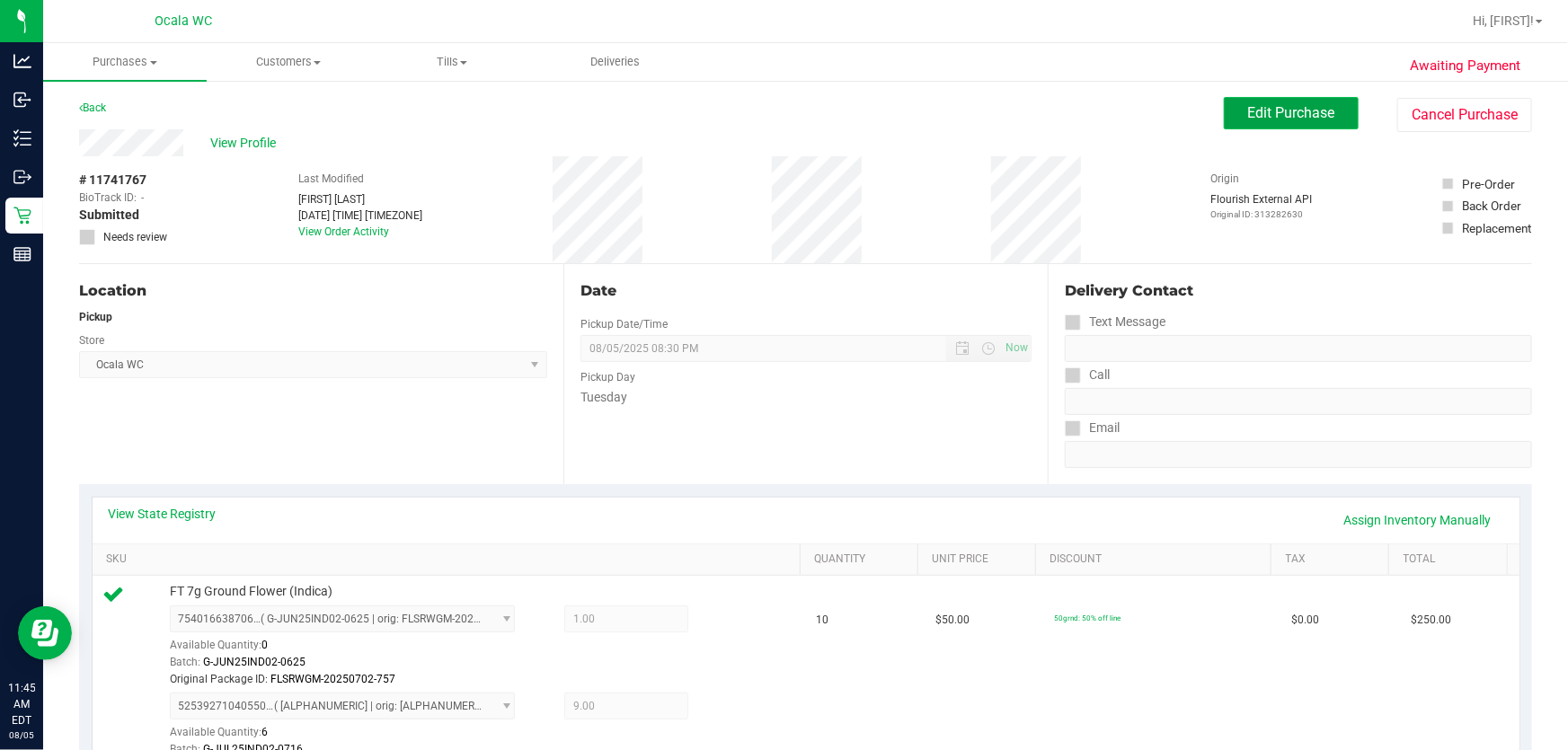 click on "Edit Purchase" at bounding box center (1291, 112) 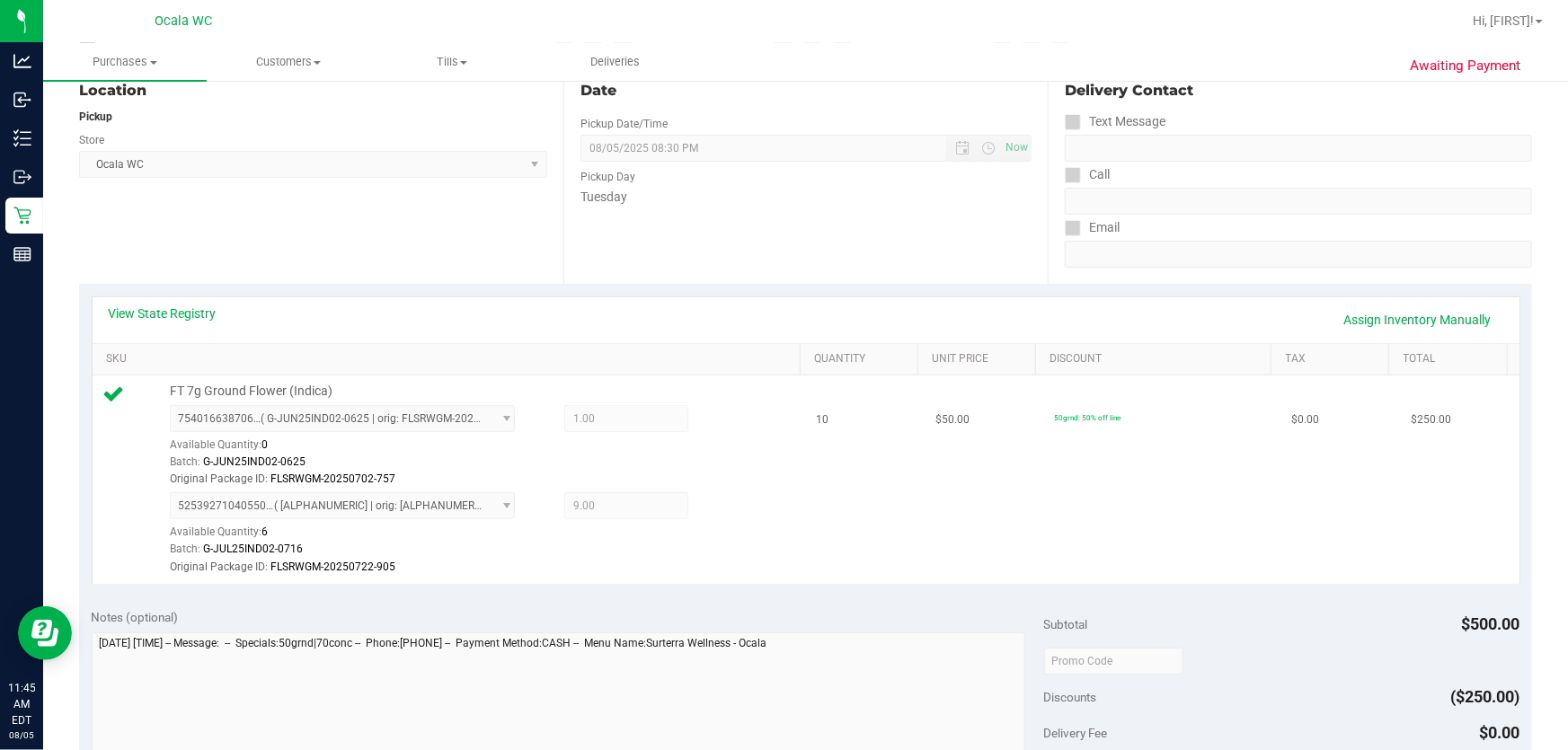 scroll, scrollTop: 326, scrollLeft: 0, axis: vertical 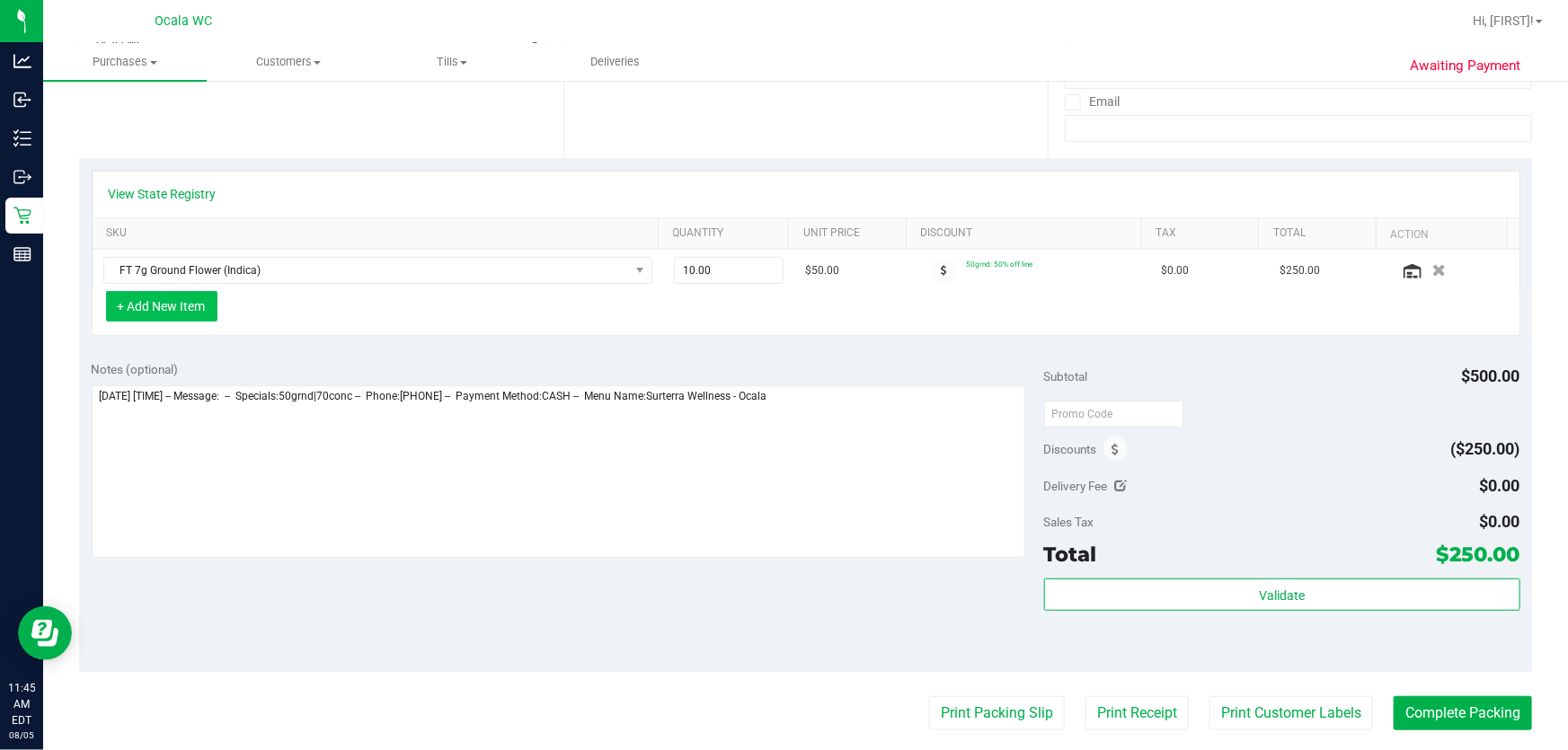 click on "+ Add New Item" at bounding box center [162, 306] 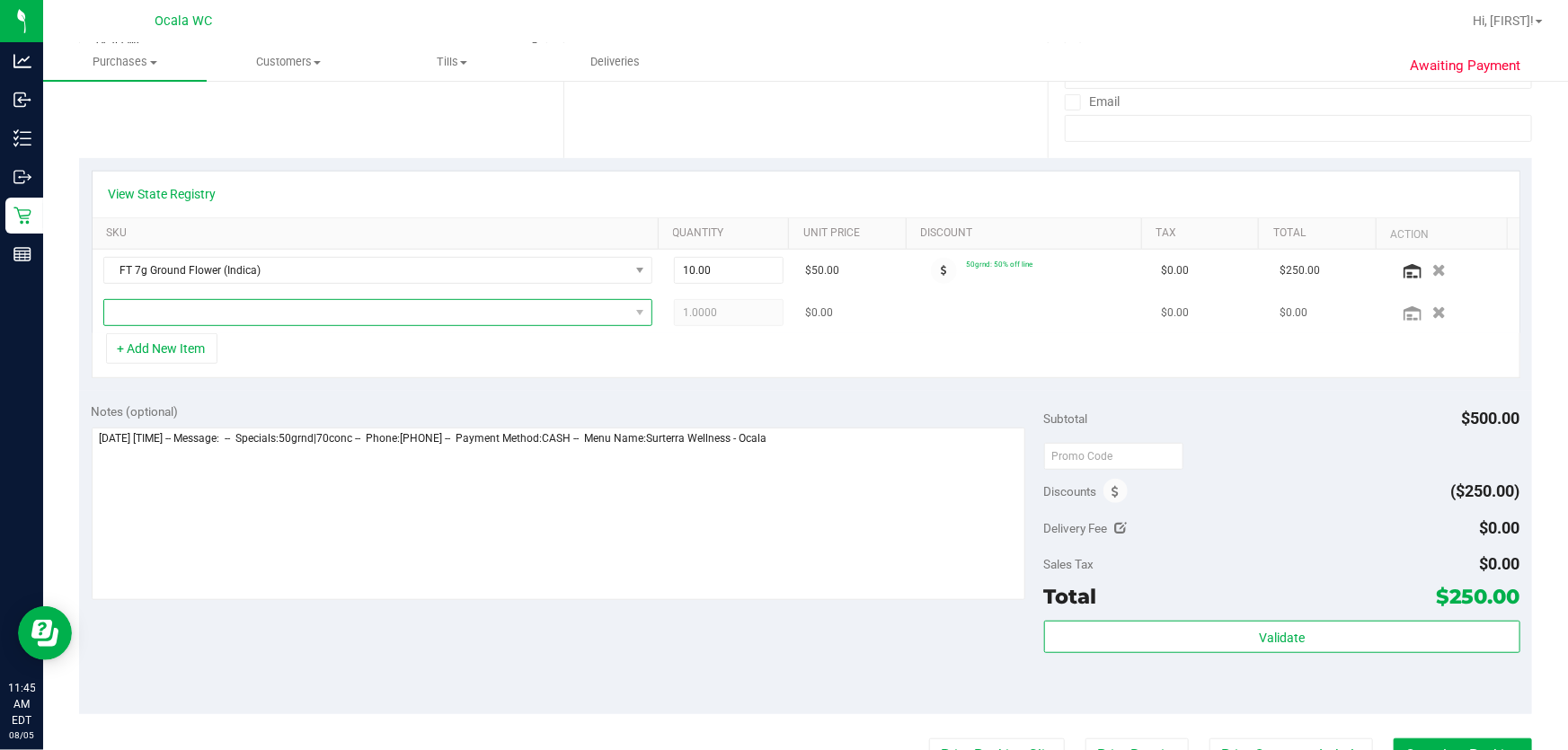 click at bounding box center [367, 313] 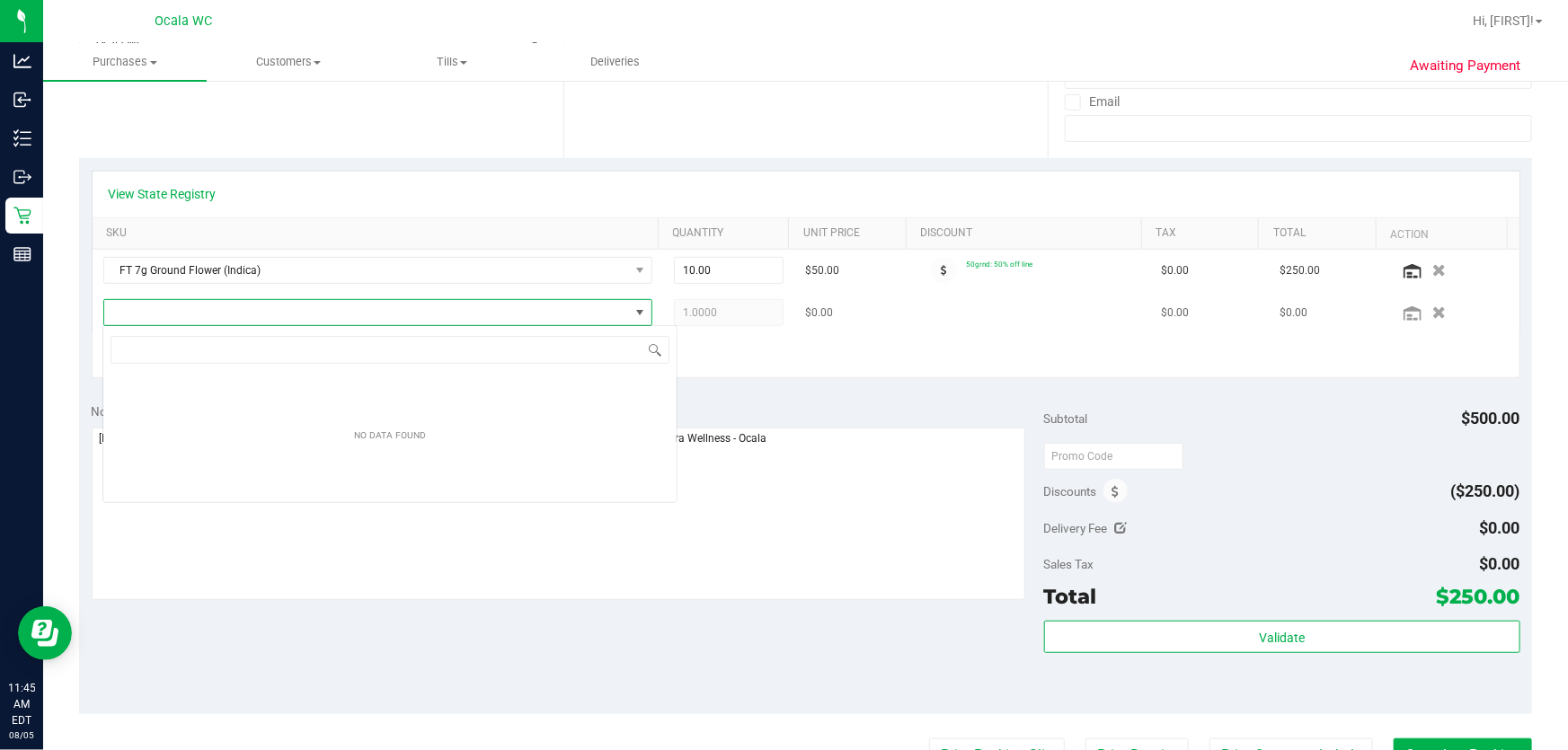 scroll, scrollTop: 89793, scrollLeft: 89317, axis: both 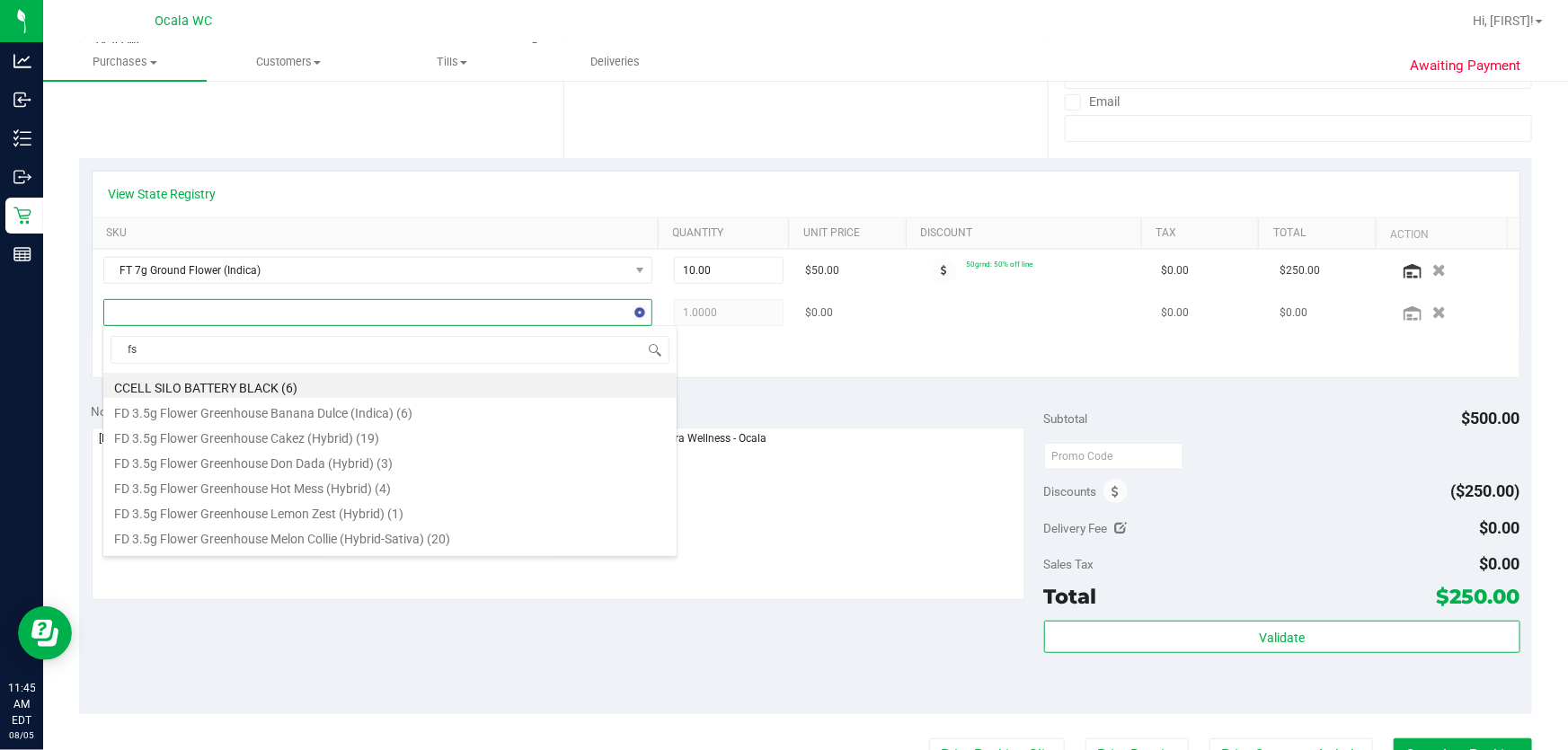 type on "fso" 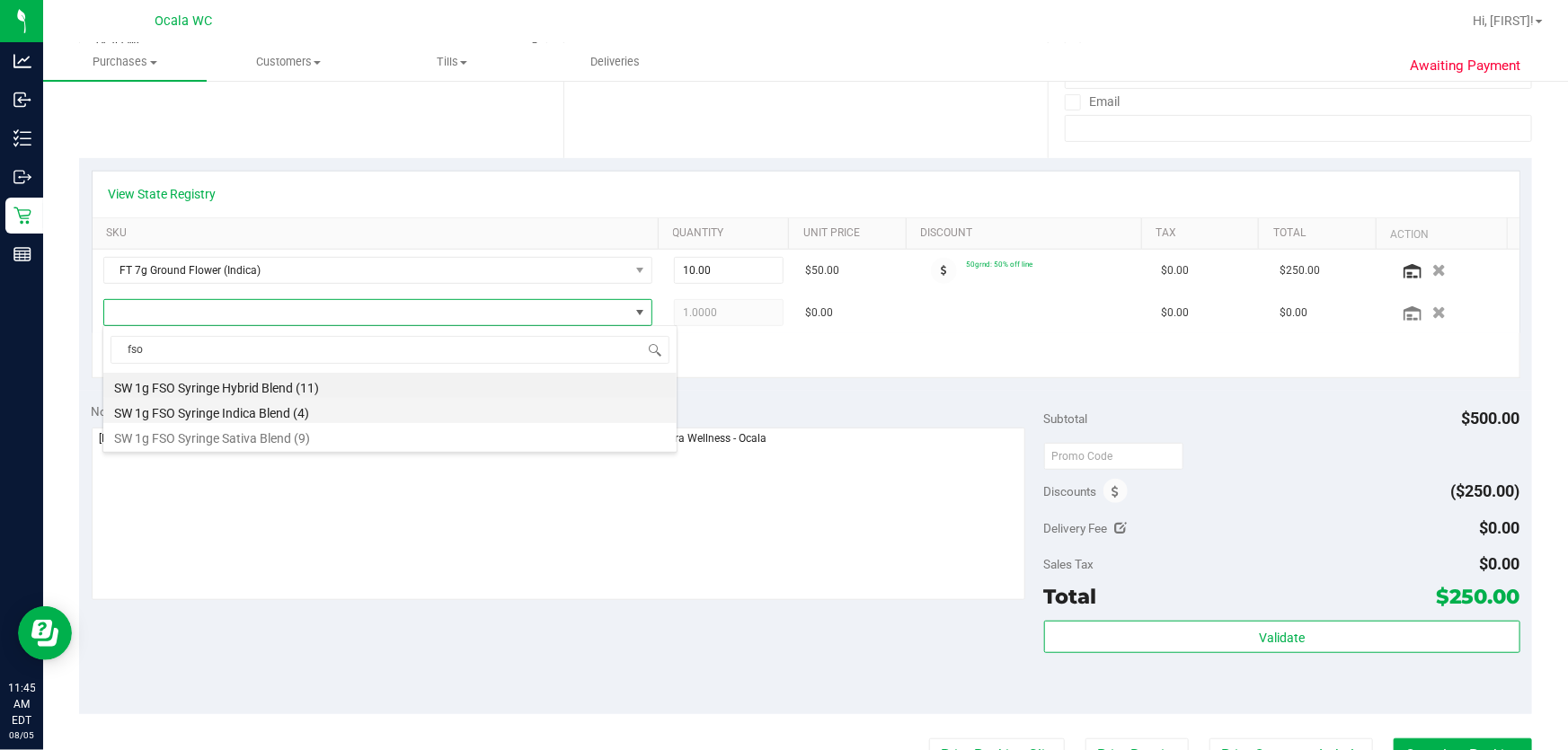 click on "SW 1g FSO Syringe Indica Blend (4)" at bounding box center [390, 410] 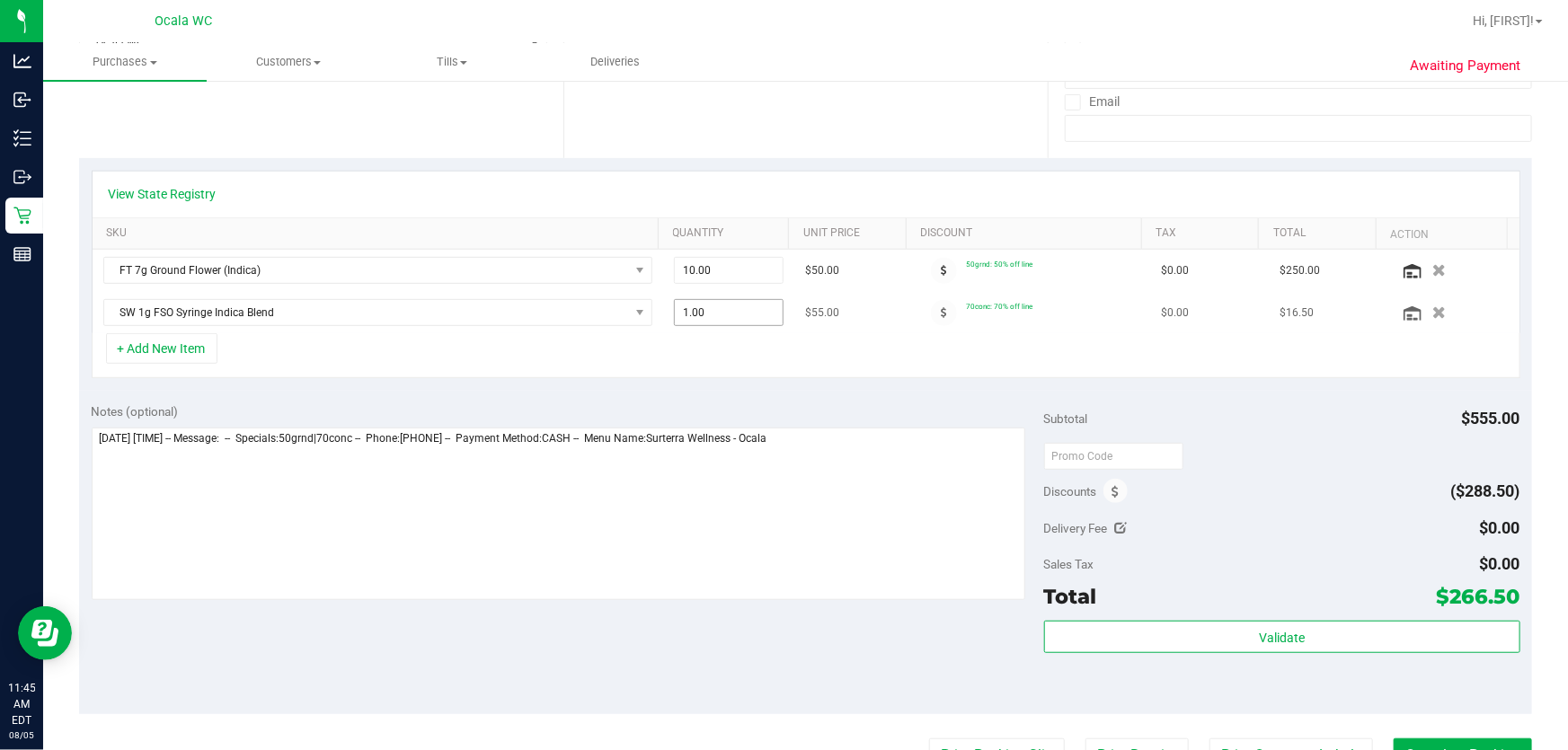click on "1.00 1" at bounding box center (729, 313) 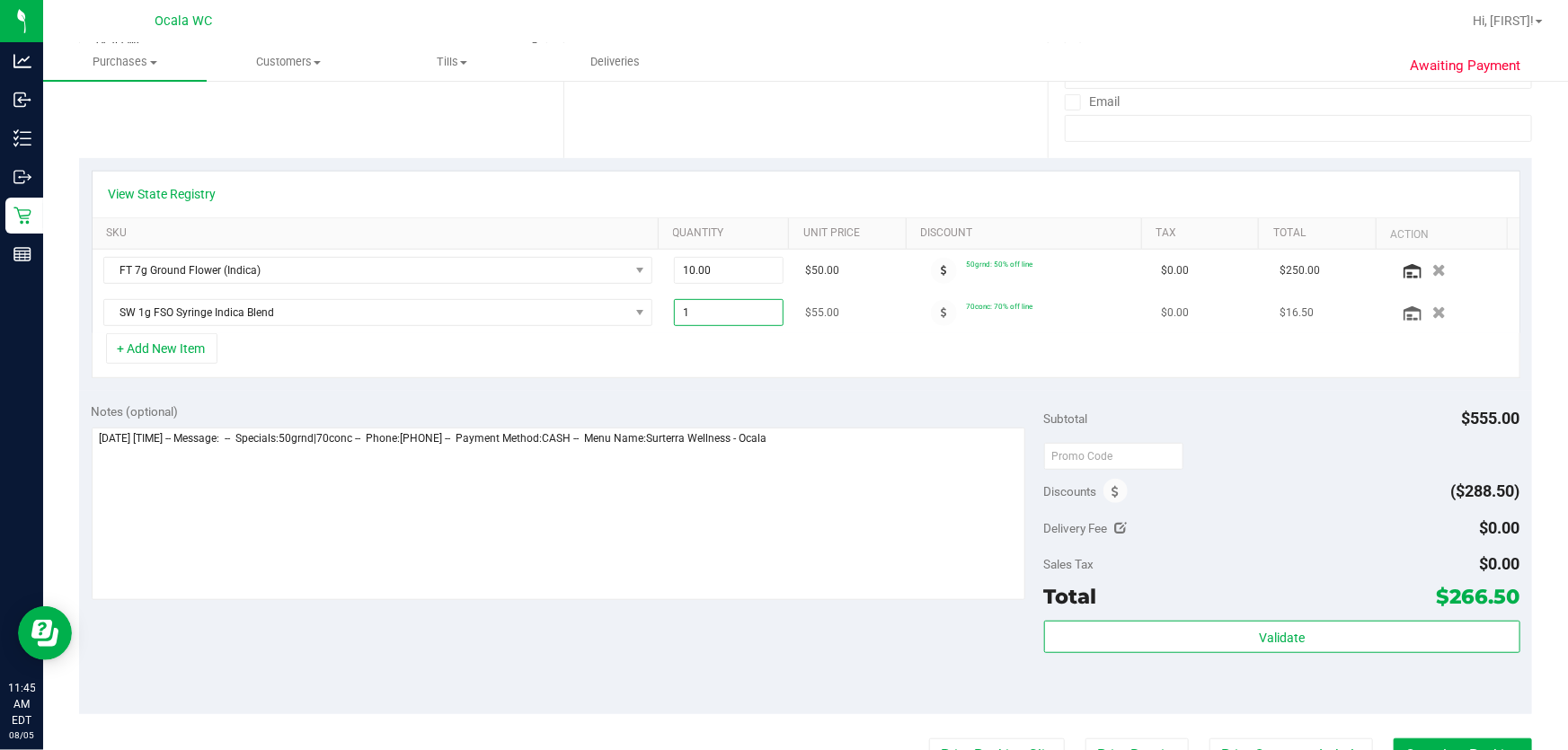 click on "1" at bounding box center [729, 313] 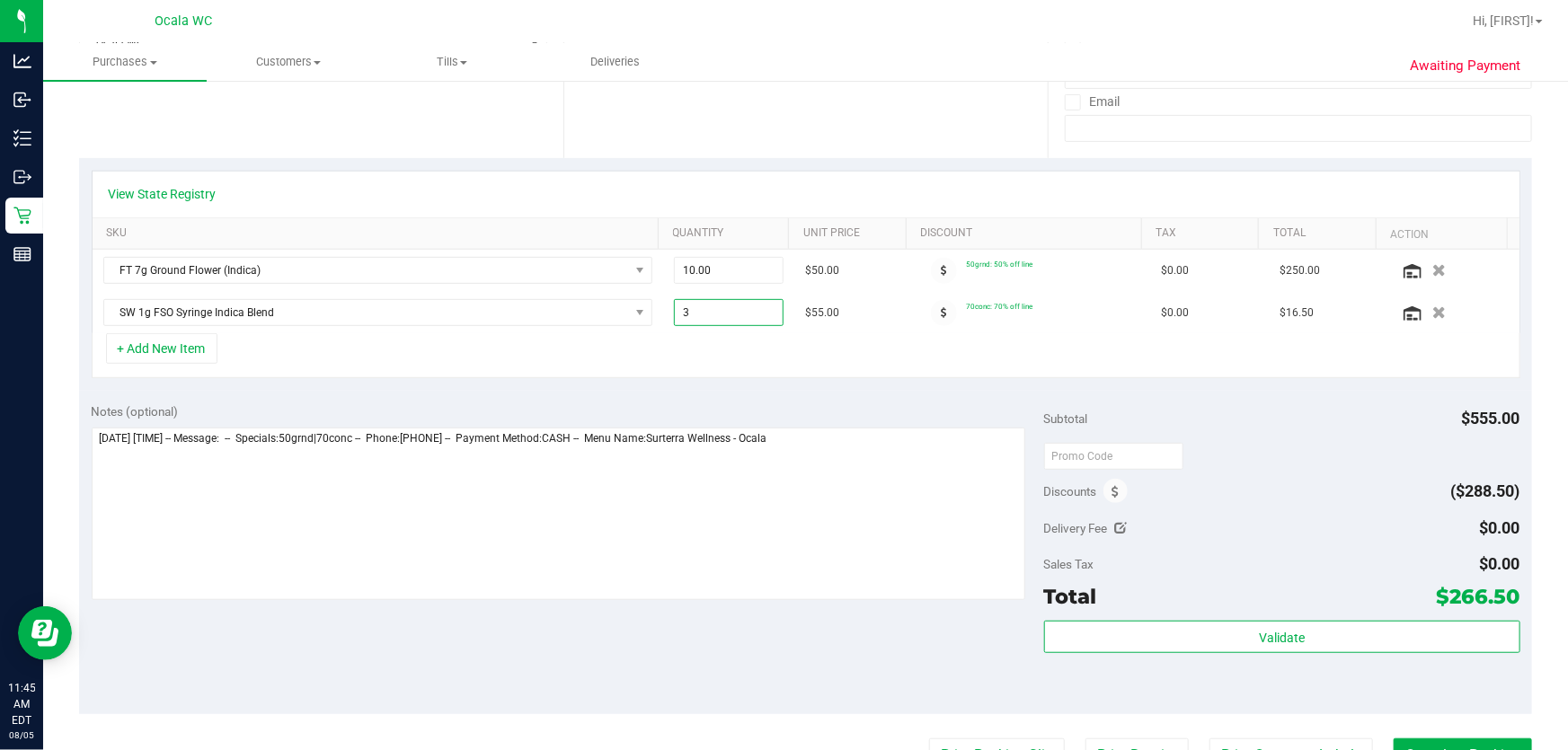 type on "3.00" 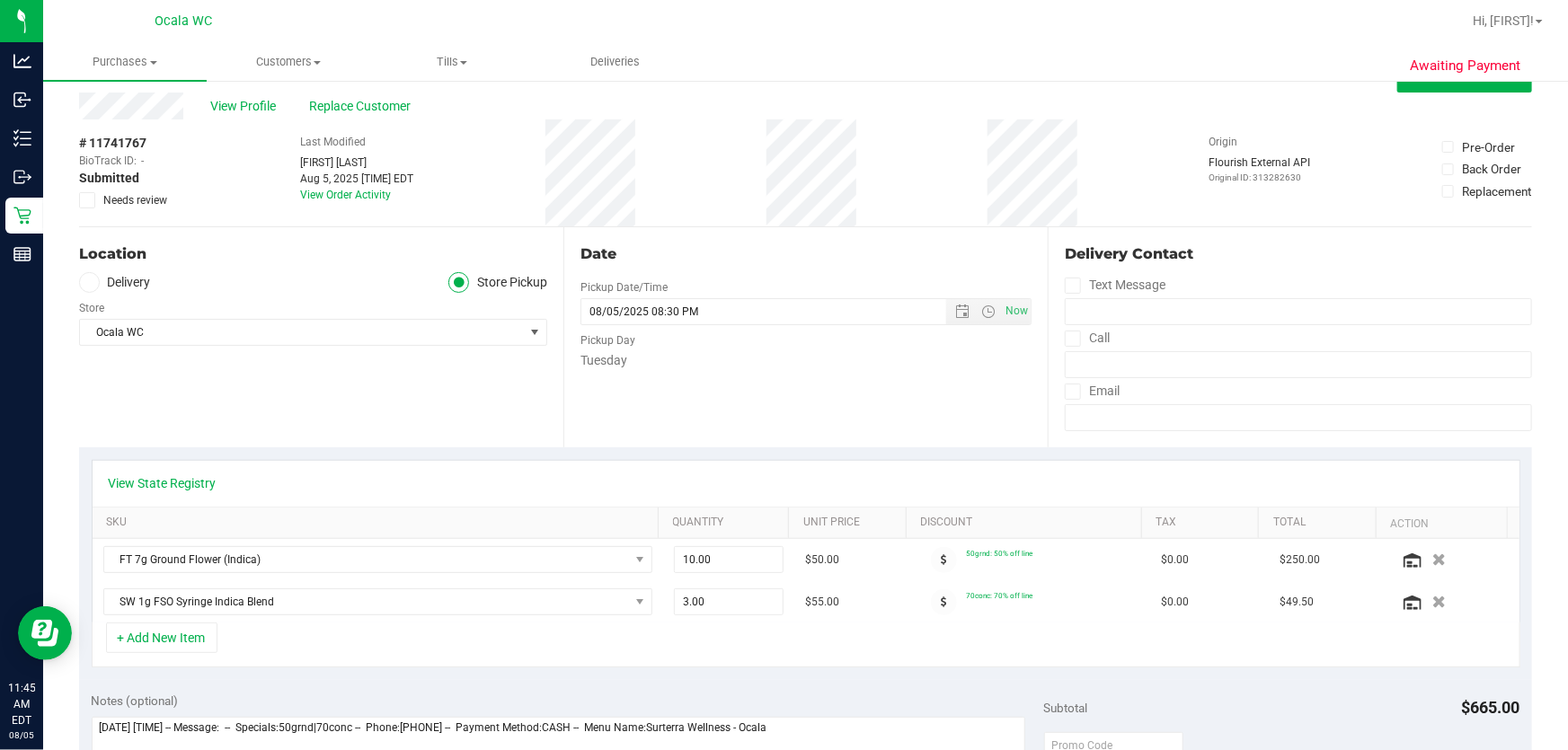 scroll, scrollTop: 0, scrollLeft: 0, axis: both 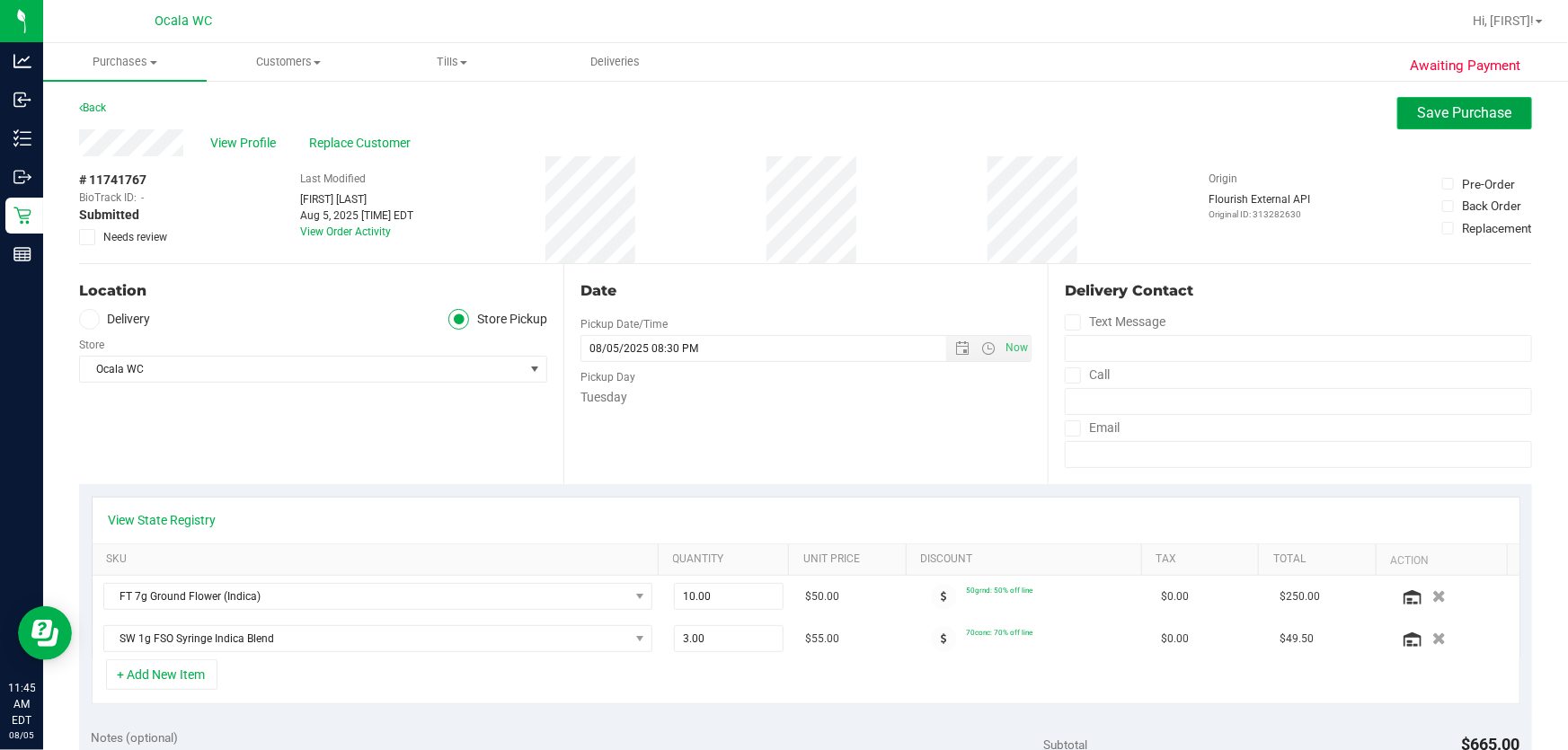 click on "Save Purchase" at bounding box center (1465, 112) 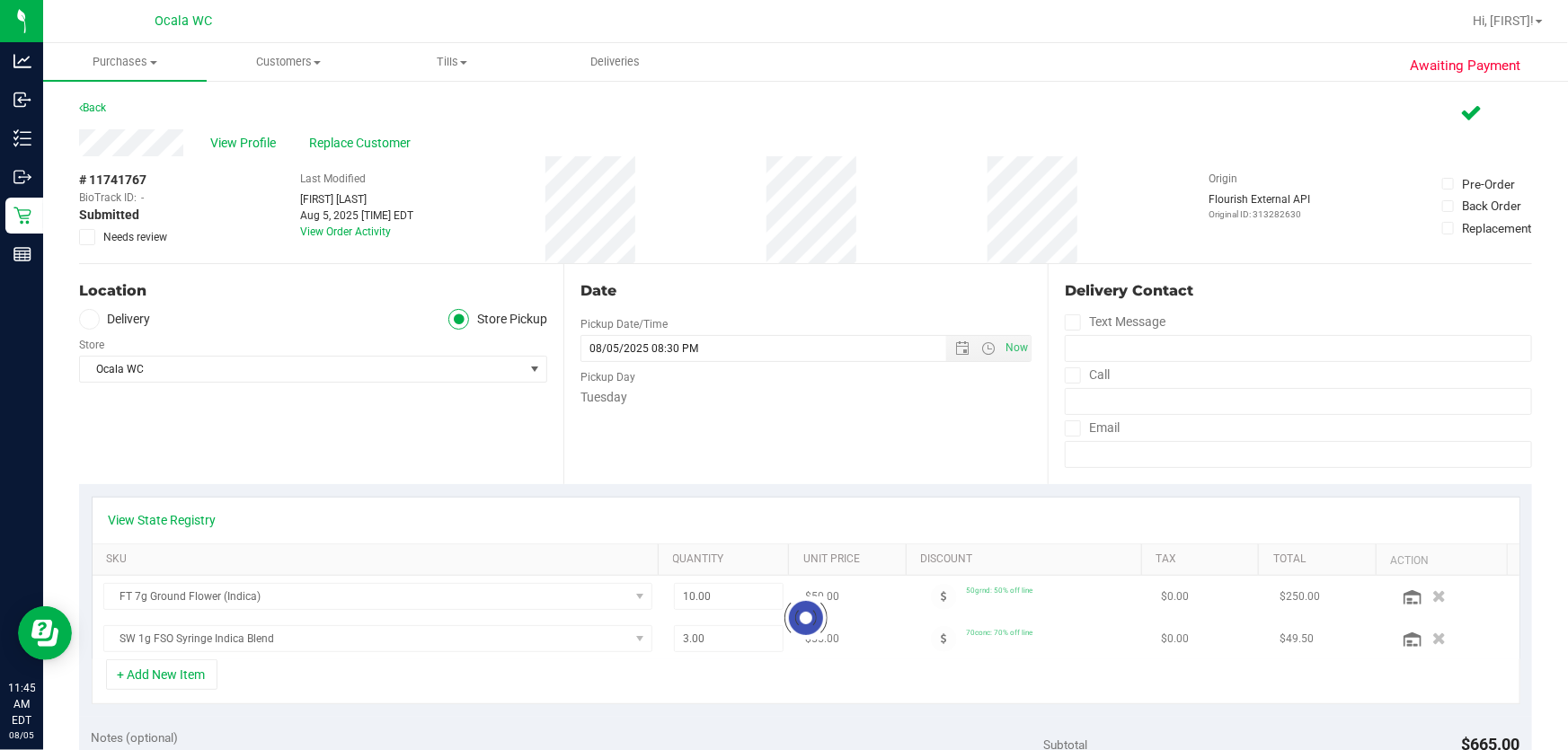 scroll, scrollTop: 163, scrollLeft: 0, axis: vertical 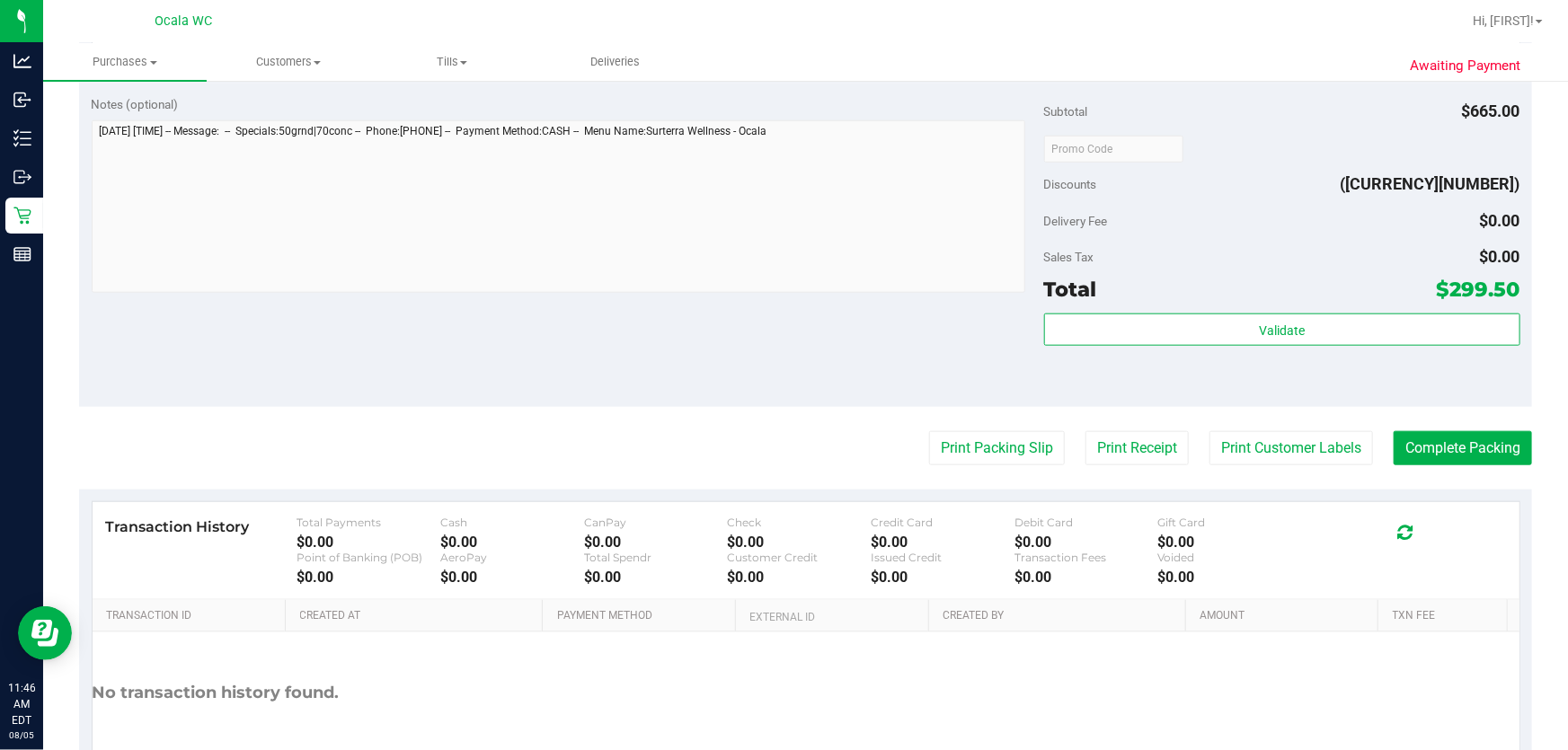 click on "Subtotal
$665.00
Discounts
($365.50)
Delivery Fee
$0.00
Sales Tax
$0.00
Total
$299.50
Validate" at bounding box center [1282, 244] 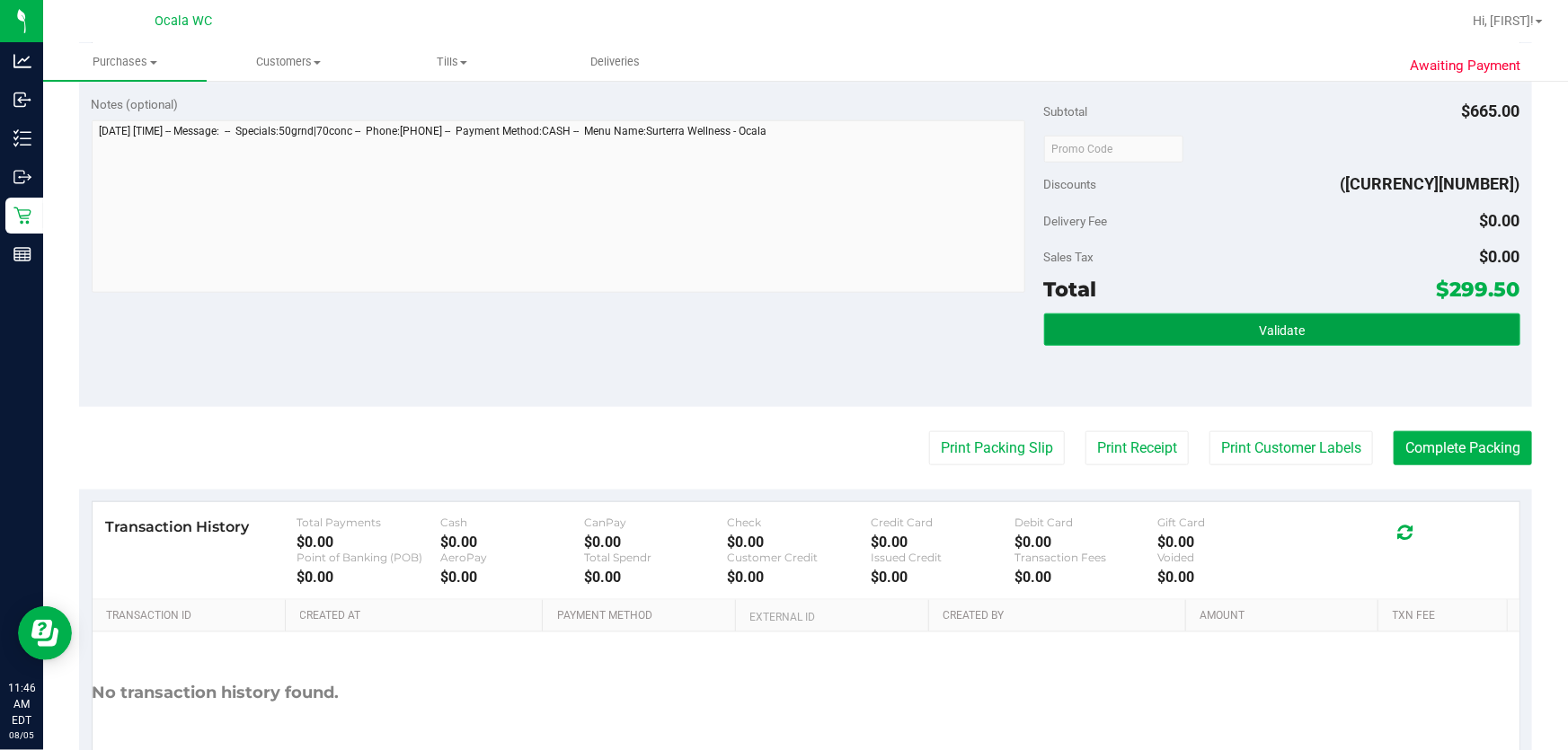 click on "Validate" at bounding box center [1281, 331] 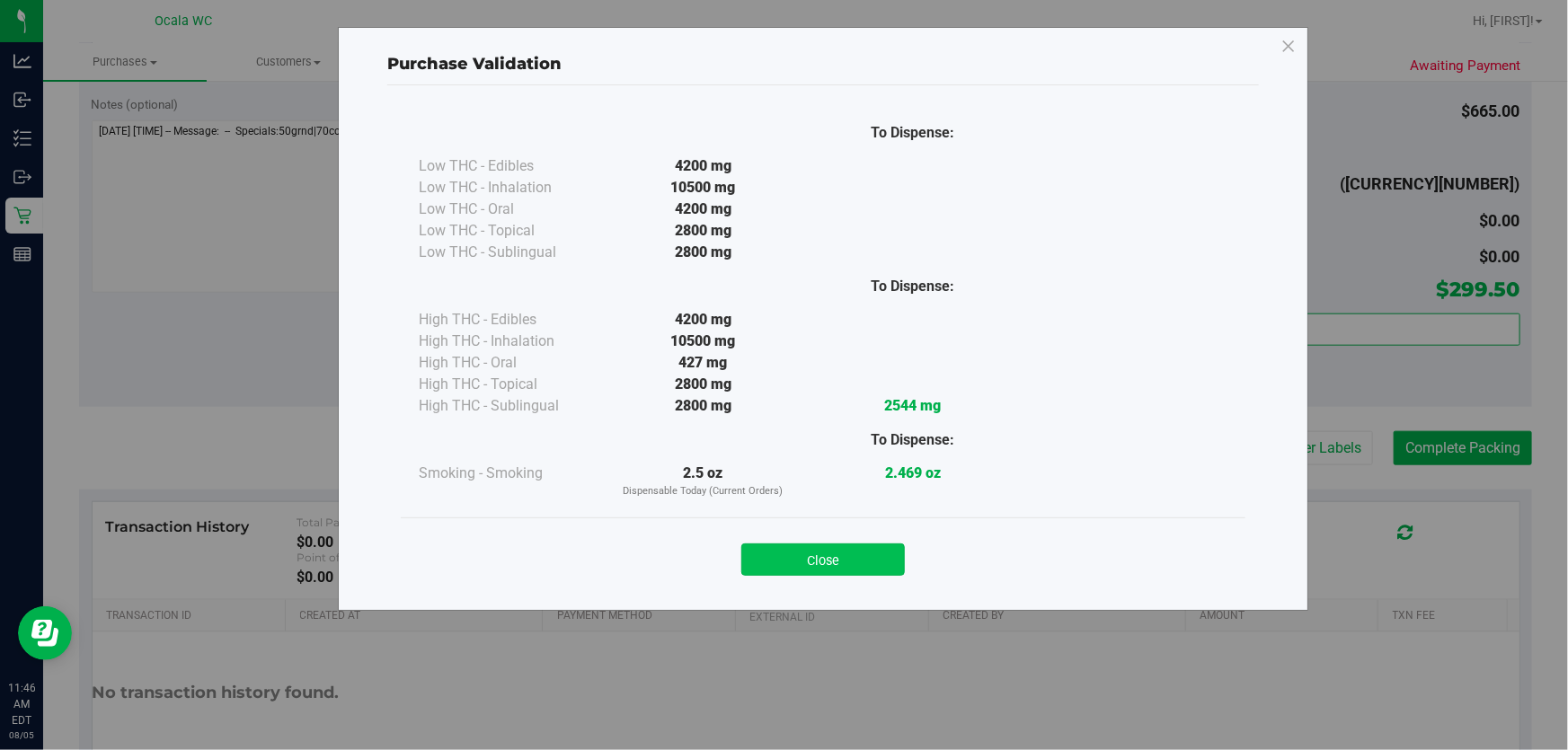 click on "Close" at bounding box center [823, 560] 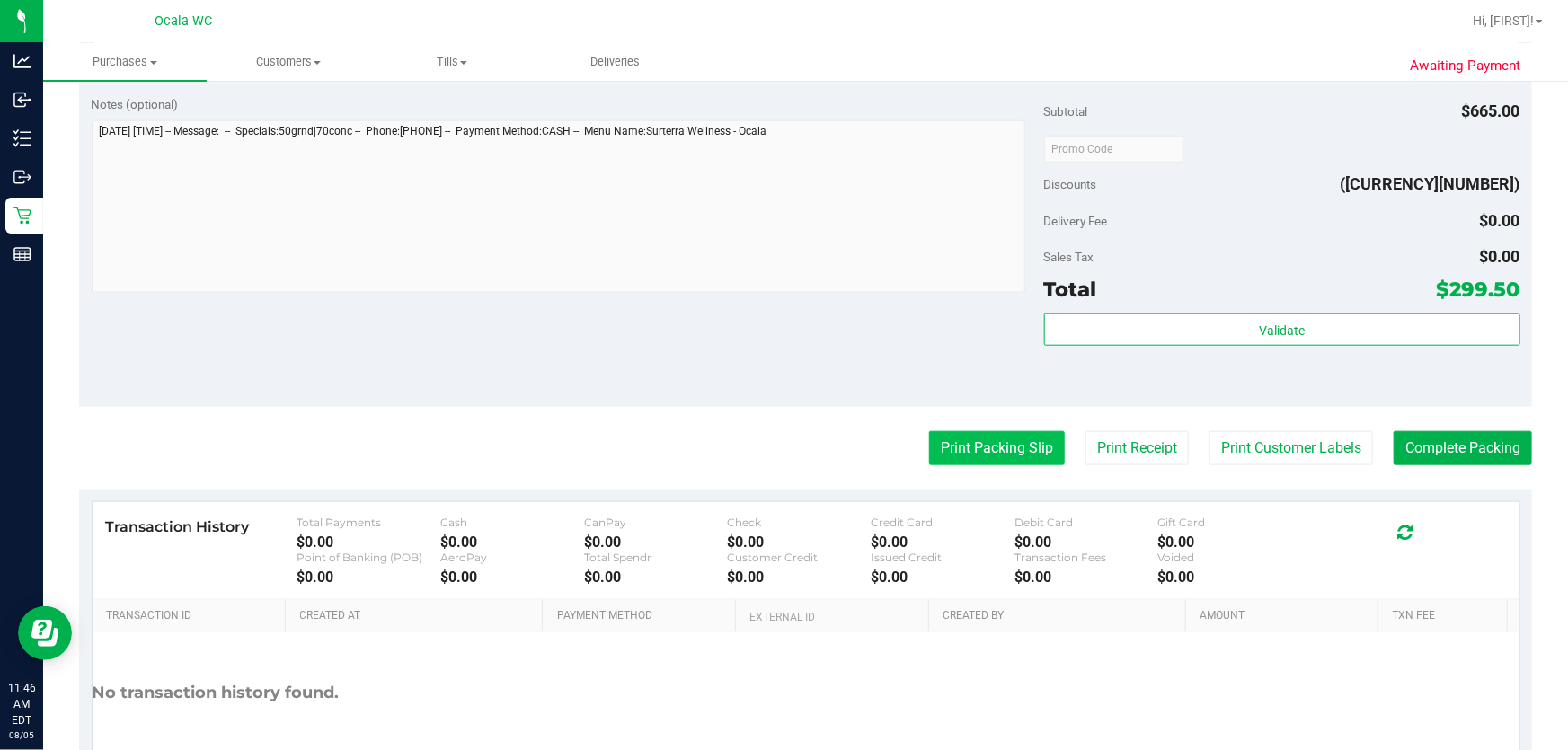 click on "Print Packing Slip" at bounding box center (997, 448) 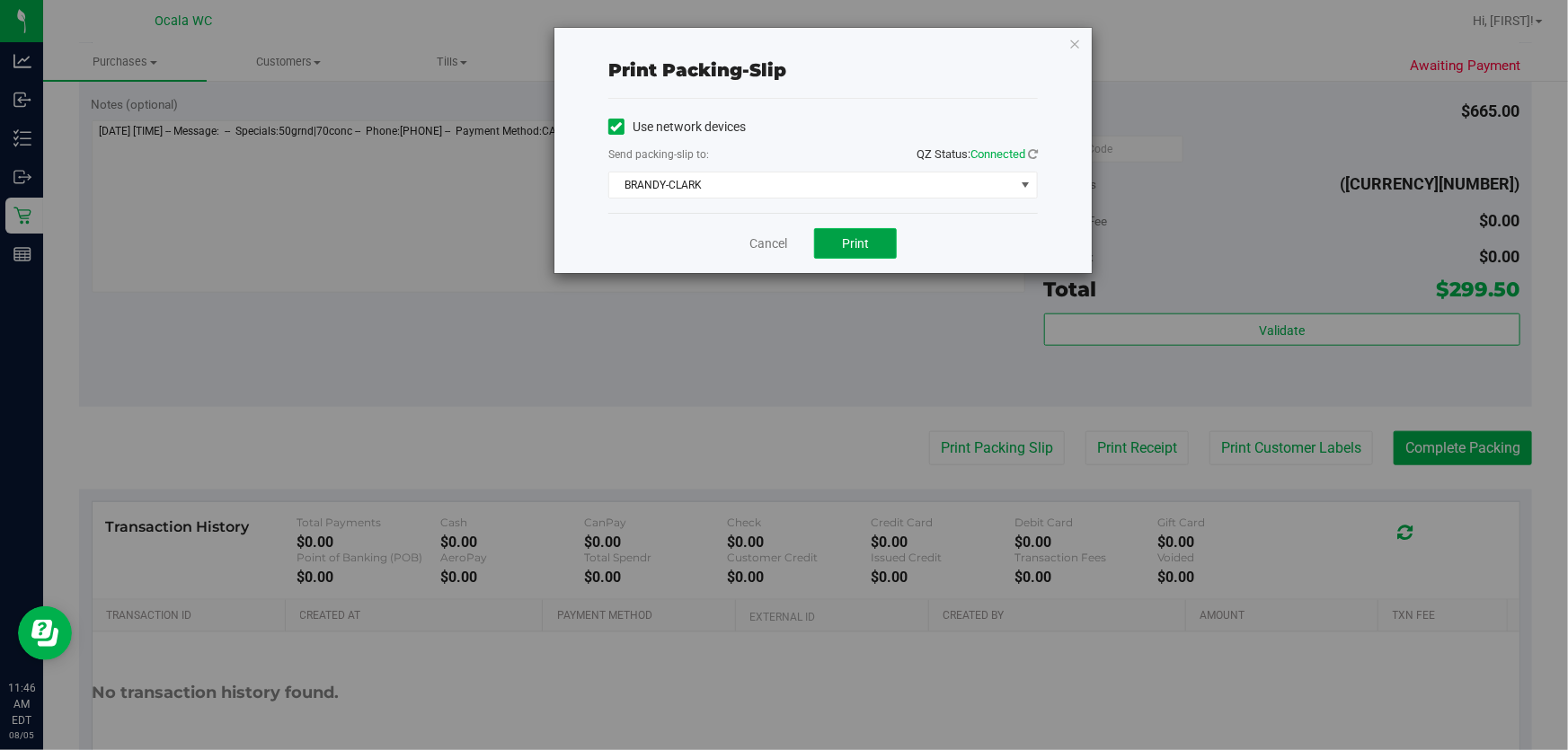 click on "Print" at bounding box center (855, 243) 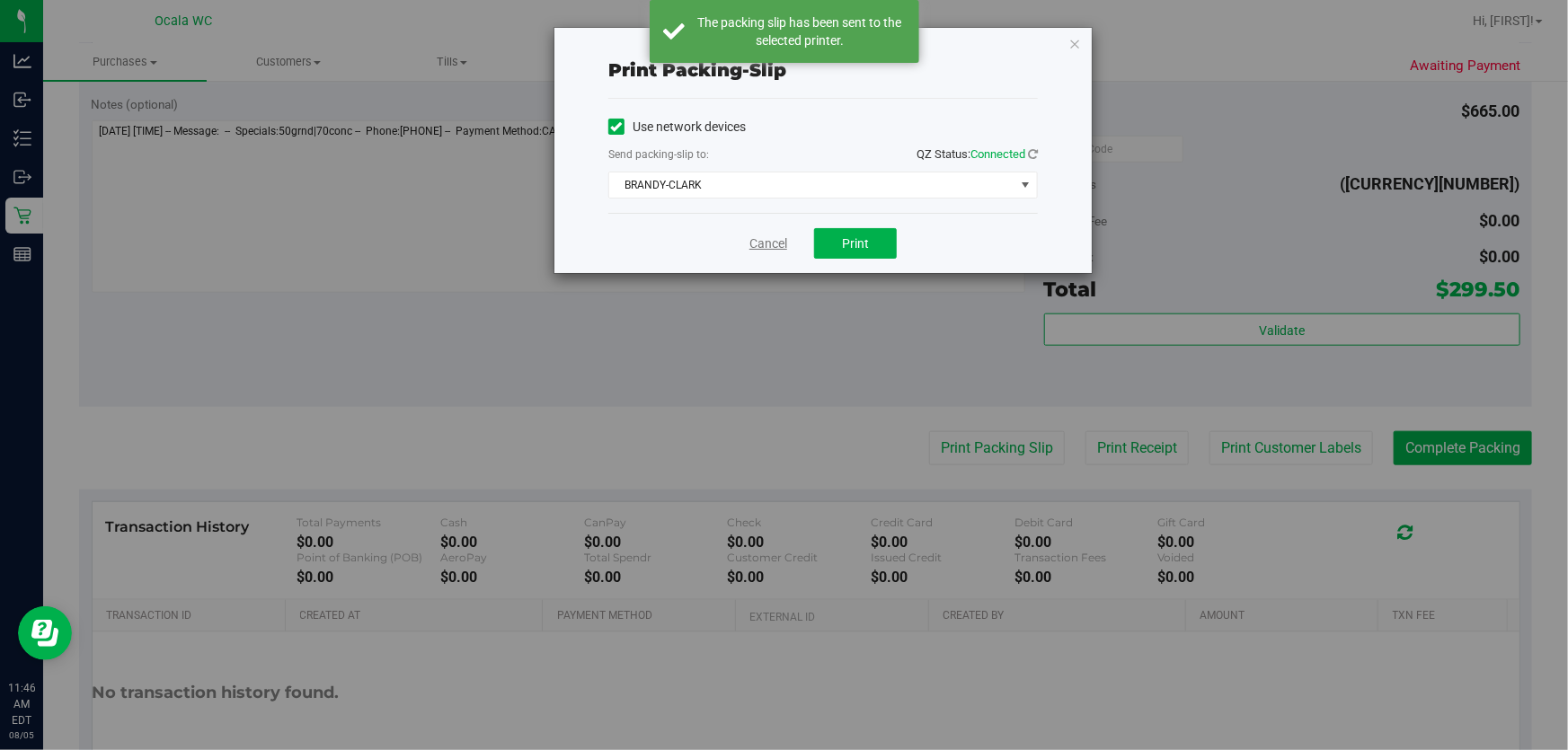 click on "Cancel" at bounding box center (768, 243) 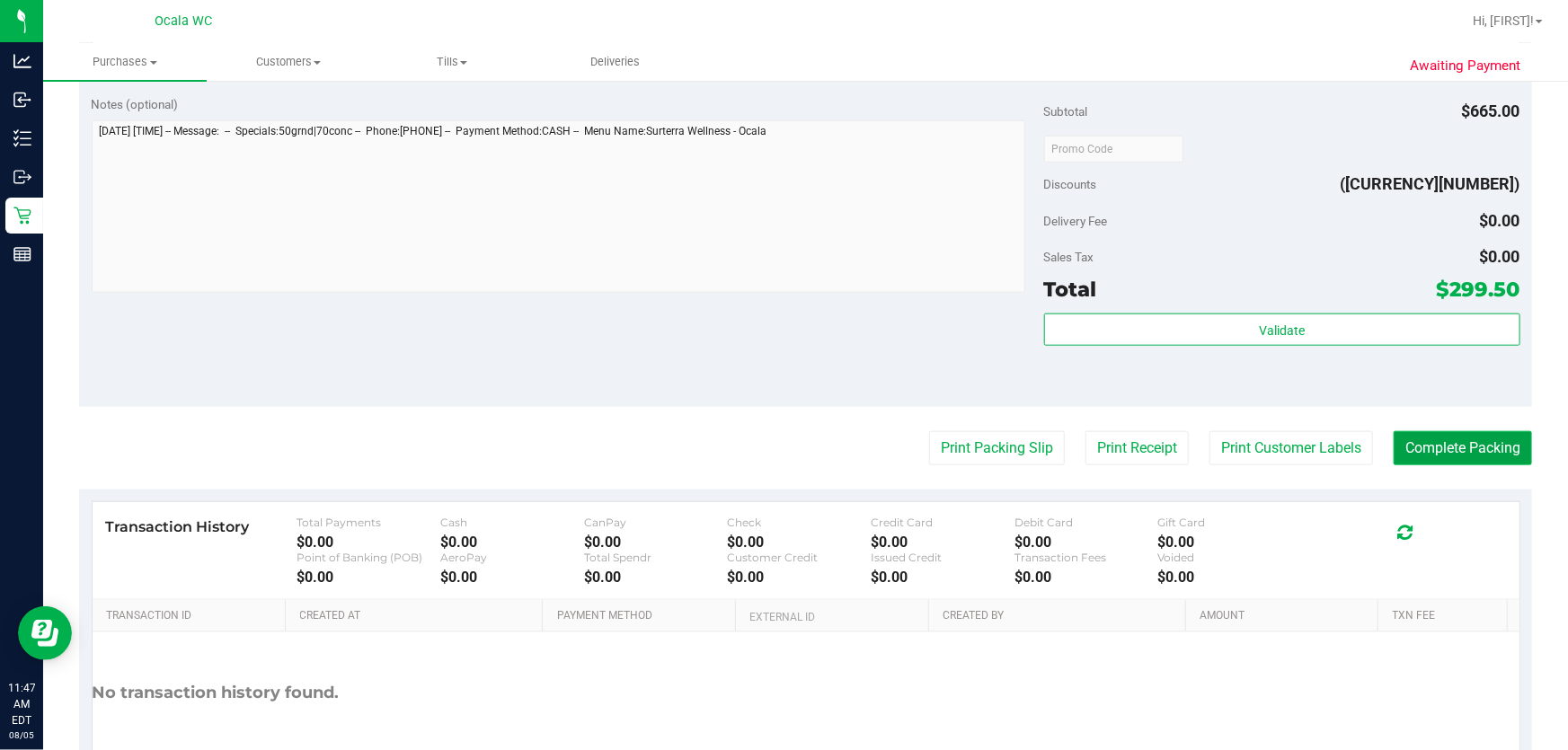 click on "Complete Packing" at bounding box center [1463, 448] 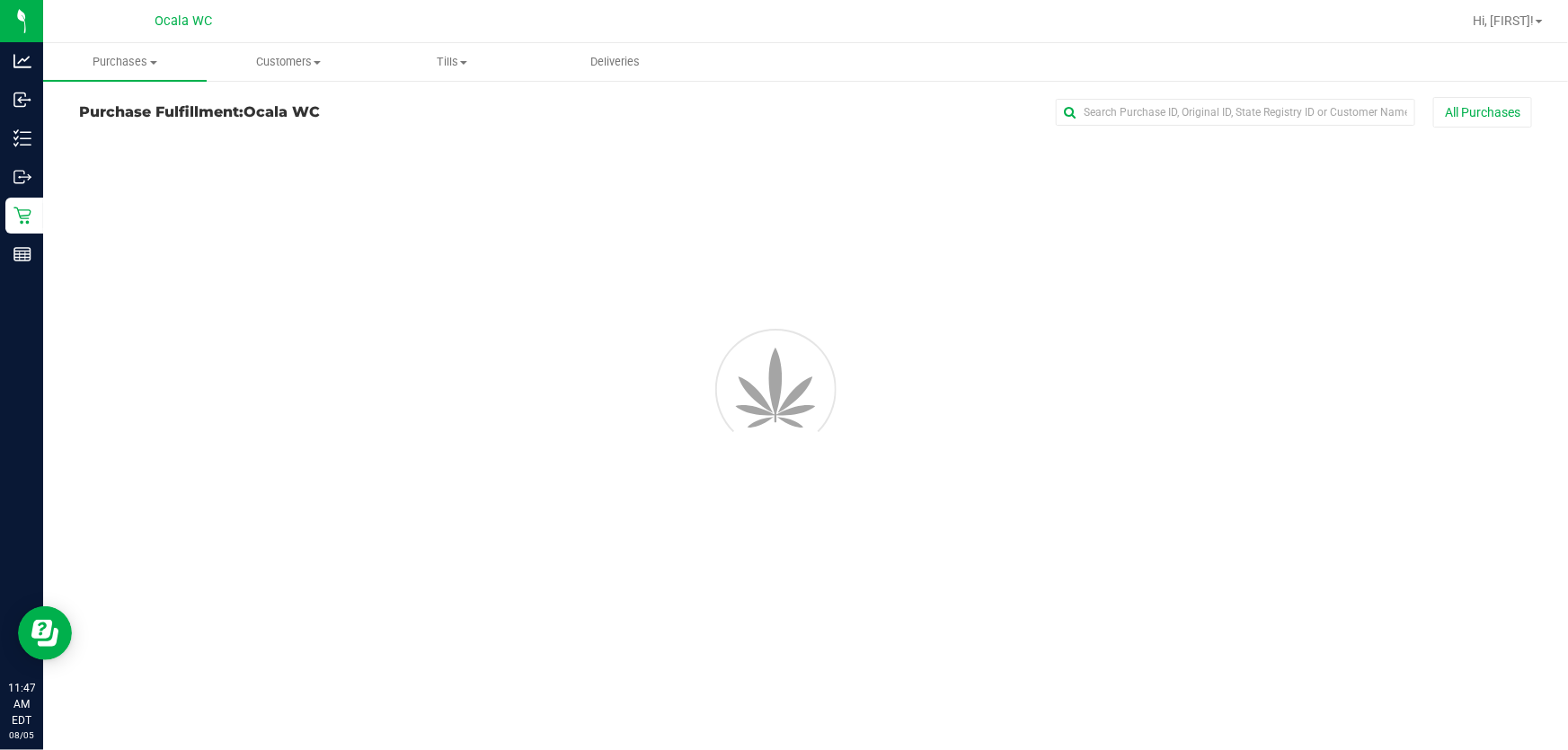 scroll, scrollTop: 0, scrollLeft: 0, axis: both 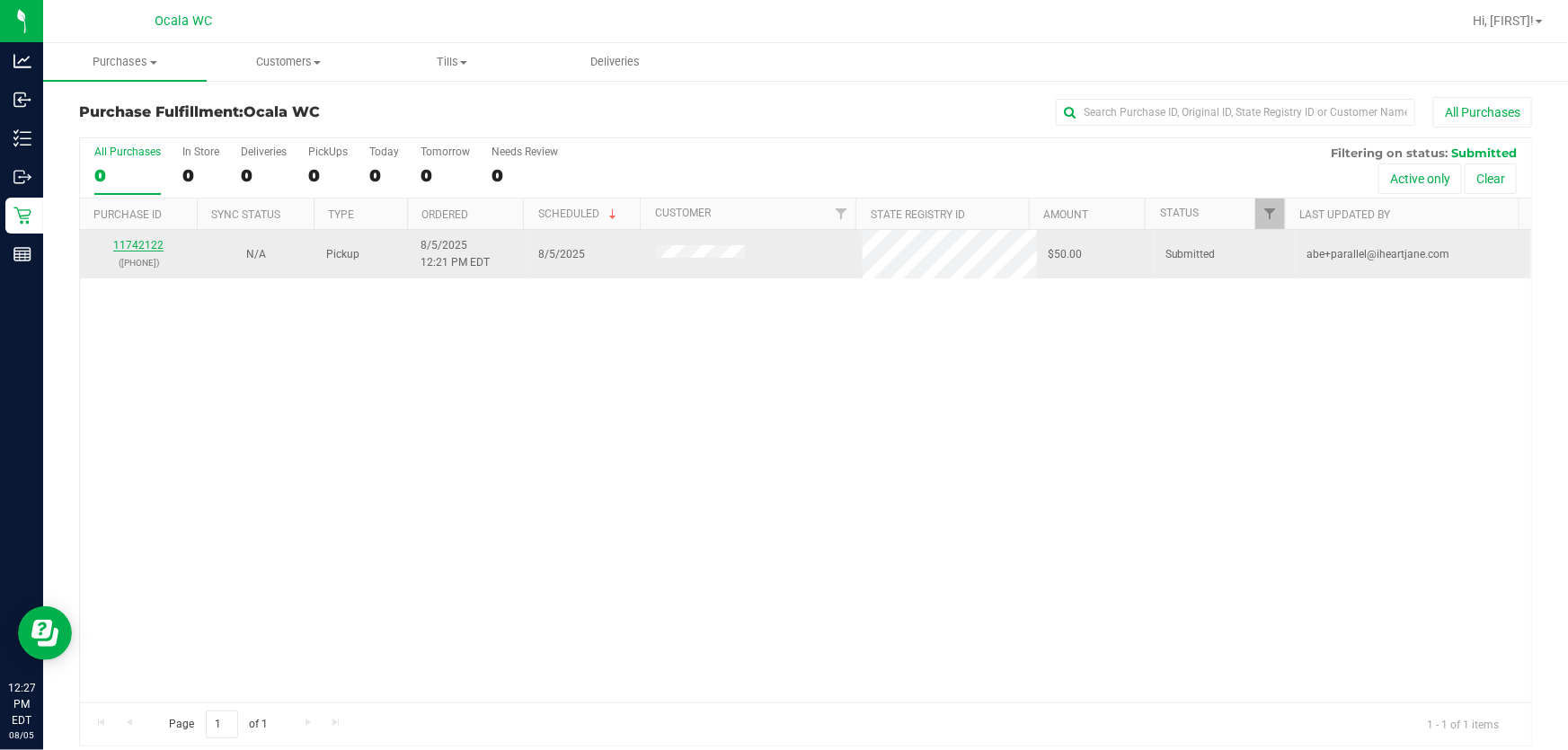 click on "11742122" at bounding box center [138, 245] 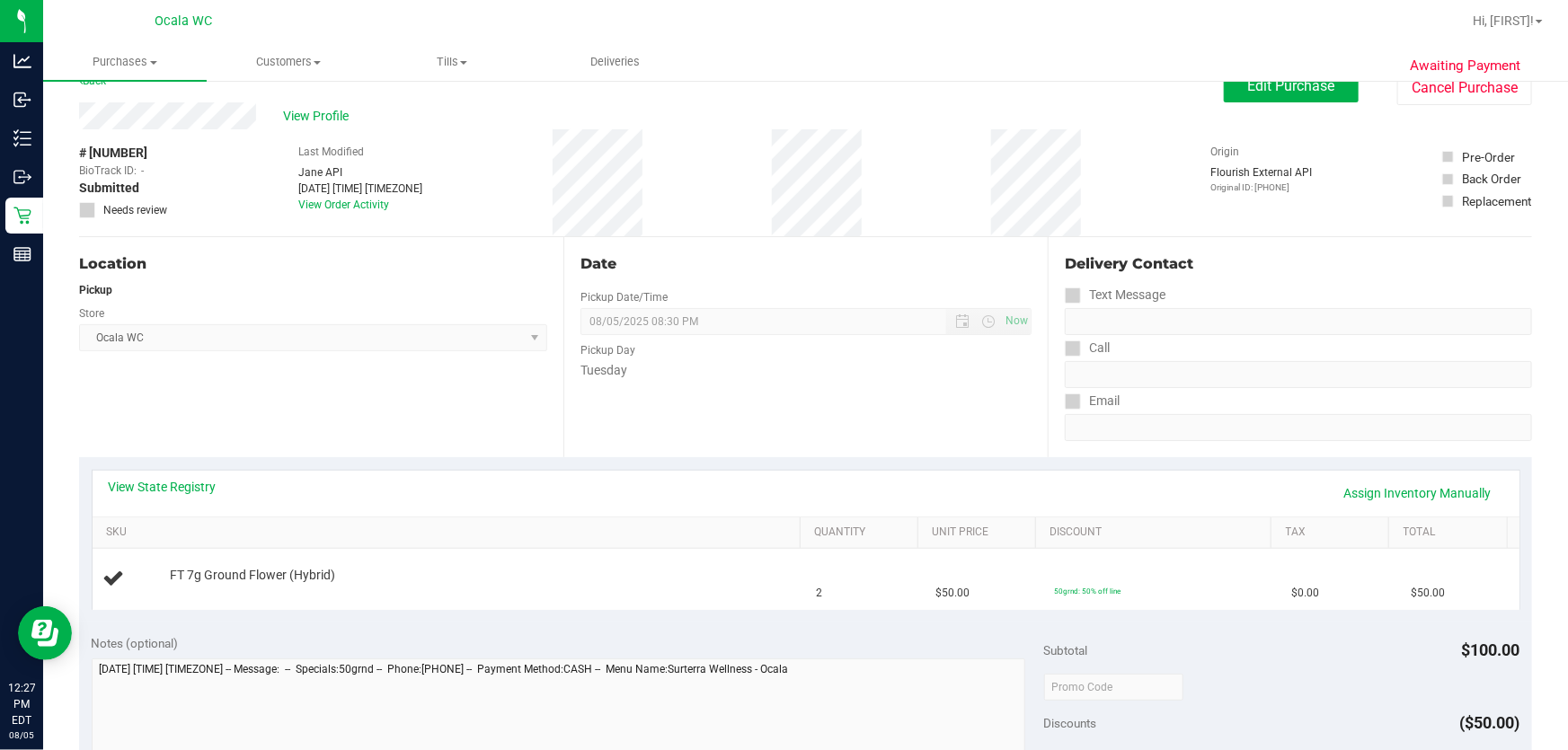 scroll, scrollTop: 0, scrollLeft: 0, axis: both 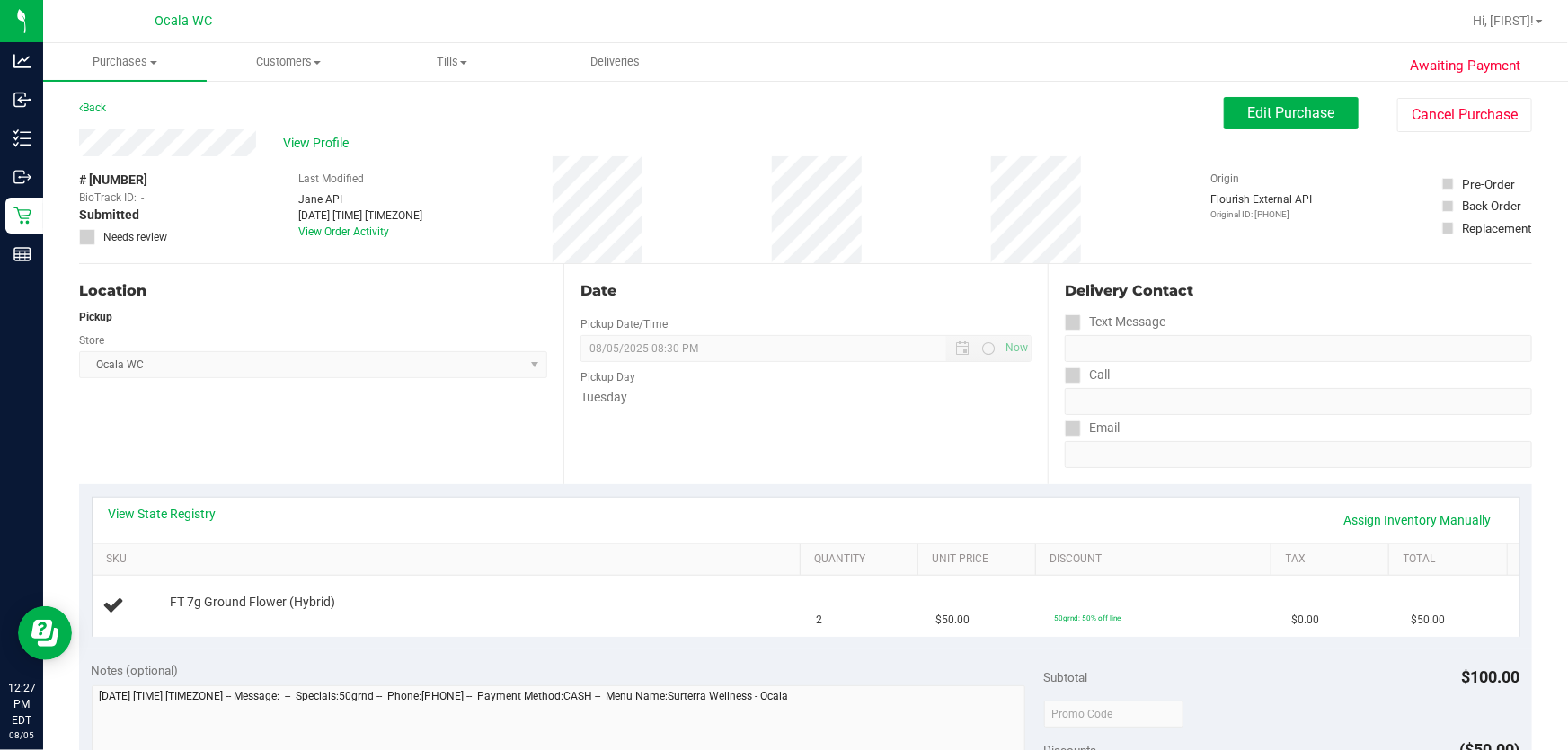 click on "View State Registry
Assign Inventory Manually" at bounding box center [806, 520] 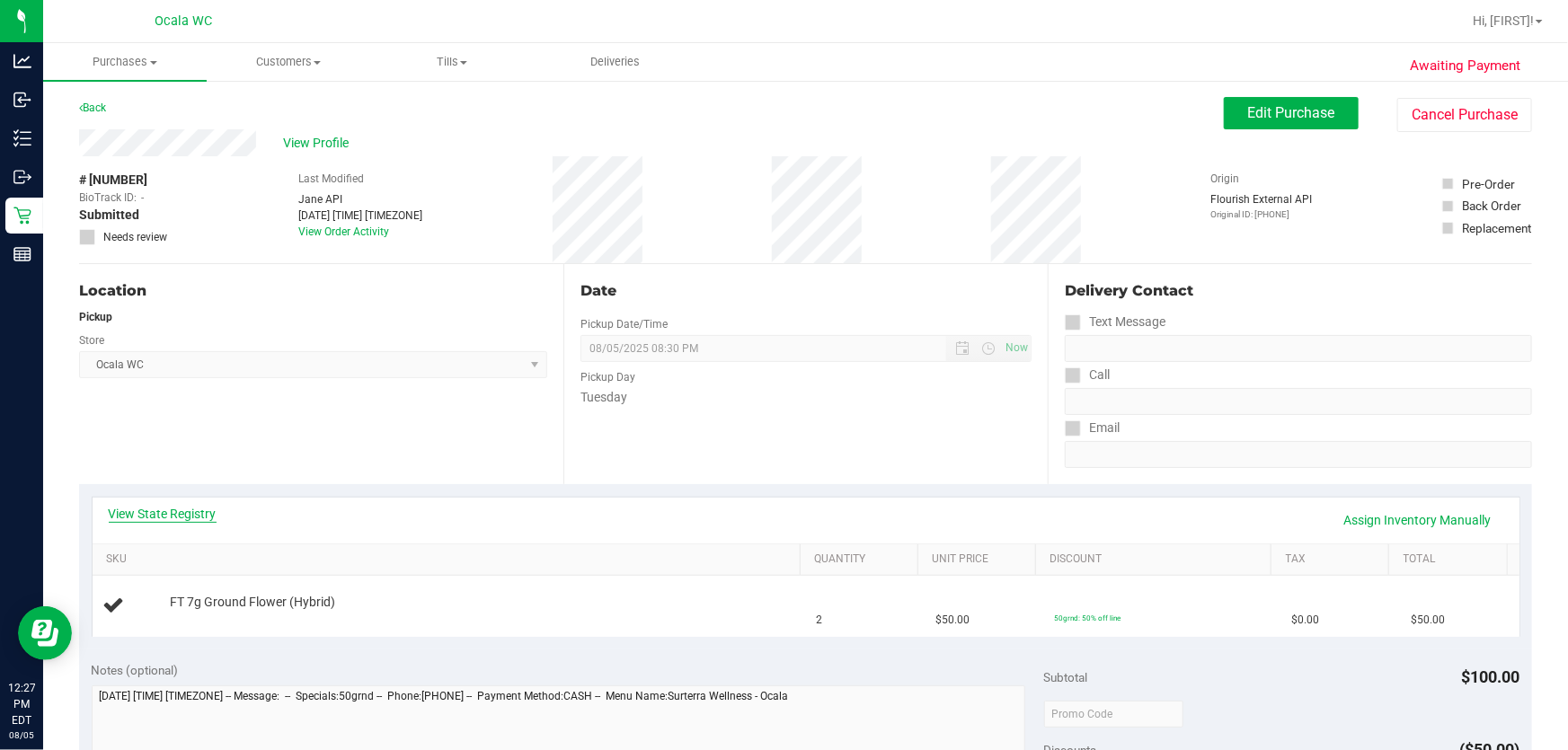 click on "View State Registry" at bounding box center (163, 514) 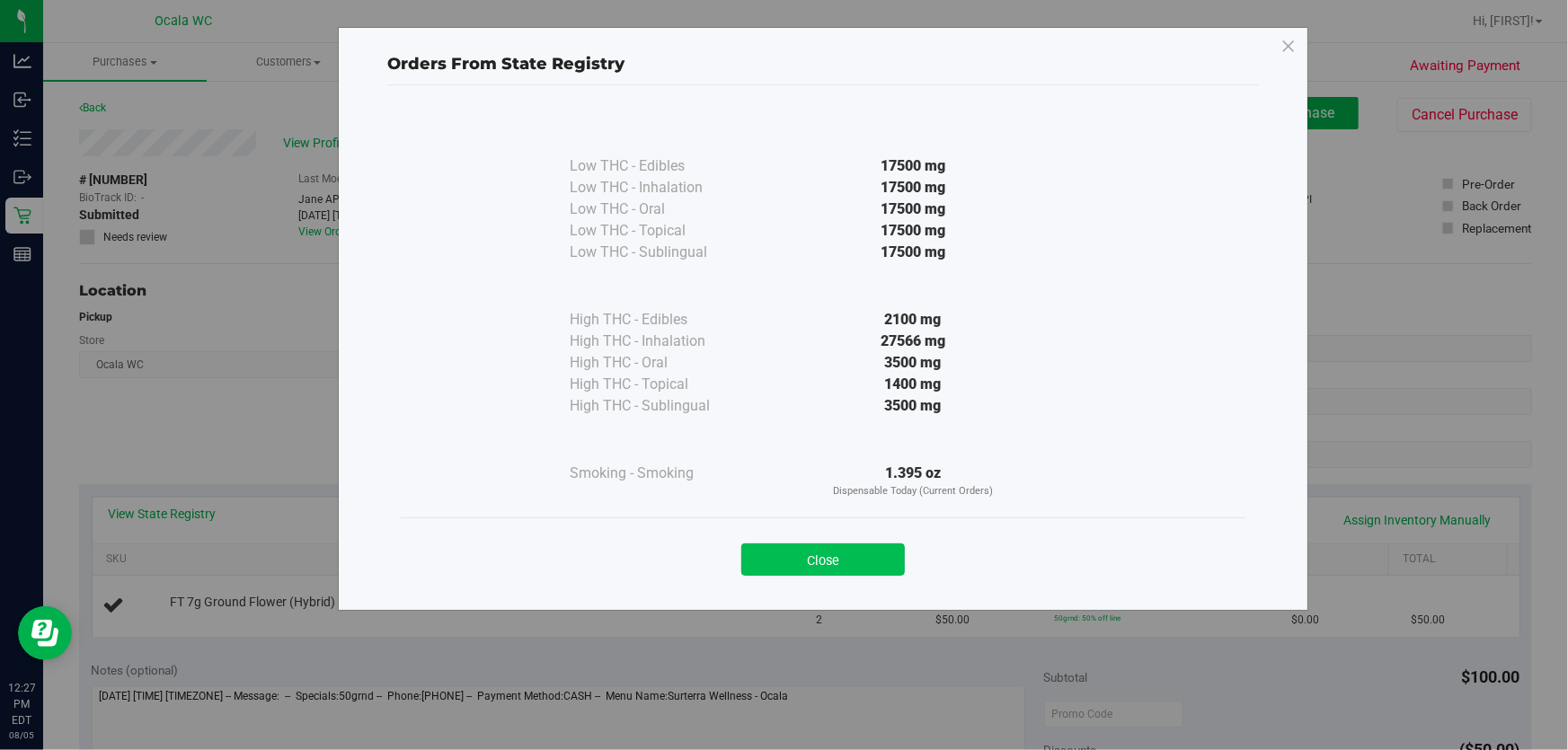 click on "Close" at bounding box center (823, 560) 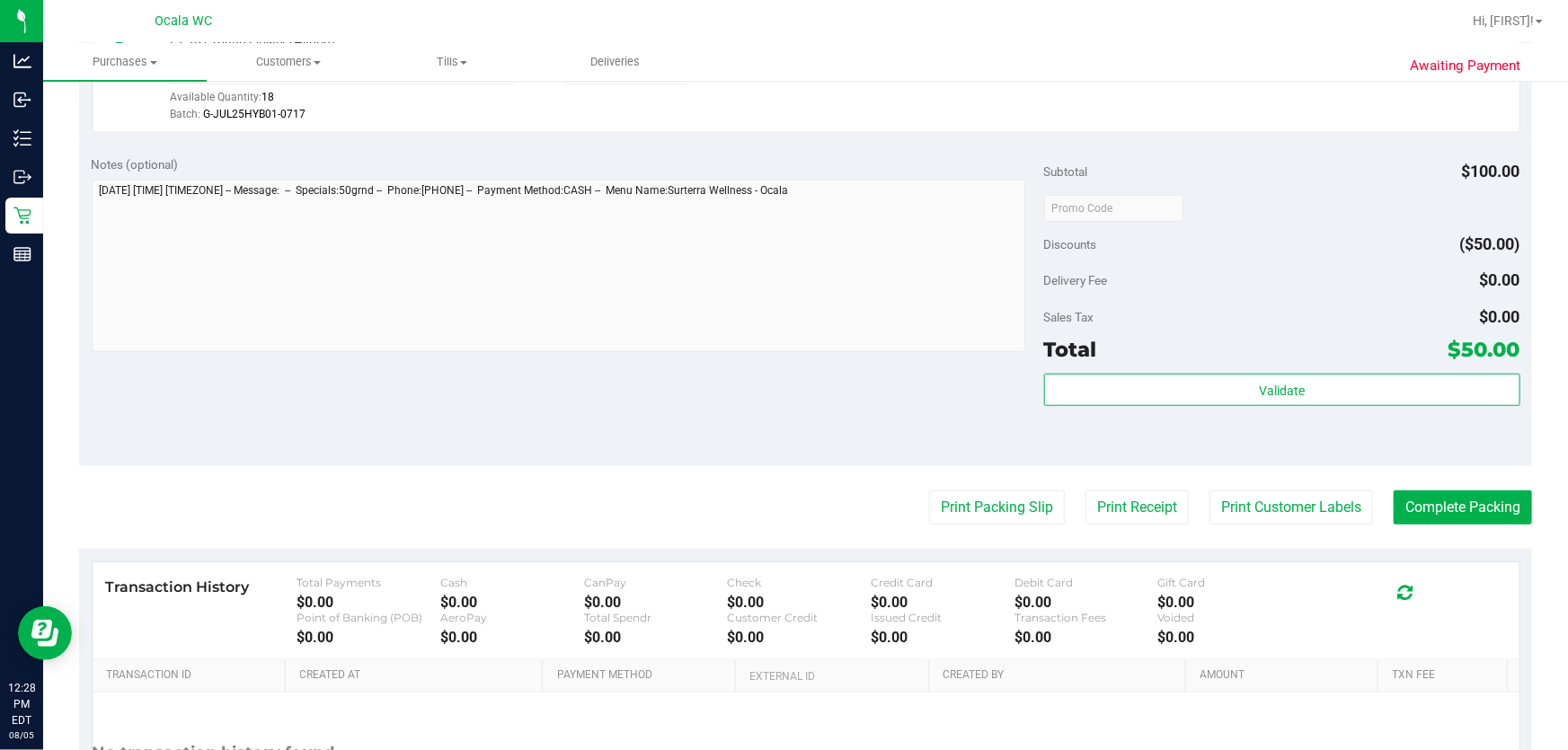 scroll, scrollTop: 571, scrollLeft: 0, axis: vertical 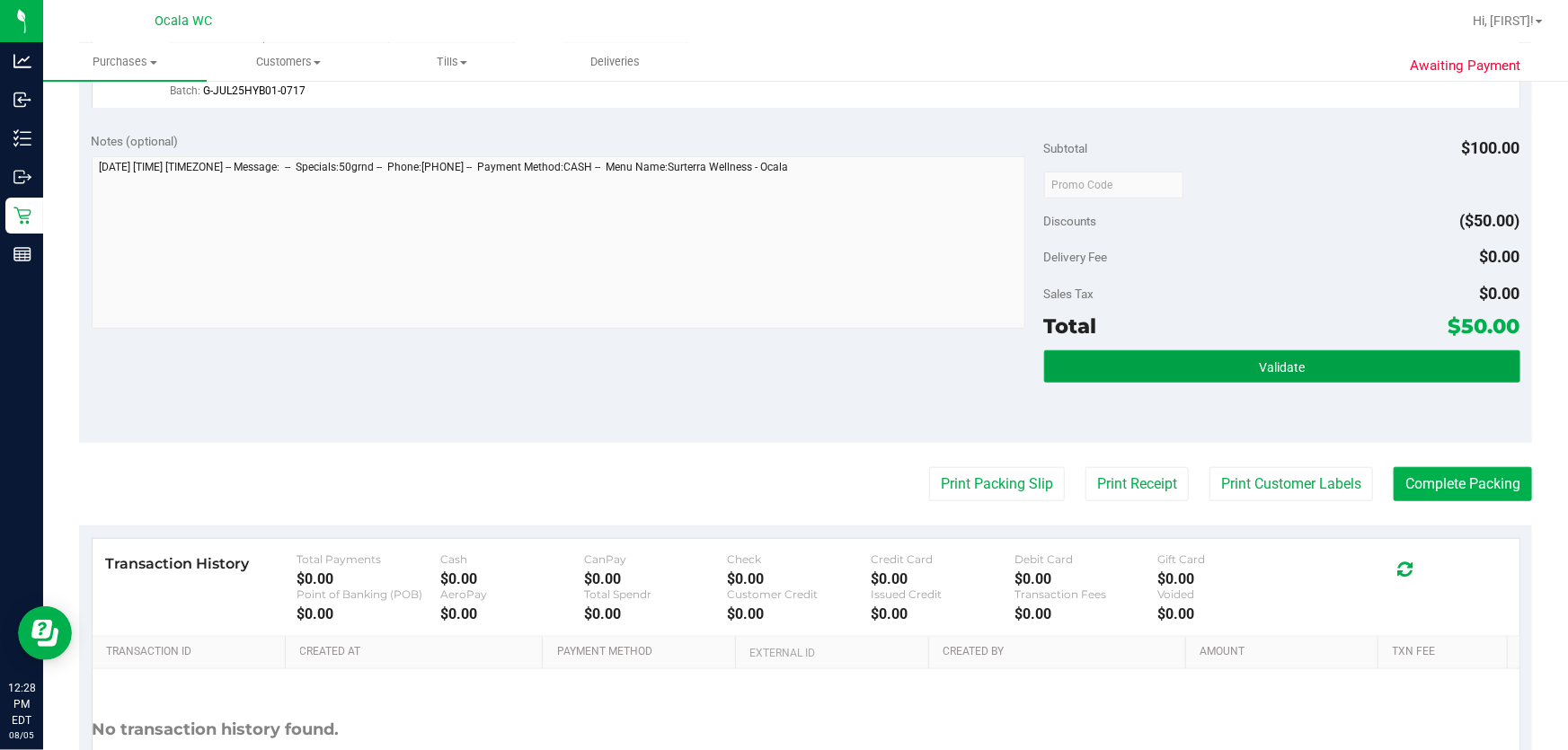 drag, startPoint x: 1279, startPoint y: 368, endPoint x: 1210, endPoint y: 384, distance: 70.83078 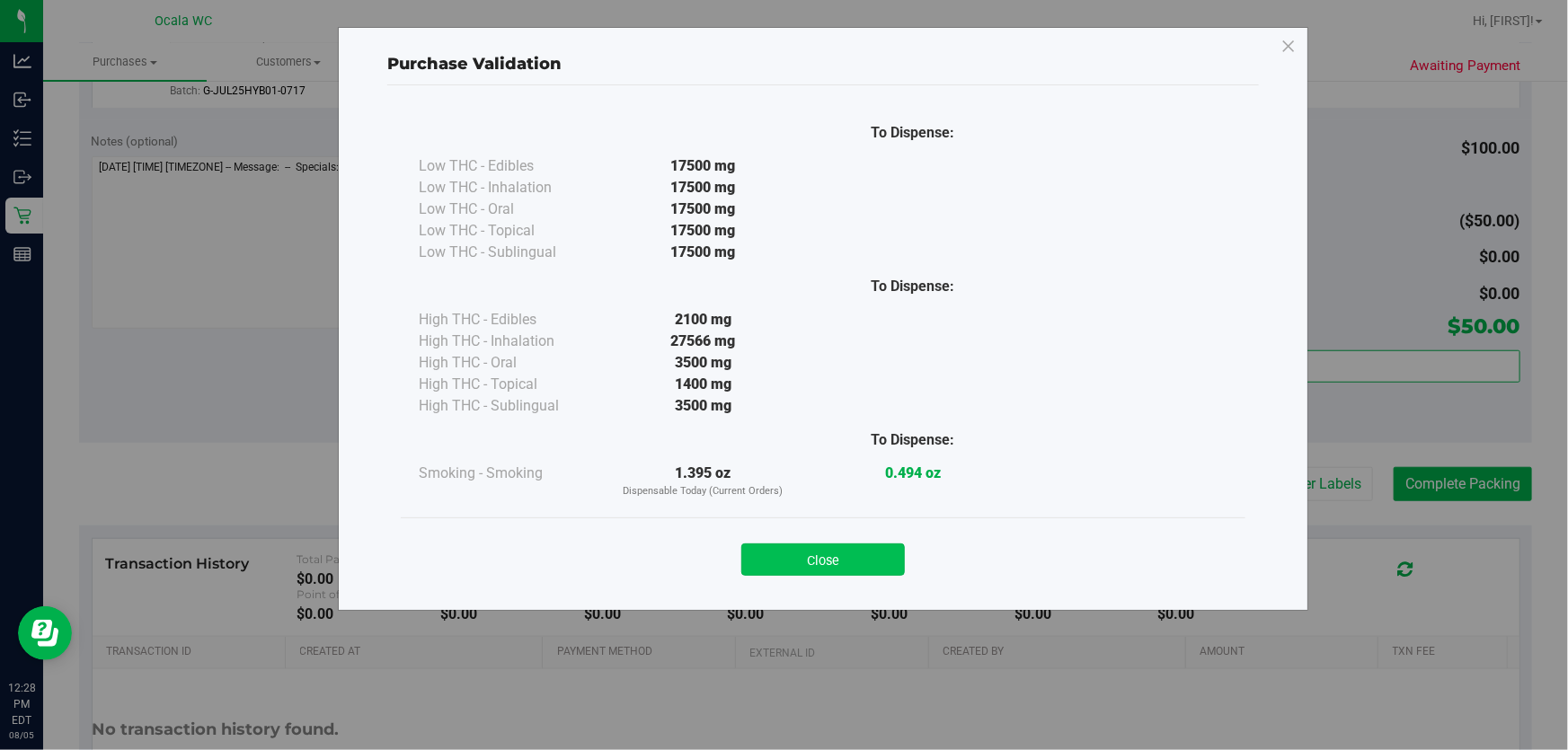 click on "Close" at bounding box center [823, 560] 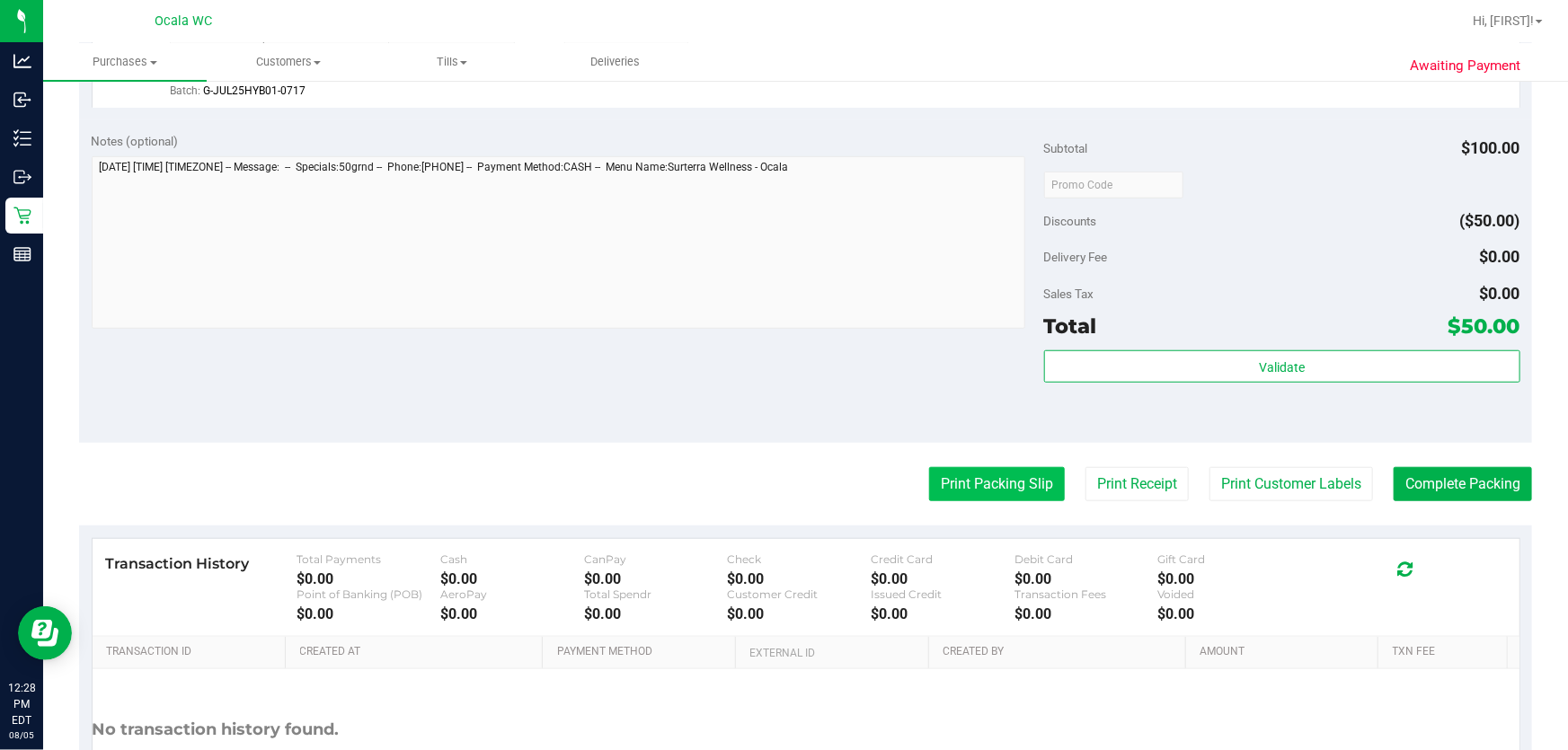 click on "Print Packing Slip" at bounding box center (997, 484) 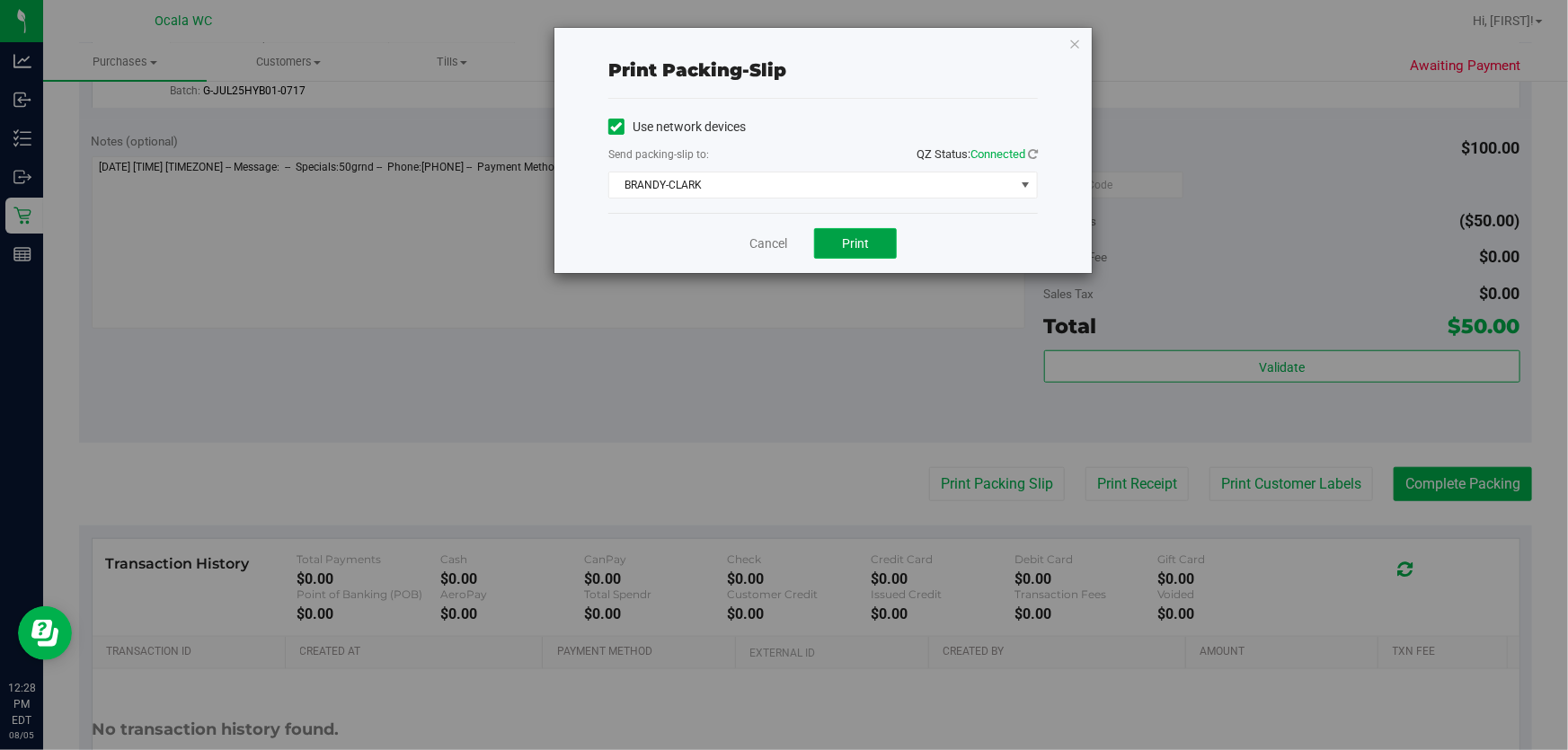 click on "Print" at bounding box center (855, 243) 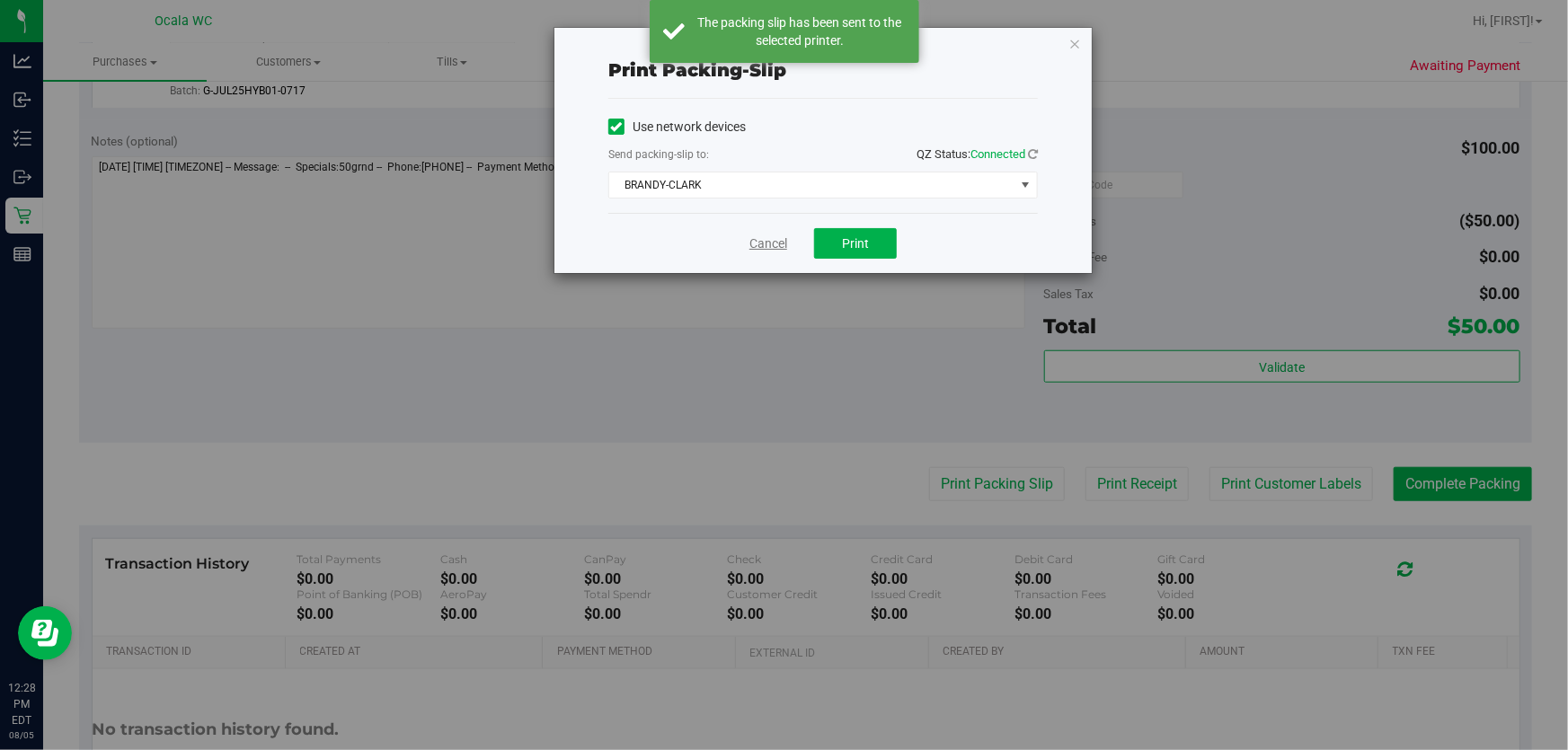 click on "Cancel" at bounding box center [768, 243] 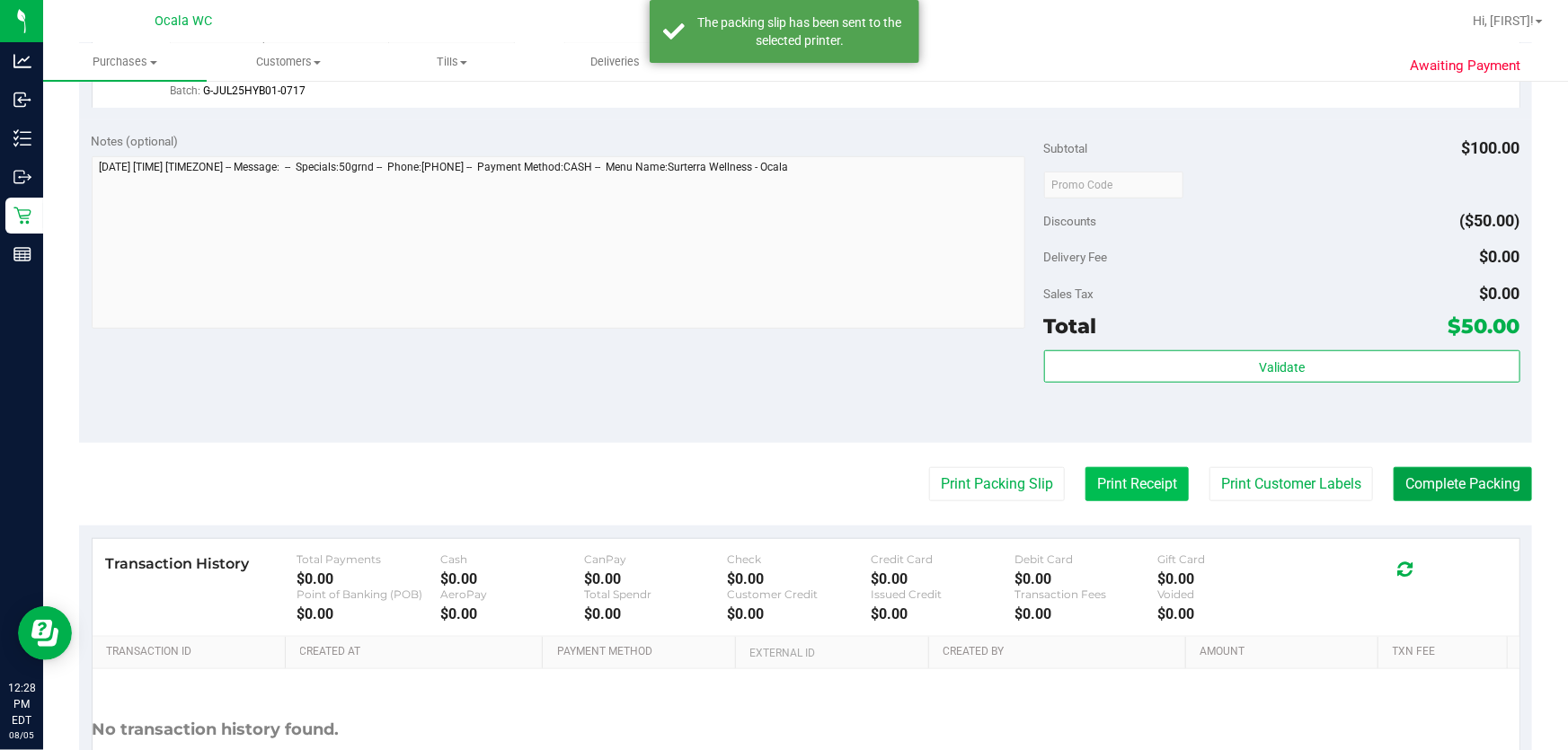 drag, startPoint x: 1432, startPoint y: 479, endPoint x: 1141, endPoint y: 467, distance: 291.2473 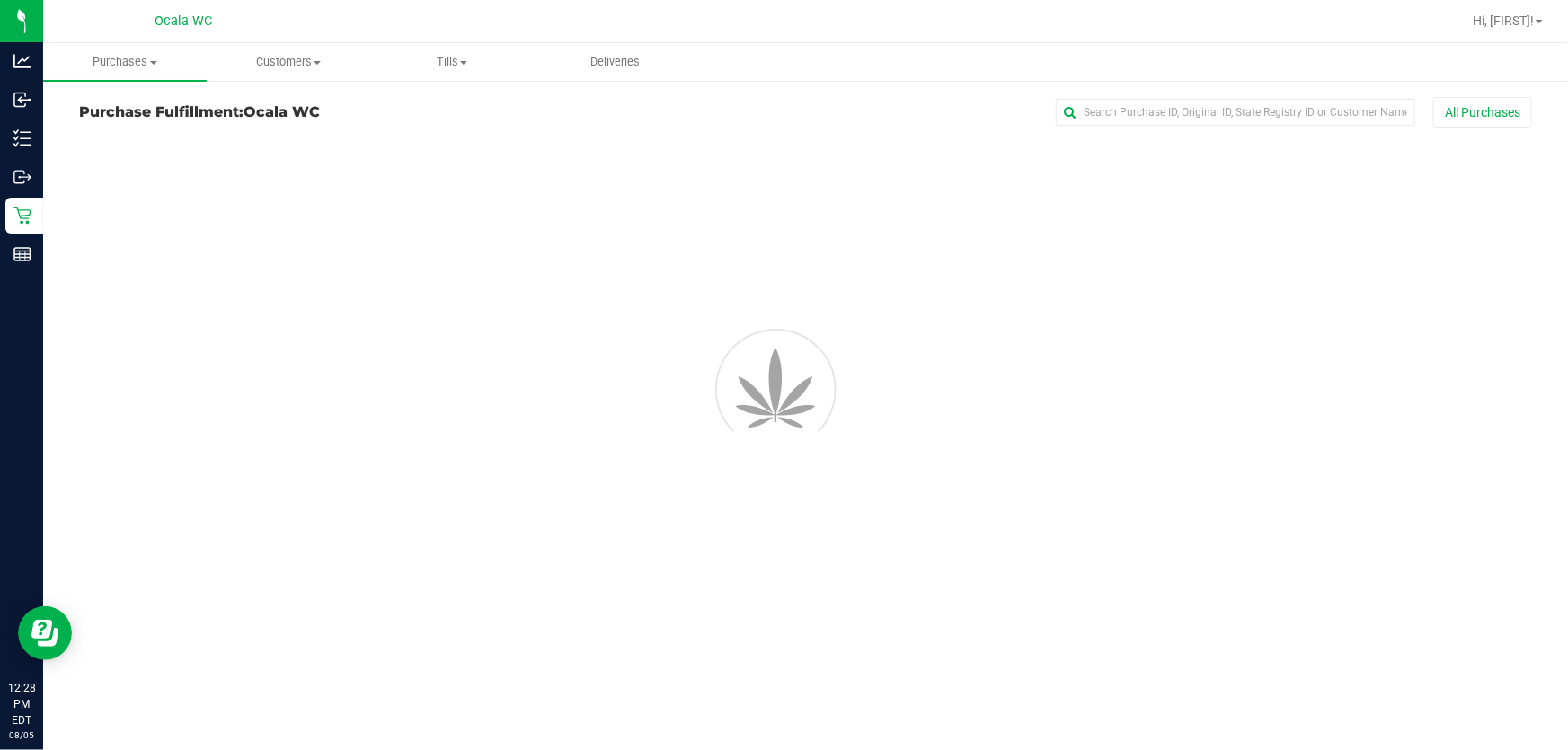 scroll, scrollTop: 0, scrollLeft: 0, axis: both 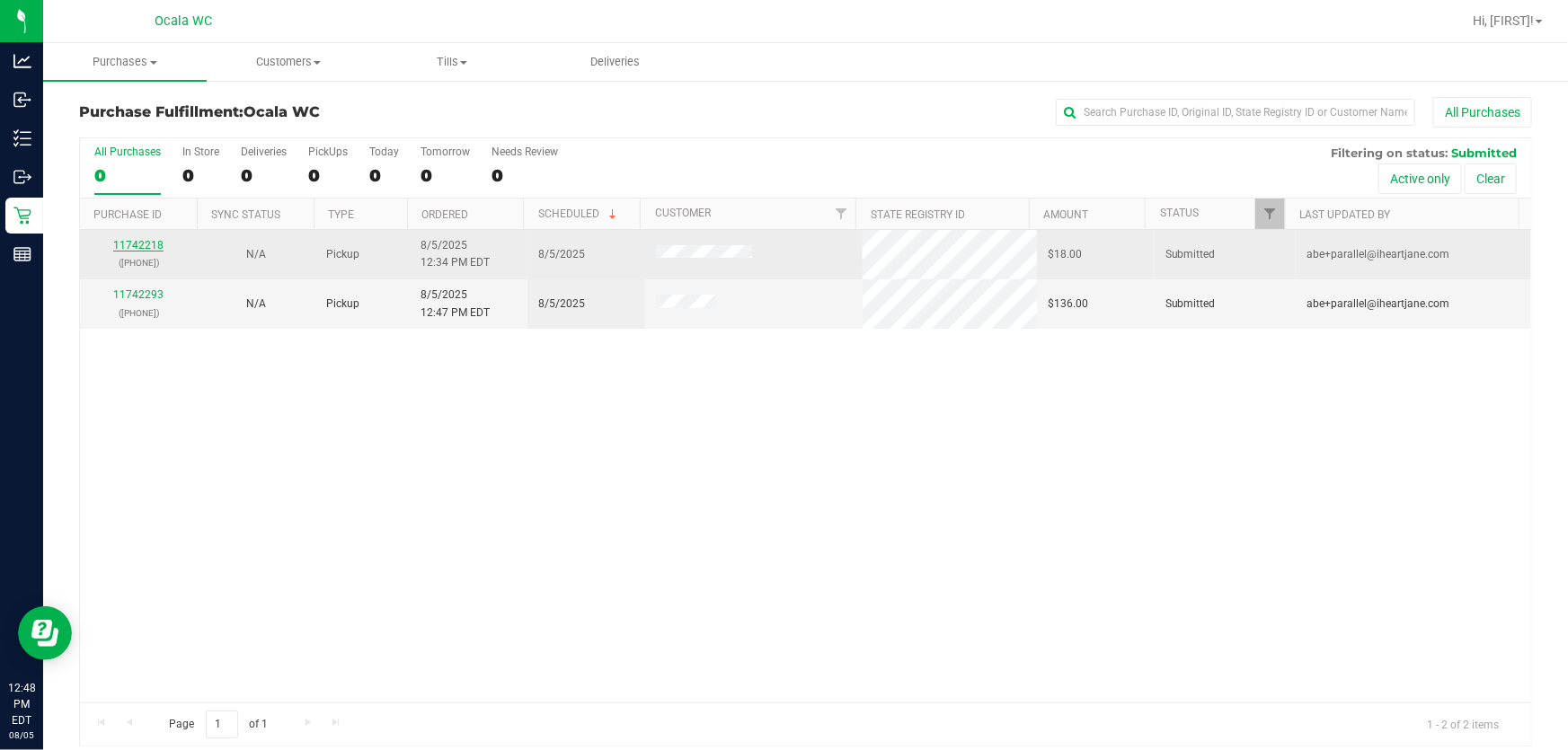 click on "11742218" at bounding box center [138, 245] 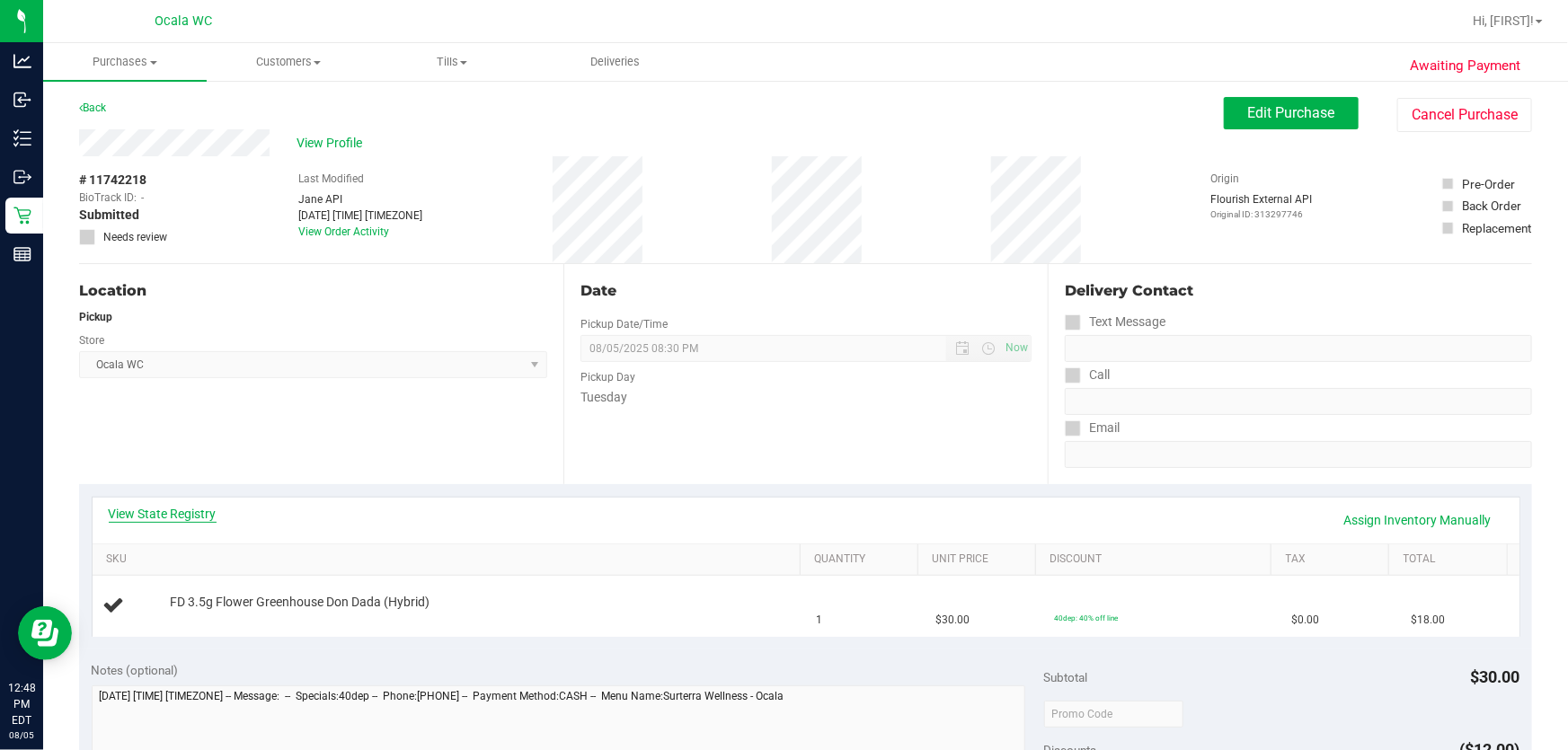 click on "View State Registry" at bounding box center [163, 514] 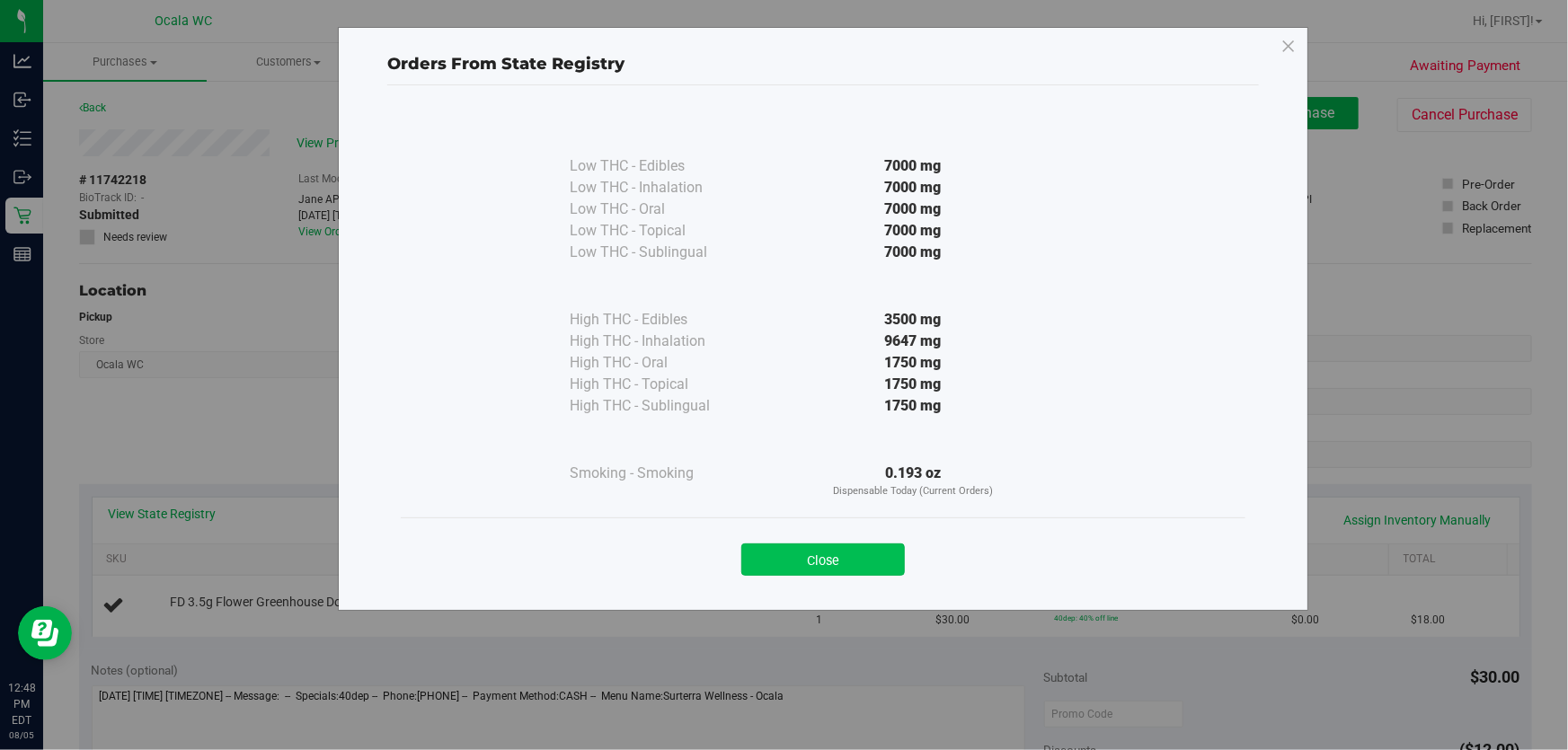 click on "Close" at bounding box center [823, 560] 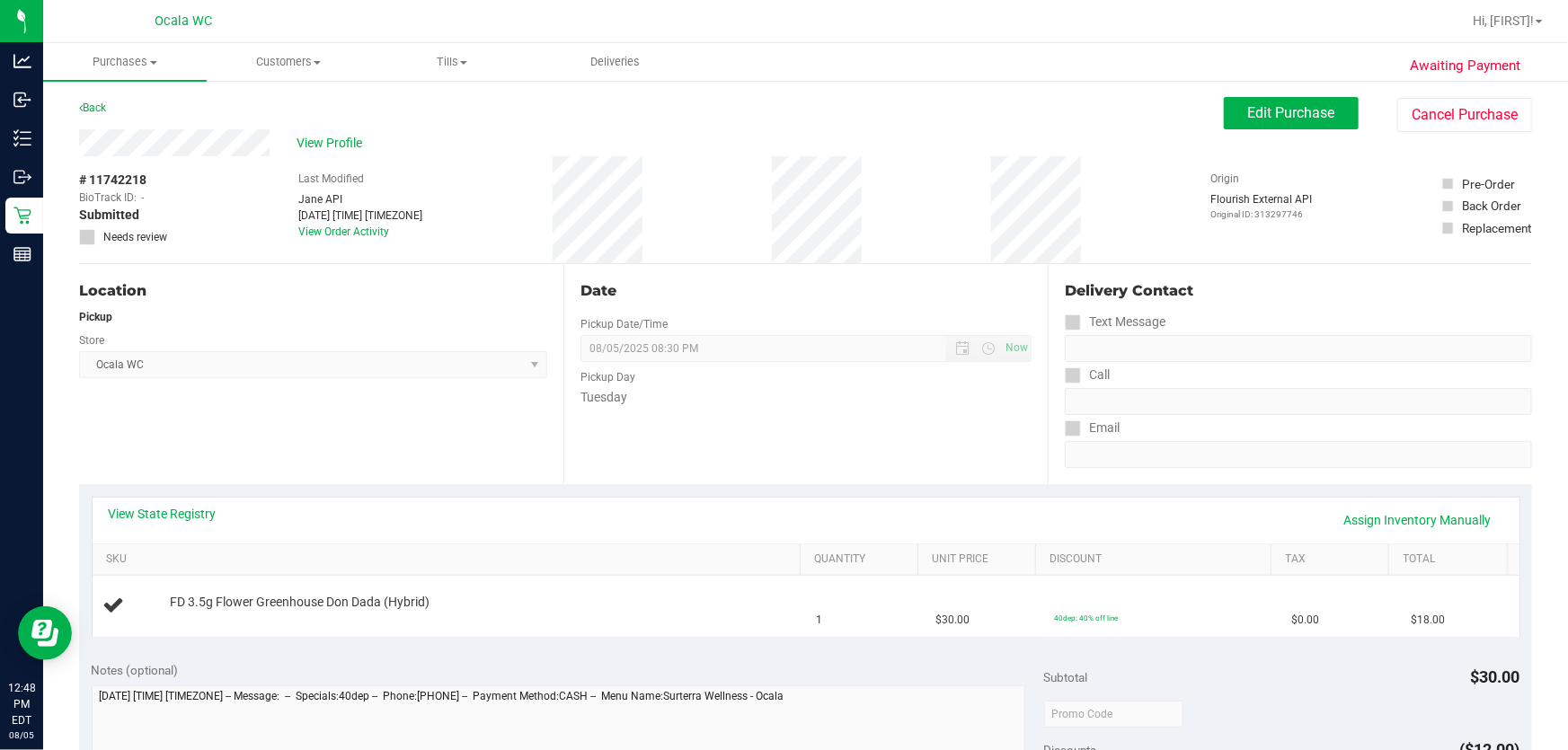 click on "Ocala WC Select Store Bonita Springs WC Boynton Beach WC Bradenton WC Brandon WC Brooksville WC Call Center Clermont WC Crestview WC Deerfield Beach WC Delray Beach WC Deltona WC Ft Walton Beach WC Ft. Lauderdale WC Ft. Myers WC Gainesville WC Jax Atlantic WC JAX DC REP Jax WC Key West WC Lakeland WC Largo WC Lehigh Acres DC REP Merritt Island WC Miami 72nd WC Miami Beach WC Miami Dadeland WC Miramar DC REP New Port Richey WC North Palm Beach WC North Port WC Ocala WC Orange Park WC Orlando Colonial WC Orlando DC REP Orlando WC Oviedo WC Palm Bay WC Palm Coast WC Panama City WC Pensacola WC Port Orange WC Port St. Lucie WC Sebring WC South Tampa WC St. Pete WC Summerfield WC Tallahassee DC REP Tallahassee WC Tampa DC Testing Tampa Warehouse Tampa WC TX Austin DC TX Plano Retail TX San Antonio Retail TX South-Austin Retail TX Sugarland Retail Winter Haven WC WPB DC WPB WC" at bounding box center [313, 365] 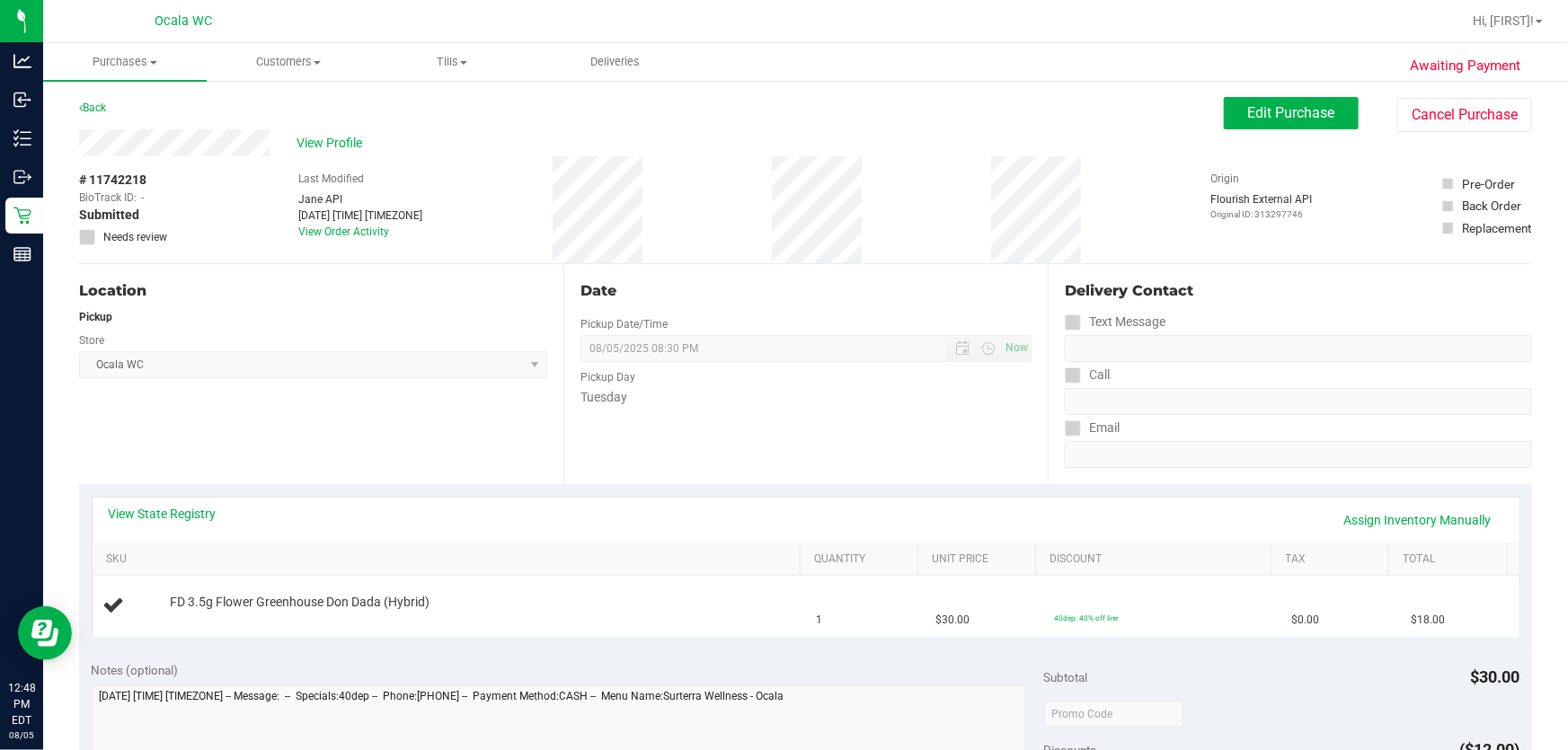 click on "Location" at bounding box center (313, 291) 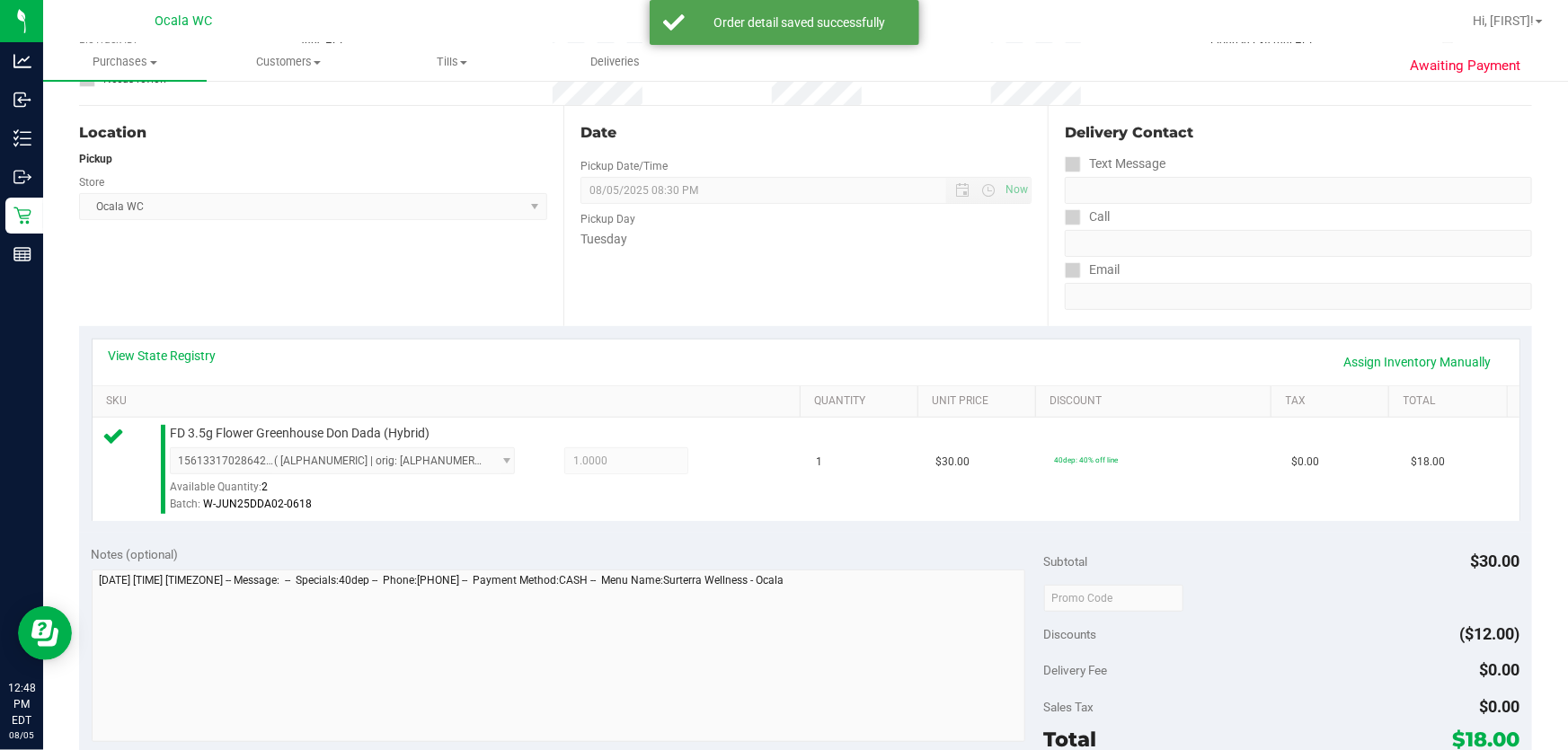 scroll, scrollTop: 408, scrollLeft: 0, axis: vertical 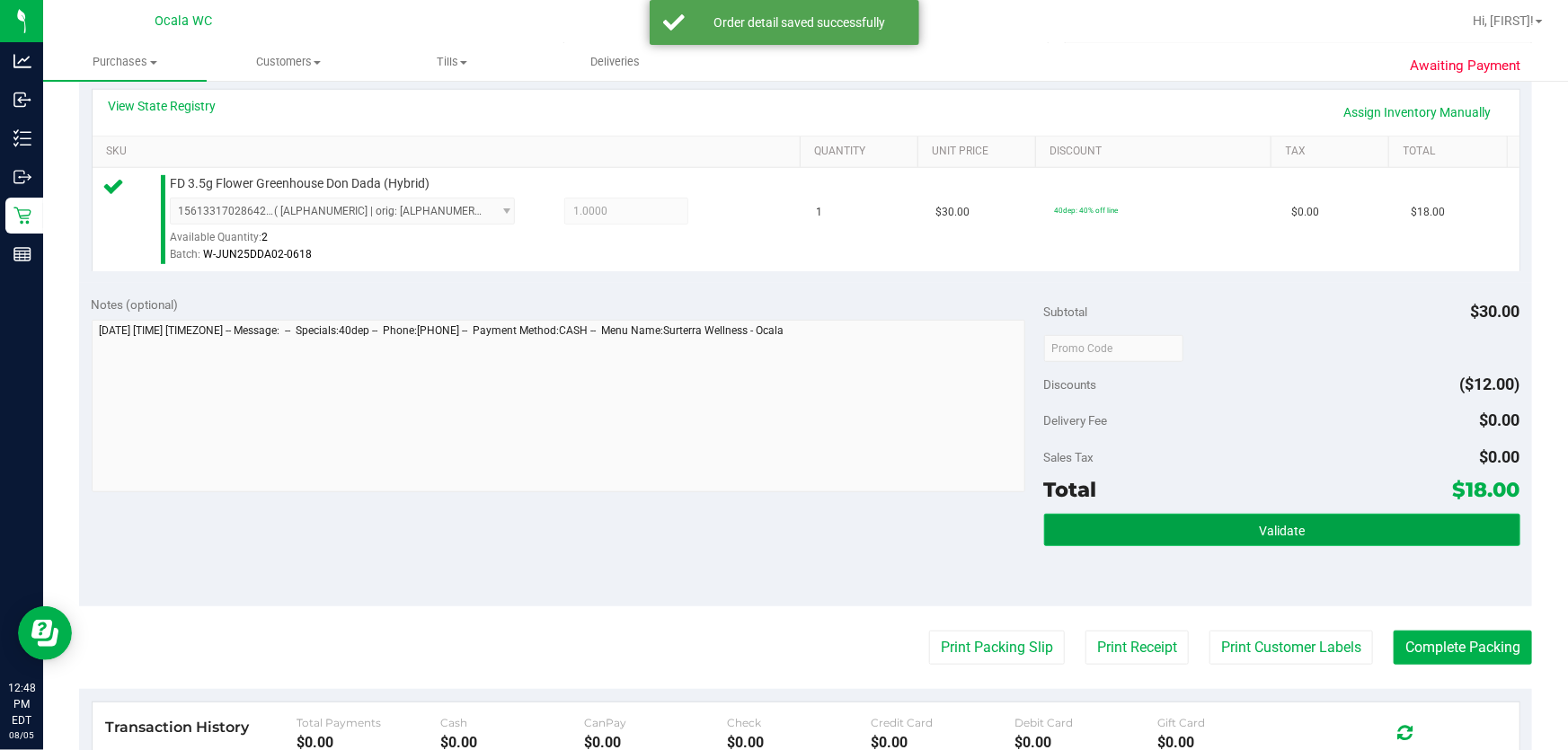 click on "Validate" at bounding box center (1282, 530) 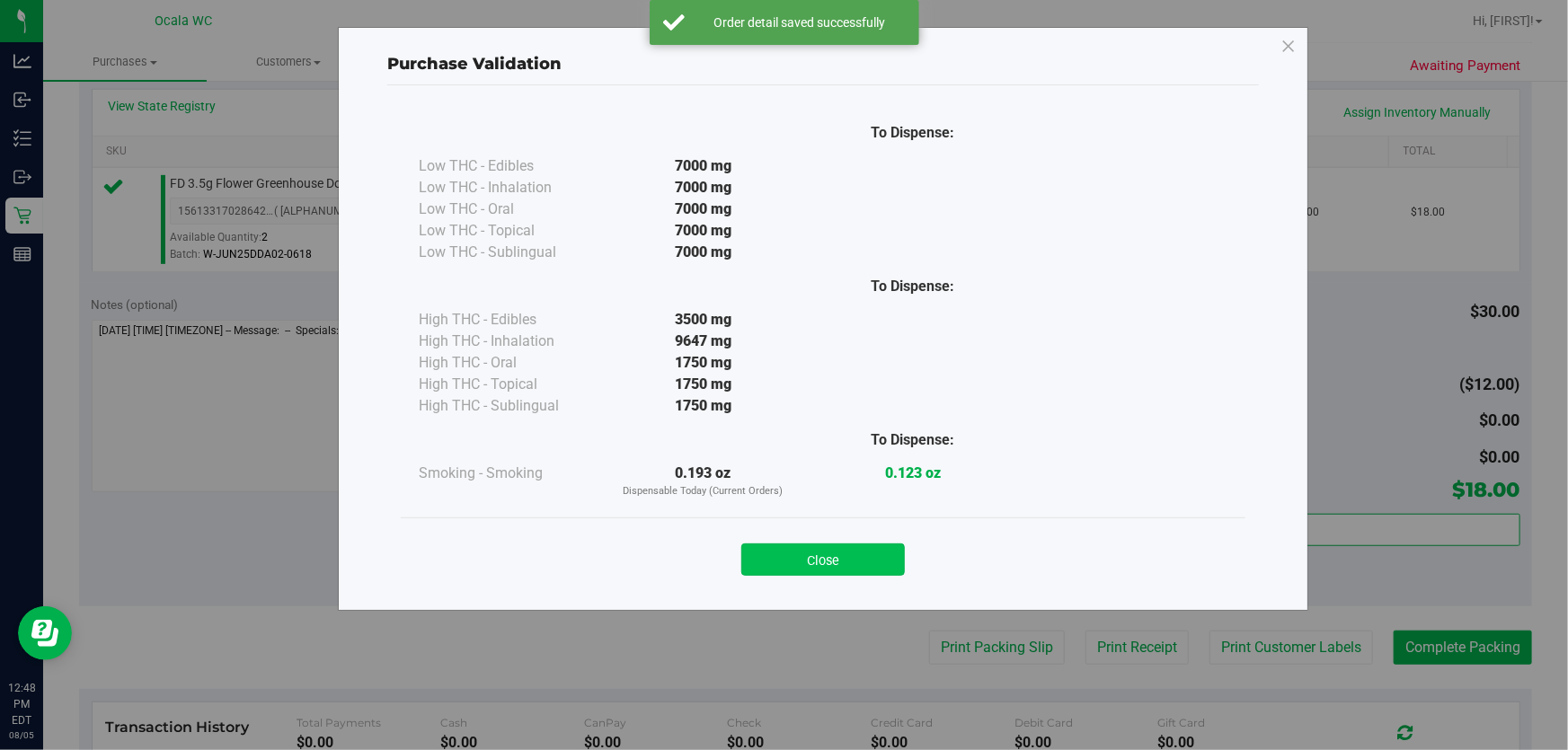 click on "Close" at bounding box center (823, 560) 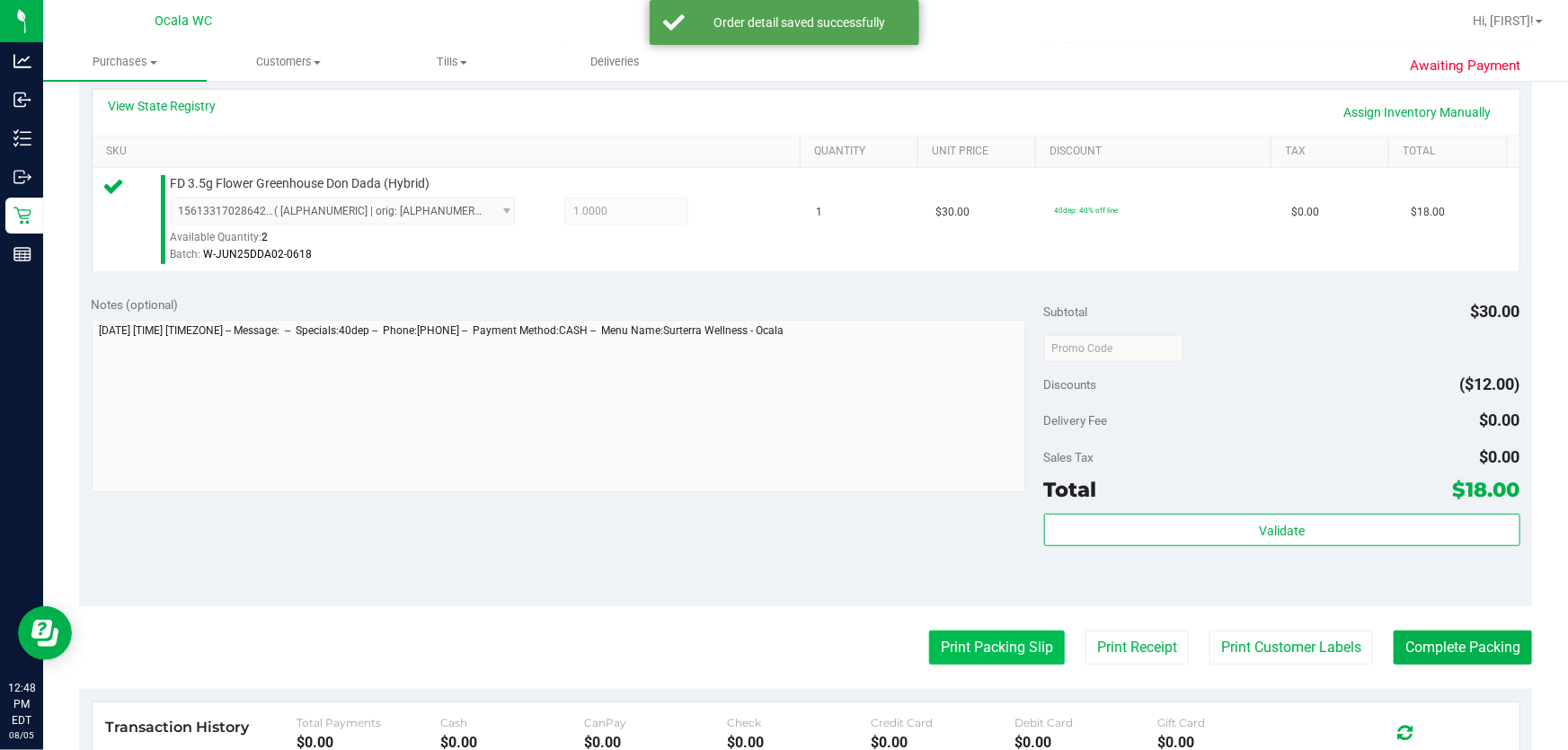 click on "Print Packing Slip" at bounding box center (997, 648) 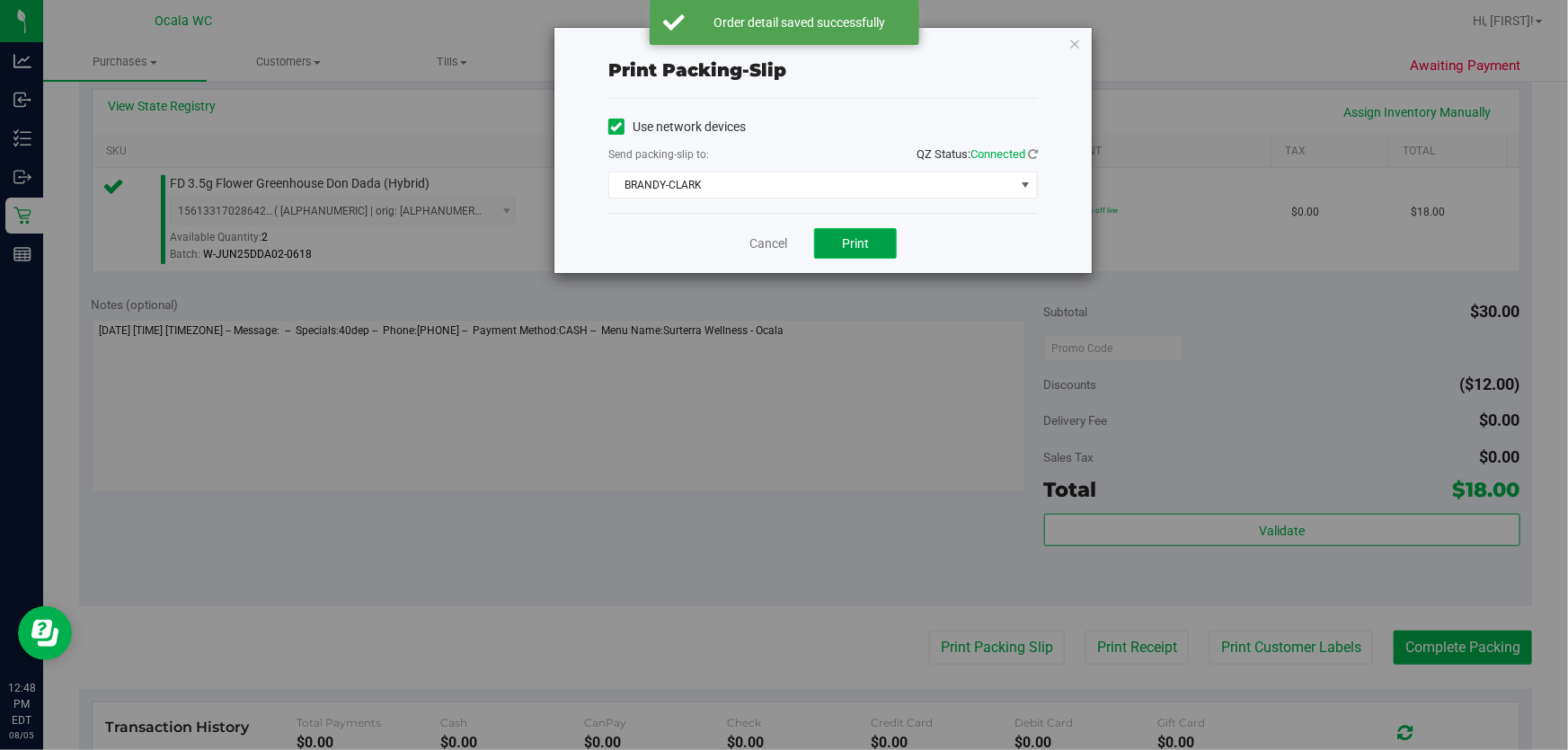 click on "Print" at bounding box center (855, 243) 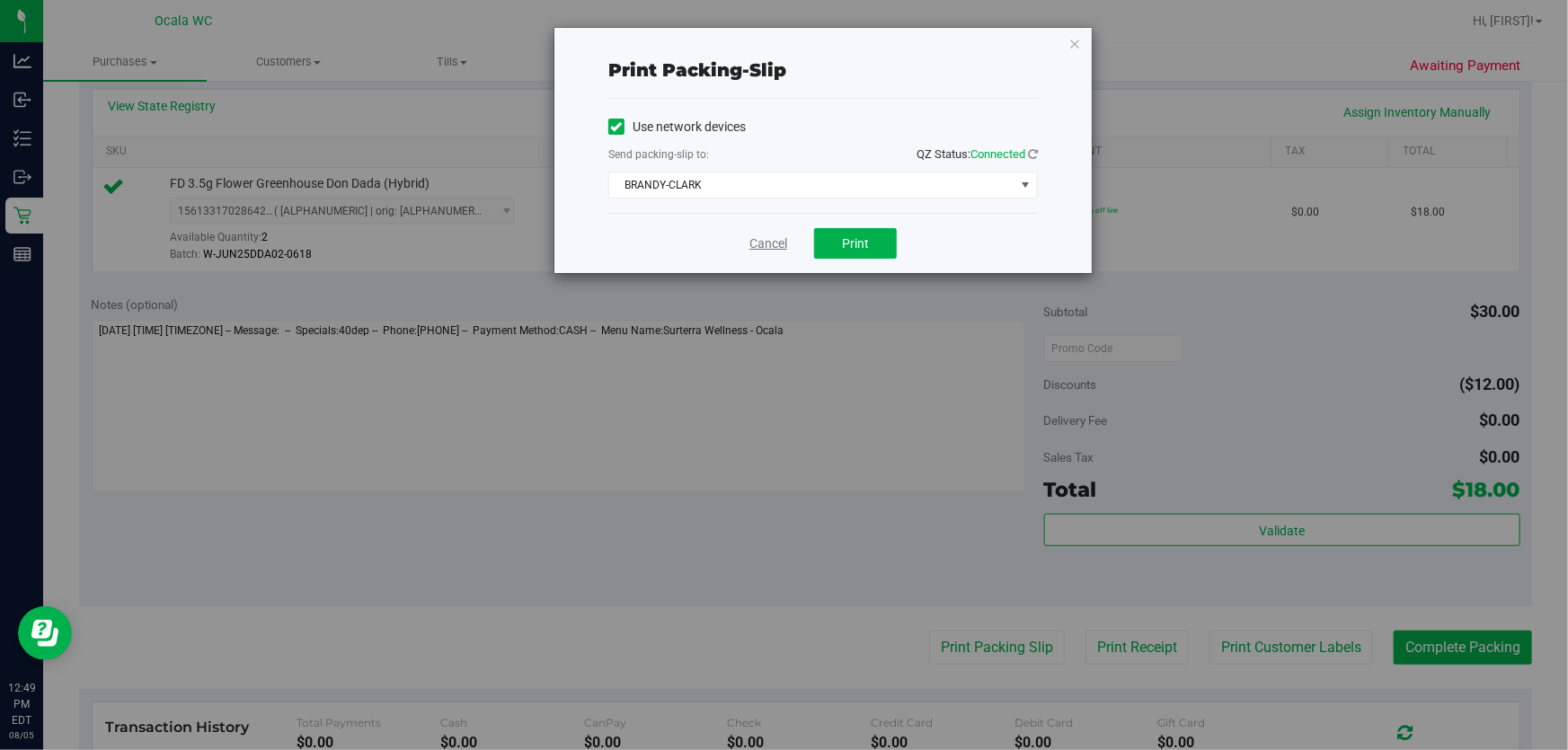 click on "Cancel" at bounding box center [768, 243] 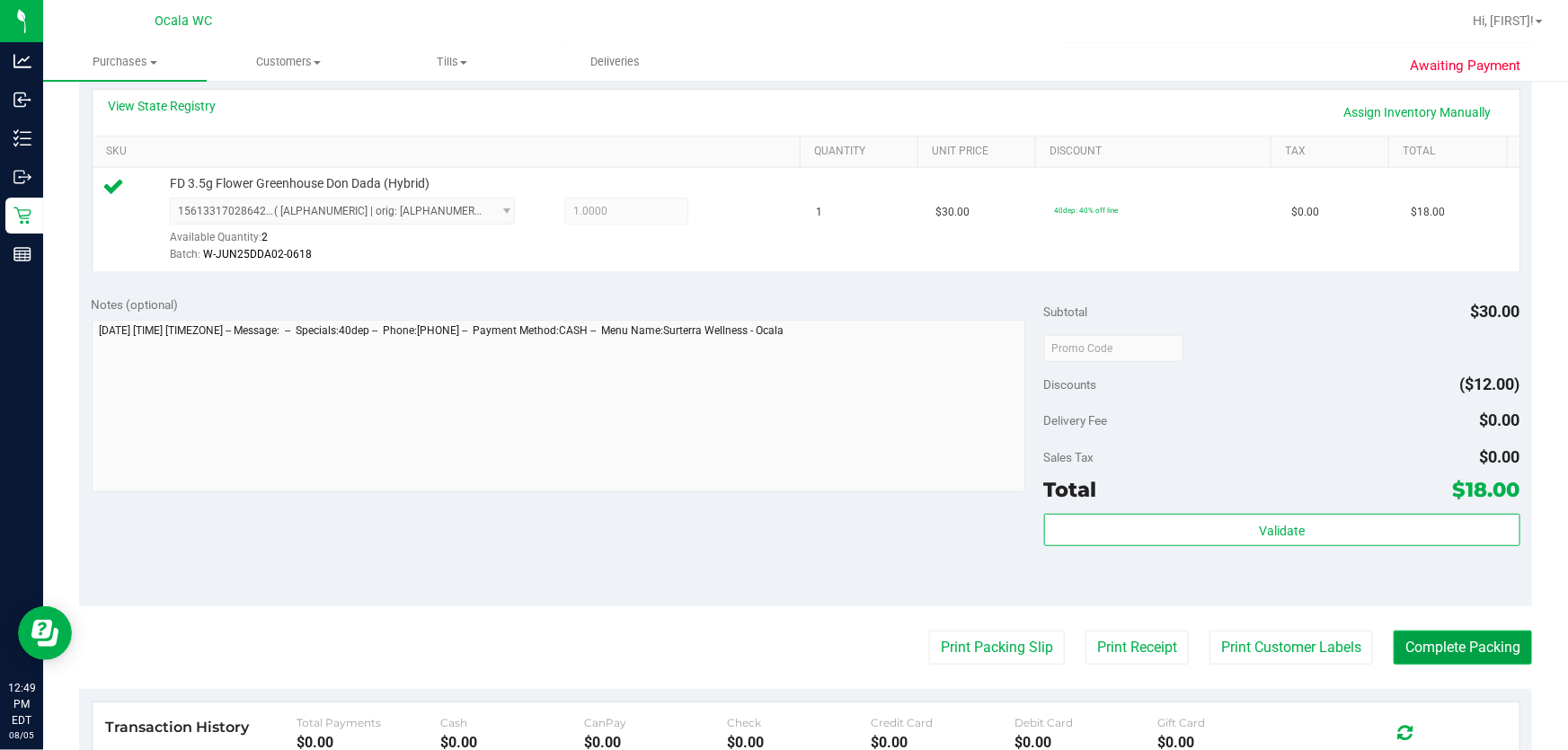 click on "Complete Packing" at bounding box center [1463, 648] 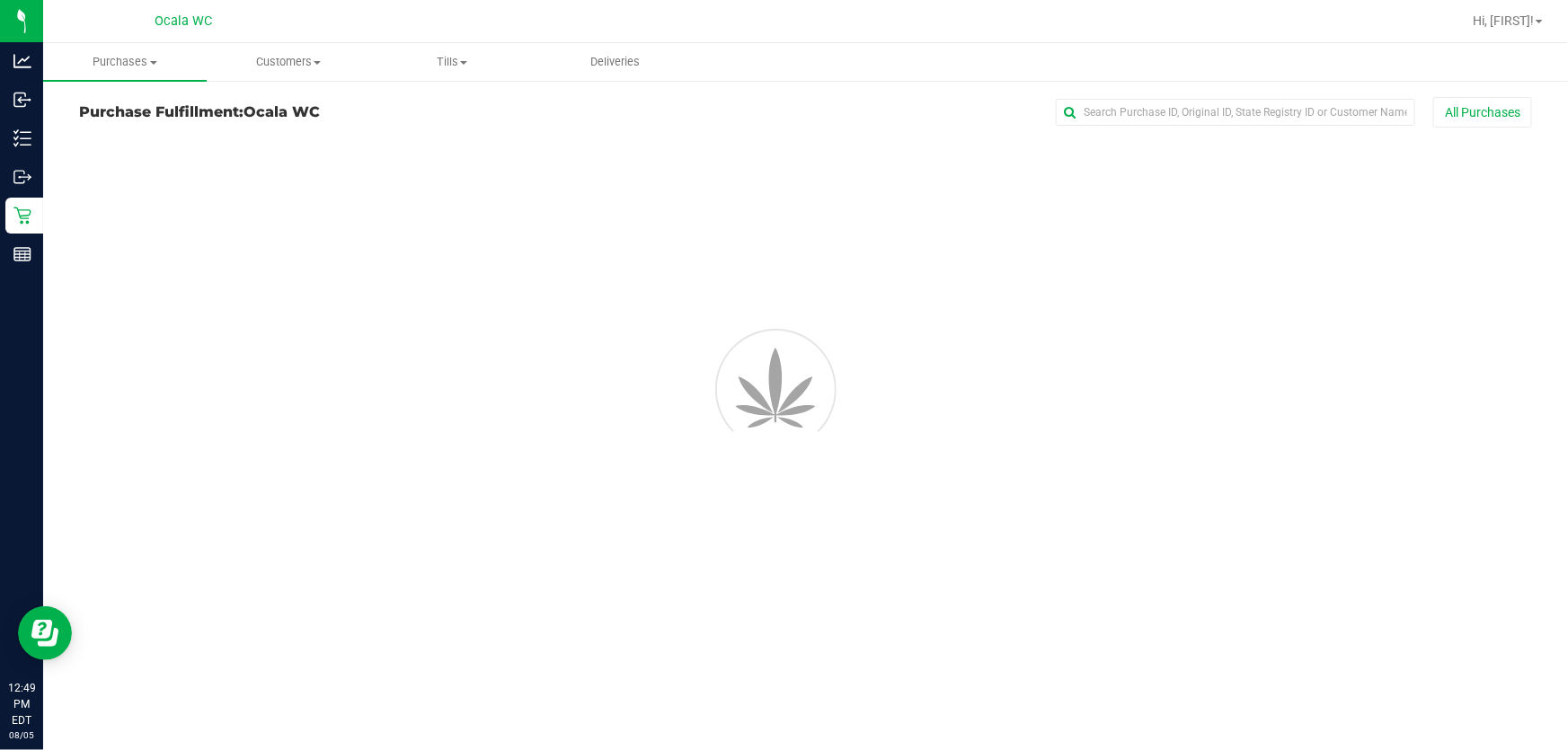 scroll, scrollTop: 0, scrollLeft: 0, axis: both 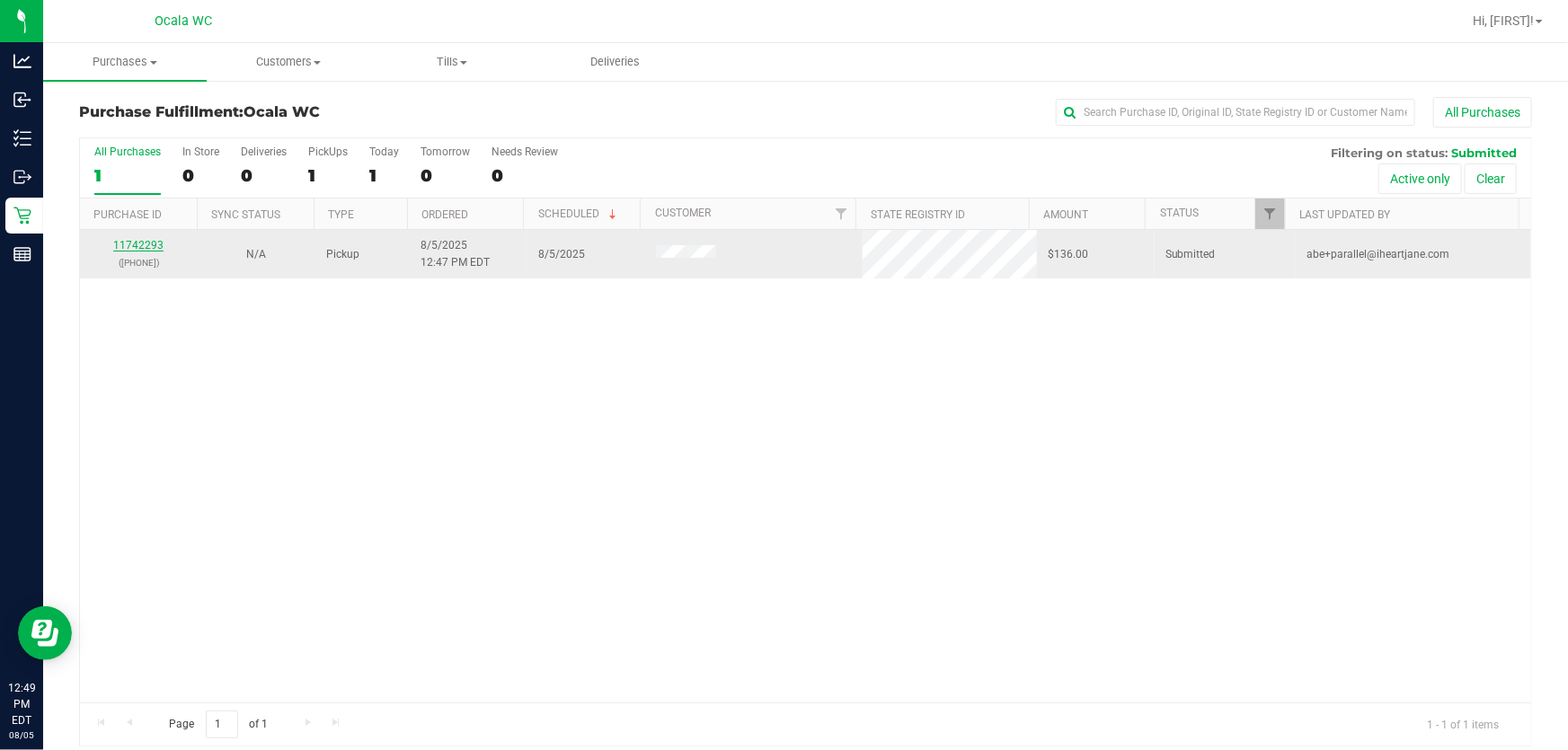 click on "11742293" at bounding box center [138, 245] 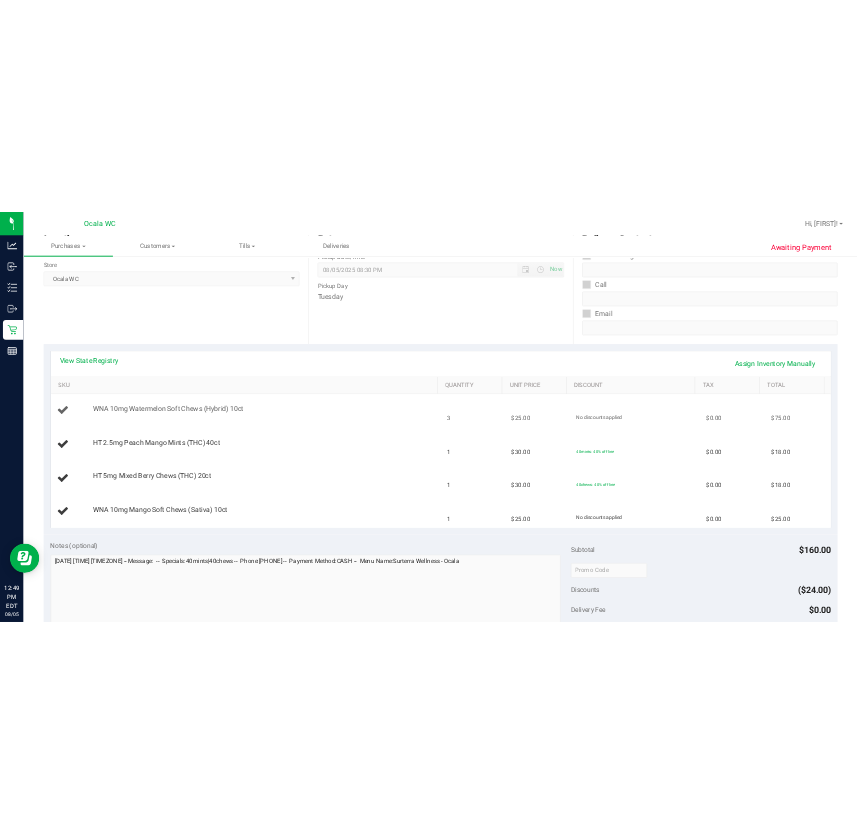 scroll, scrollTop: 272, scrollLeft: 0, axis: vertical 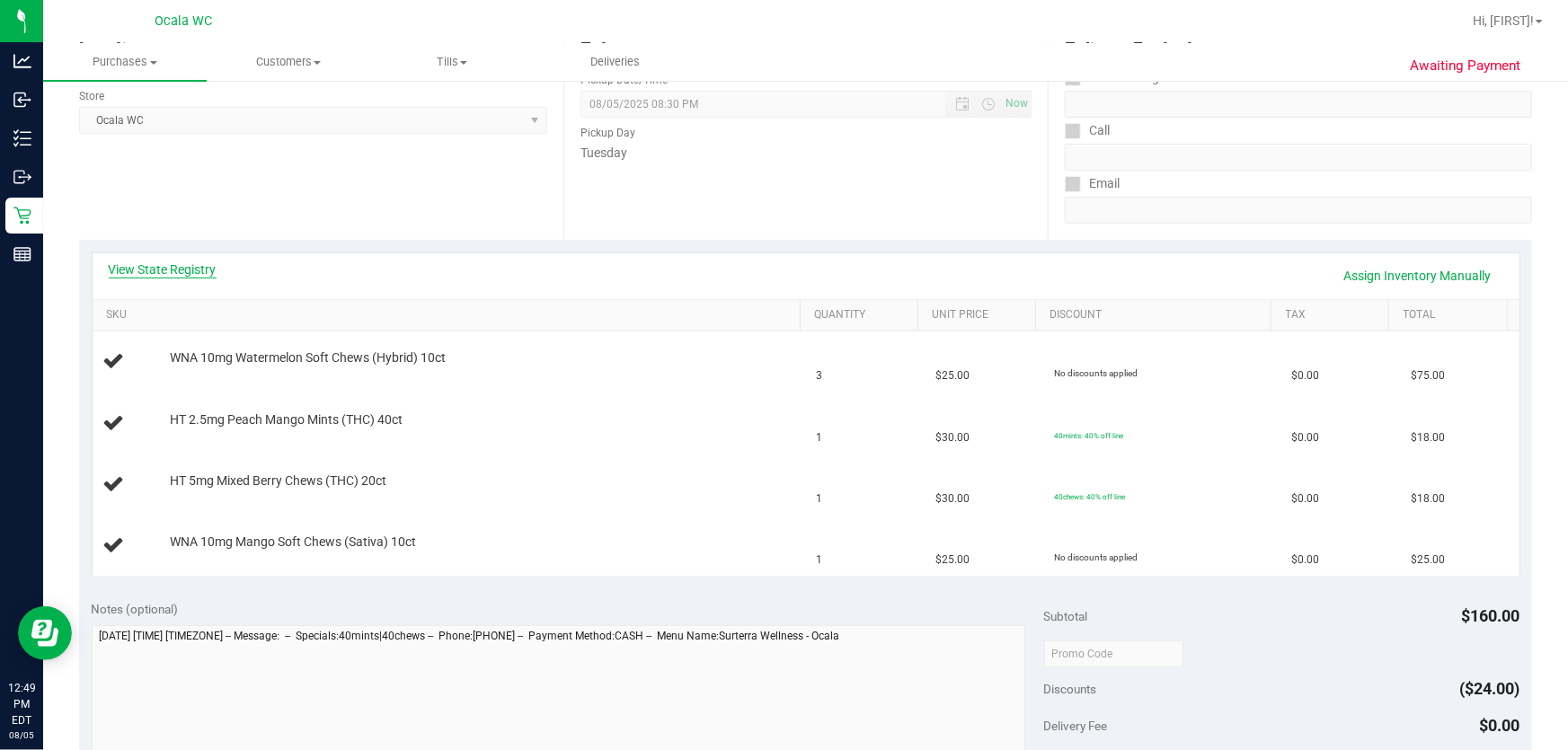 click on "View State Registry" at bounding box center (163, 269) 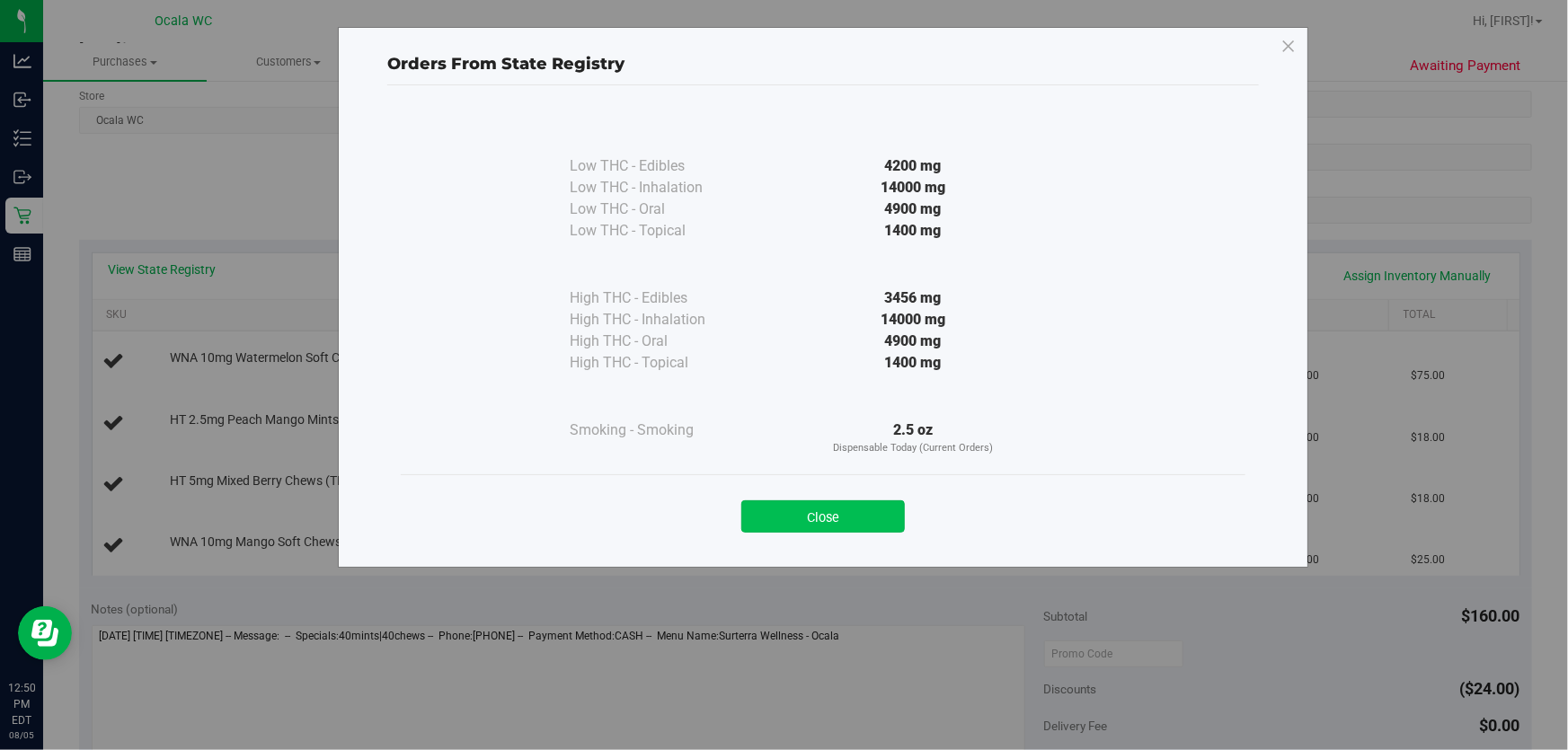 click on "Close" at bounding box center [823, 516] 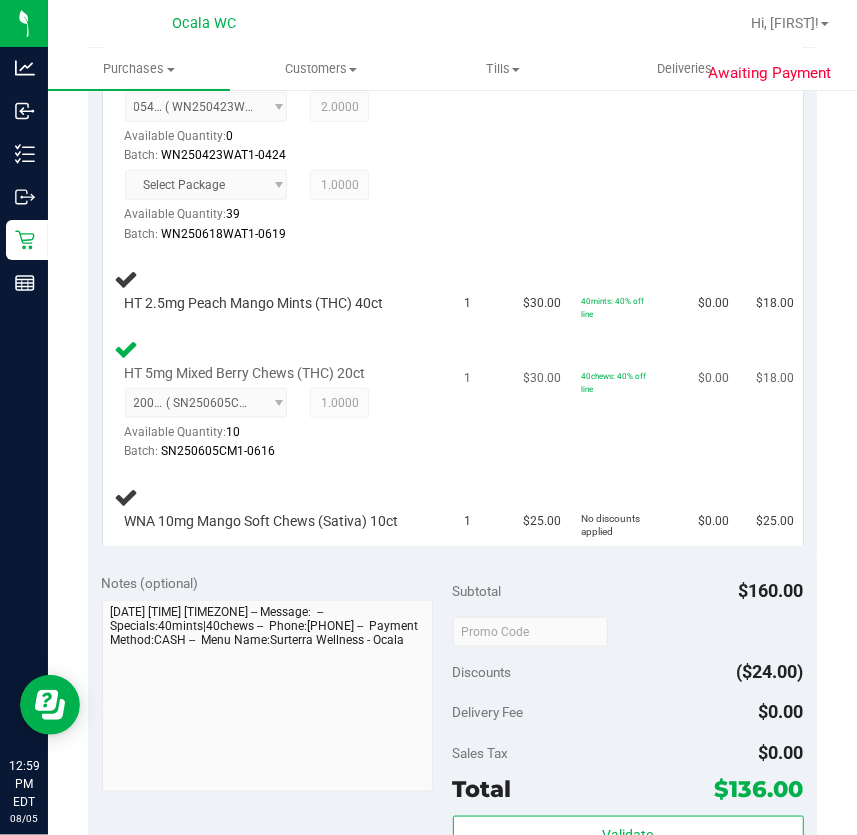 scroll, scrollTop: 545, scrollLeft: 0, axis: vertical 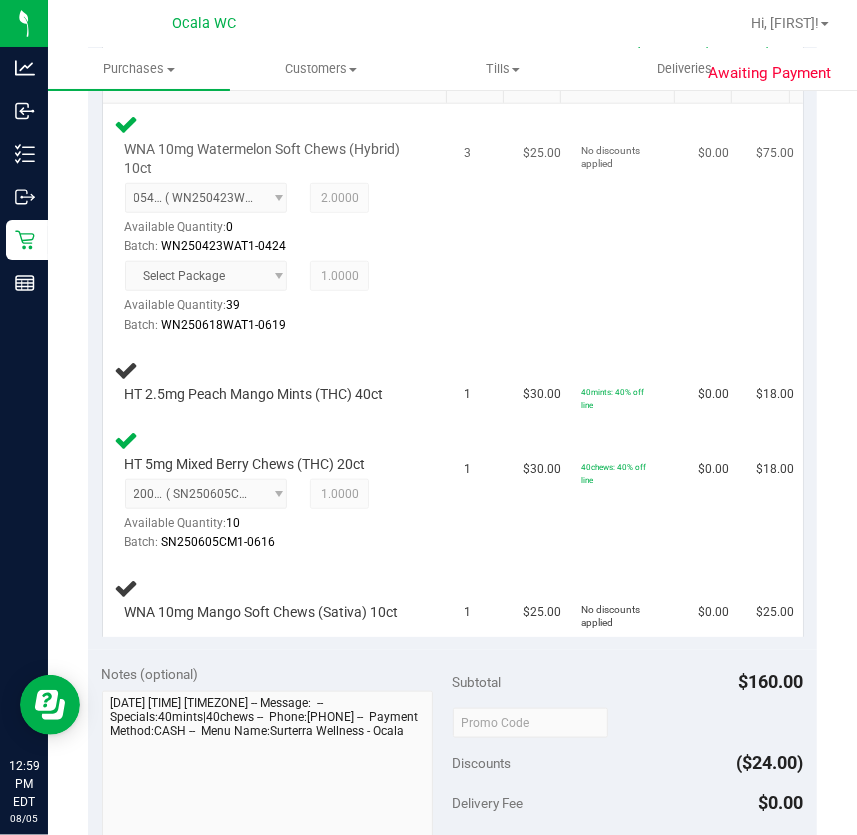 click on "WNA 10mg Watermelon Soft Chews (Hybrid) 10ct
0549240999960302
(
WN250423WAT1-0424 | orig: FLSRWGM-20250430-536
)
0549240999960302
Available Quantity:  0
2.0000 2
Batch:" at bounding box center (278, 223) 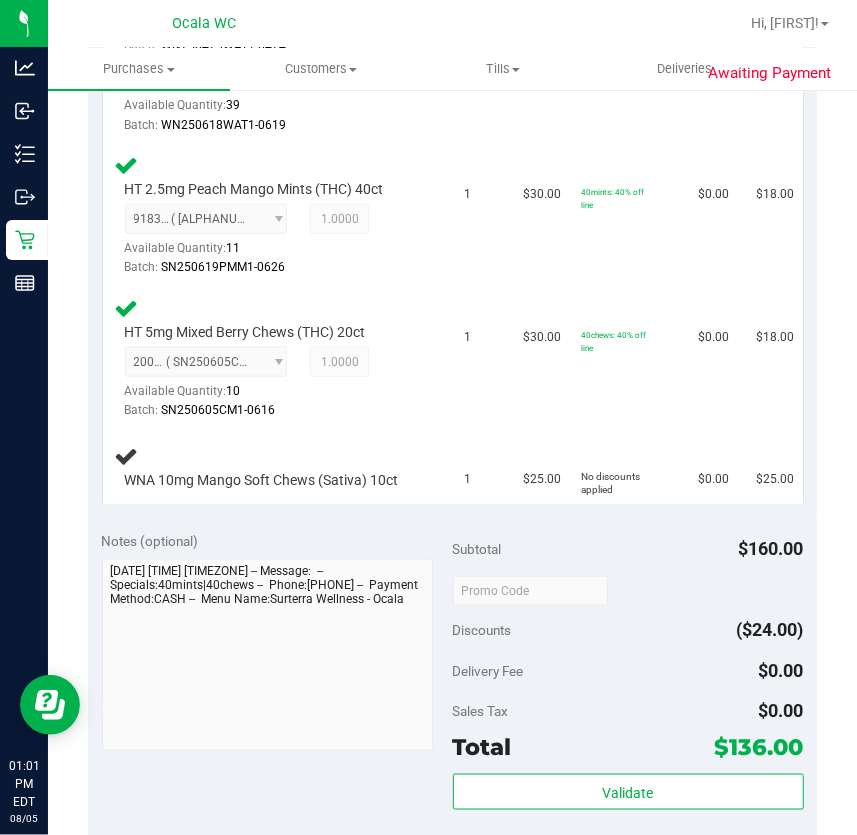 scroll, scrollTop: 636, scrollLeft: 0, axis: vertical 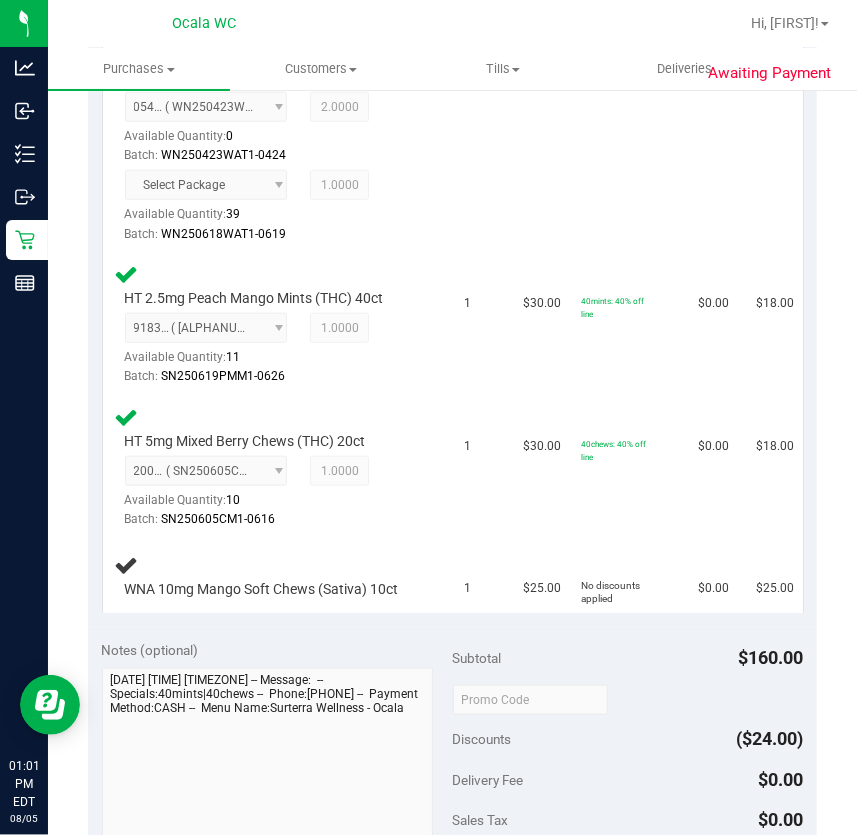 click on "3" at bounding box center (482, 133) 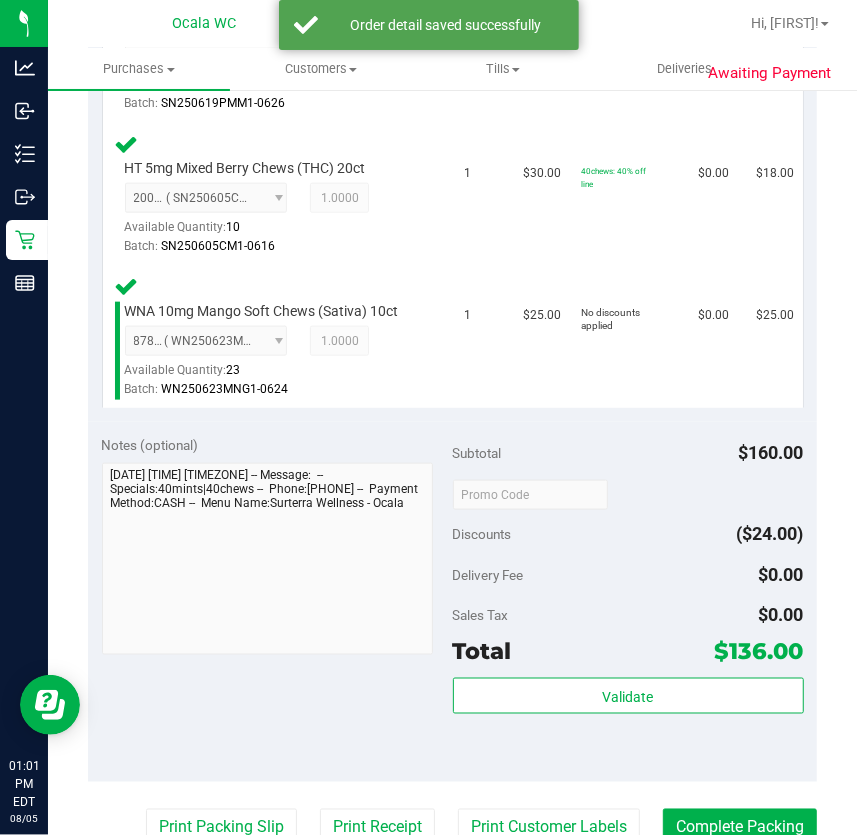 scroll, scrollTop: 1181, scrollLeft: 0, axis: vertical 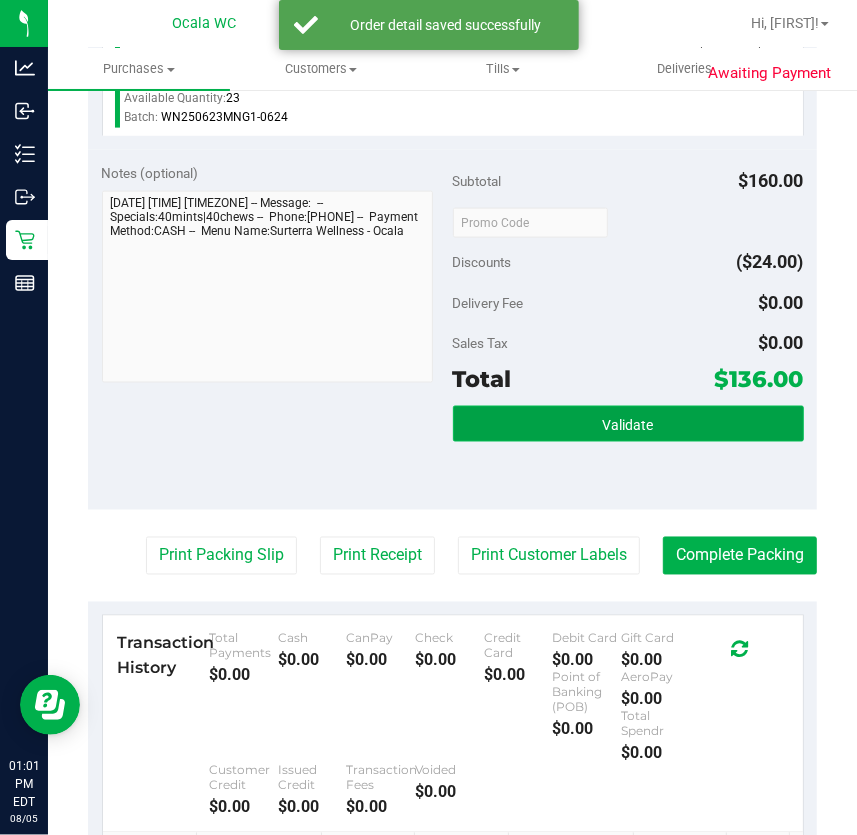 click on "Validate" at bounding box center (628, 425) 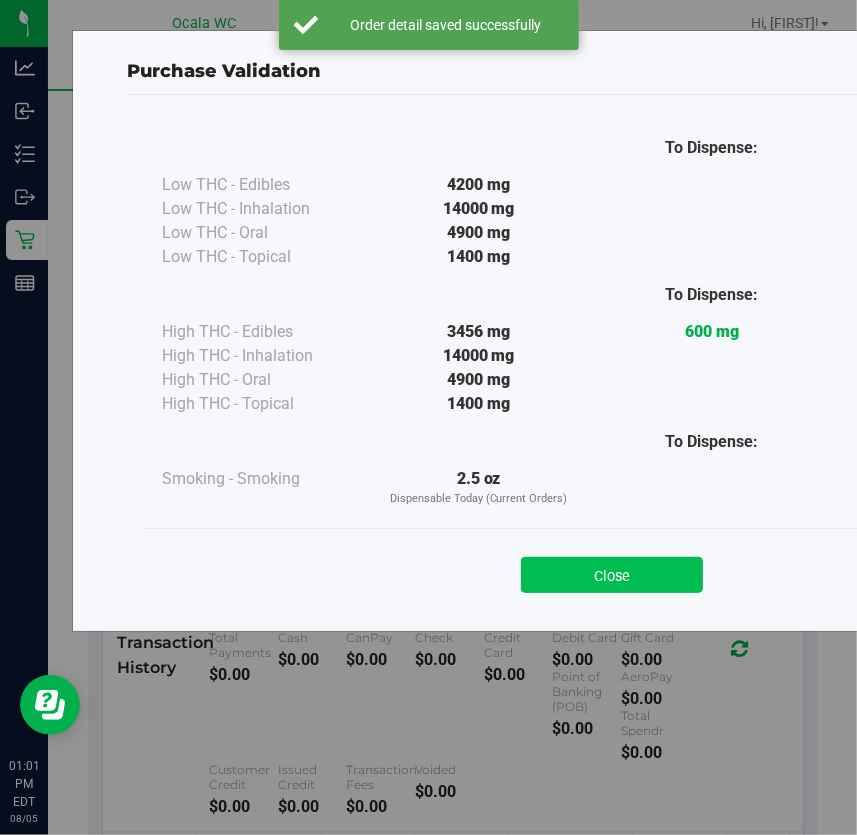 click on "Close" at bounding box center [612, 575] 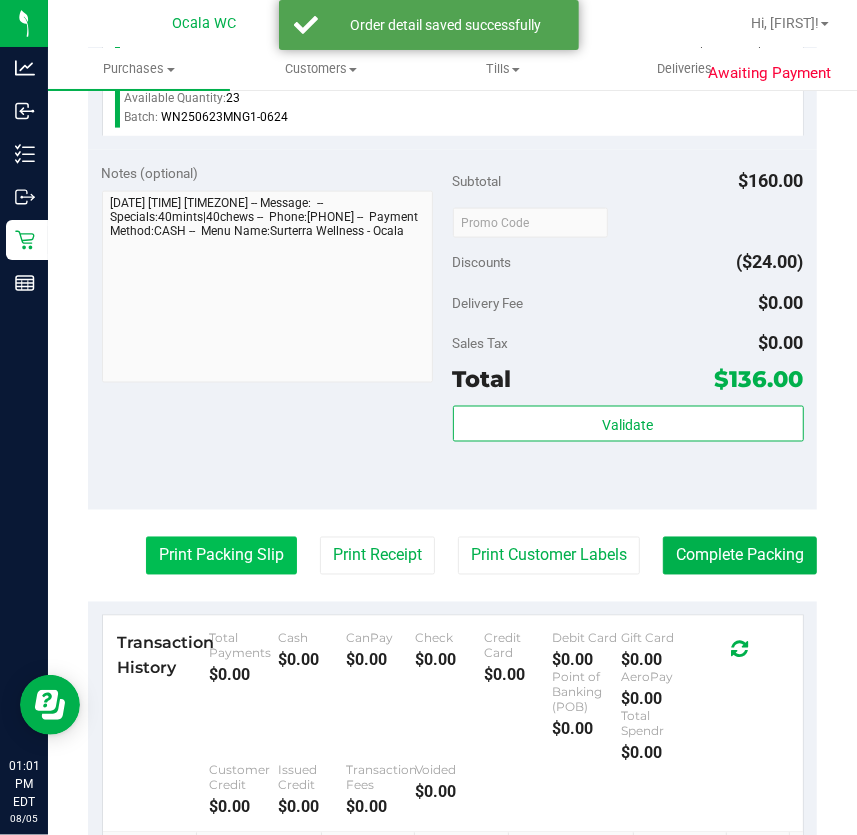 click on "Print Packing Slip" at bounding box center (221, 556) 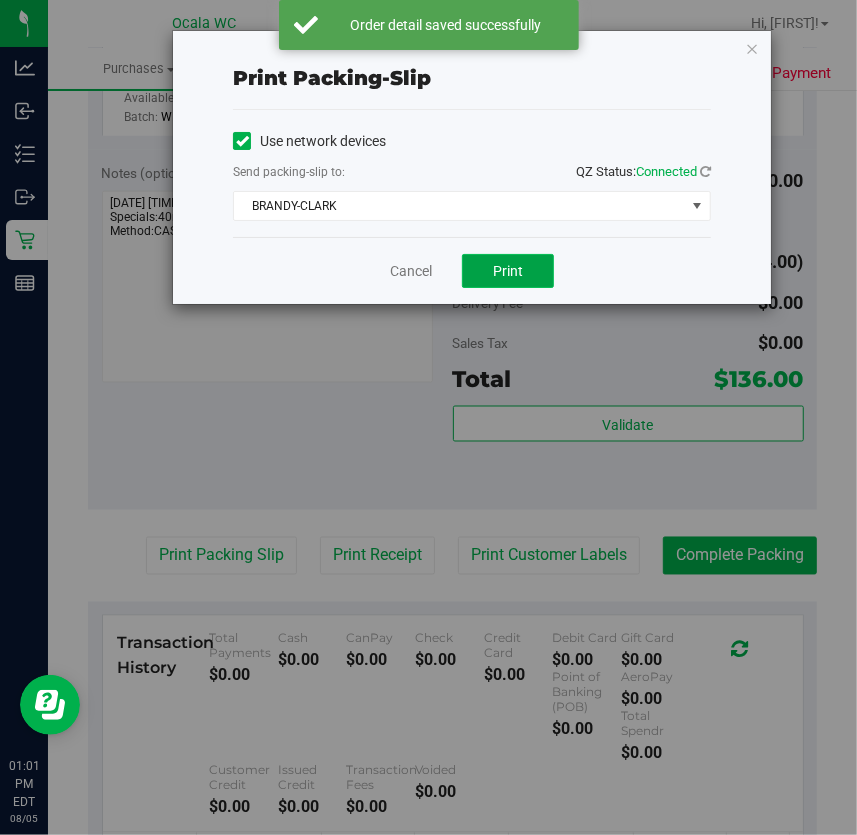 click on "Print" at bounding box center [508, 271] 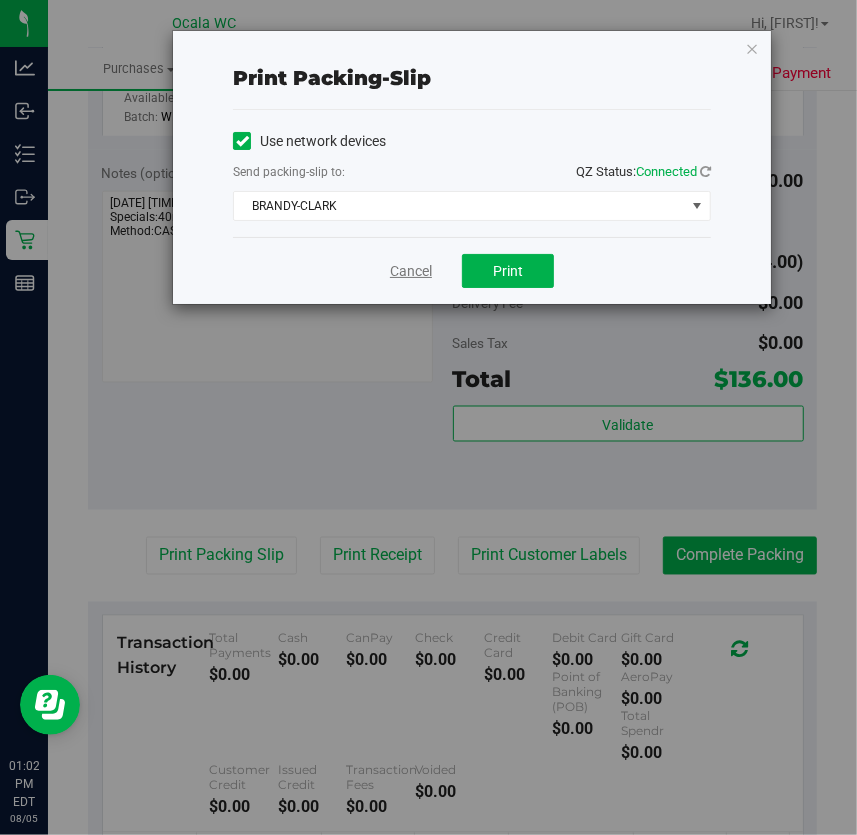 click on "Cancel" at bounding box center [411, 271] 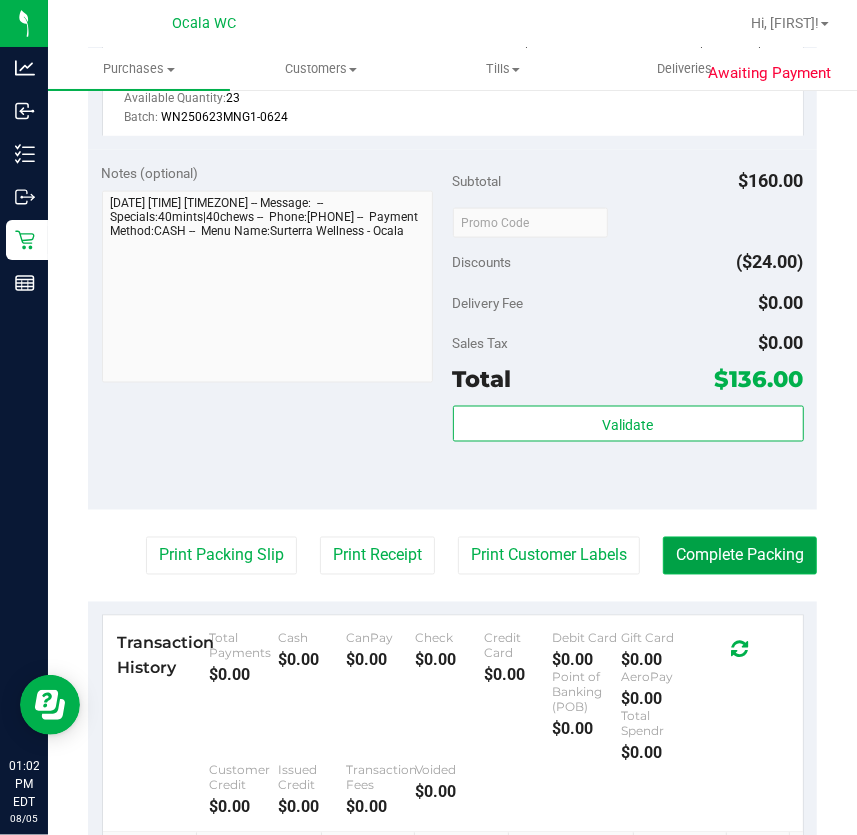 click on "Complete Packing" at bounding box center [740, 556] 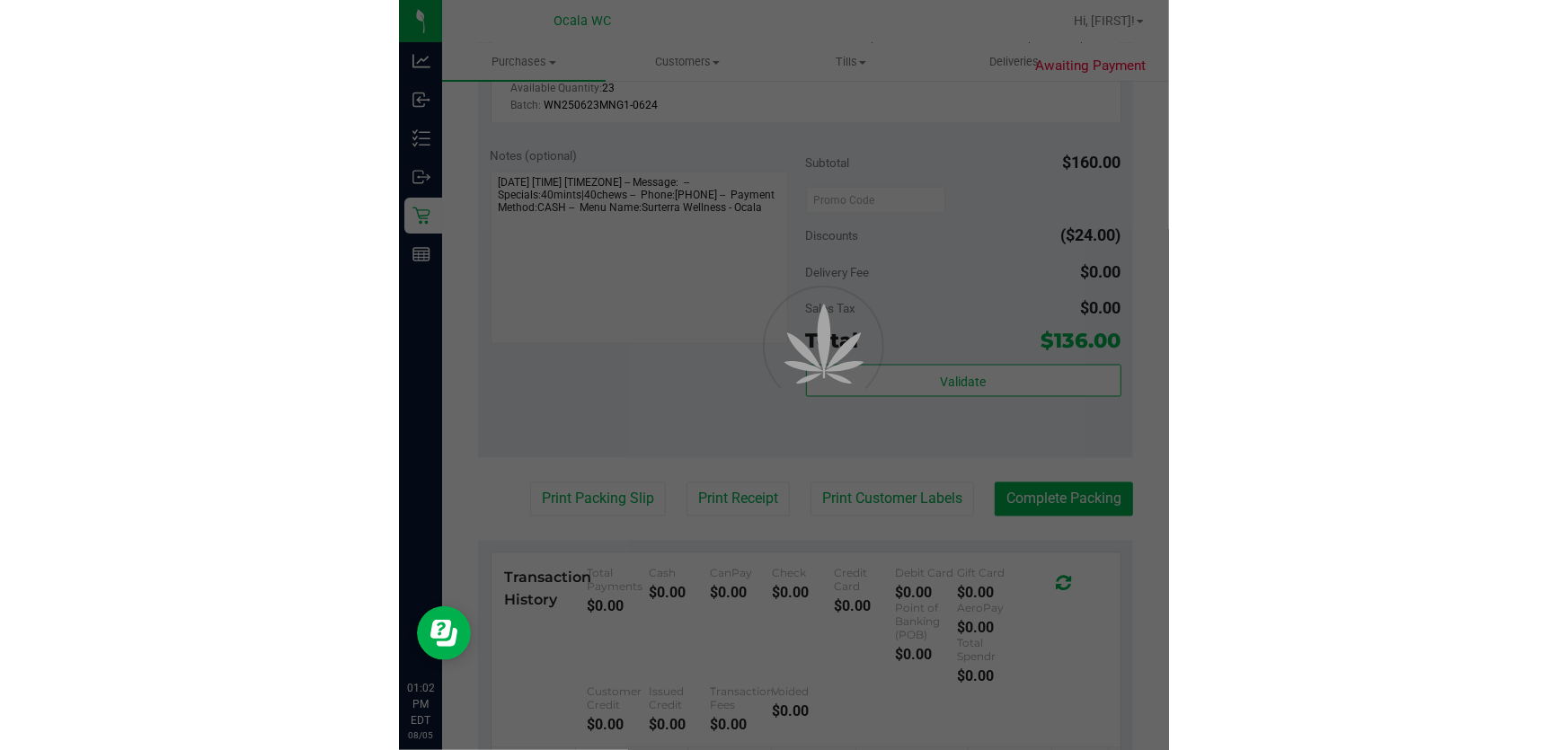 scroll, scrollTop: 0, scrollLeft: 0, axis: both 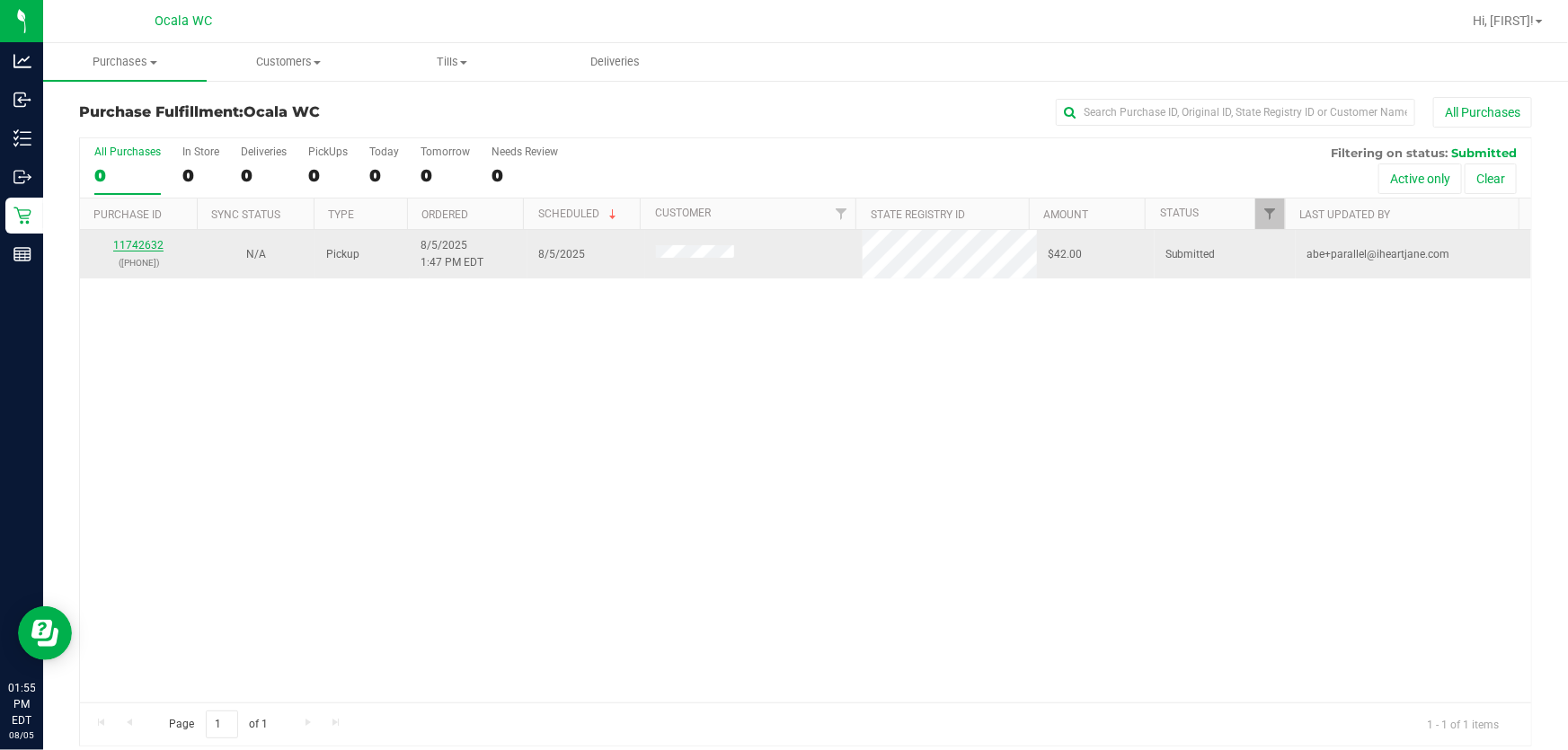 click on "11742632" at bounding box center [138, 245] 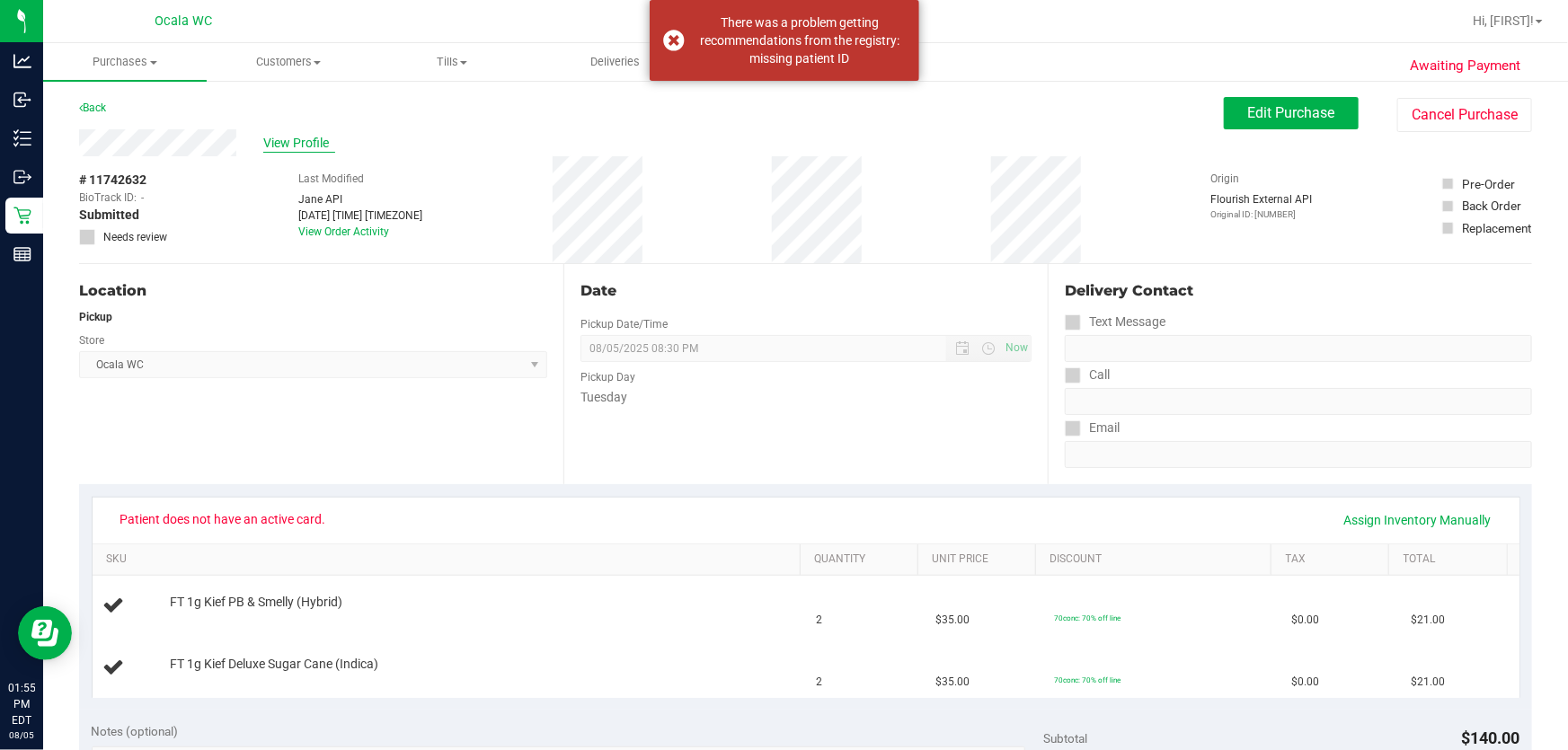 click on "View Profile" at bounding box center [299, 143] 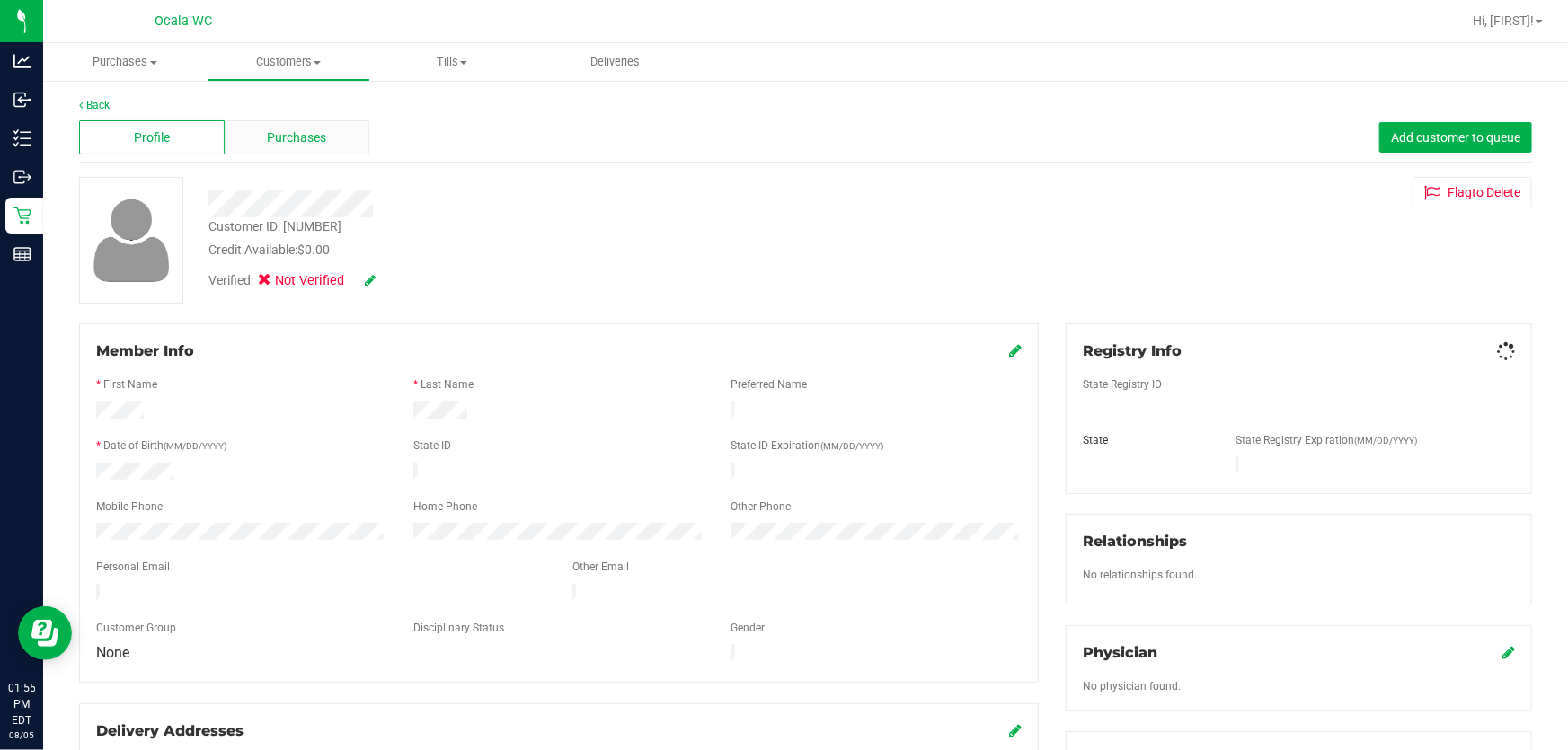 click on "Purchases" at bounding box center (297, 137) 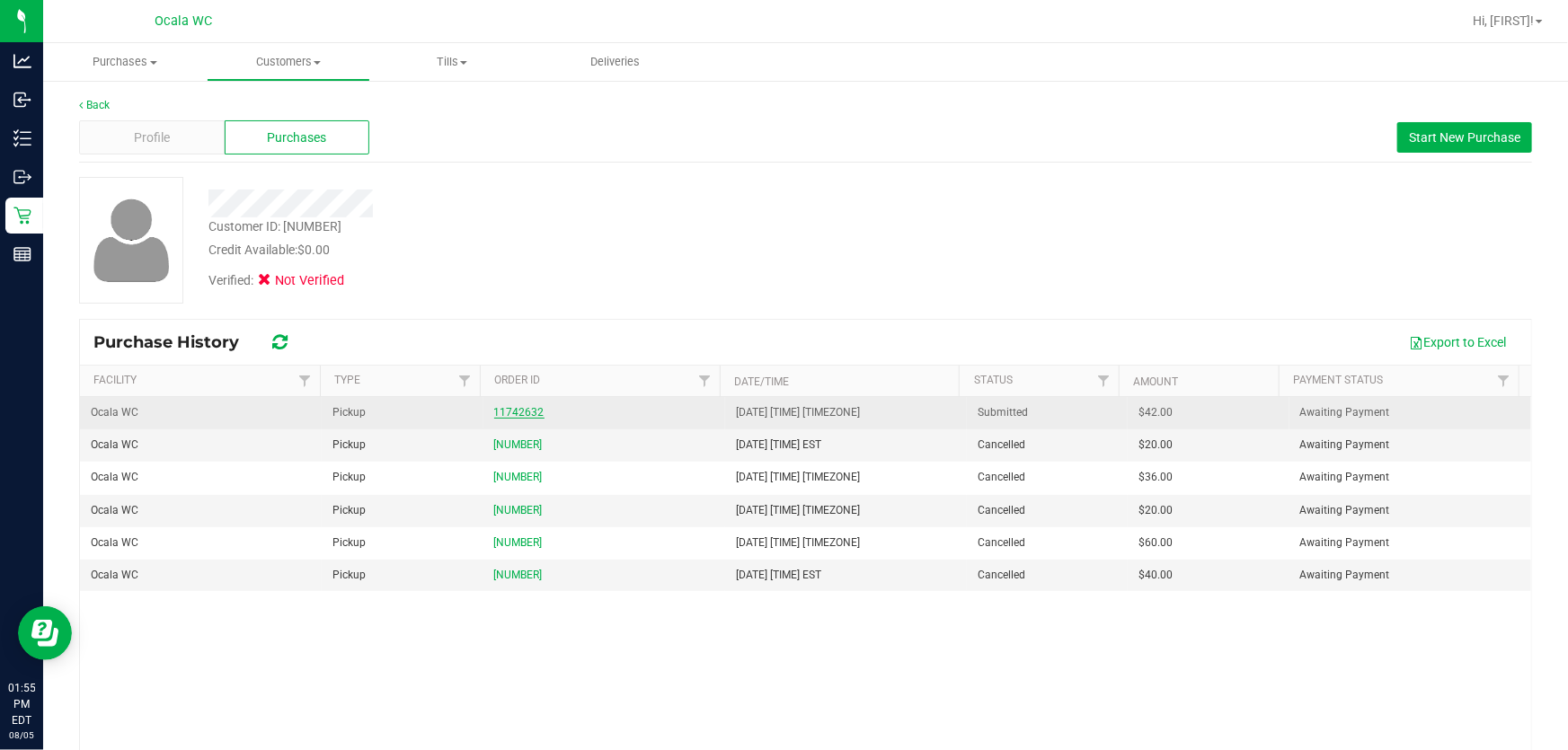 click on "11742632" at bounding box center [519, 412] 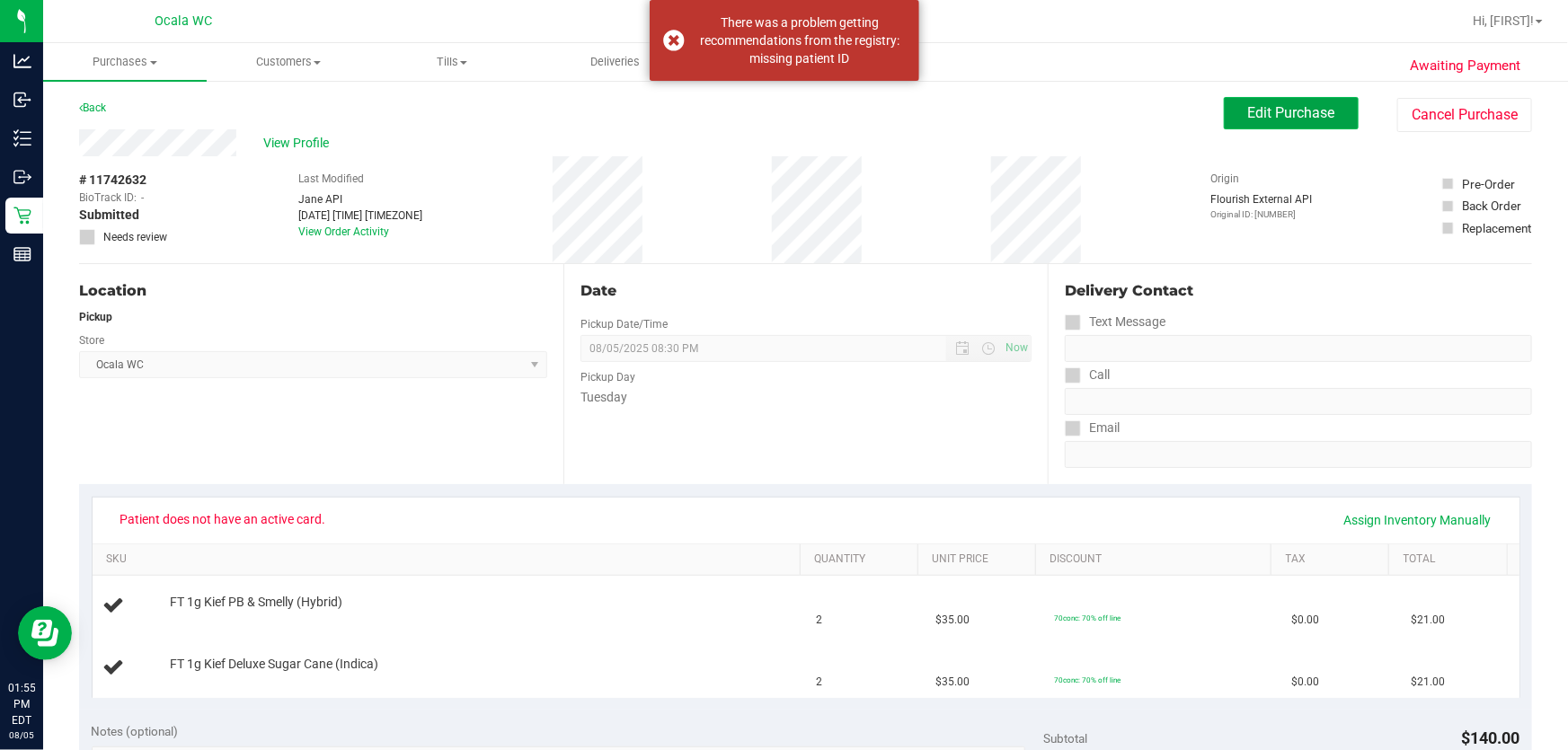click on "Edit Purchase" at bounding box center (1291, 112) 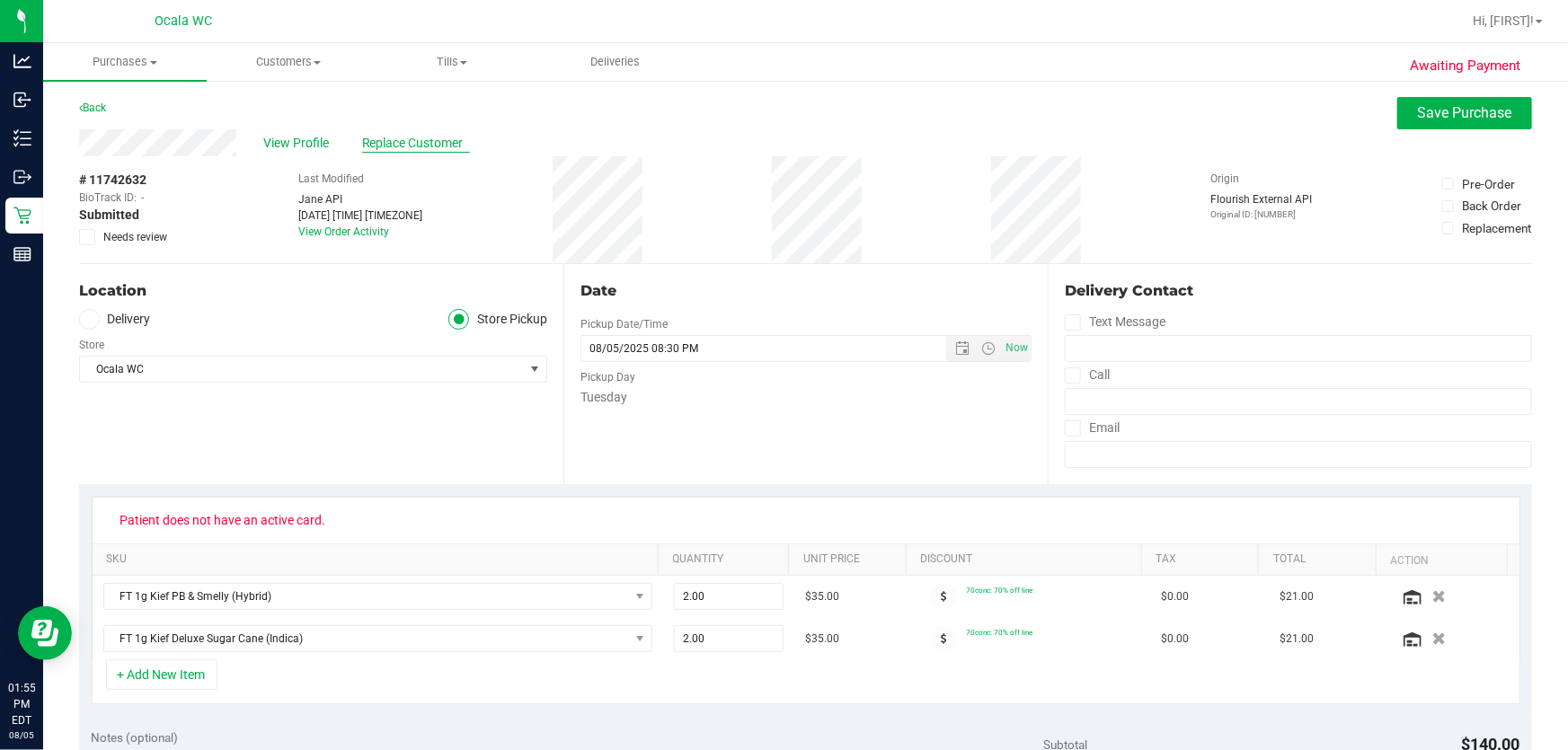 click on "Replace Customer" at bounding box center [416, 143] 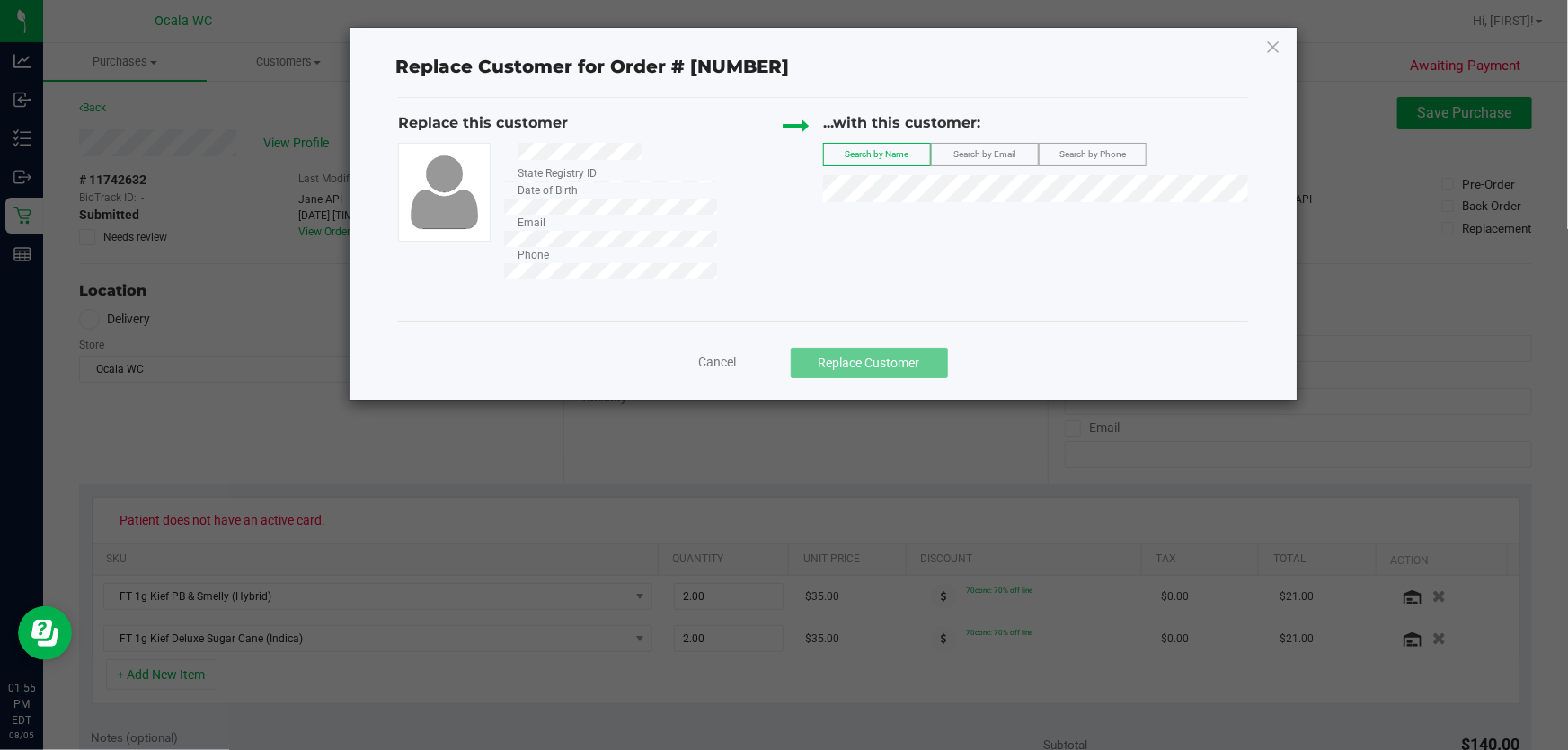 click 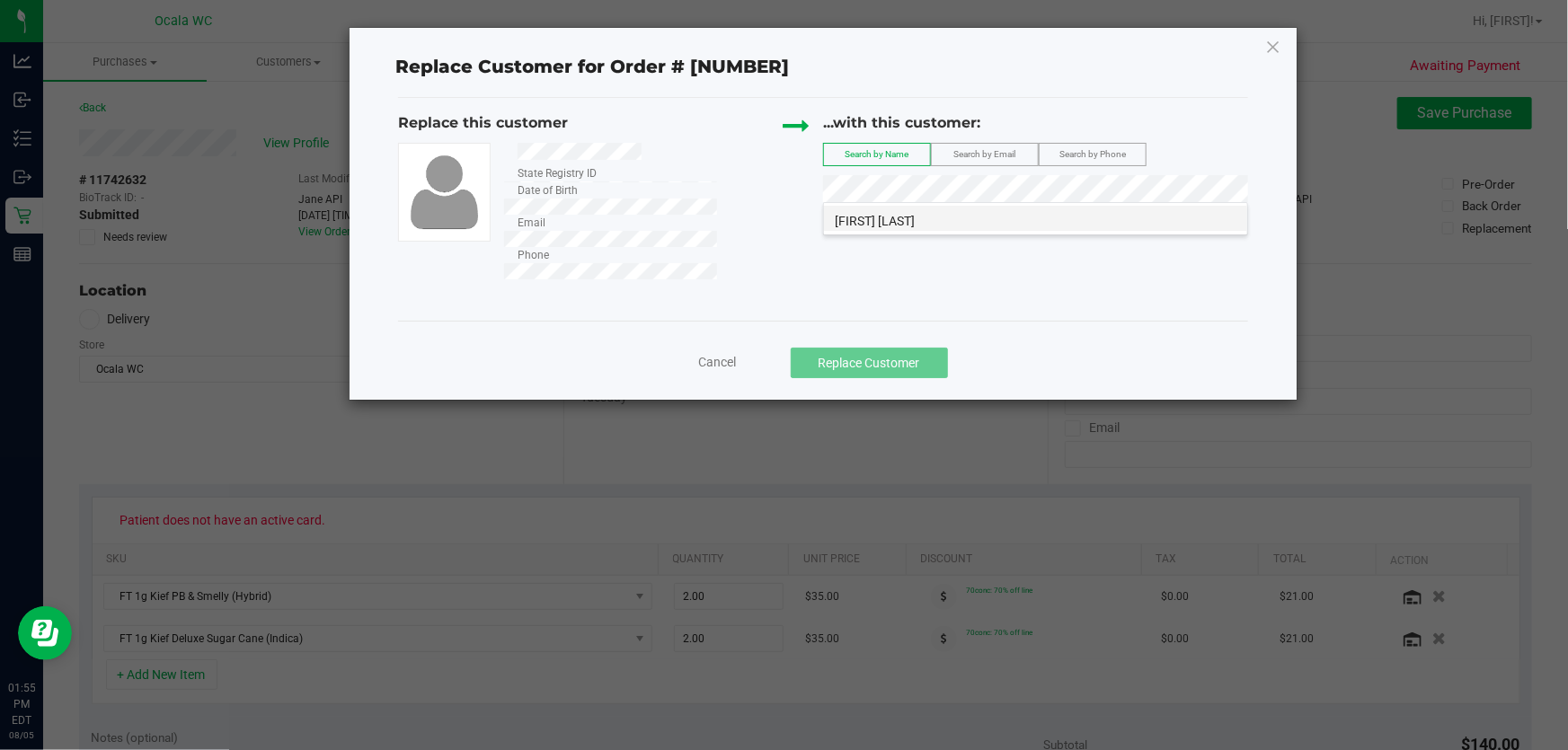 click on "TAMMY HAMBLIN" at bounding box center (874, 221) 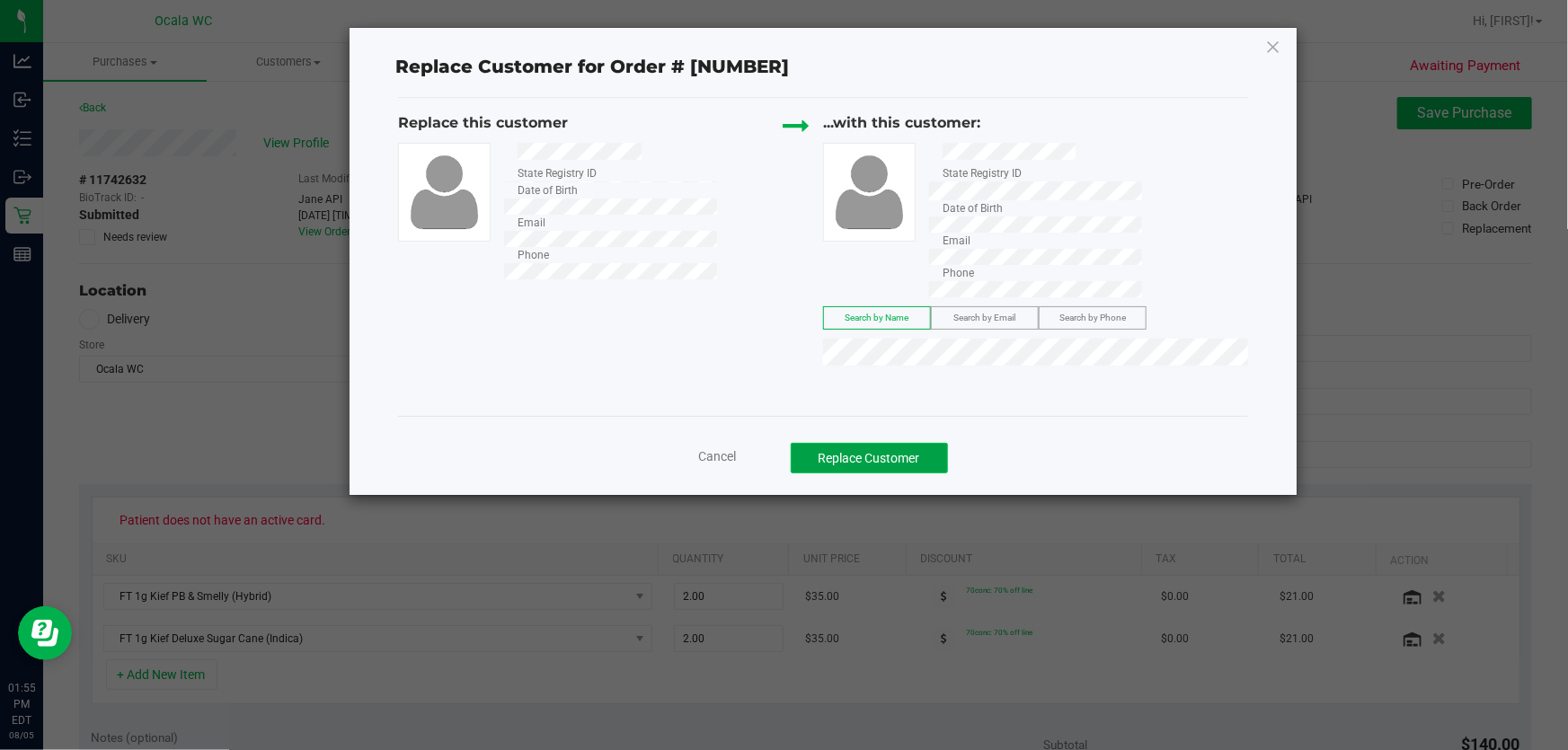 click on "Replace Customer" 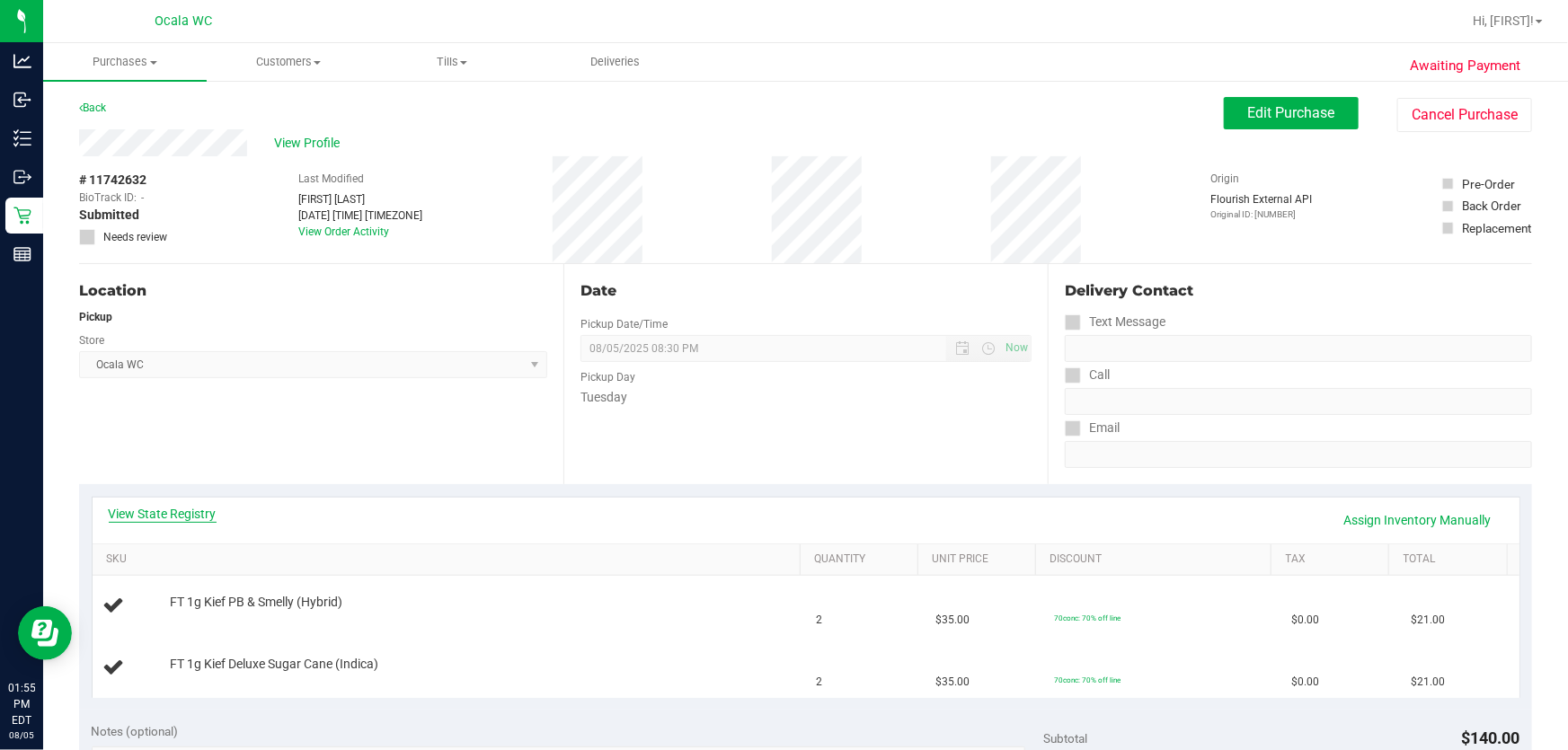 click on "View State Registry" at bounding box center (163, 514) 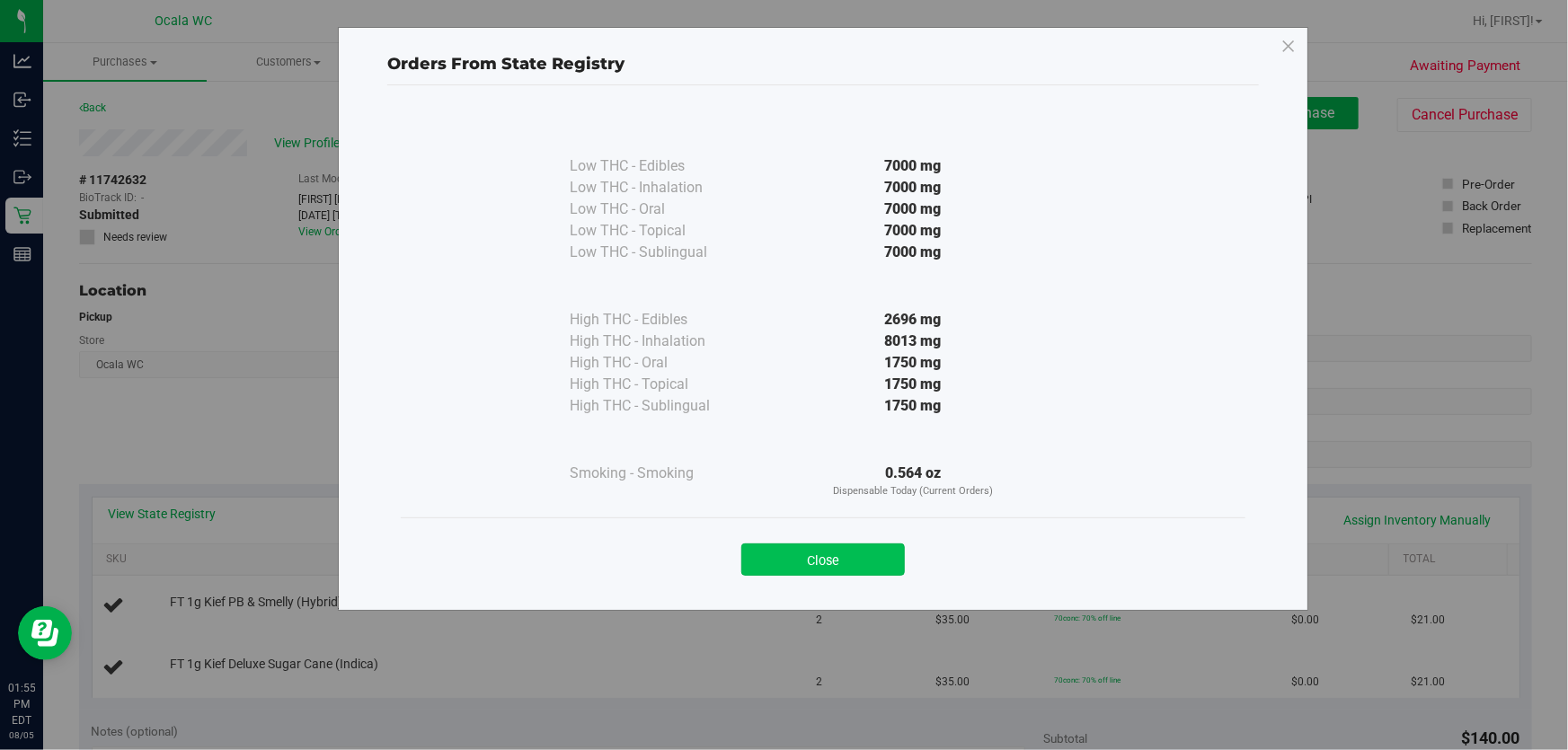click on "Close" at bounding box center (823, 560) 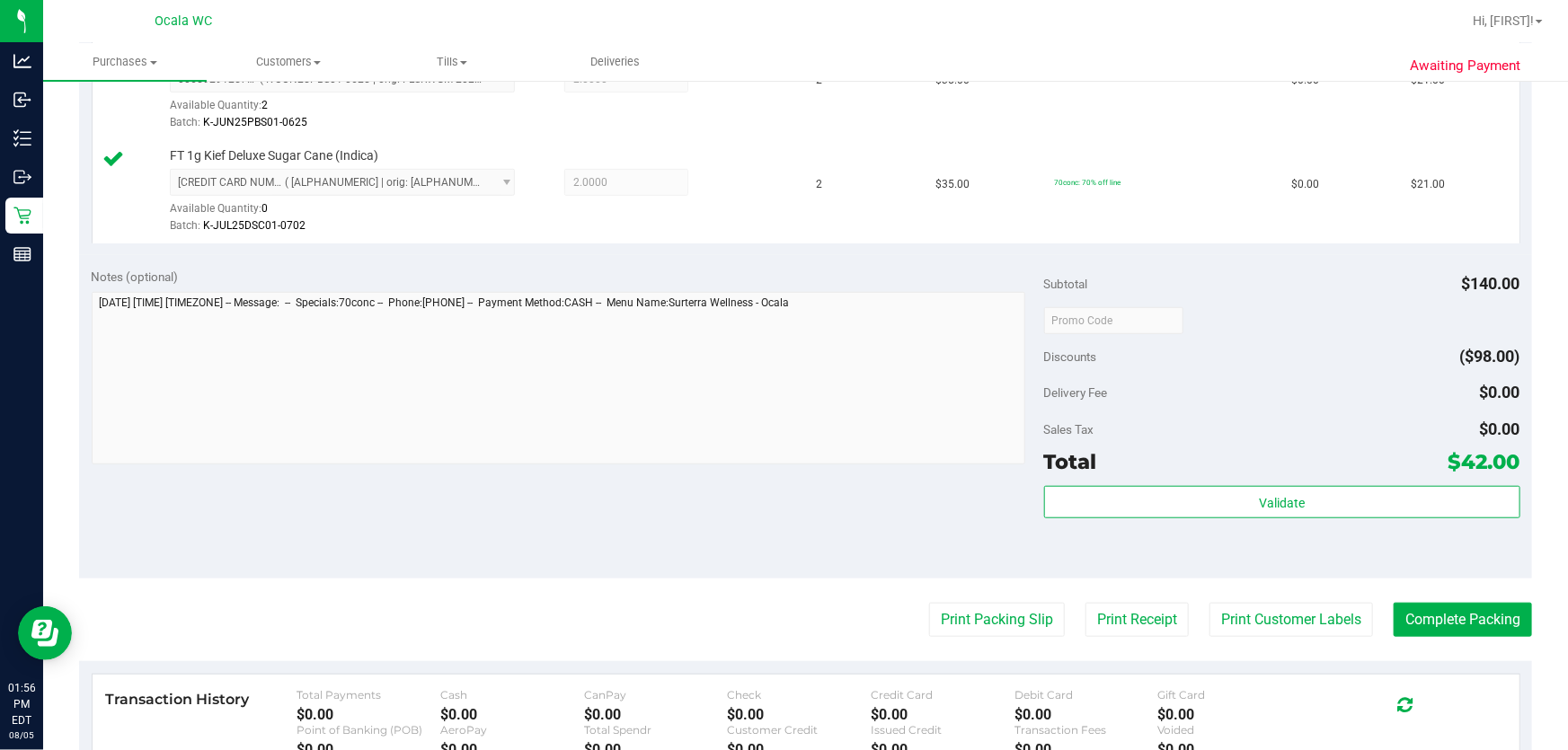scroll, scrollTop: 653, scrollLeft: 0, axis: vertical 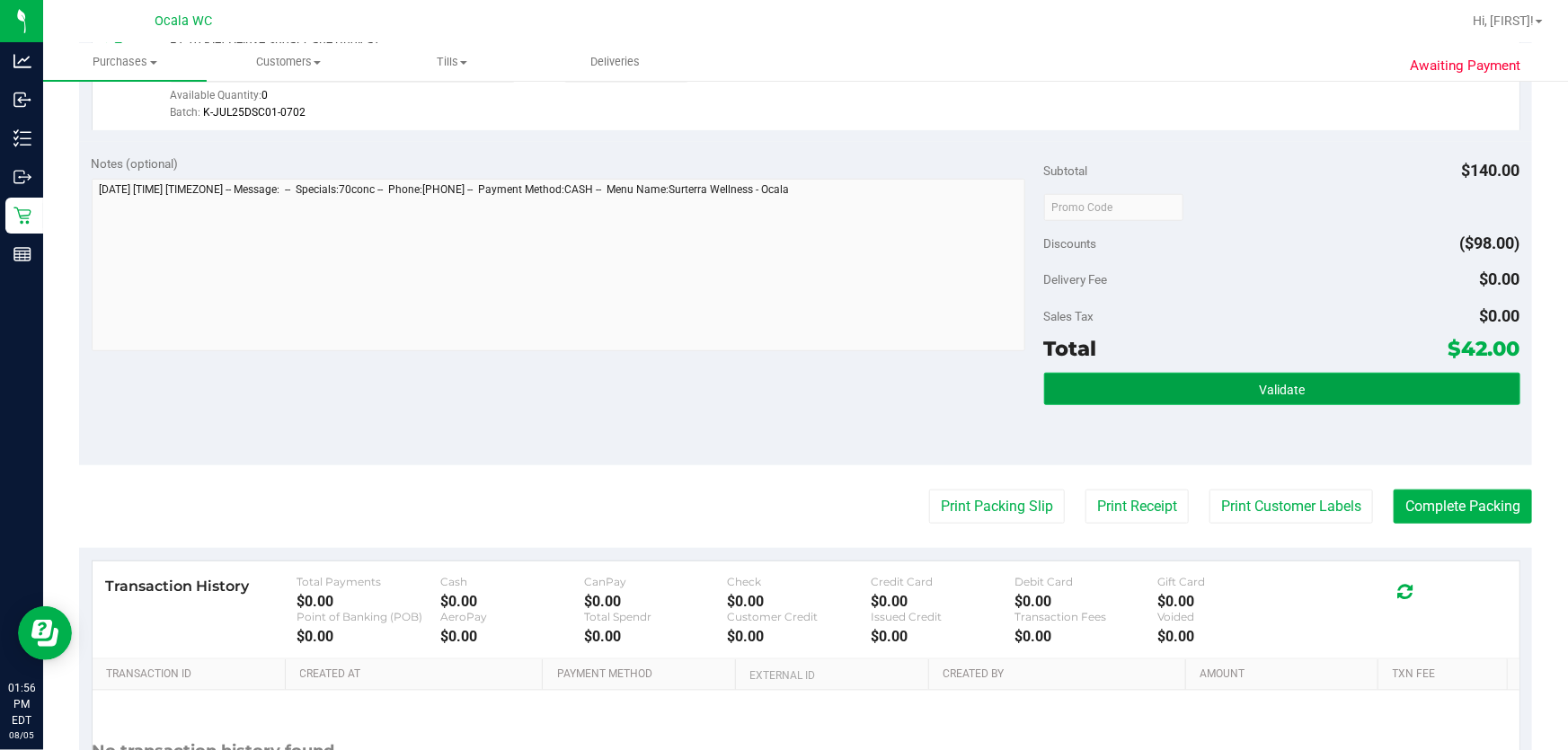 click on "Validate" at bounding box center (1282, 389) 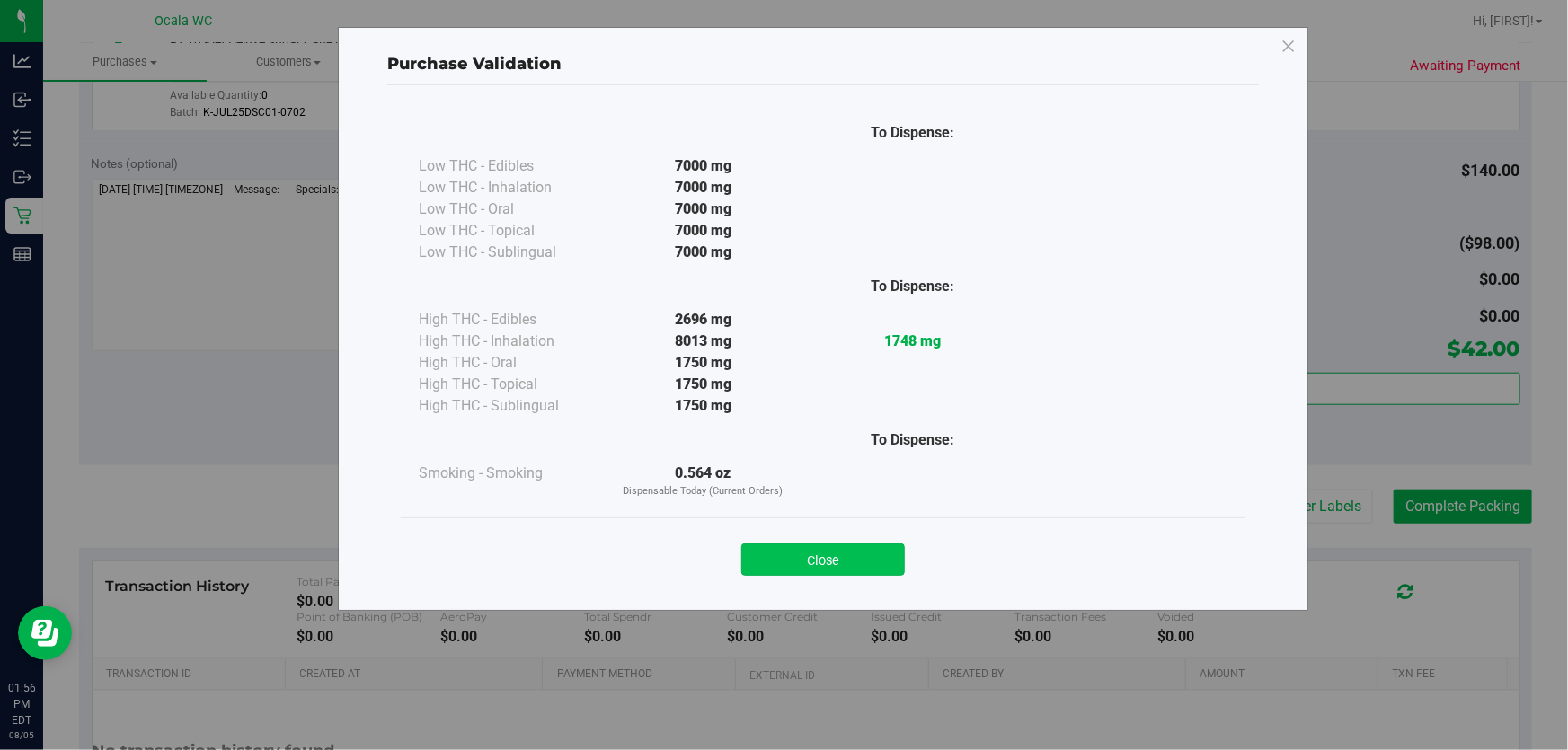 click on "Close" at bounding box center [823, 560] 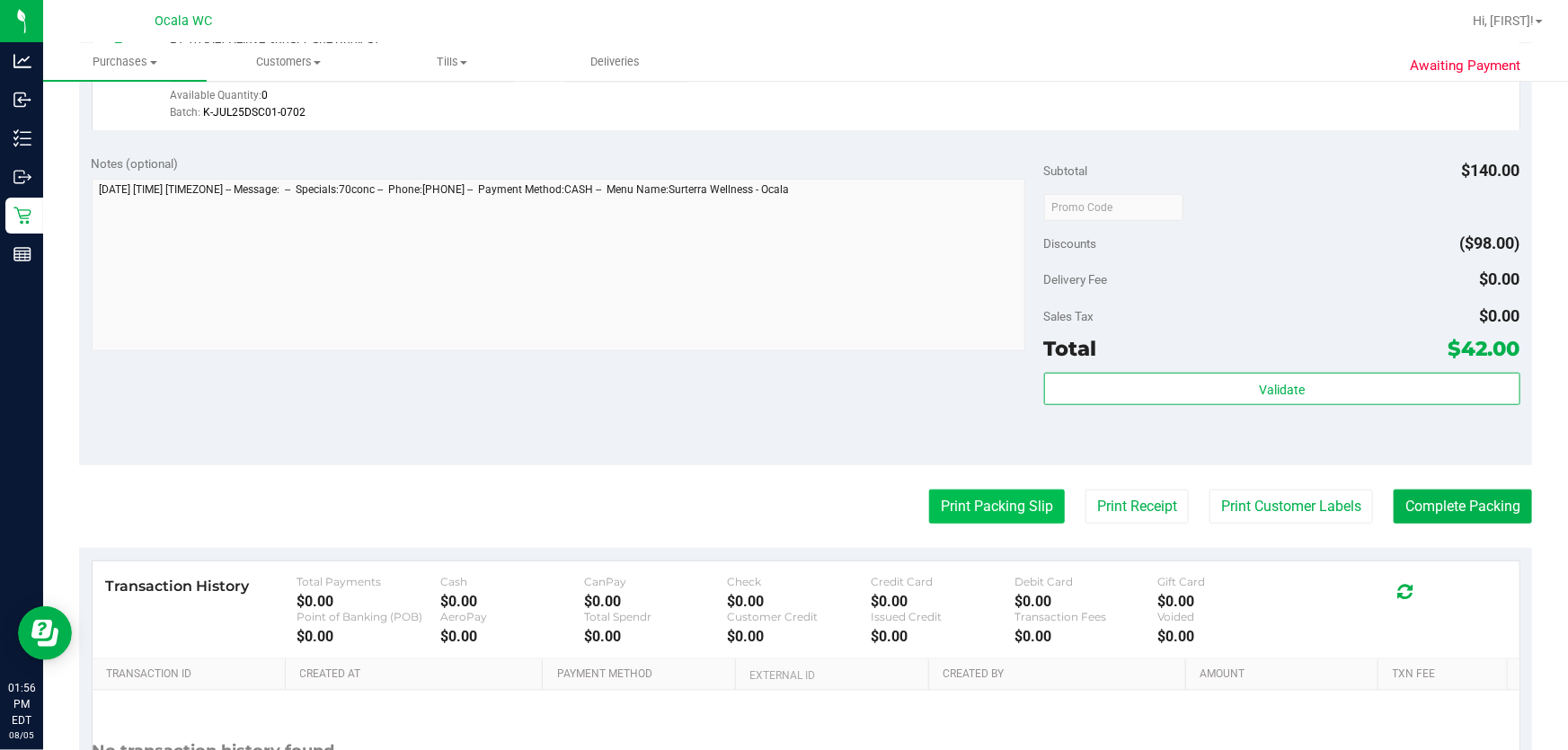click on "Print Packing Slip" at bounding box center (997, 507) 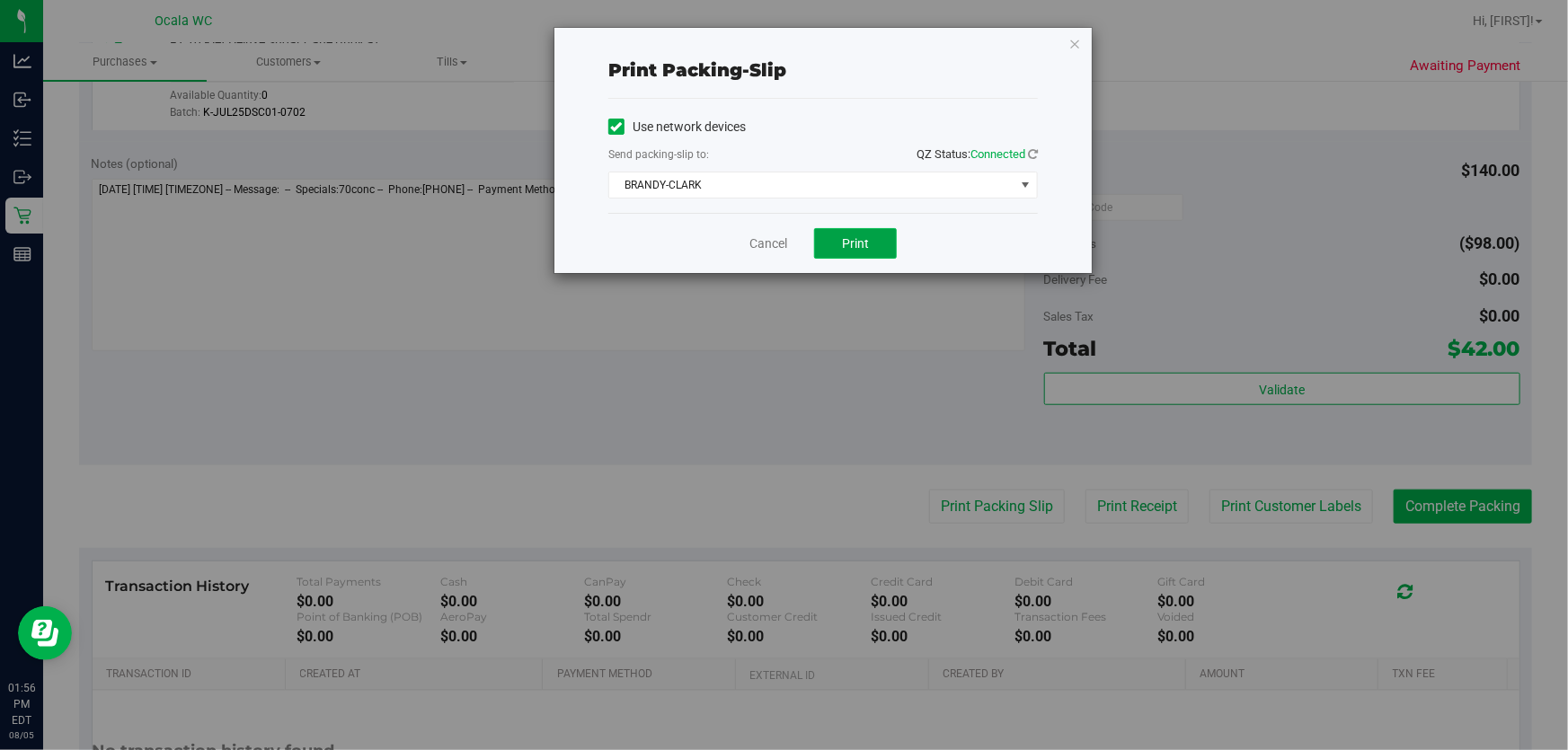 click on "Print" at bounding box center (855, 243) 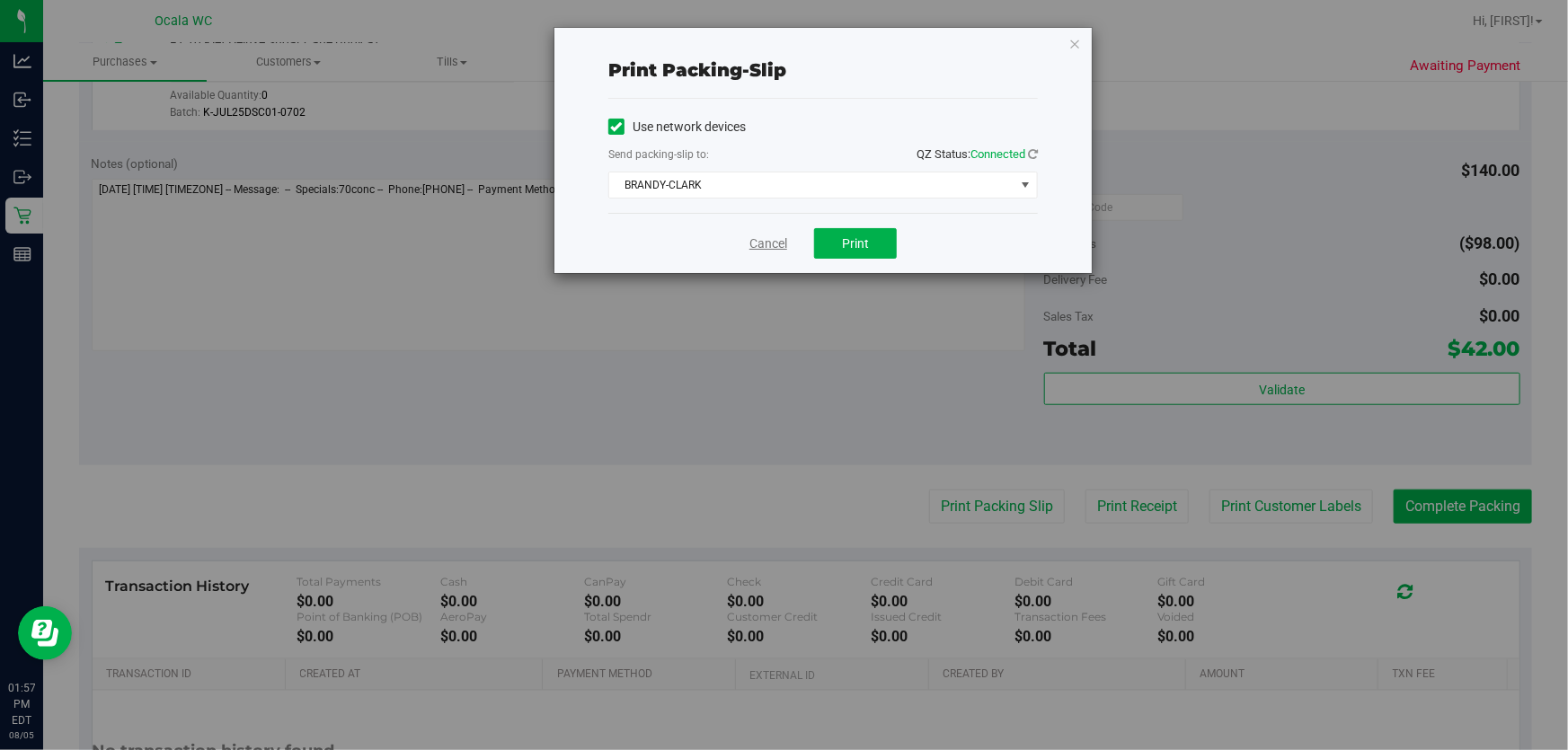 click on "Cancel" at bounding box center [768, 243] 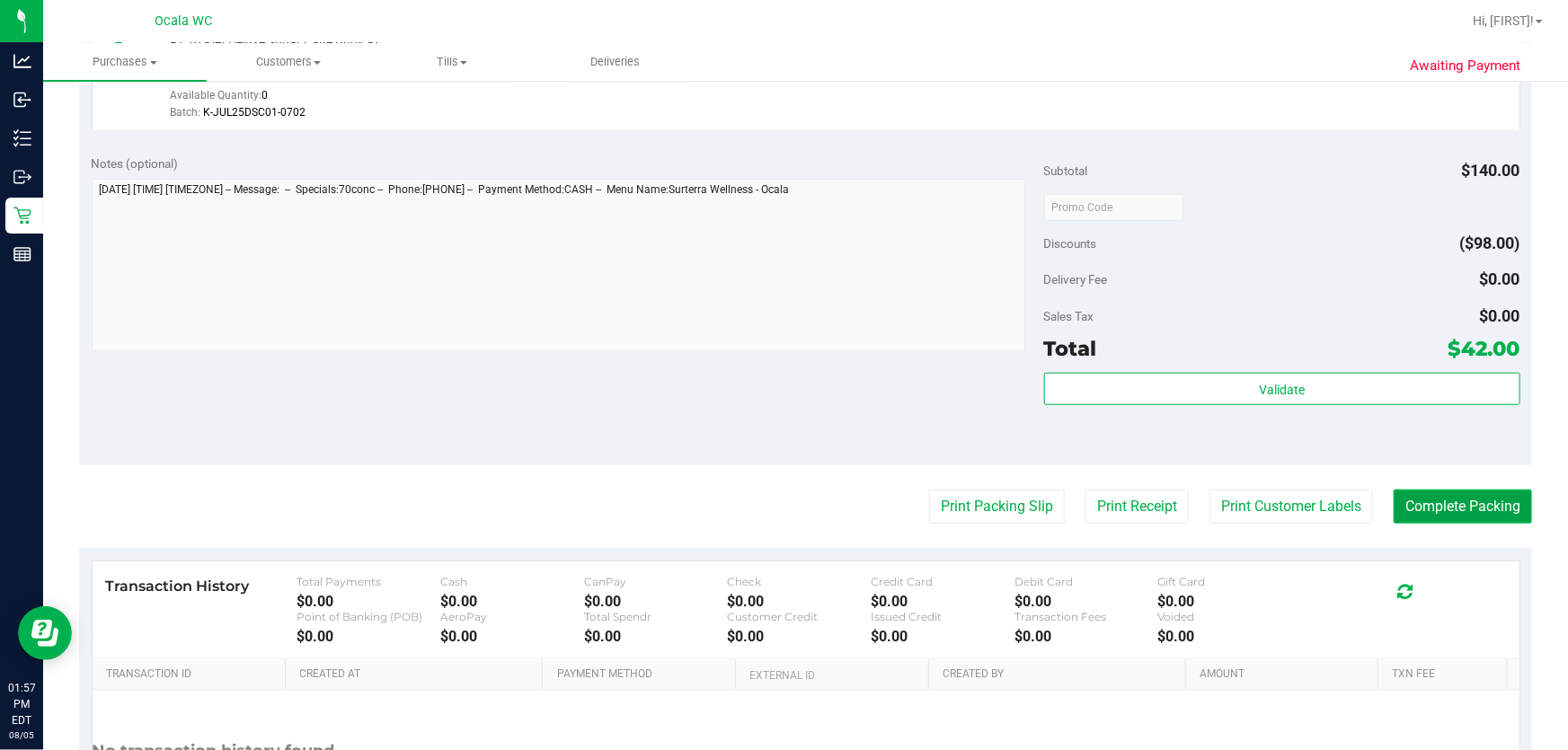 click on "Complete Packing" at bounding box center [1463, 507] 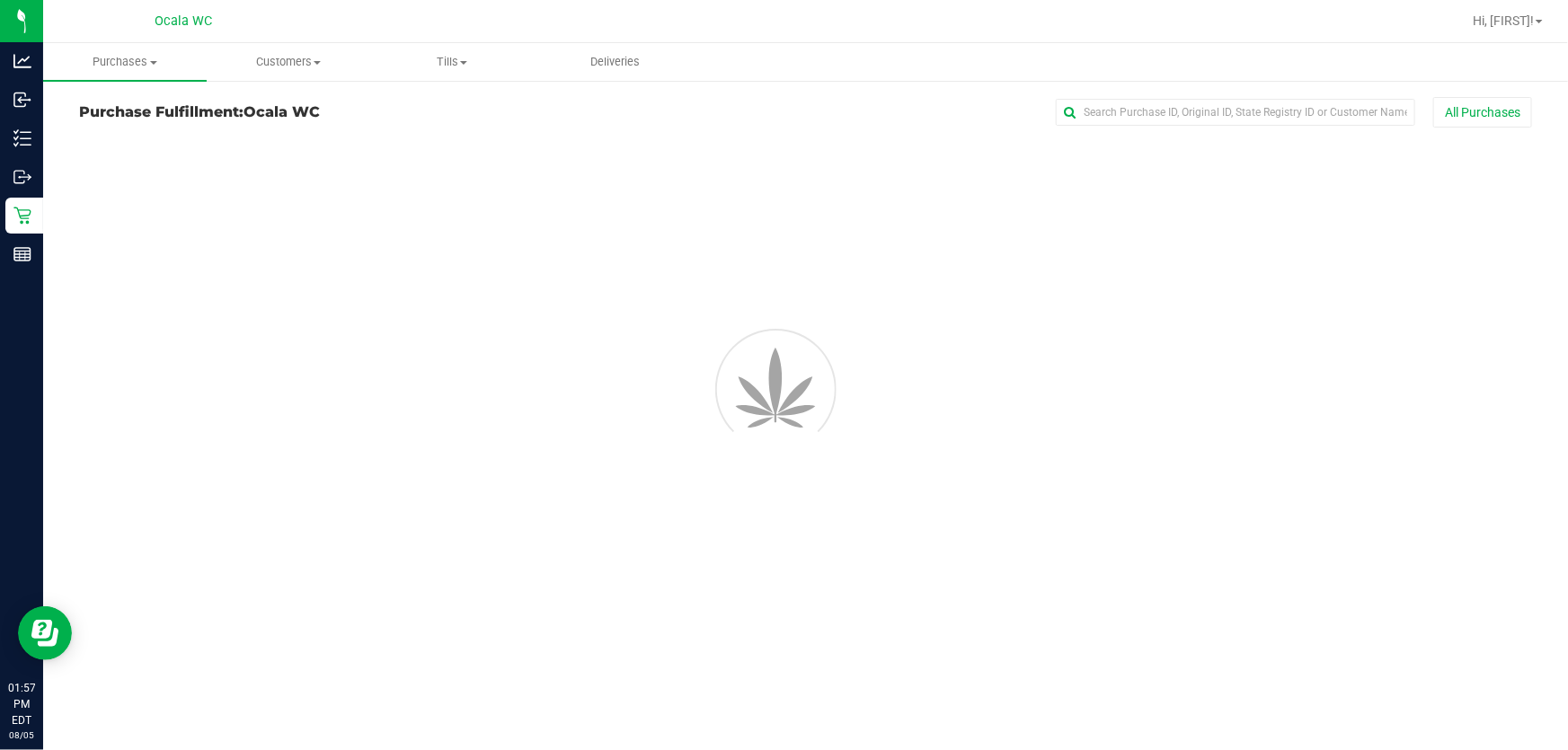 scroll, scrollTop: 0, scrollLeft: 0, axis: both 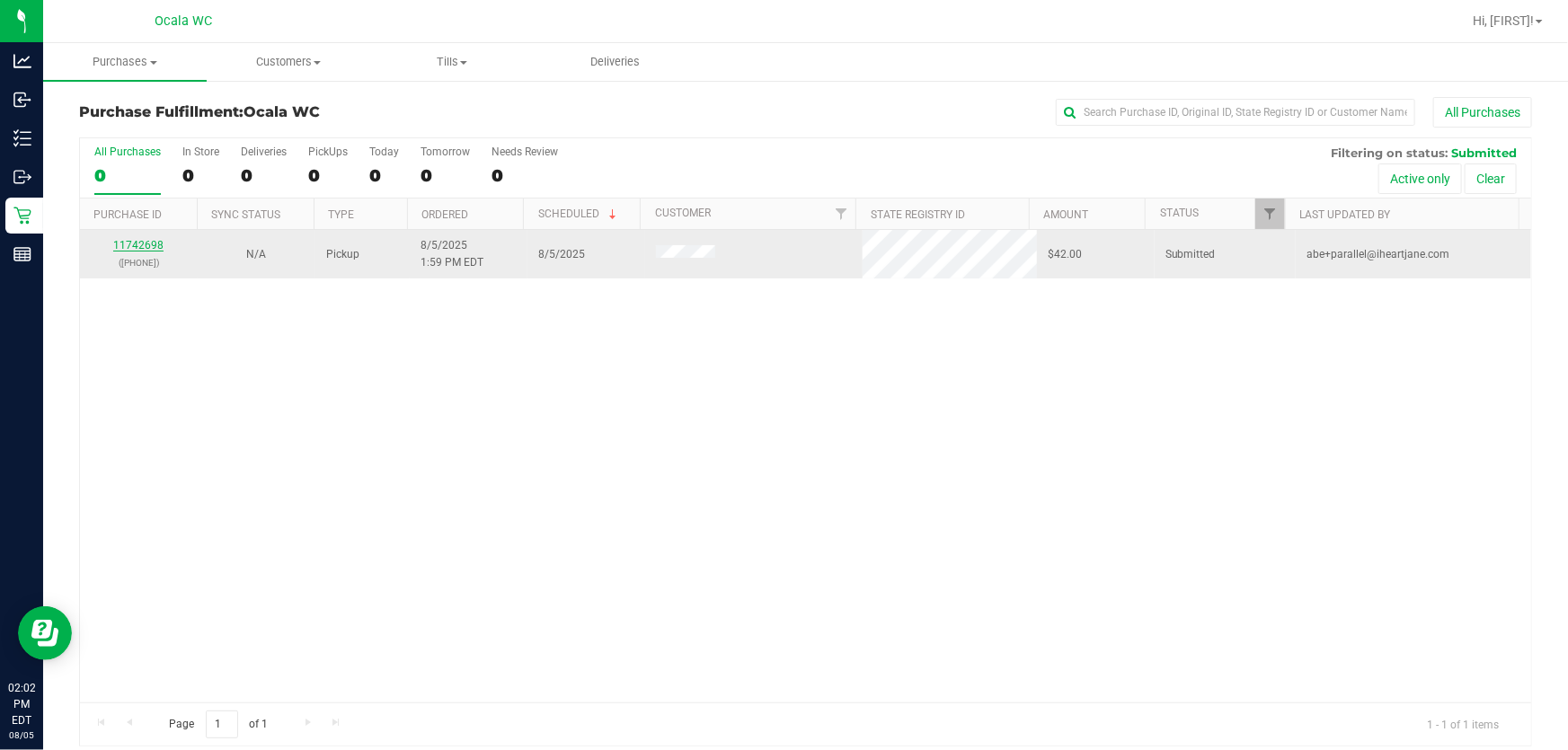 click on "11742698" at bounding box center (138, 245) 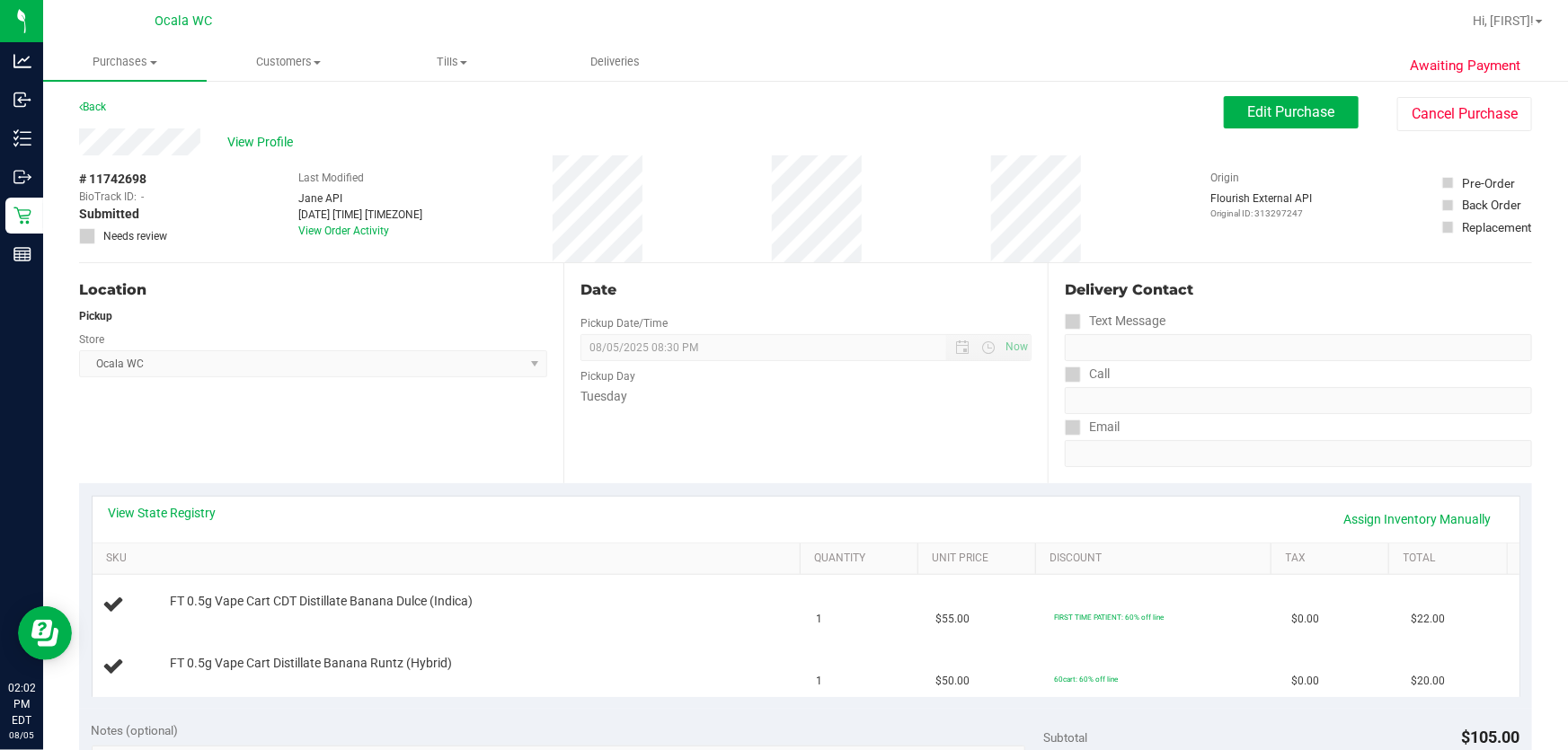scroll, scrollTop: 0, scrollLeft: 0, axis: both 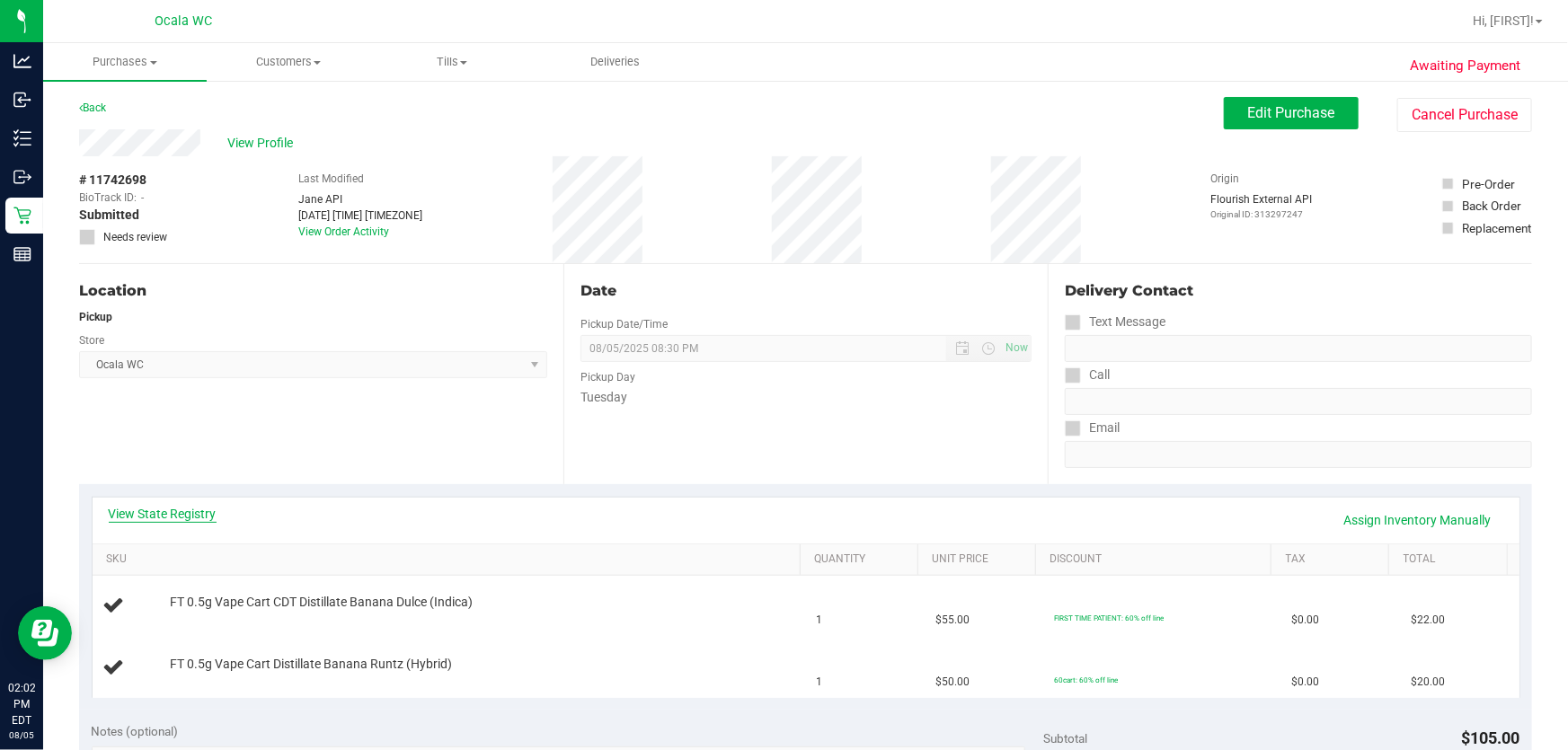 click on "View State Registry" at bounding box center (163, 514) 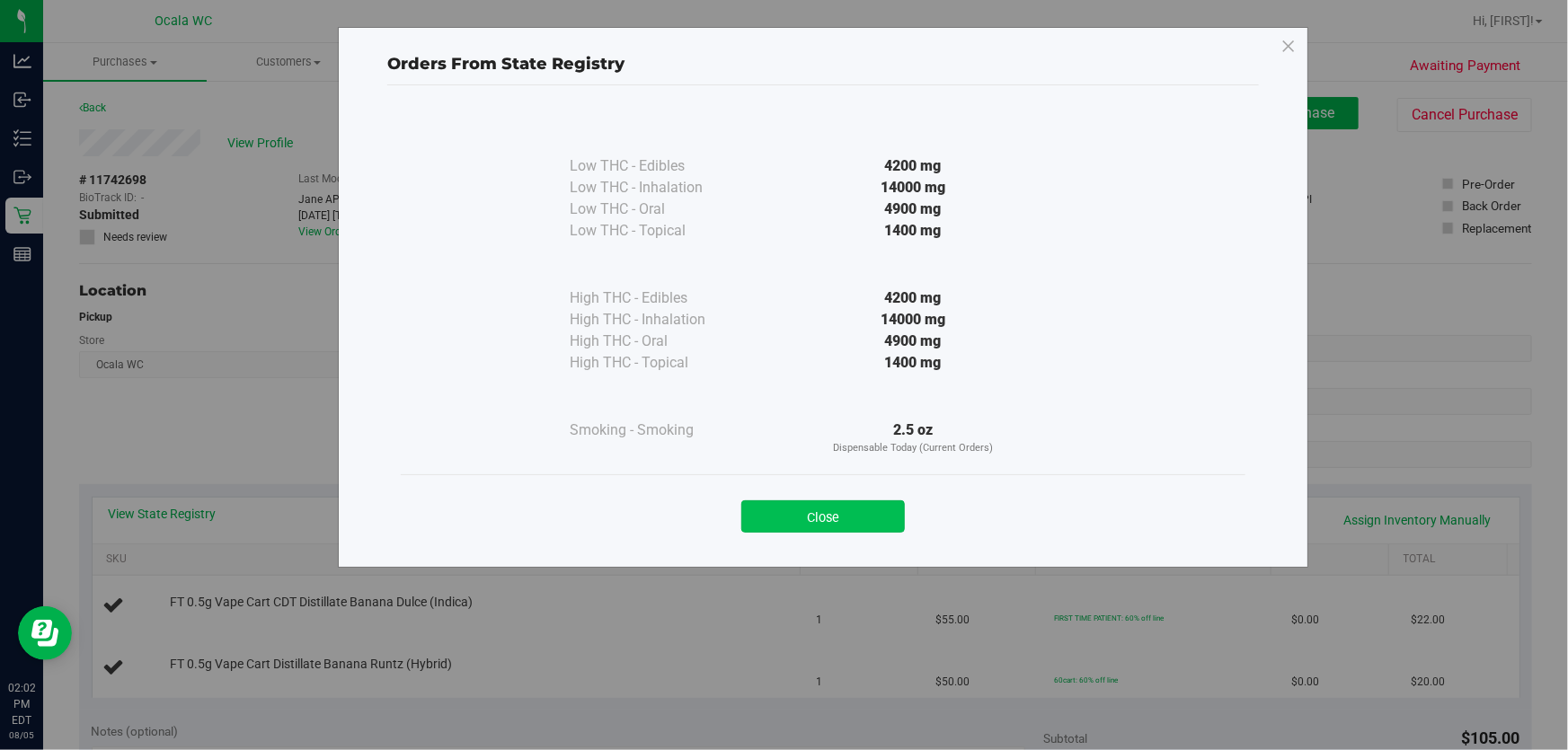 click on "Close" at bounding box center [823, 516] 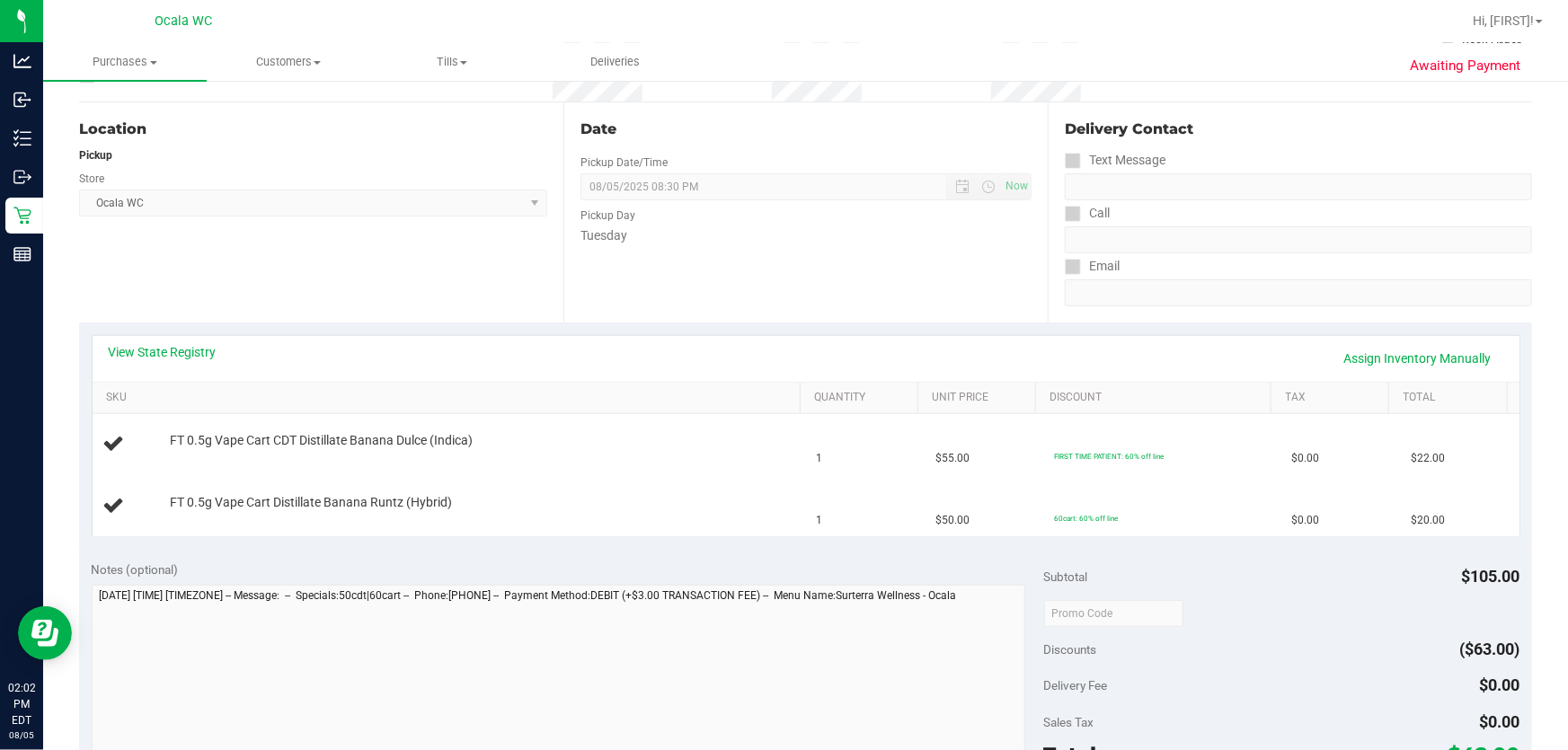 scroll, scrollTop: 163, scrollLeft: 0, axis: vertical 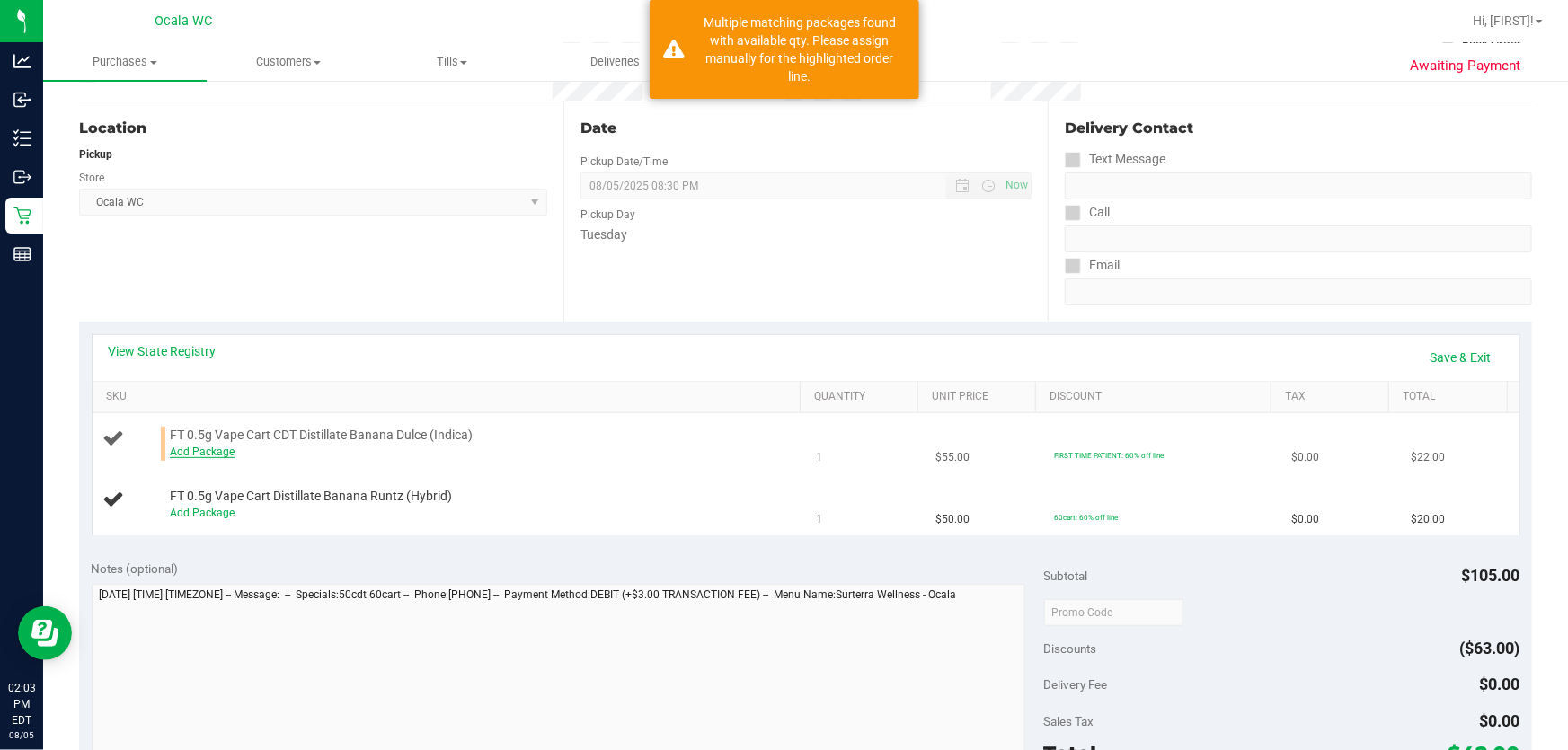 click on "Add Package" at bounding box center [481, 452] 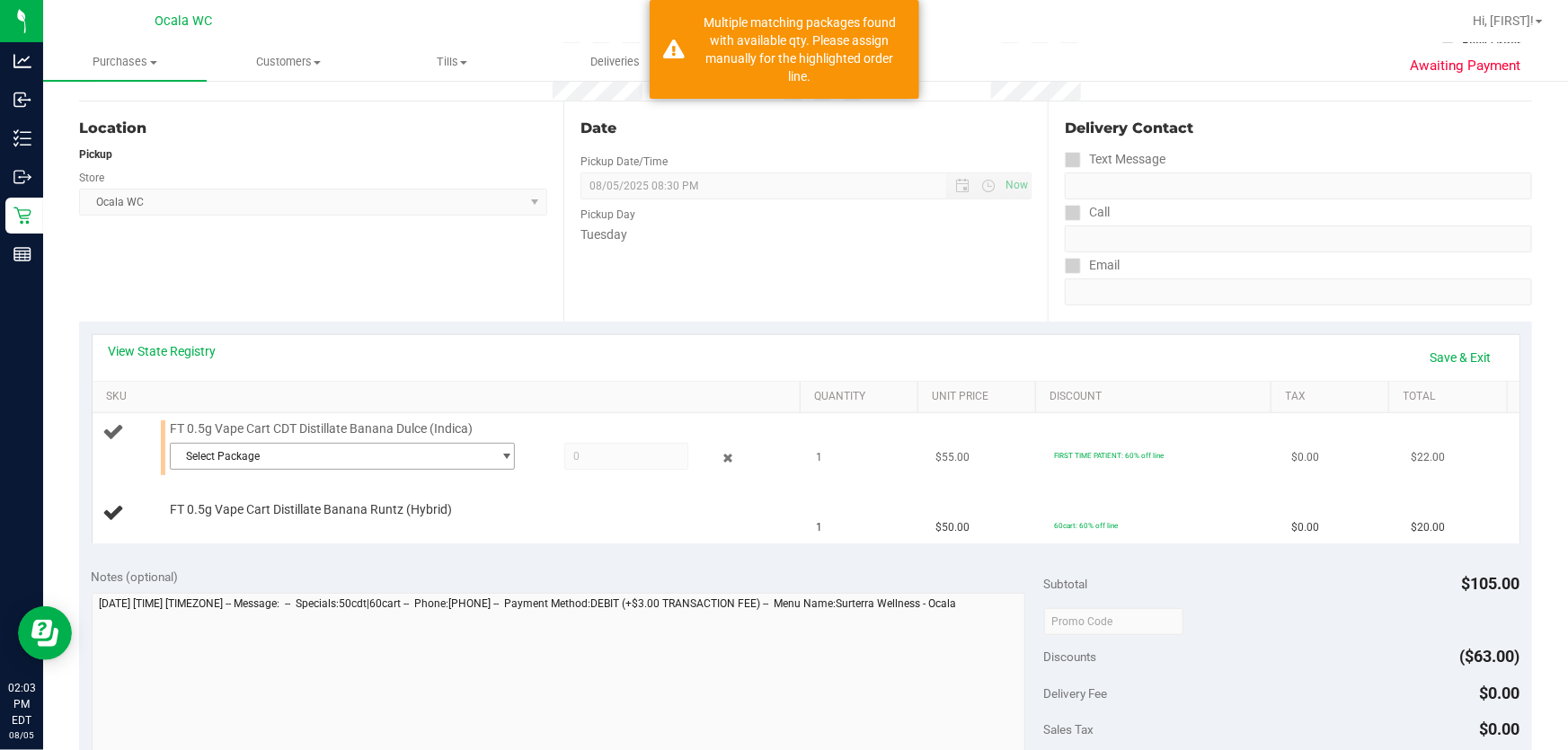 click on "Select Package" at bounding box center [331, 456] 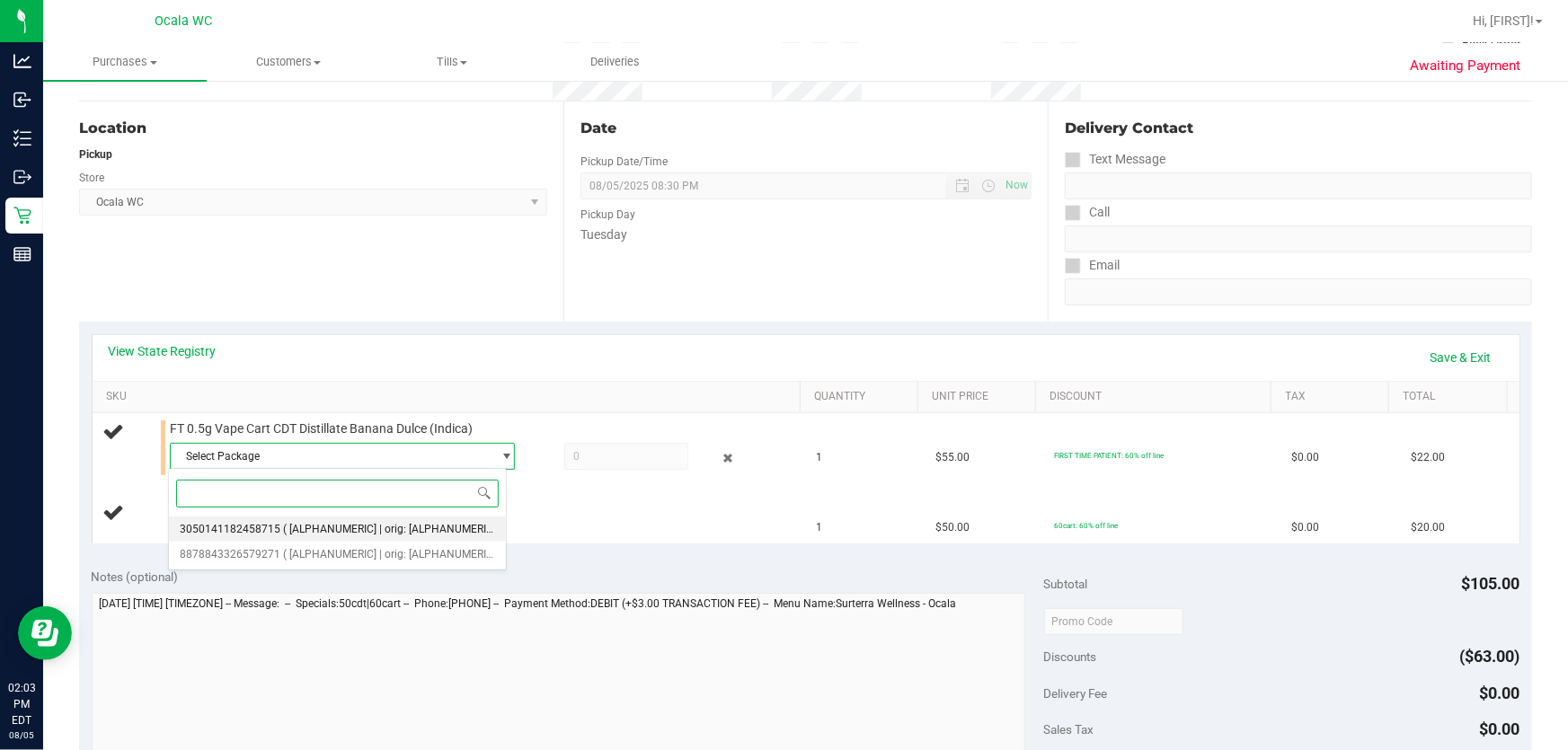 click on "3050141182458715" at bounding box center [230, 529] 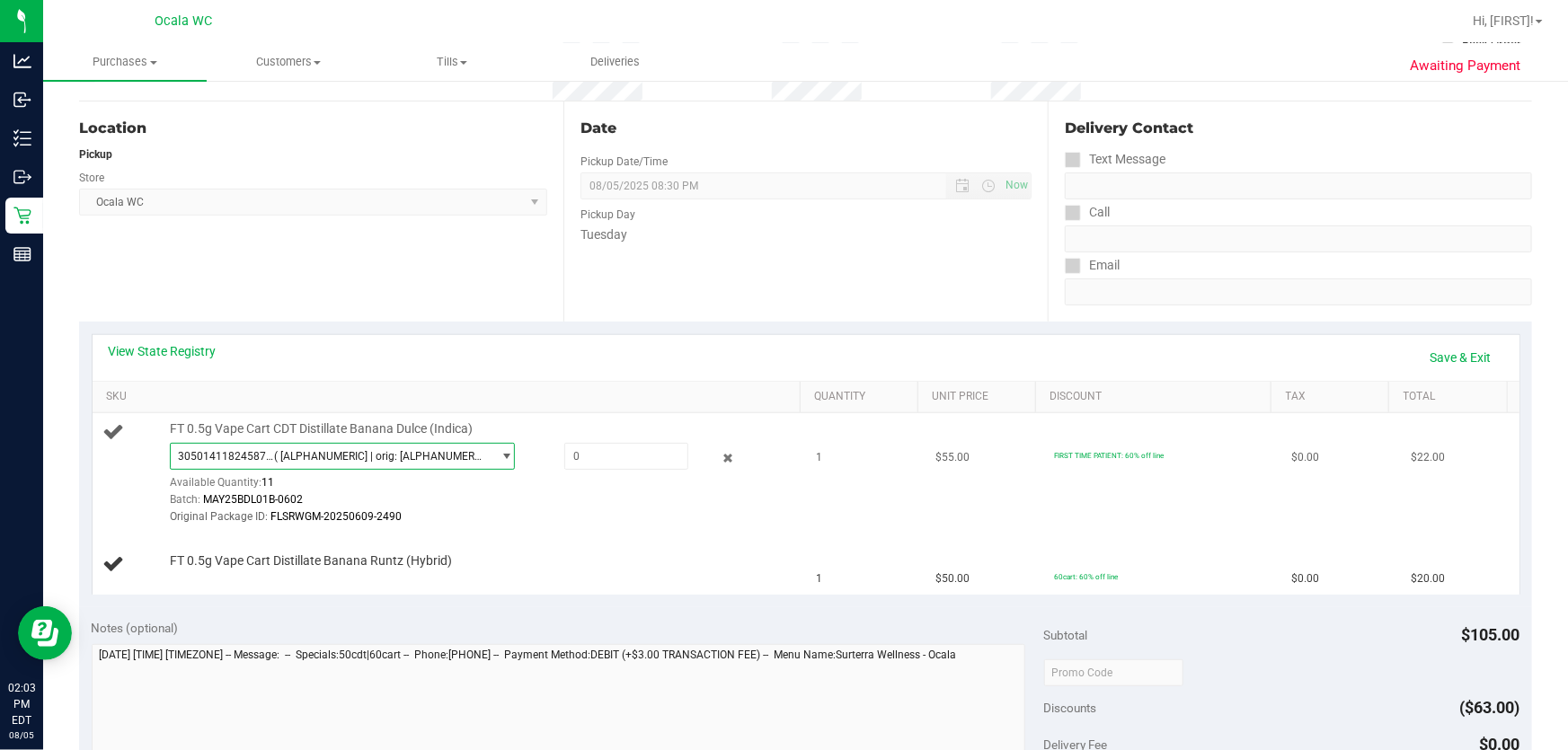 click on "(
MAY25BDL01B-0602 | orig: FLSRWGM-20250609-2490
)" at bounding box center [379, 456] 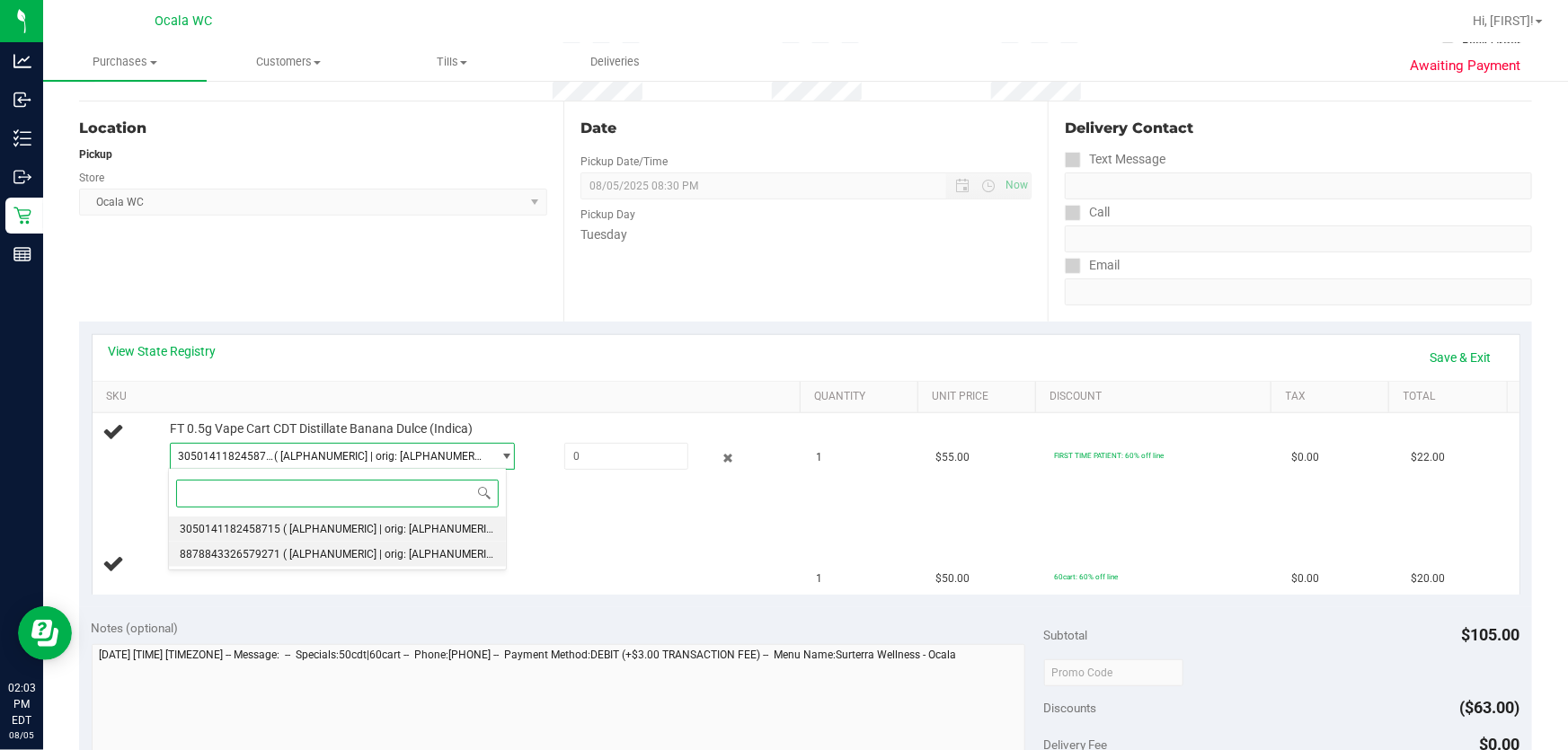 click on "8878843326579271" at bounding box center [230, 554] 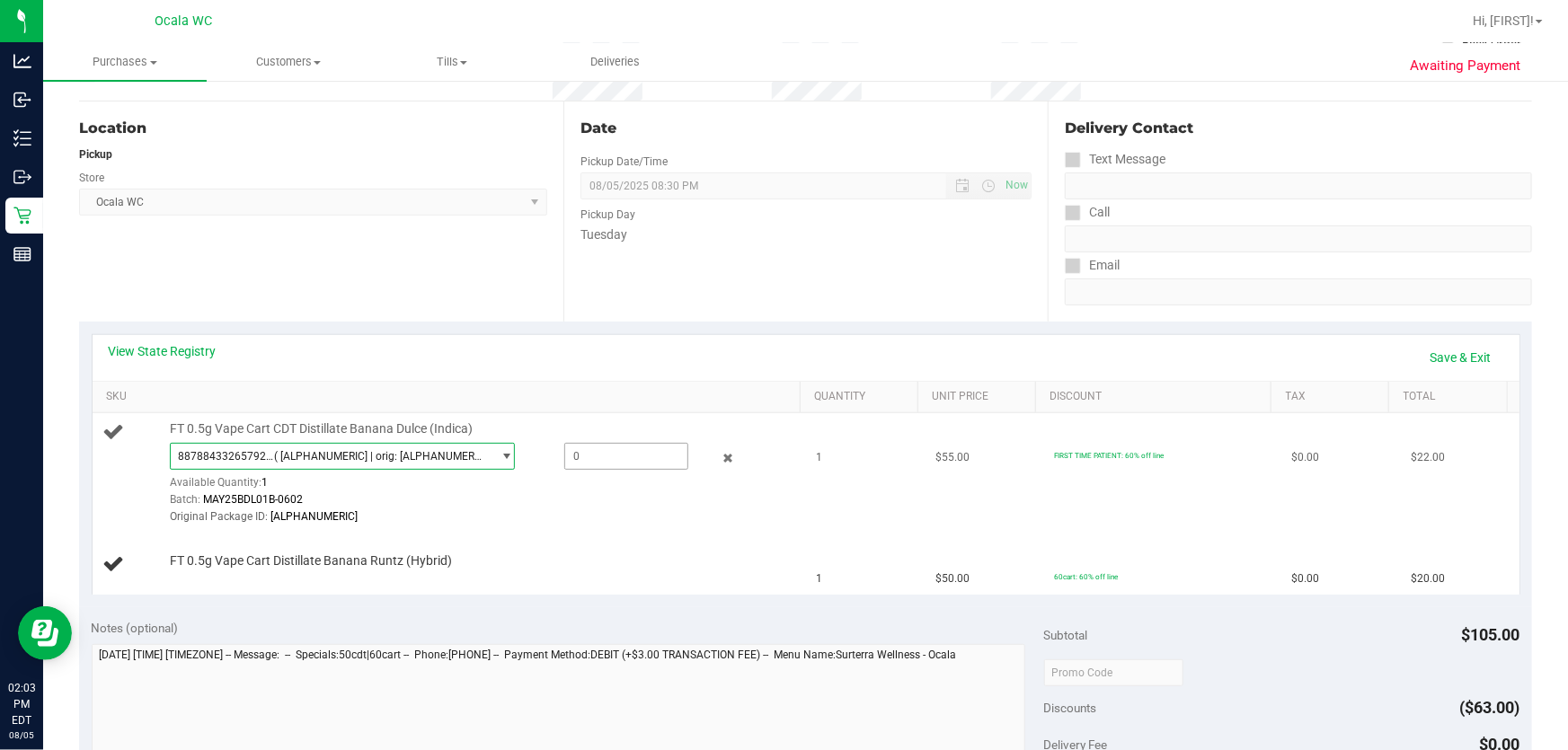 click at bounding box center (626, 456) 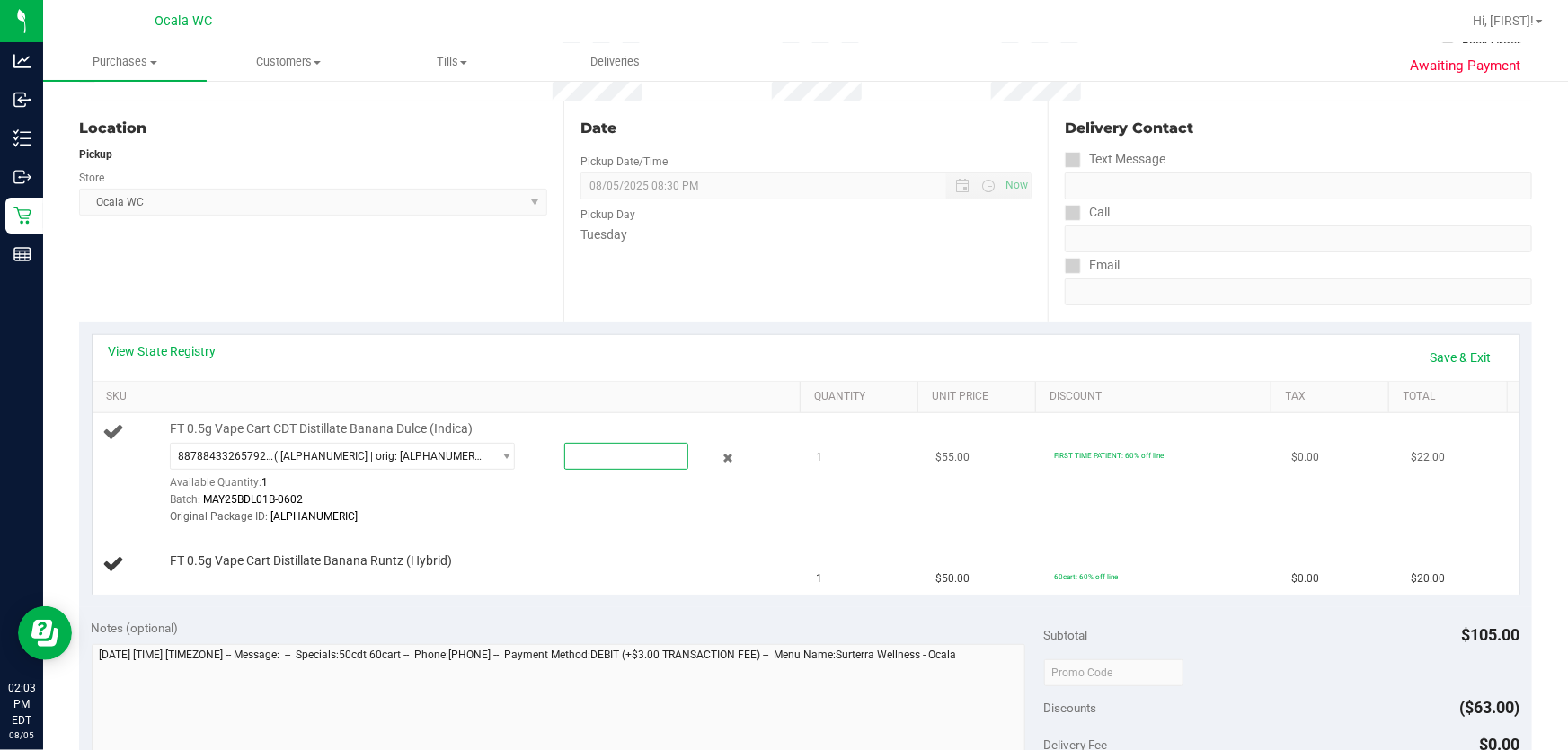 type on "1" 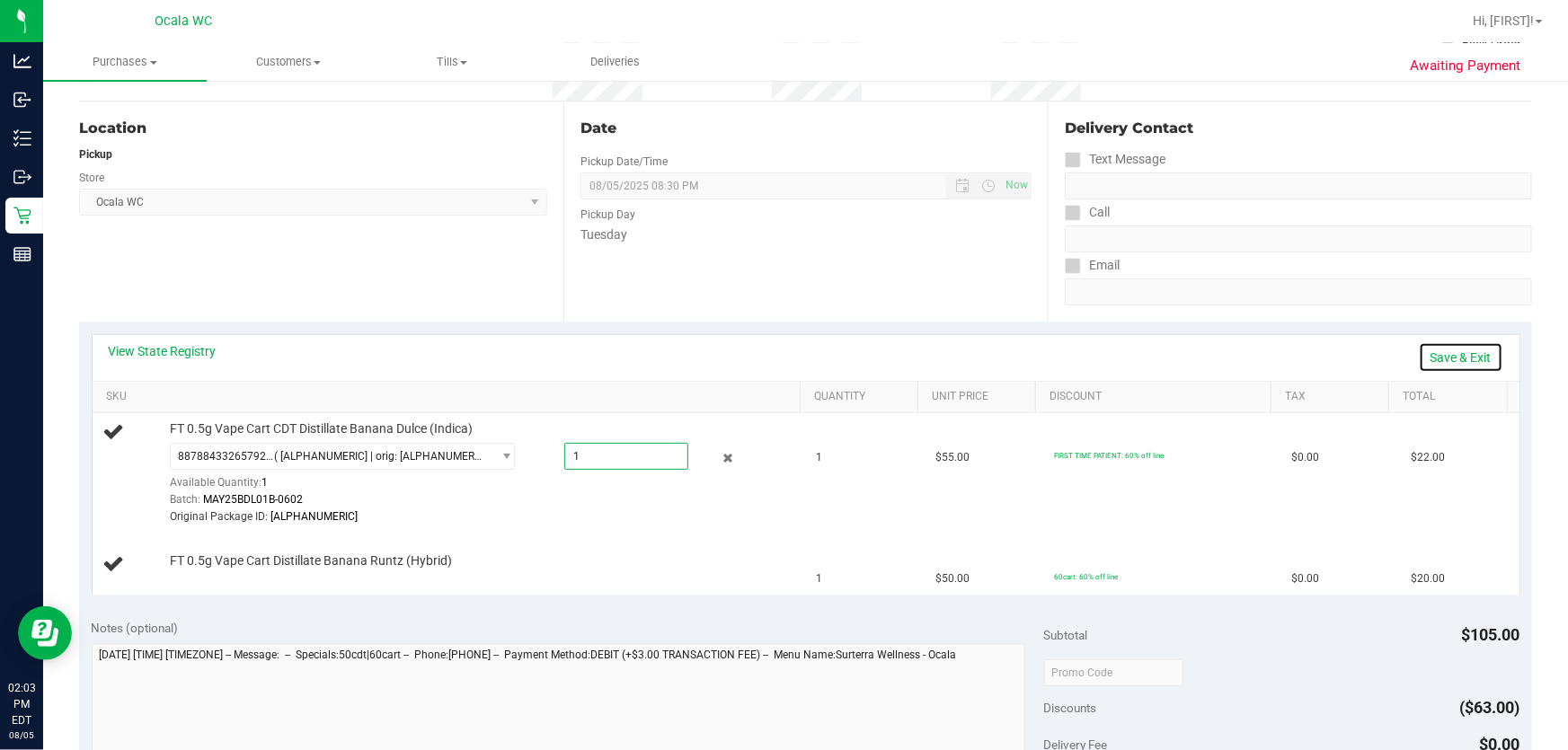 type on "1.0000" 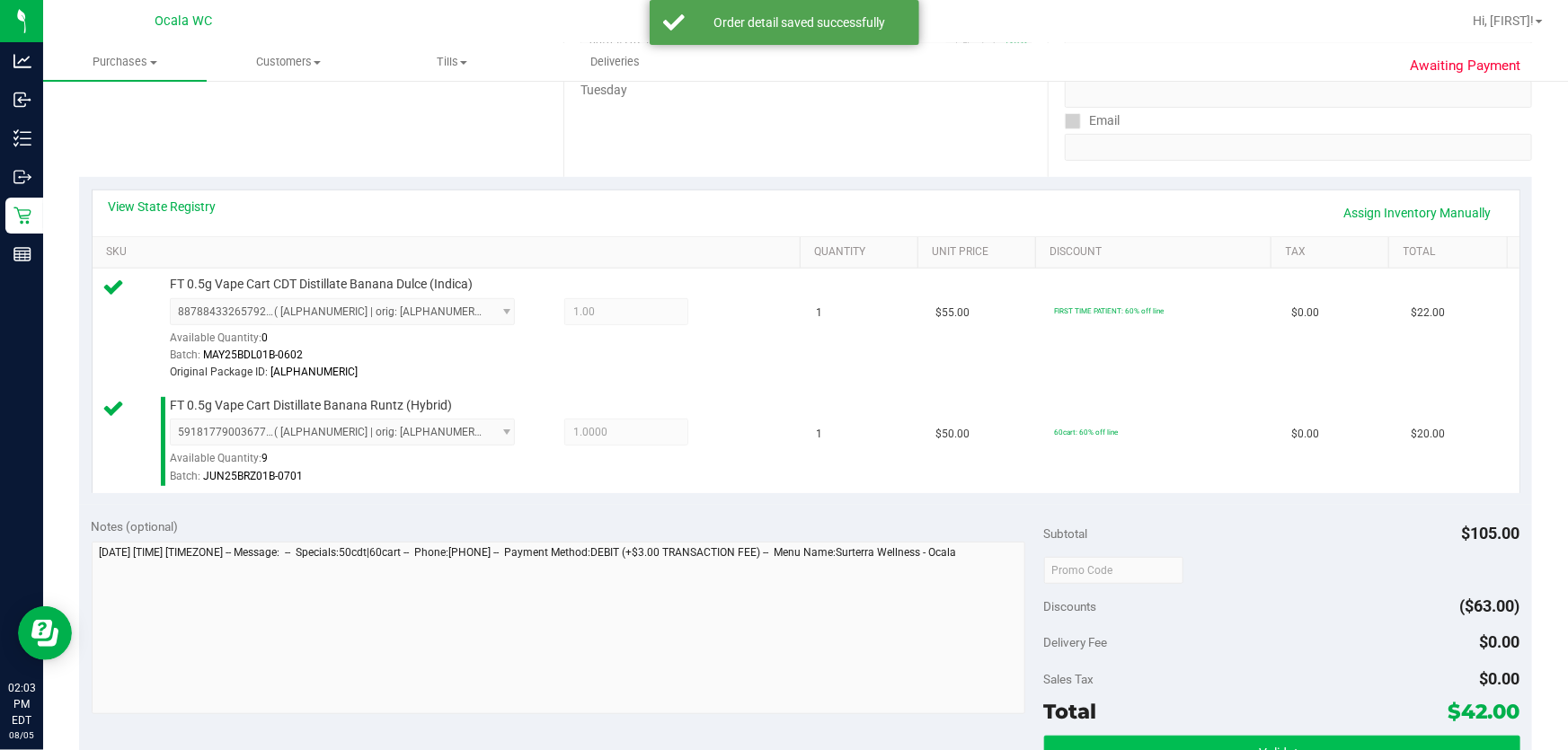 scroll, scrollTop: 571, scrollLeft: 0, axis: vertical 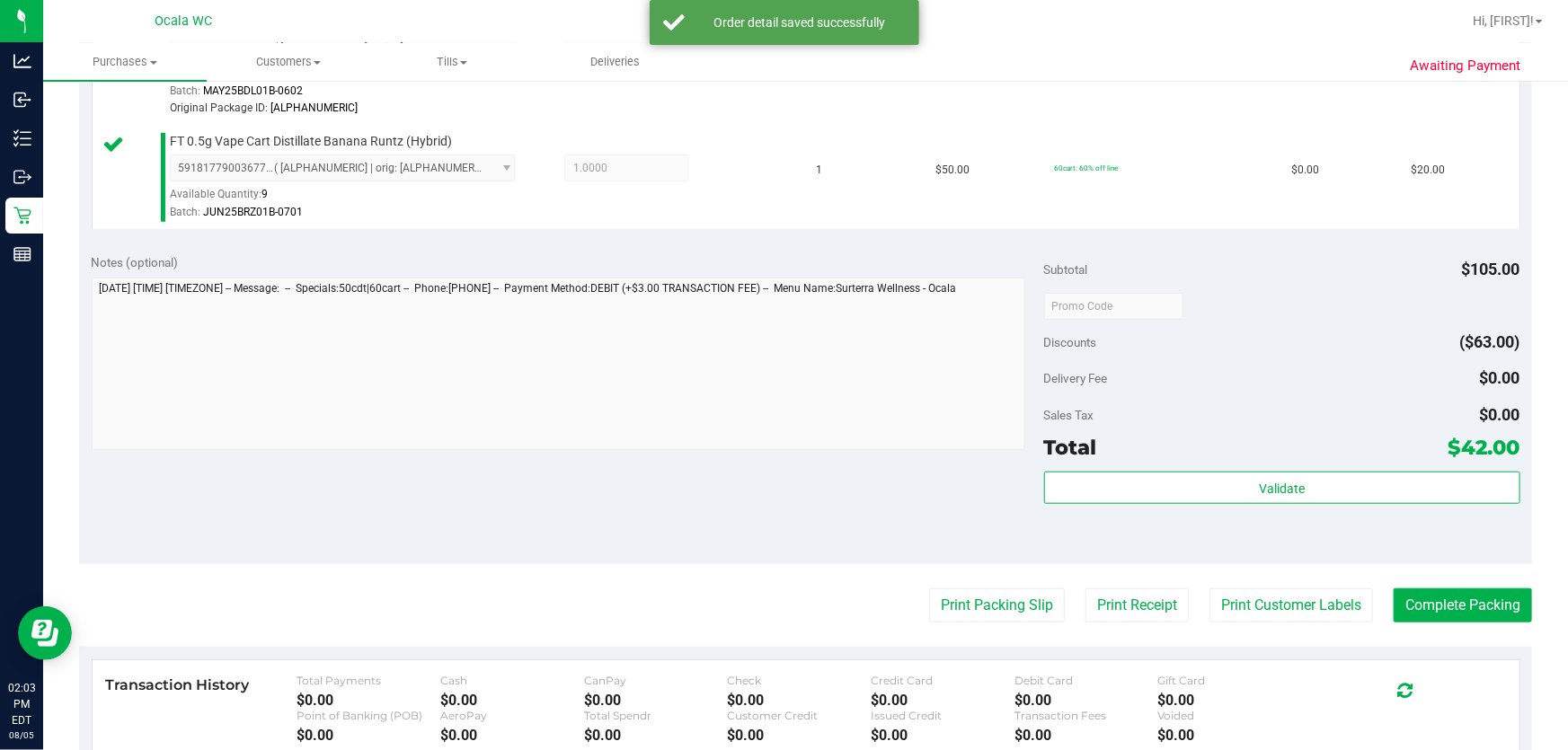 click on "Validate" at bounding box center (1282, 512) 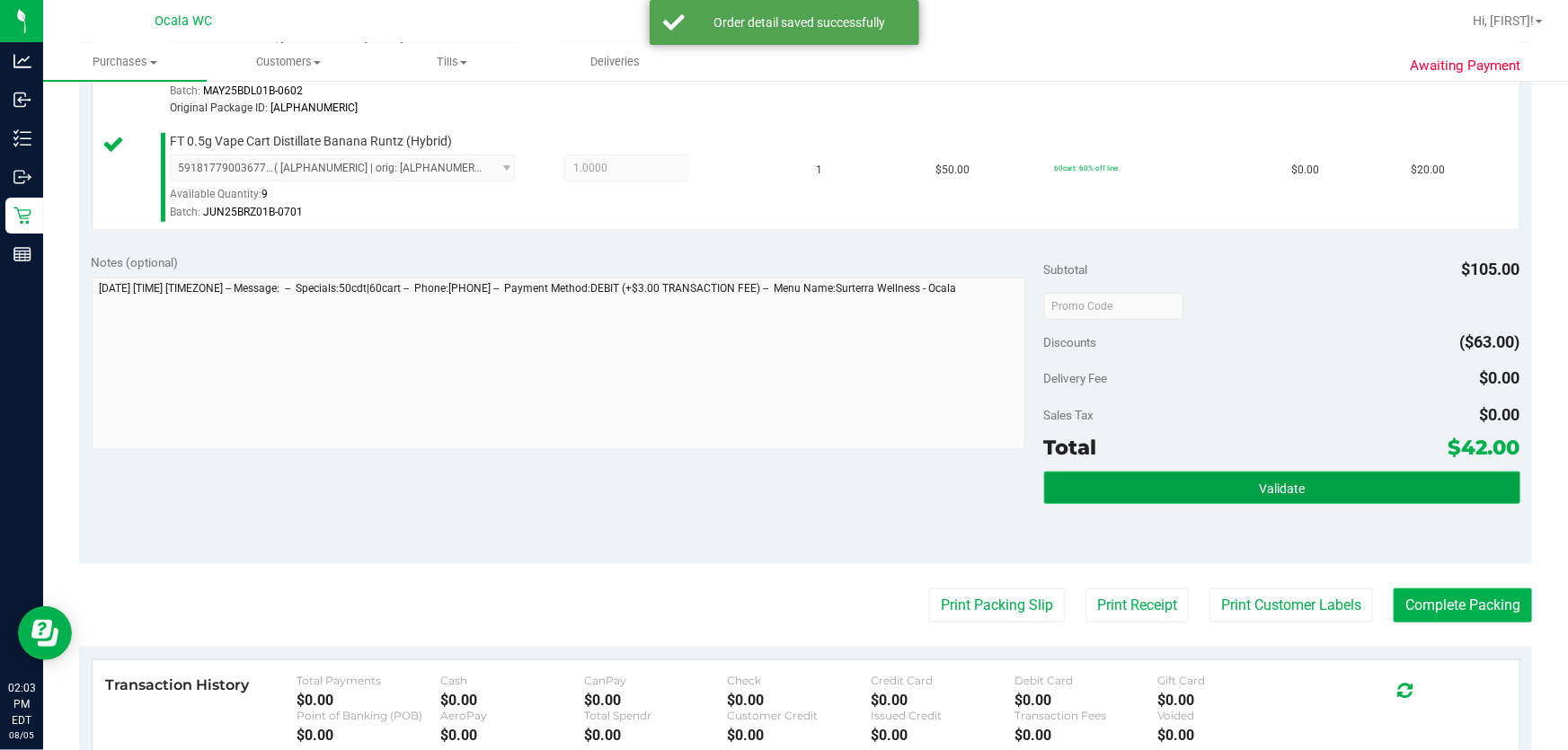 click on "Validate" at bounding box center (1282, 488) 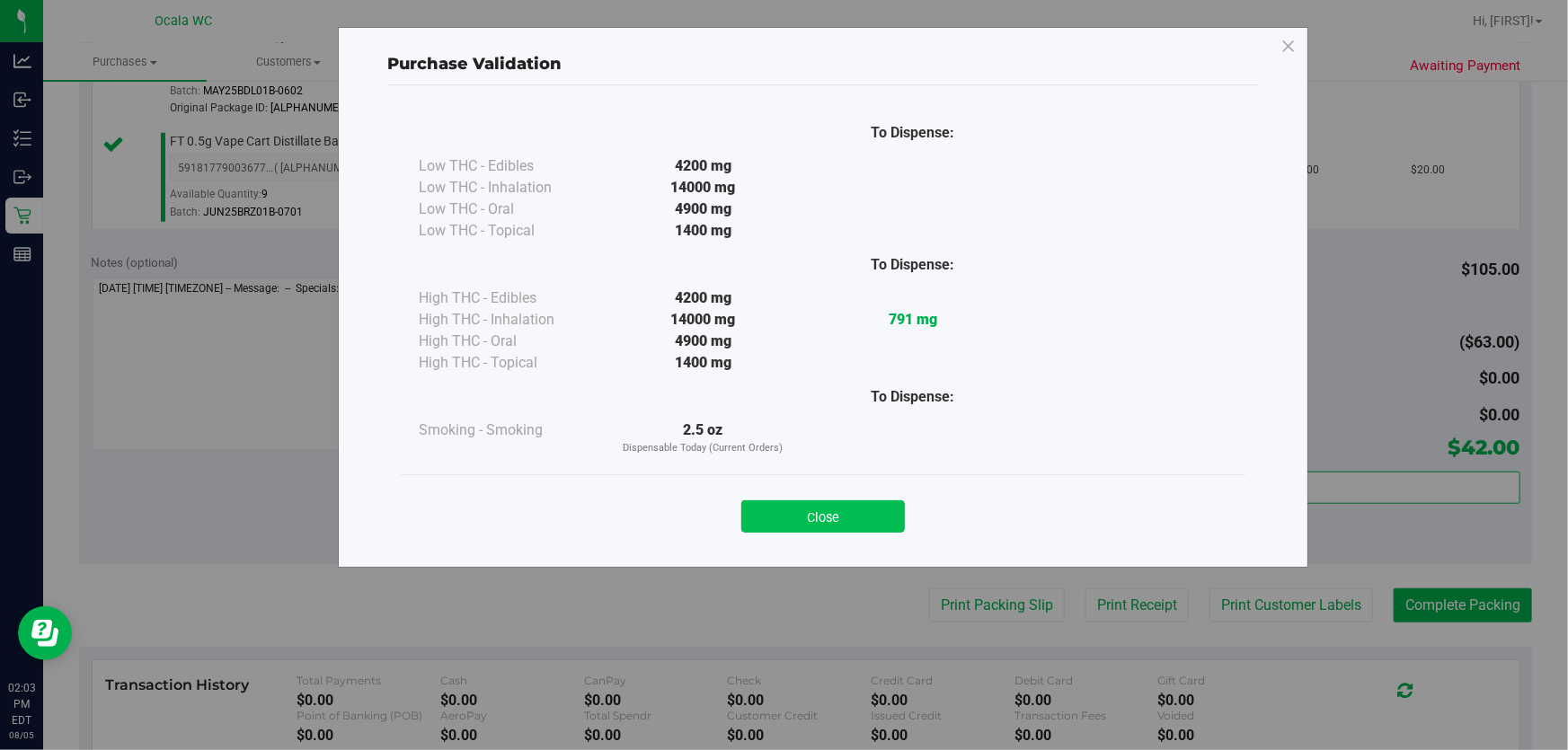 click on "Close" at bounding box center (823, 516) 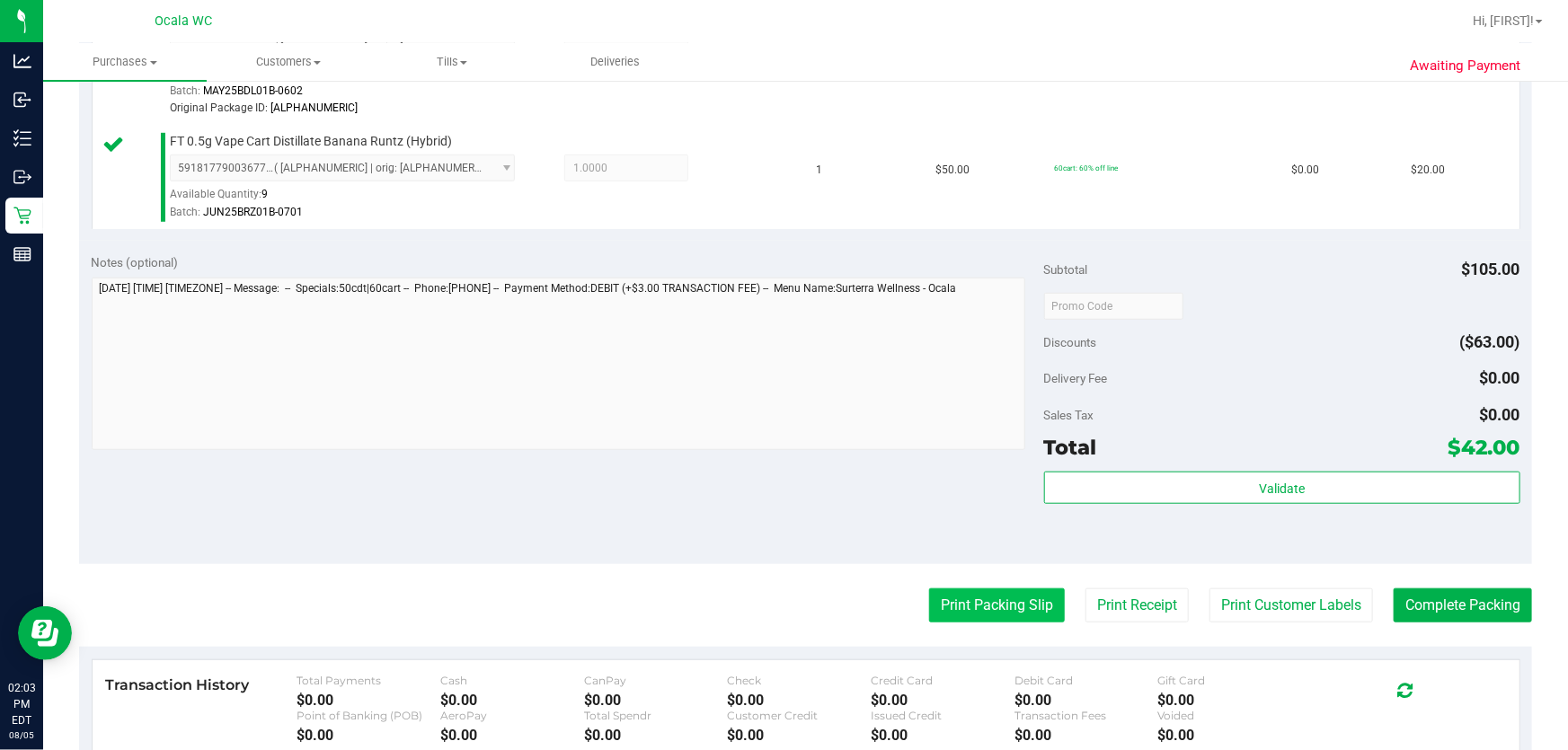 click on "Print Packing Slip" at bounding box center [997, 605] 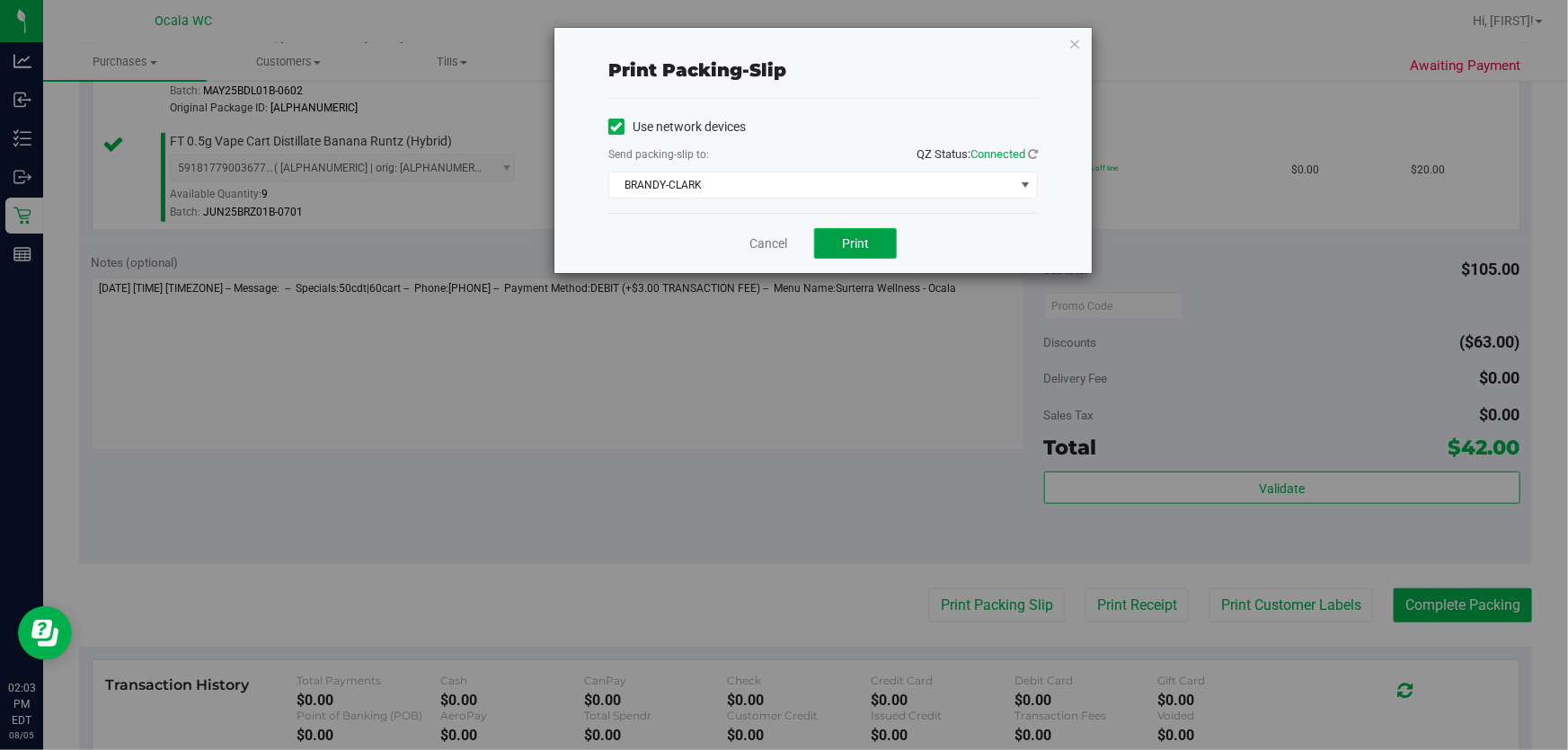 click on "Print" at bounding box center (855, 243) 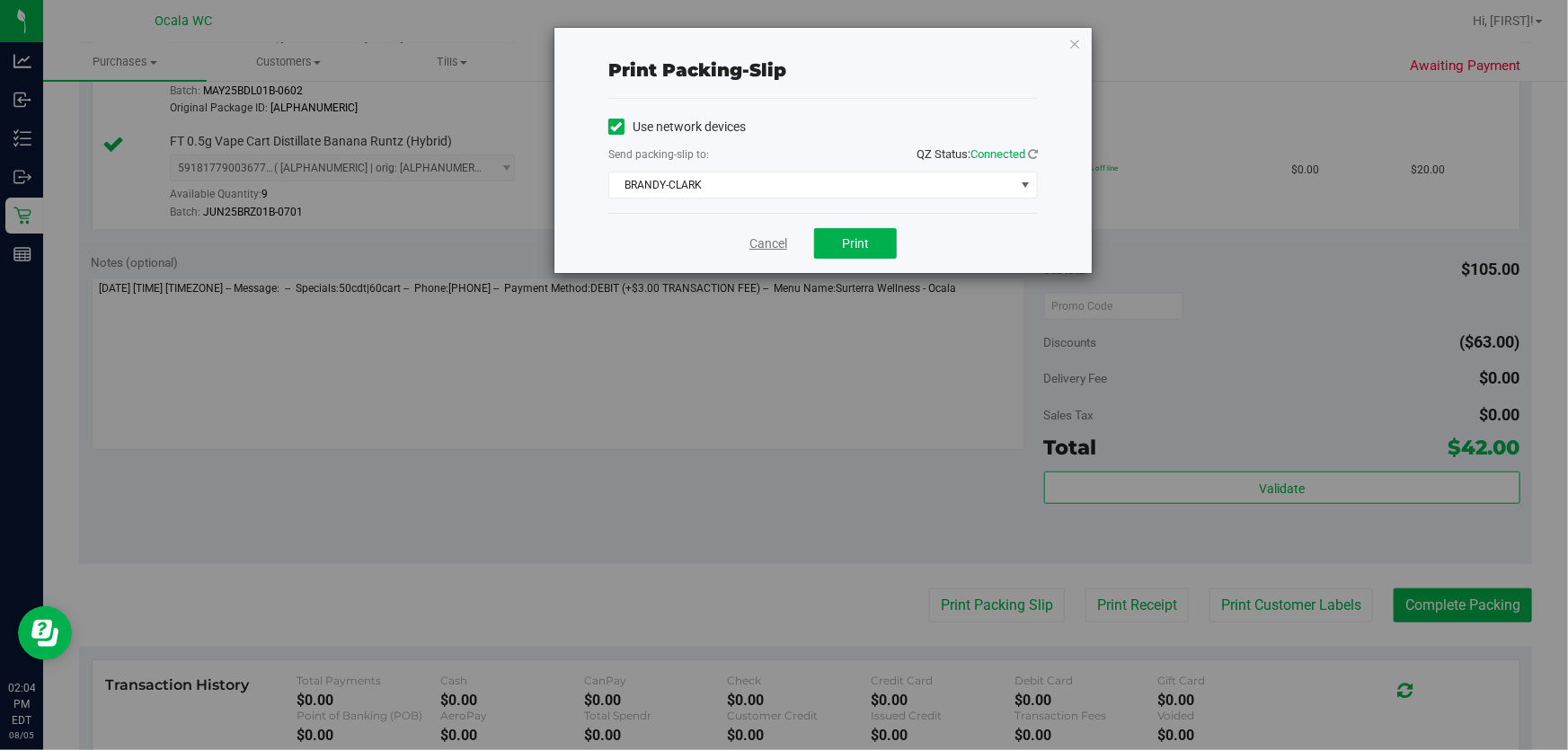 click on "Cancel" at bounding box center (768, 243) 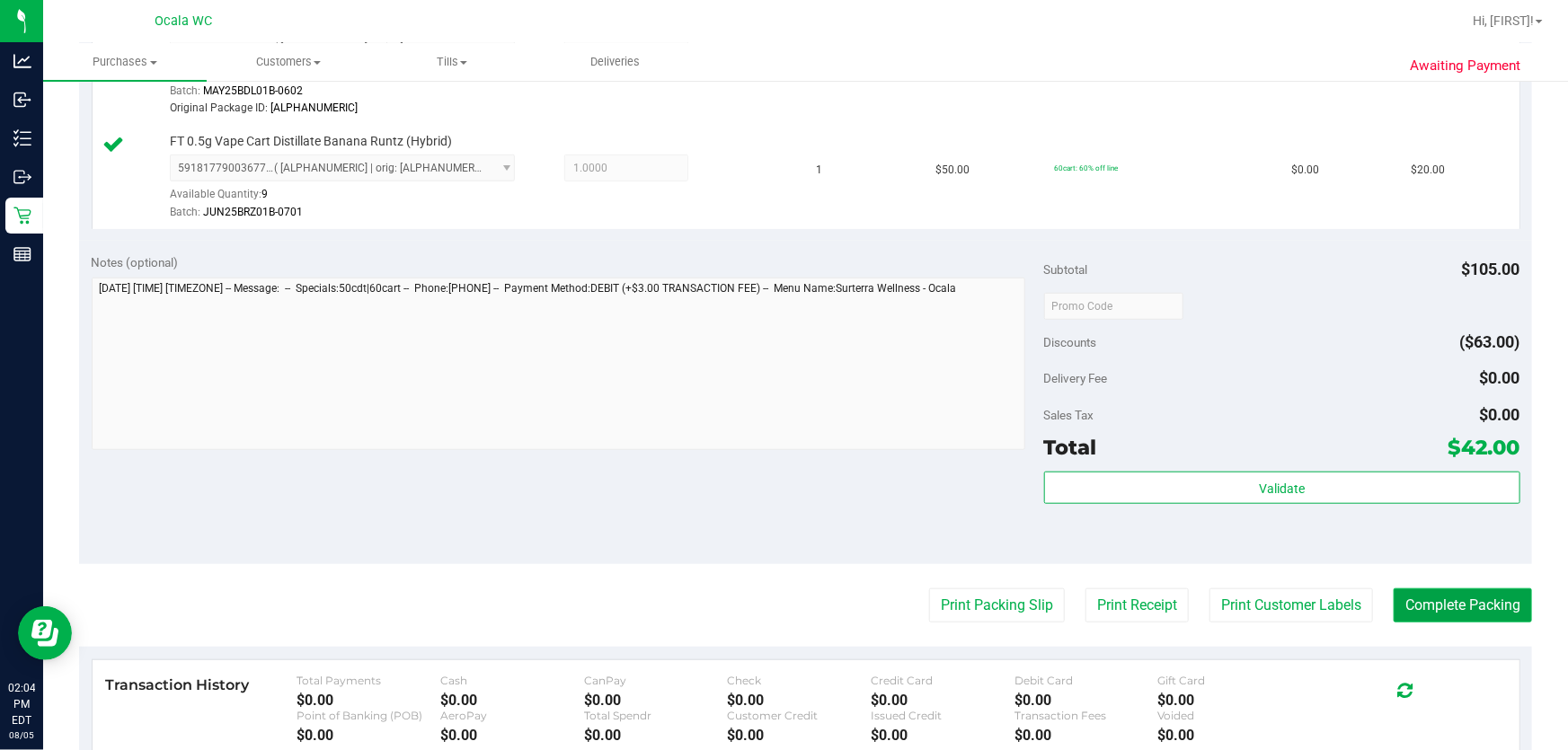 click on "Complete Packing" at bounding box center (1463, 605) 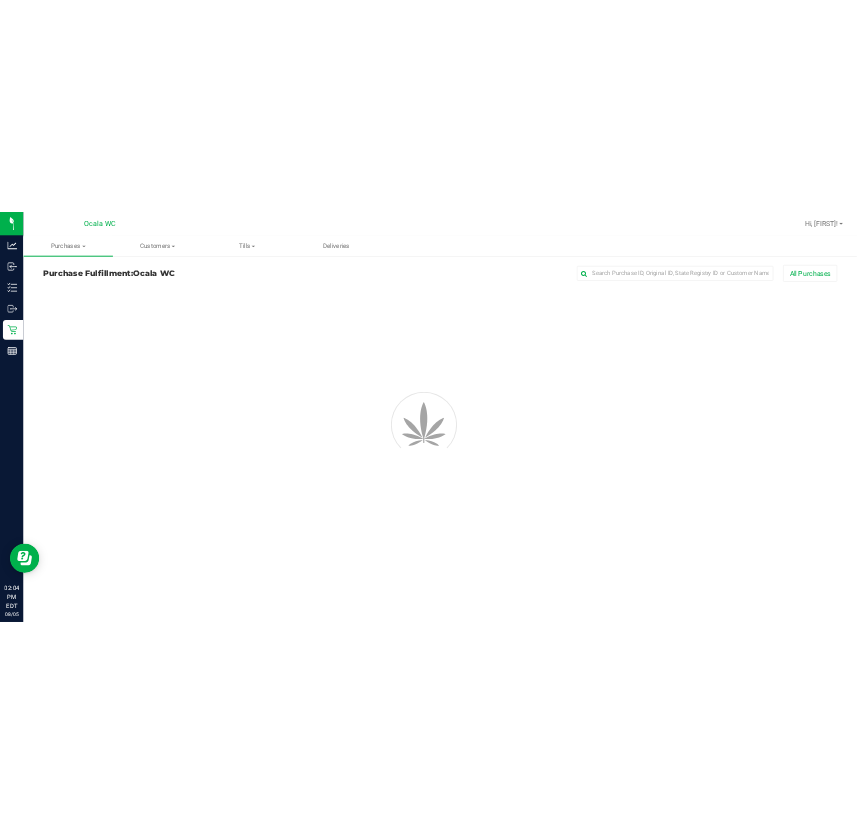 scroll, scrollTop: 0, scrollLeft: 0, axis: both 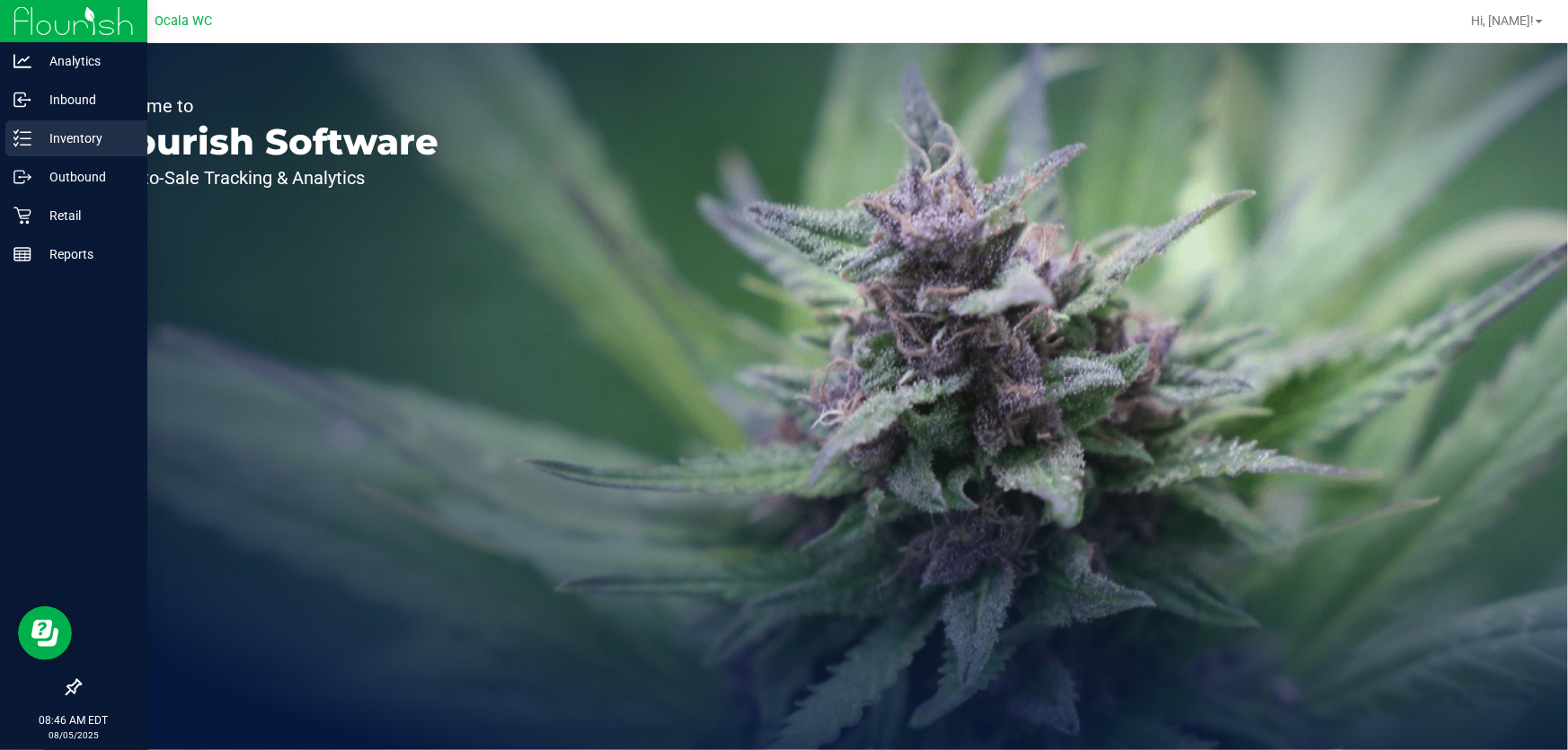 click on "Inventory" at bounding box center [85, 138] 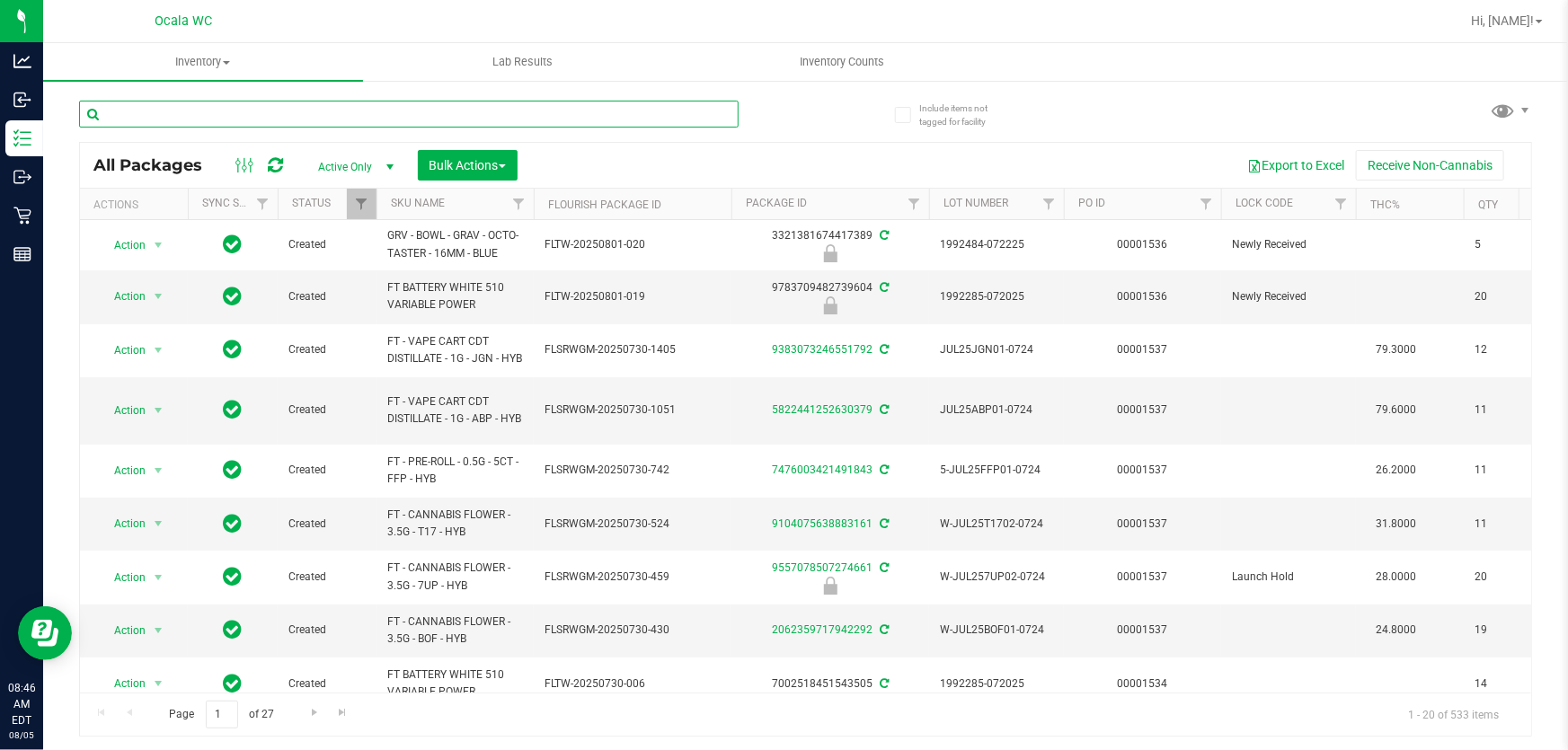 click at bounding box center (409, 114) 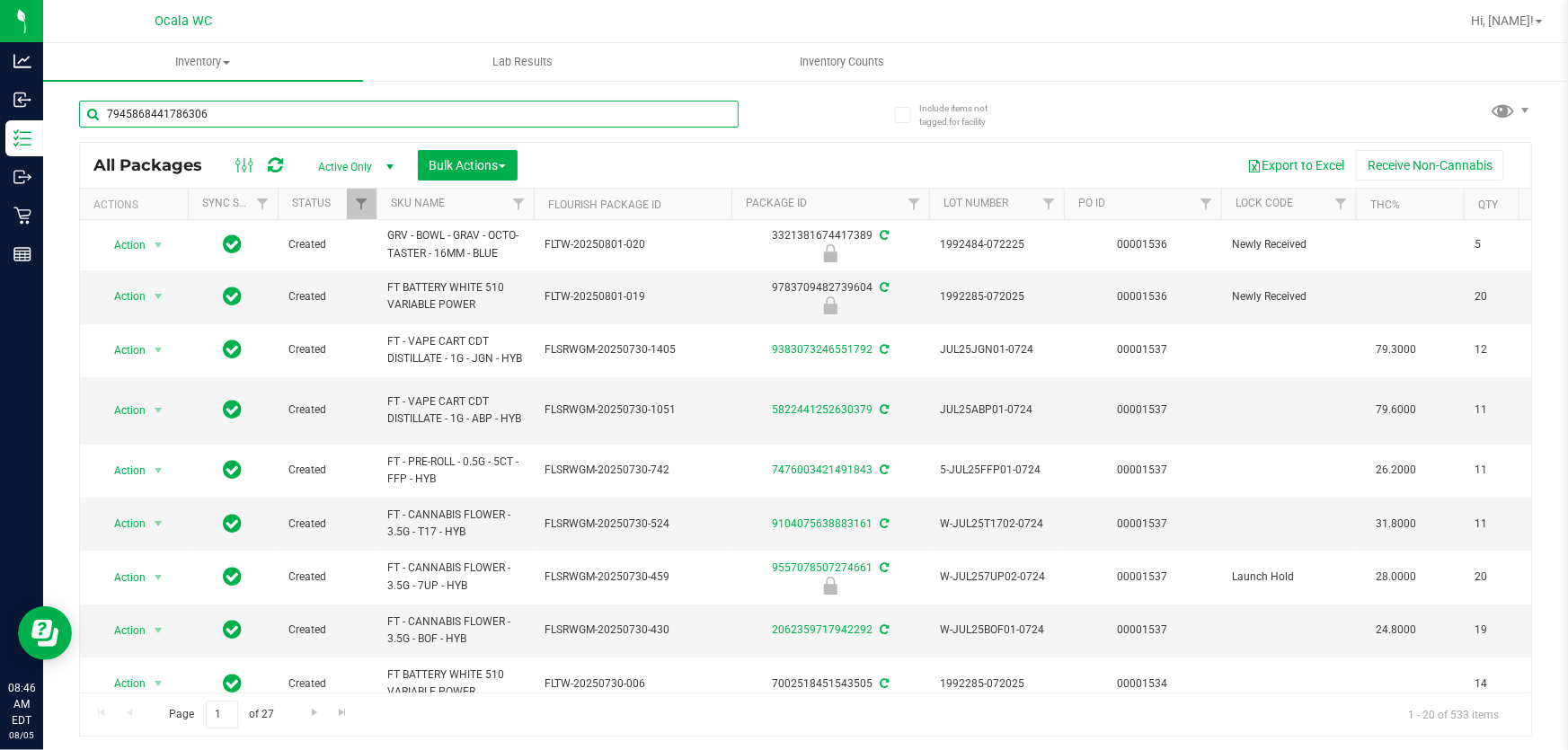 type on "7945868441786306" 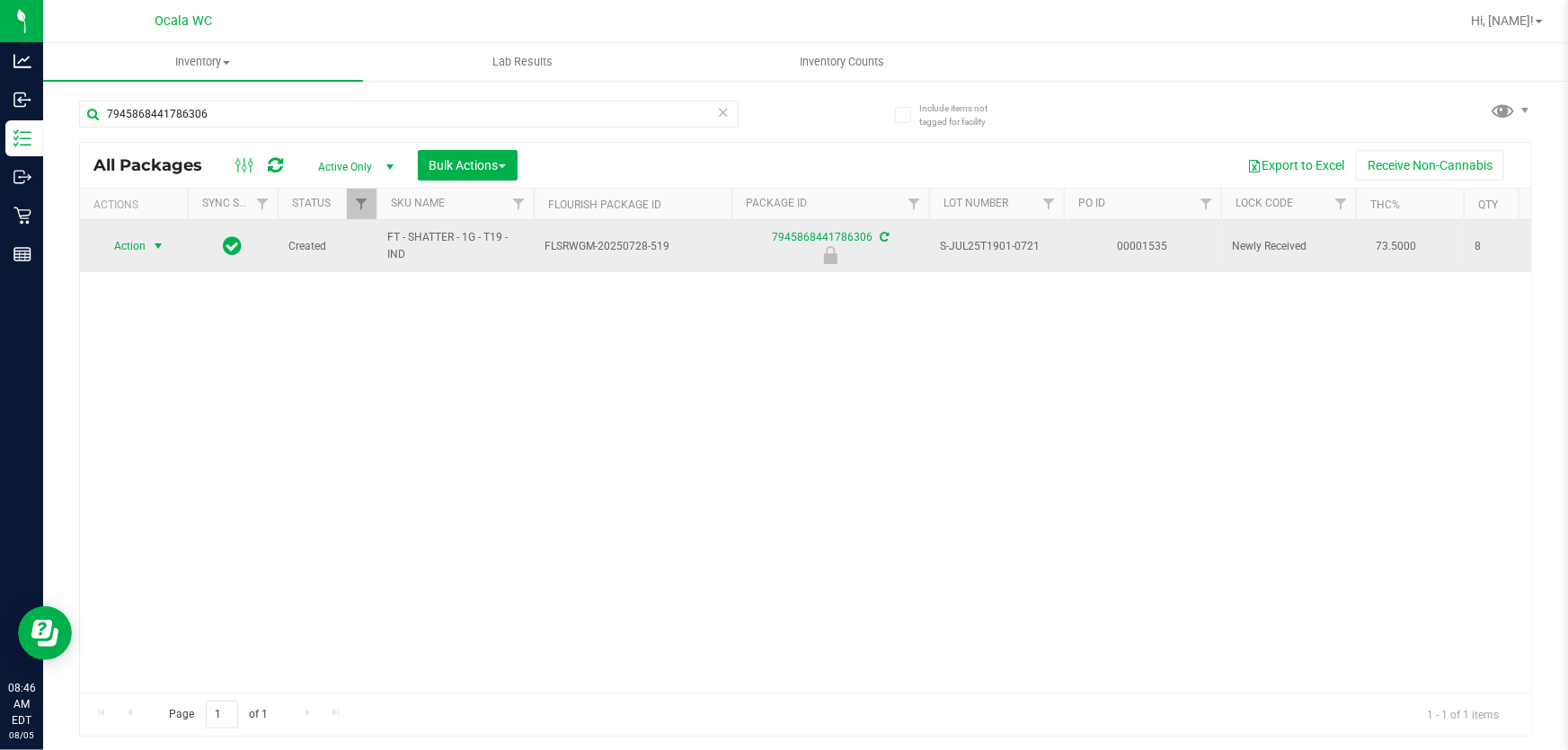 click on "Action" at bounding box center [122, 246] 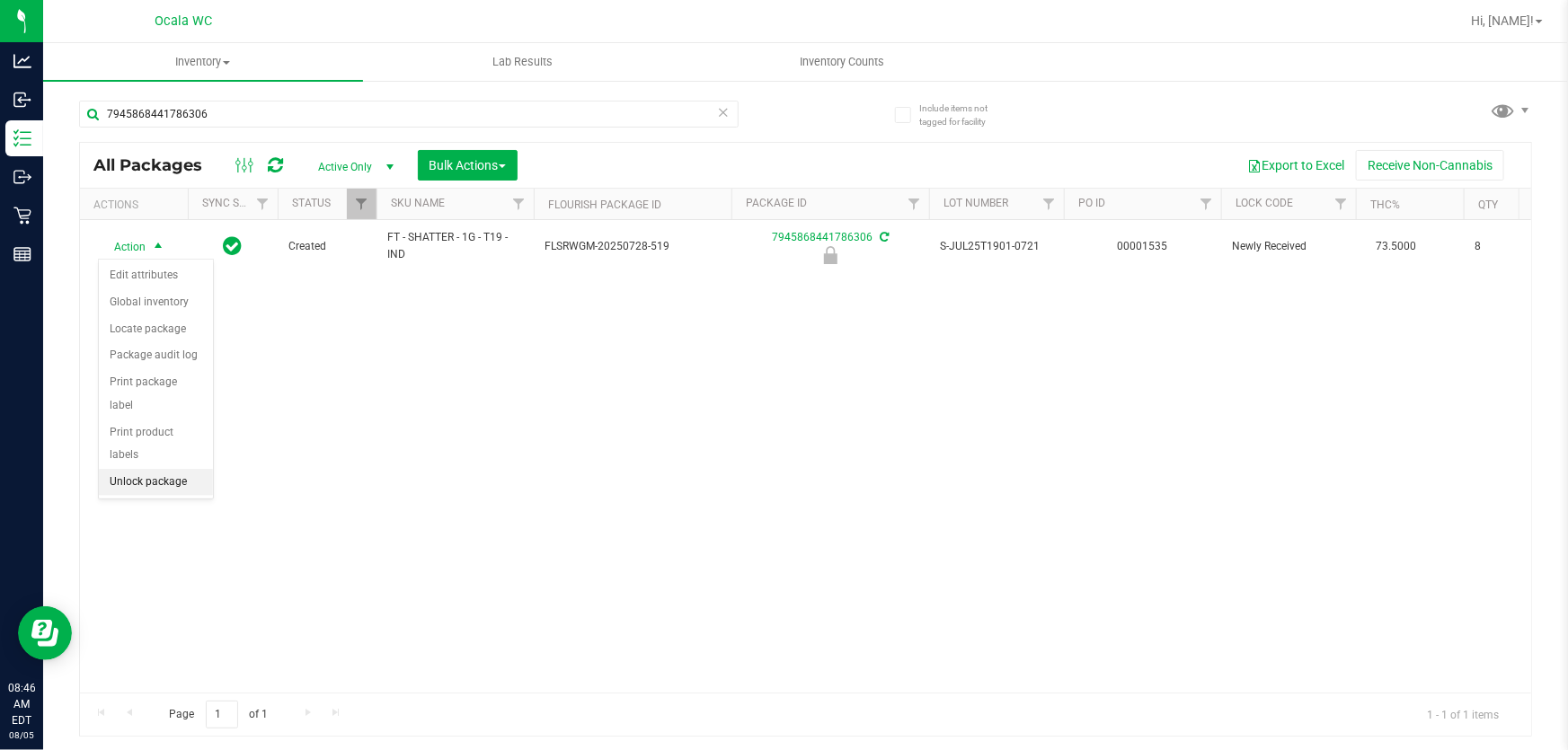 click on "Unlock package" at bounding box center [155, 482] 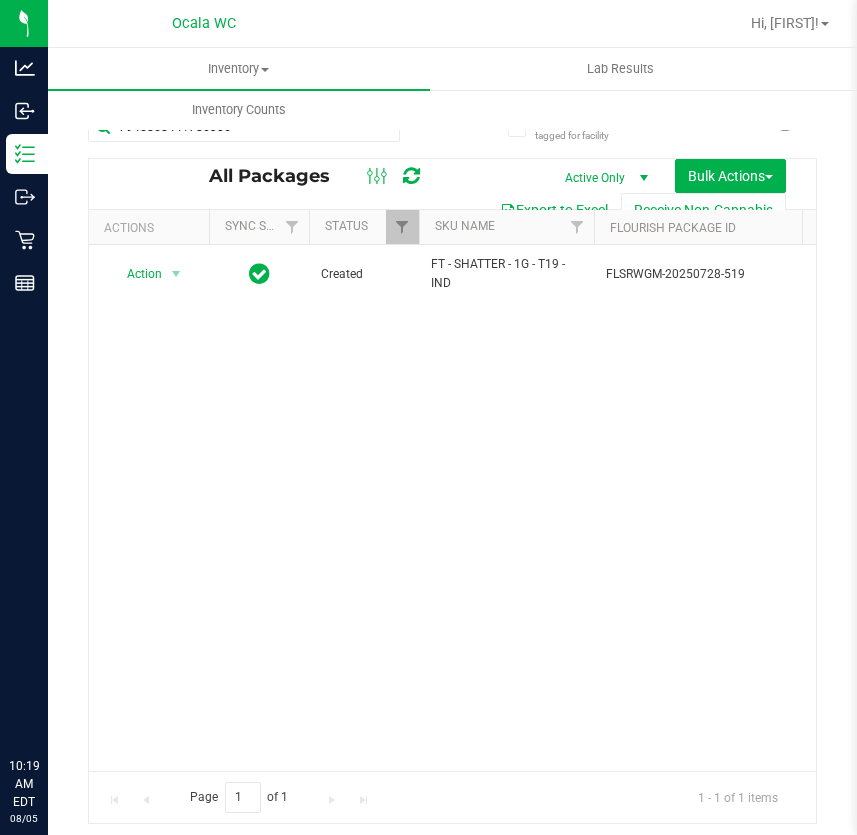 scroll, scrollTop: 0, scrollLeft: 0, axis: both 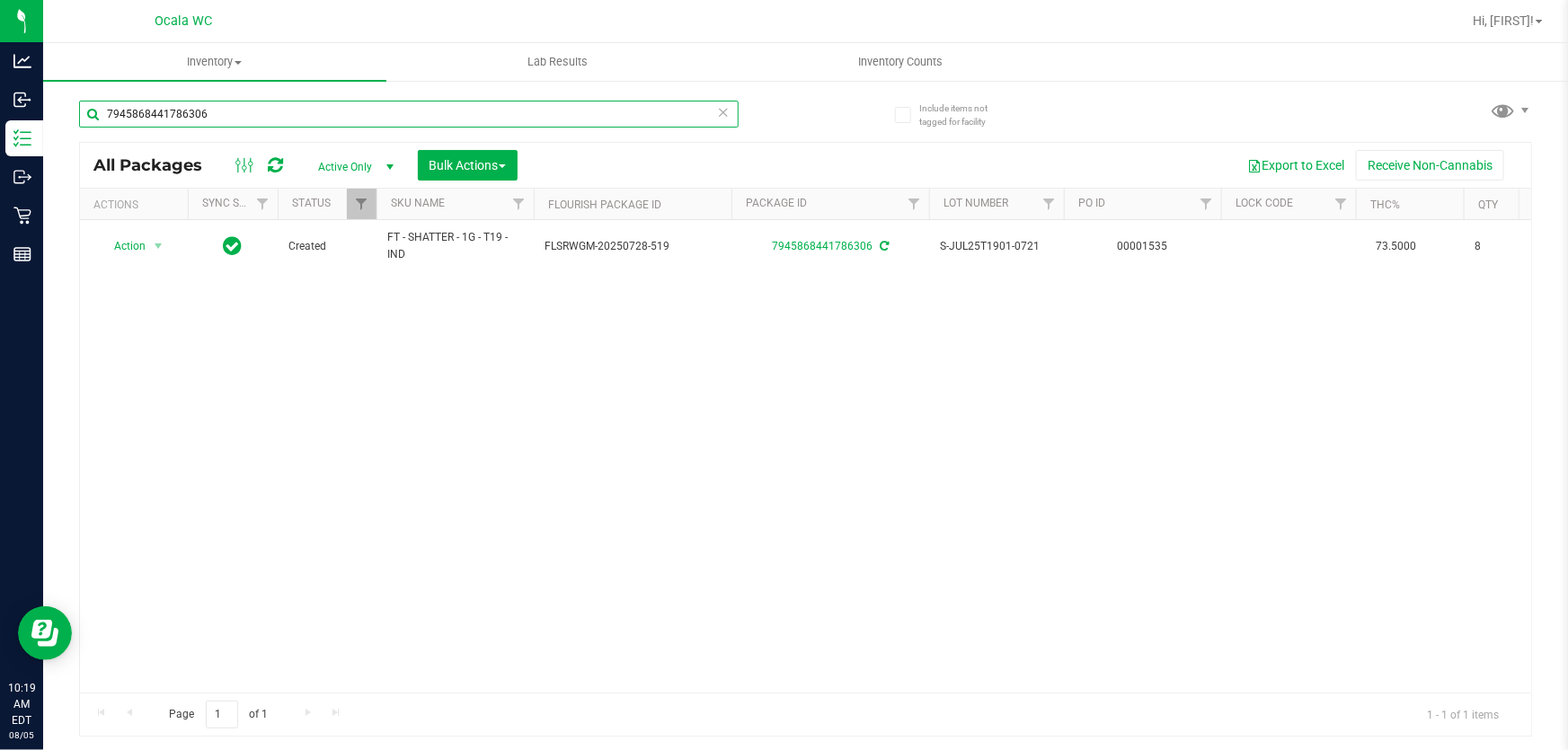 click on "7945868441786306" at bounding box center (409, 114) 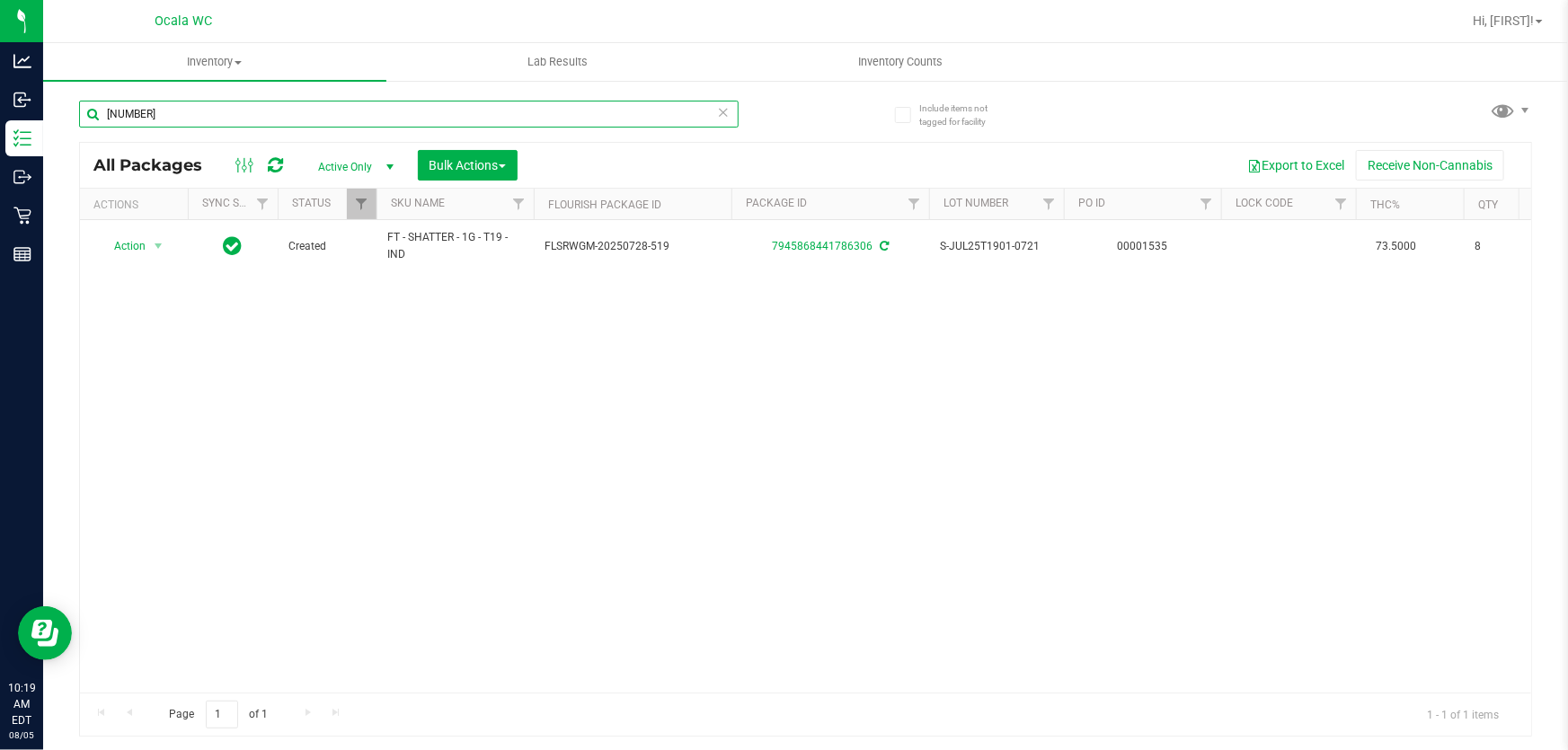 type on "3224730835610992" 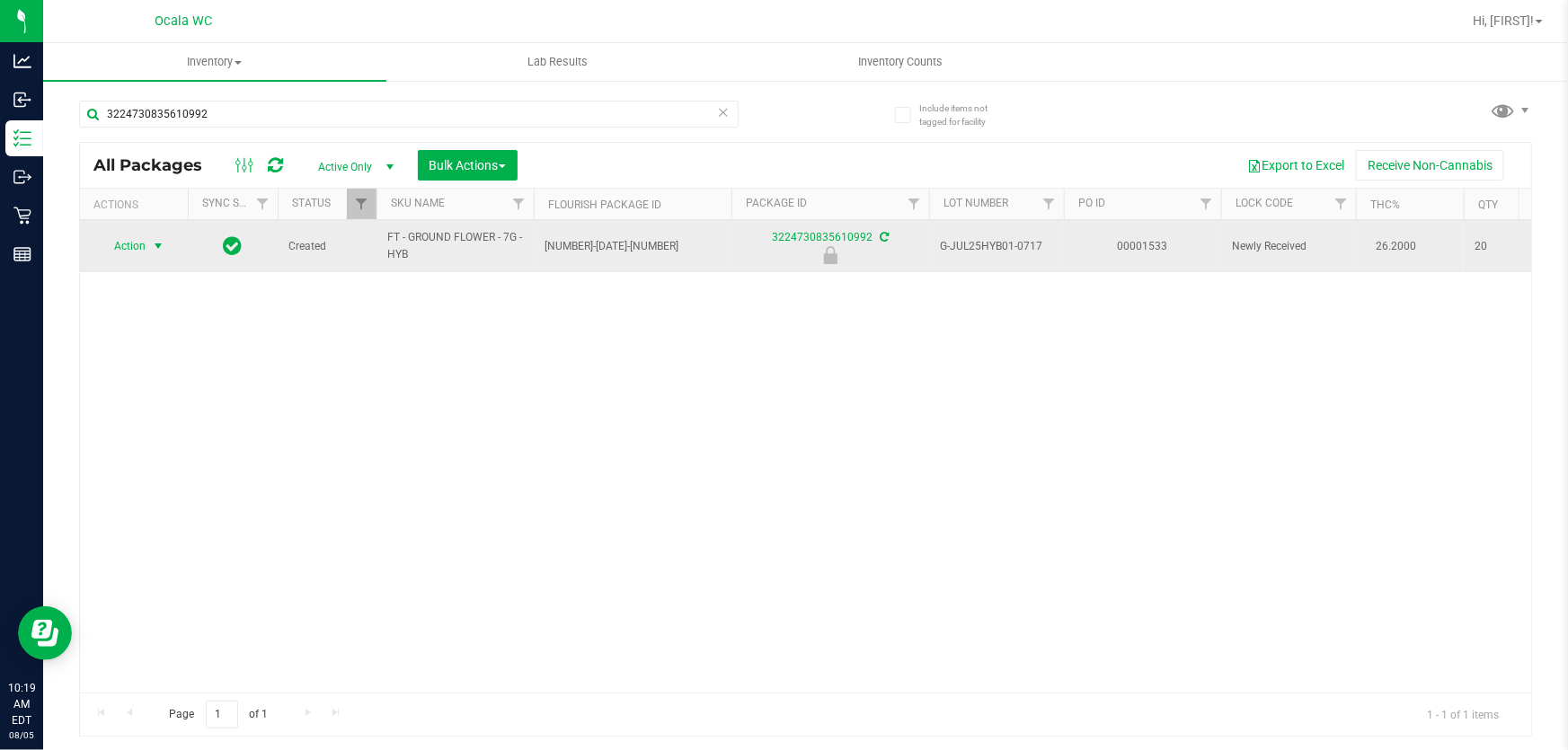 click on "Action" at bounding box center [122, 246] 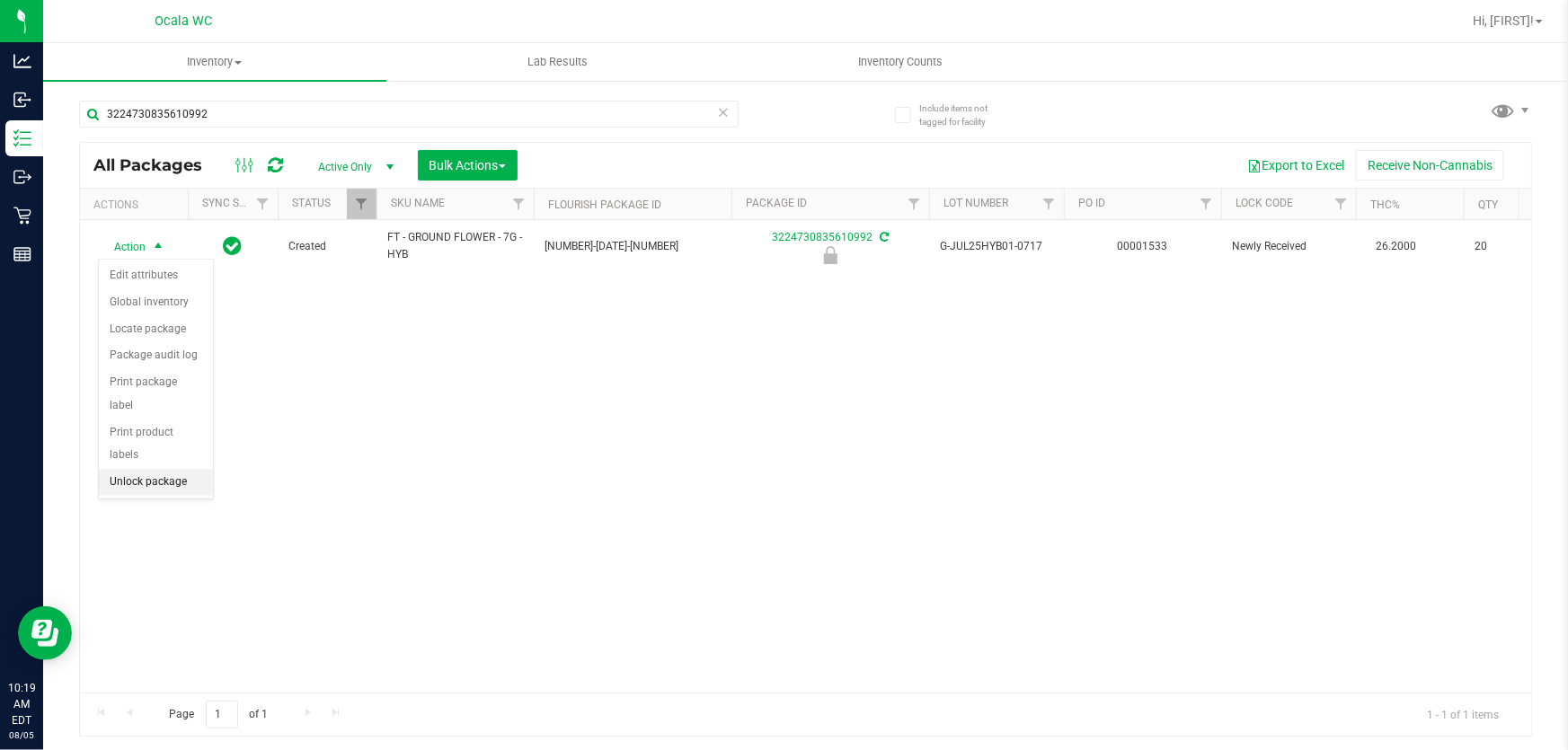 click on "Unlock package" at bounding box center [155, 482] 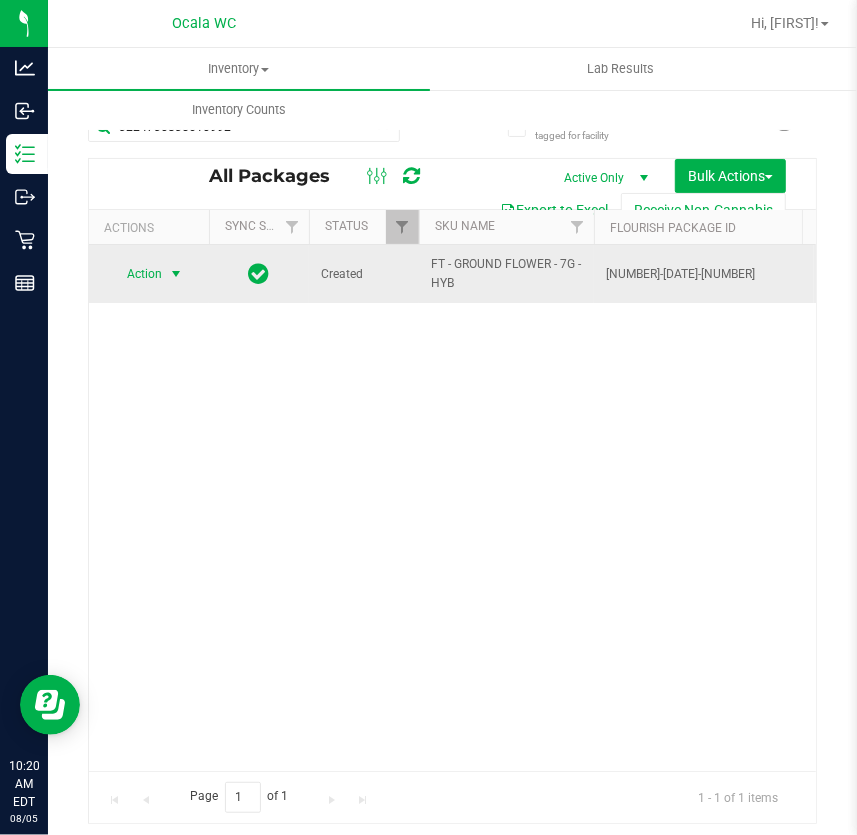 click on "Action" at bounding box center [136, 274] 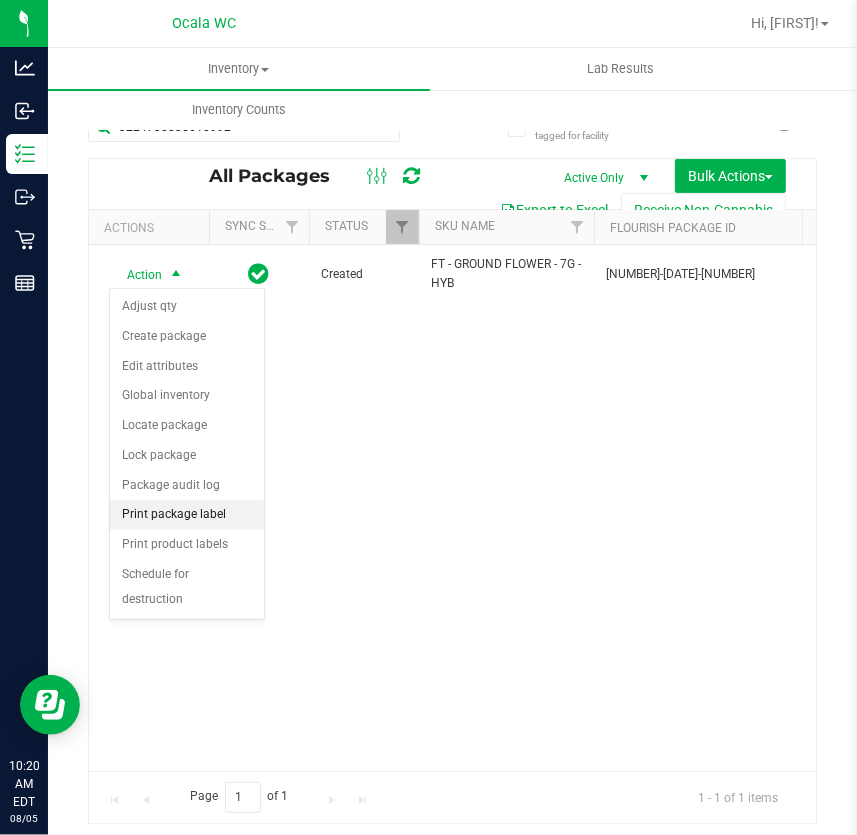 click on "Print package label" at bounding box center (187, 515) 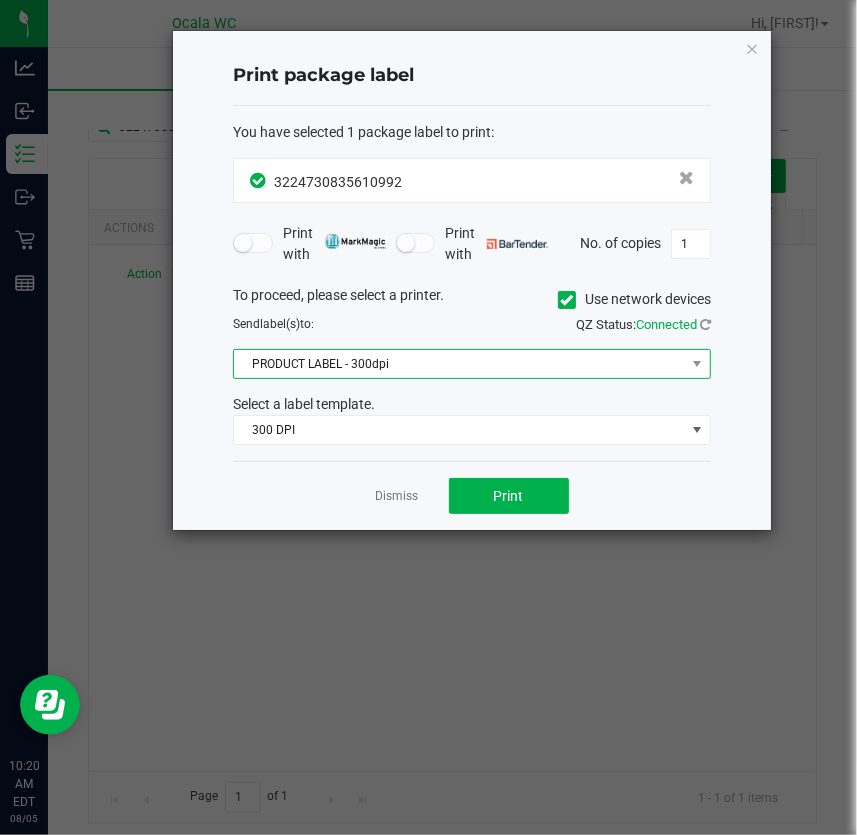click on "PRODUCT LABEL - 300dpi" at bounding box center [459, 364] 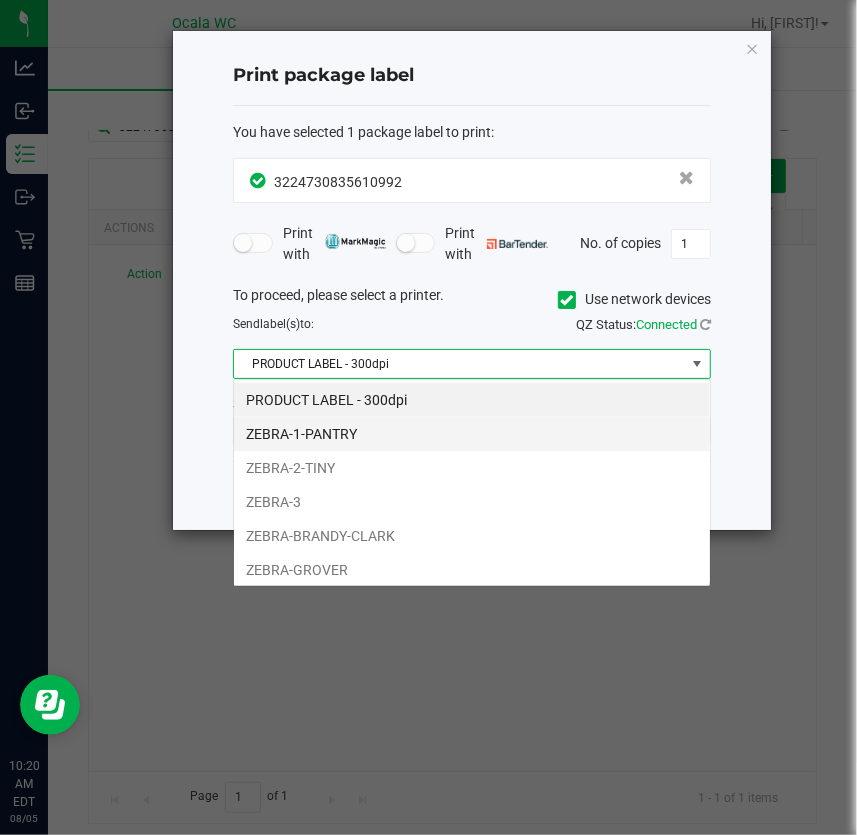 scroll, scrollTop: 99970, scrollLeft: 99521, axis: both 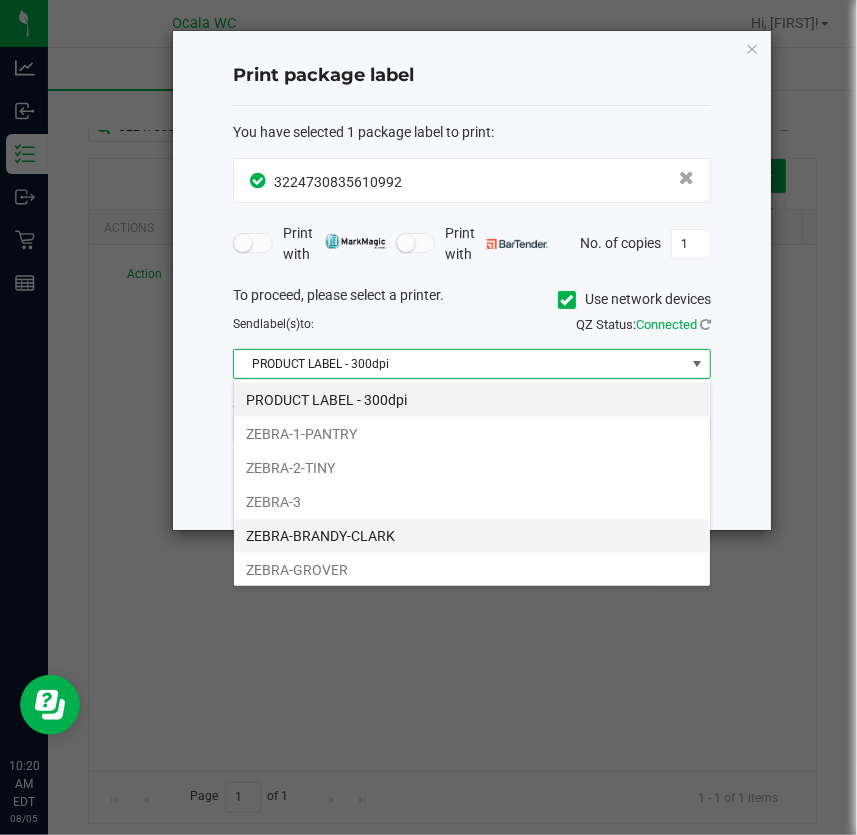 click on "ZEBRA-BRANDY-CLARK" at bounding box center [472, 536] 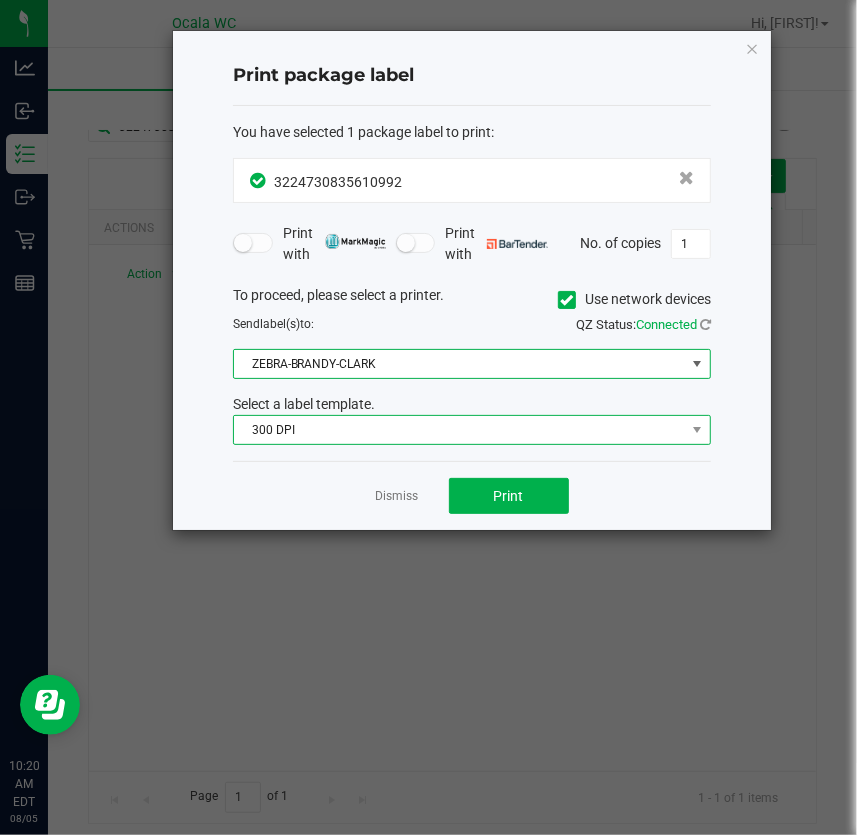 click on "300 DPI" at bounding box center (459, 430) 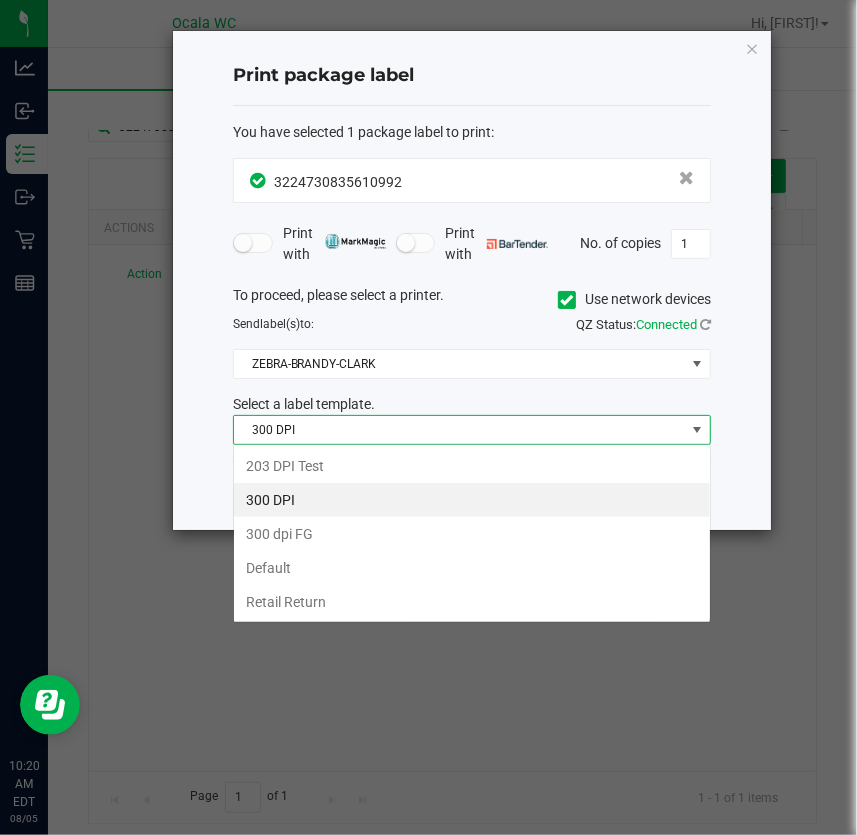 scroll, scrollTop: 99970, scrollLeft: 99521, axis: both 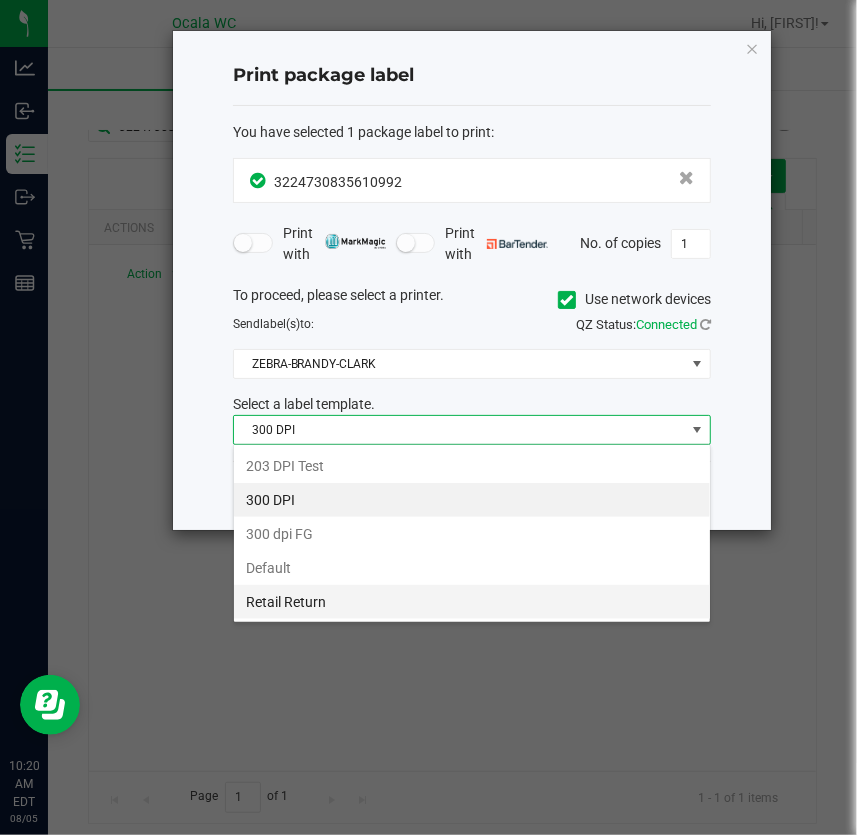 click on "Retail Return" at bounding box center [472, 602] 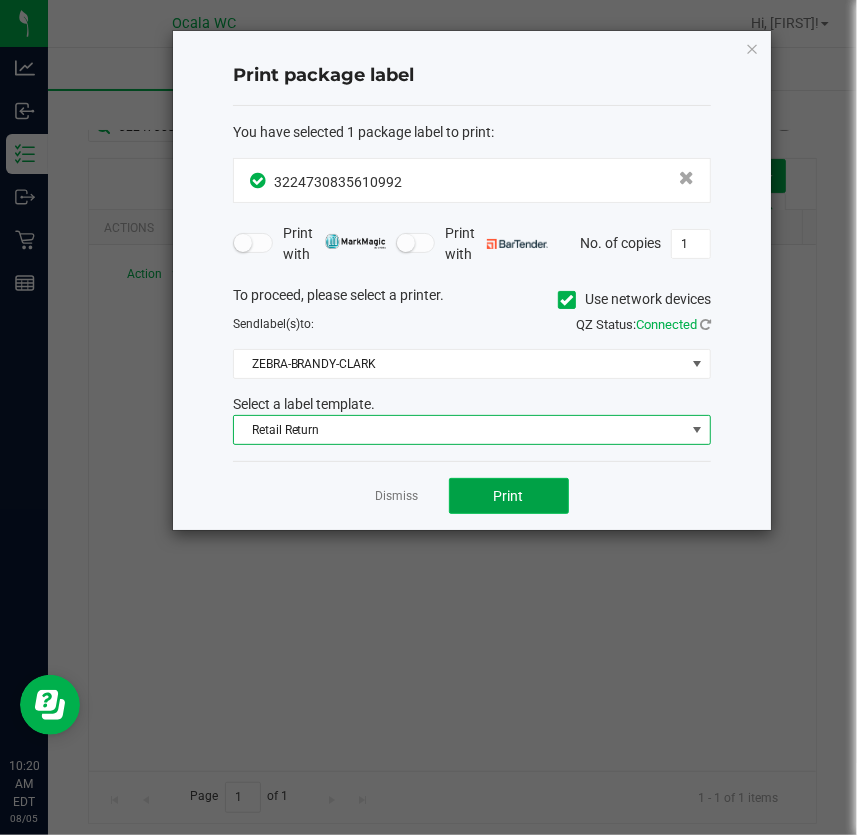 click on "Print" 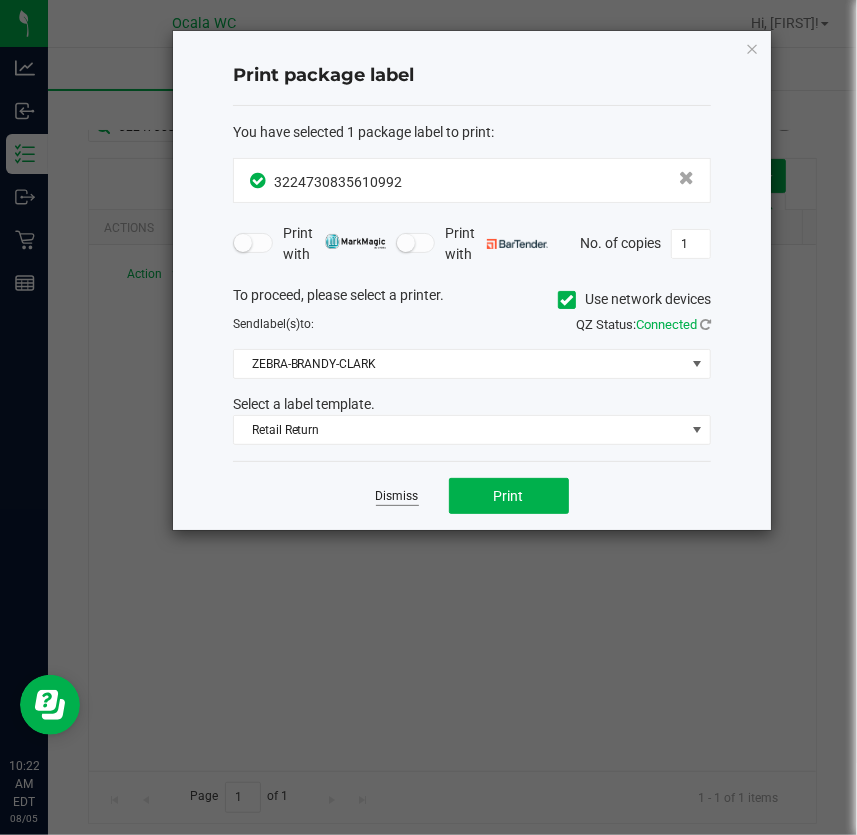 drag, startPoint x: 389, startPoint y: 485, endPoint x: 394, endPoint y: 497, distance: 13 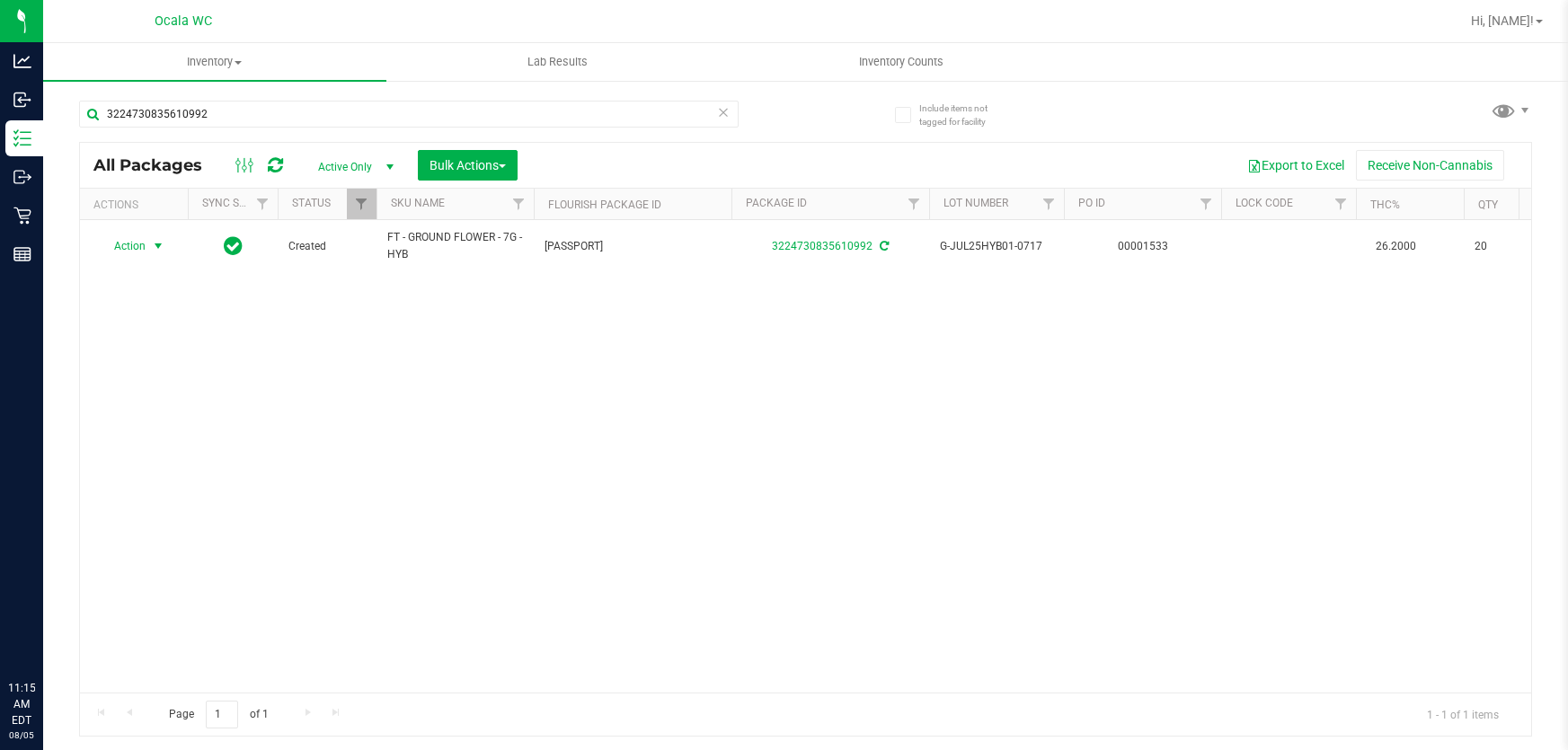 scroll, scrollTop: 0, scrollLeft: 0, axis: both 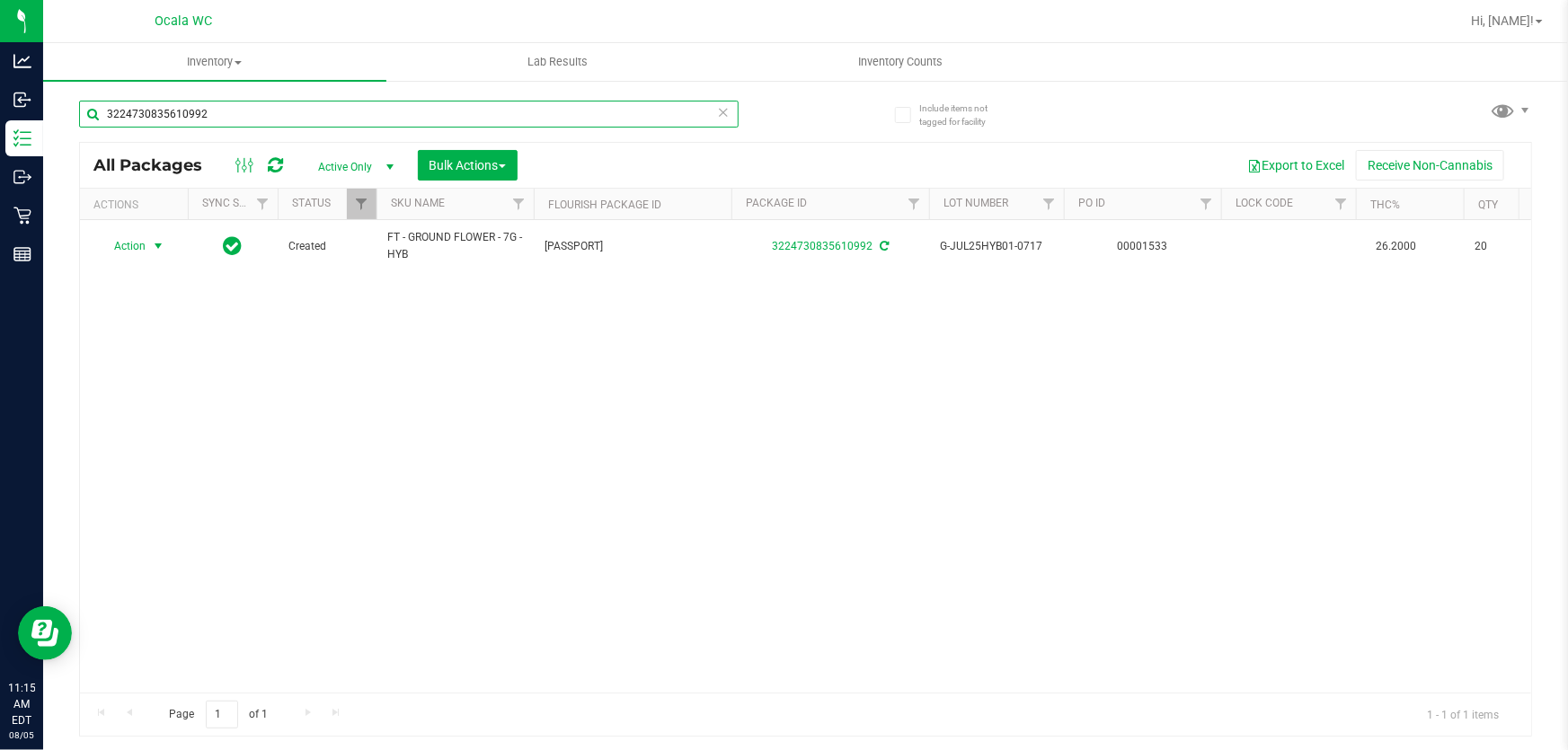 click on "3224730835610992" at bounding box center [409, 114] 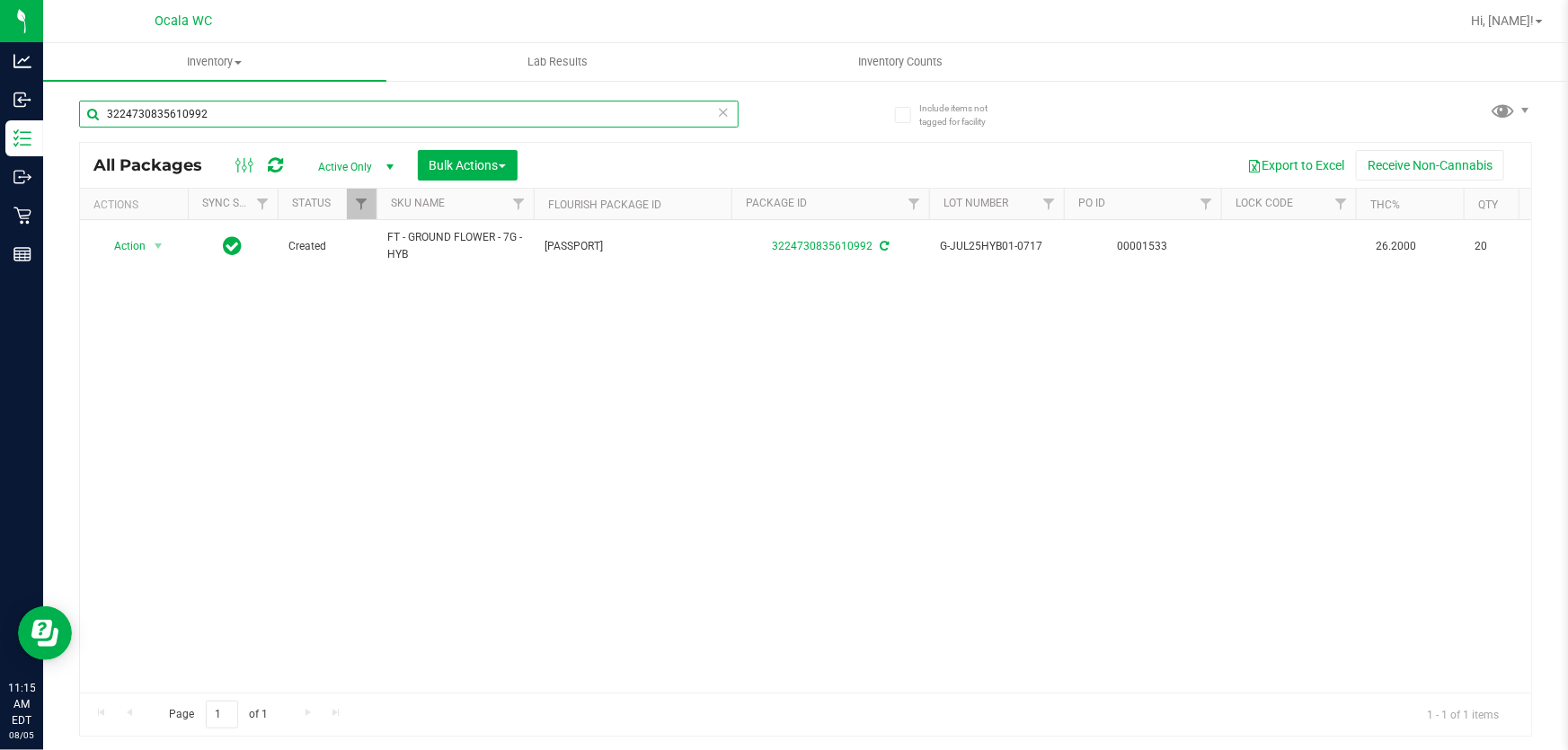 click on "3224730835610992" at bounding box center [409, 114] 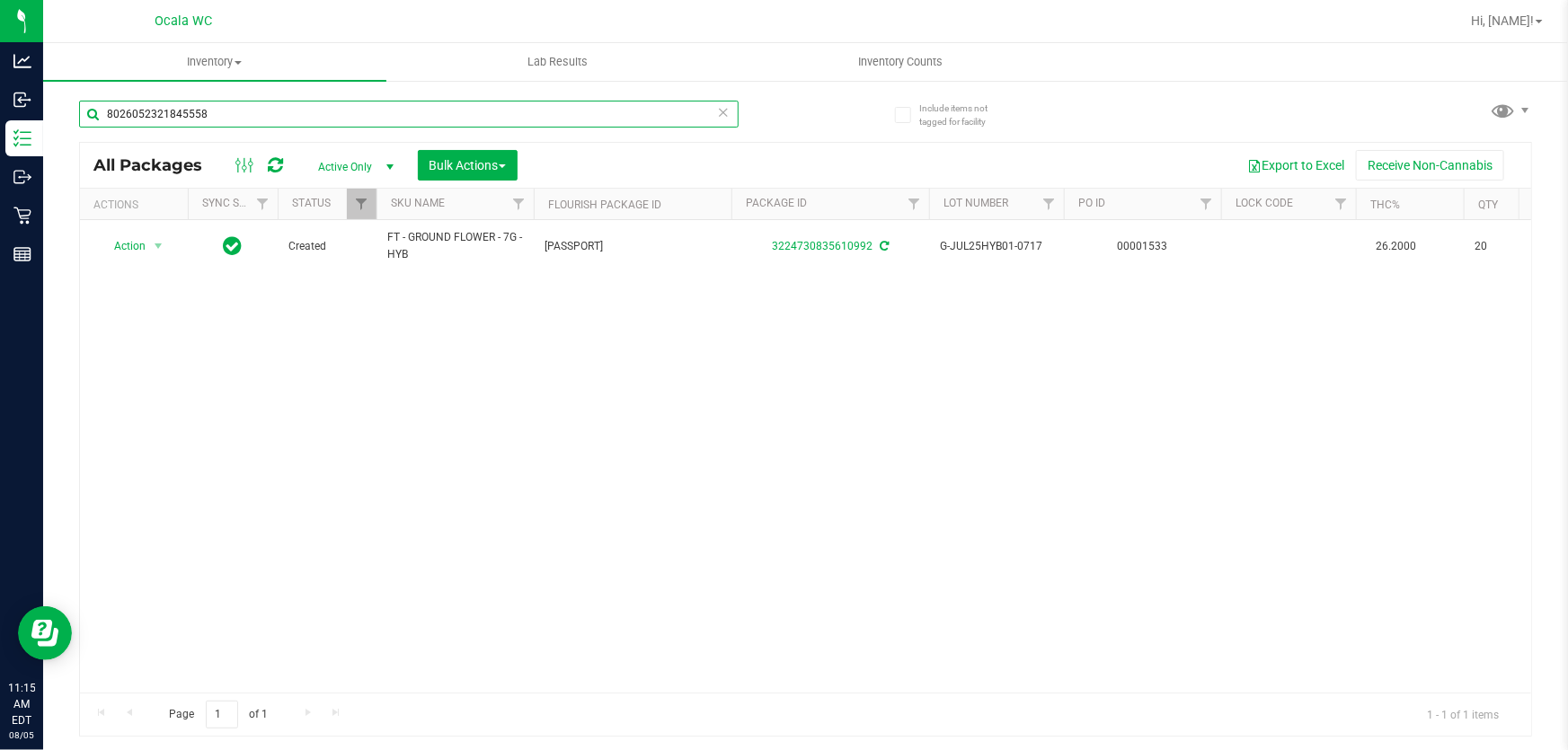 type on "8026052321845558" 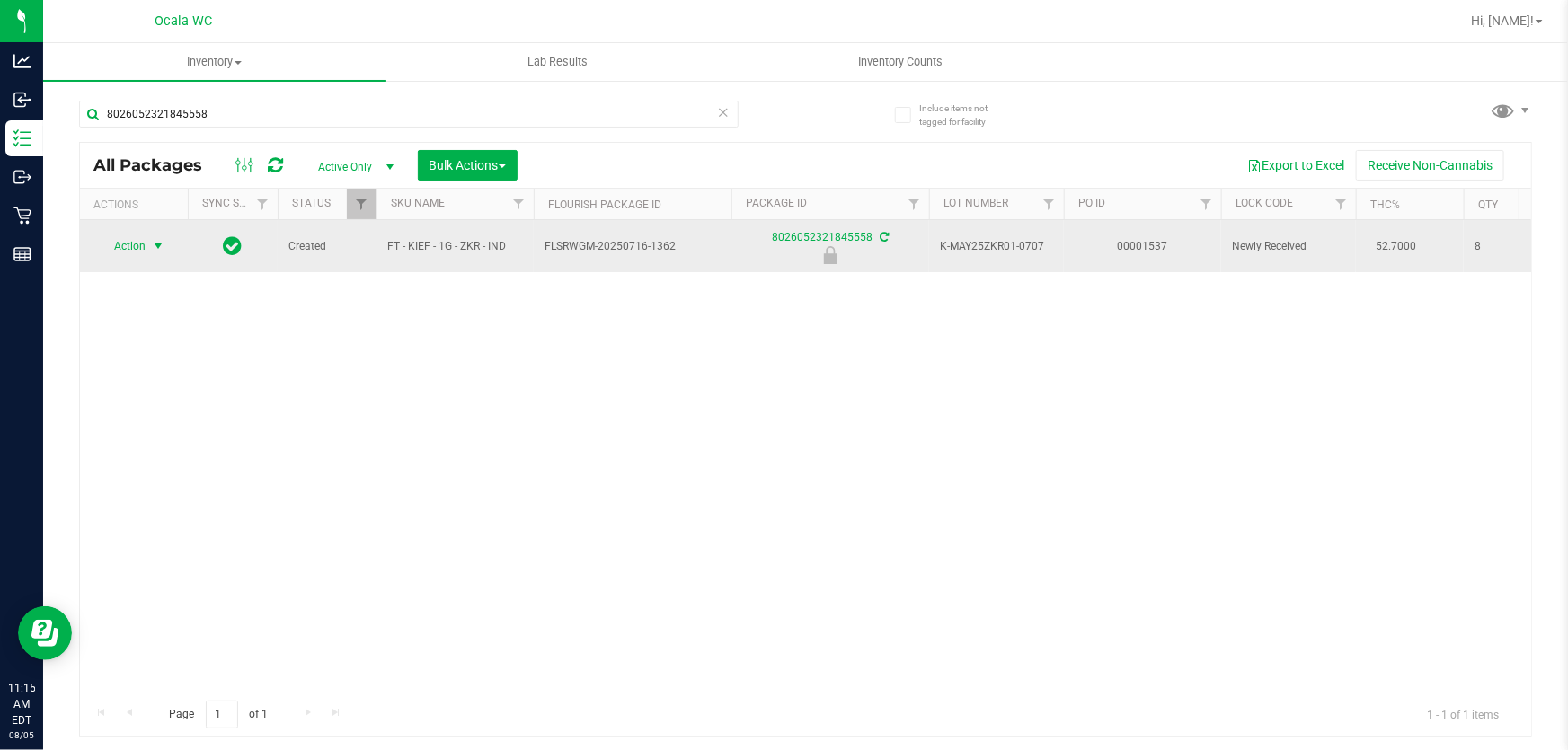 click on "Action" at bounding box center (122, 246) 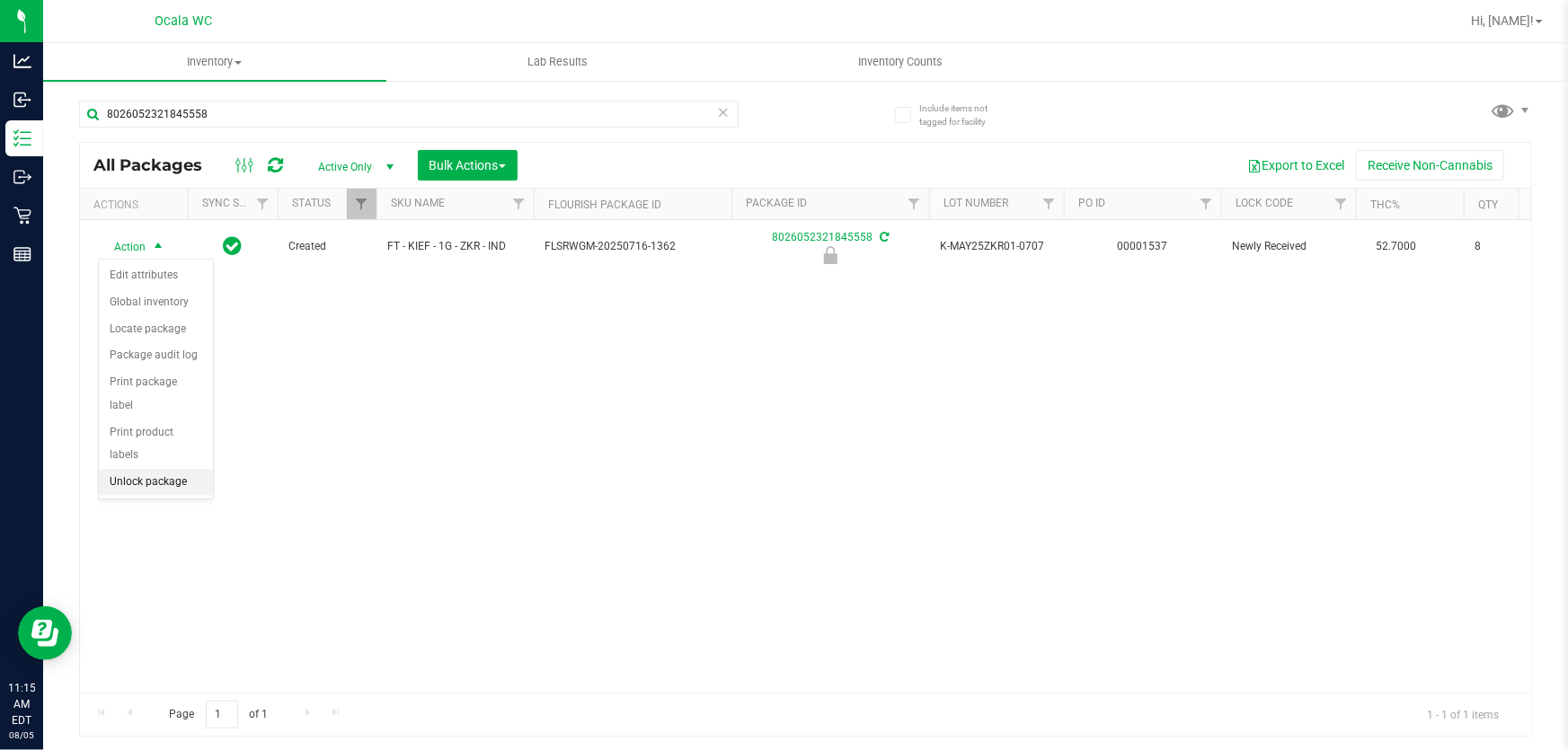 click on "Unlock package" at bounding box center [155, 482] 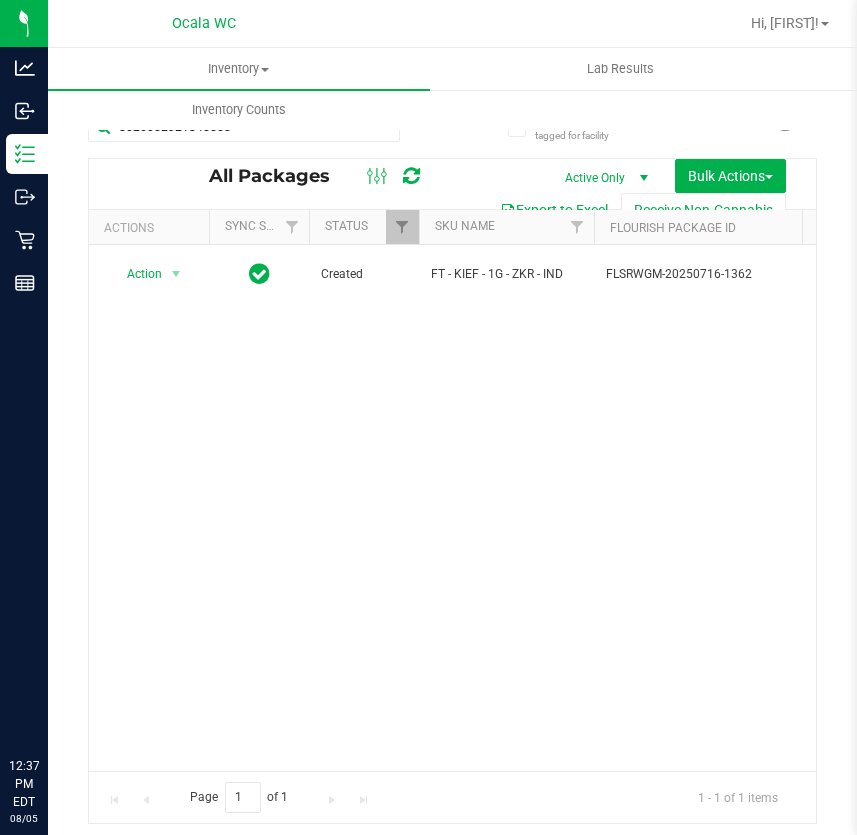 scroll, scrollTop: 0, scrollLeft: 0, axis: both 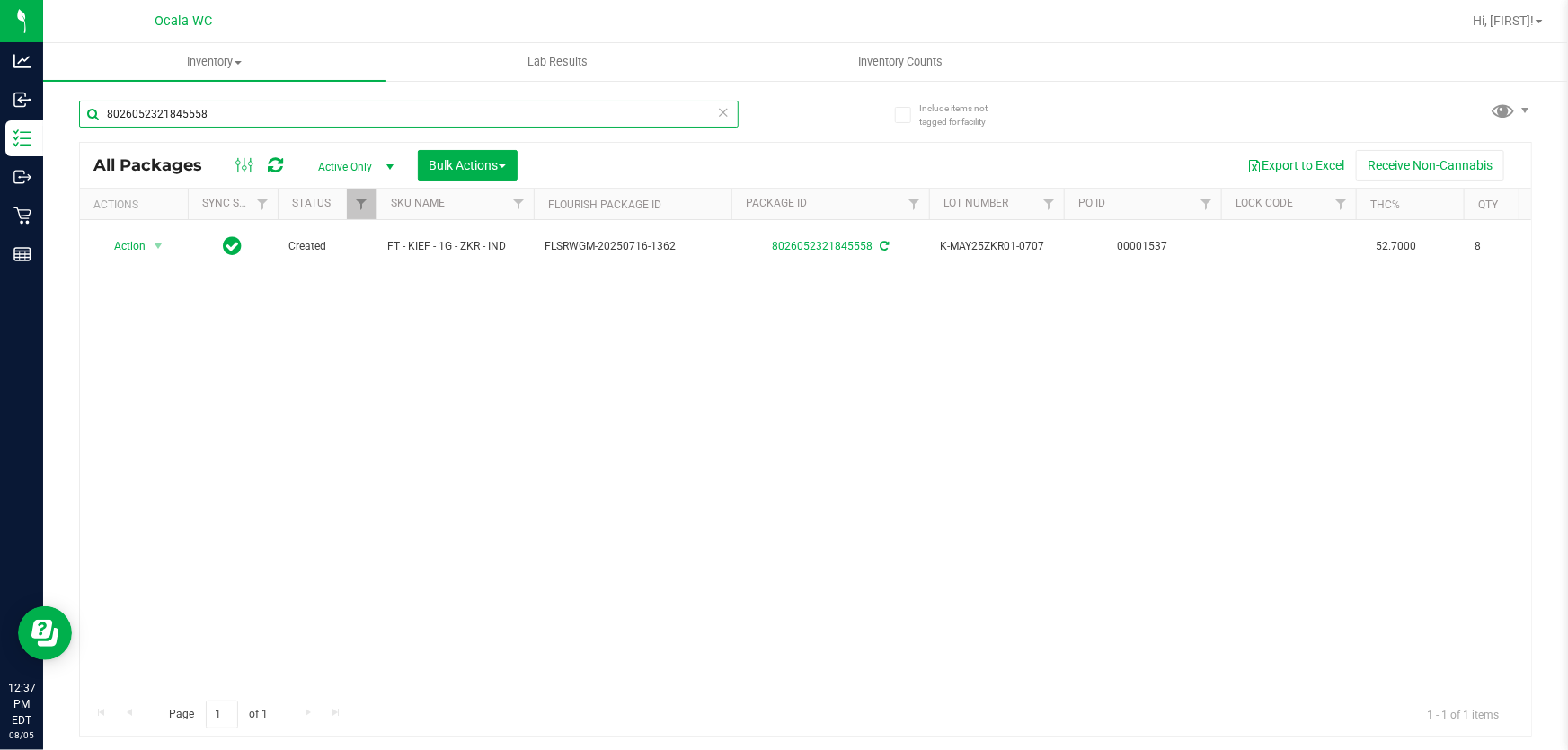 click on "8026052321845558" at bounding box center (409, 114) 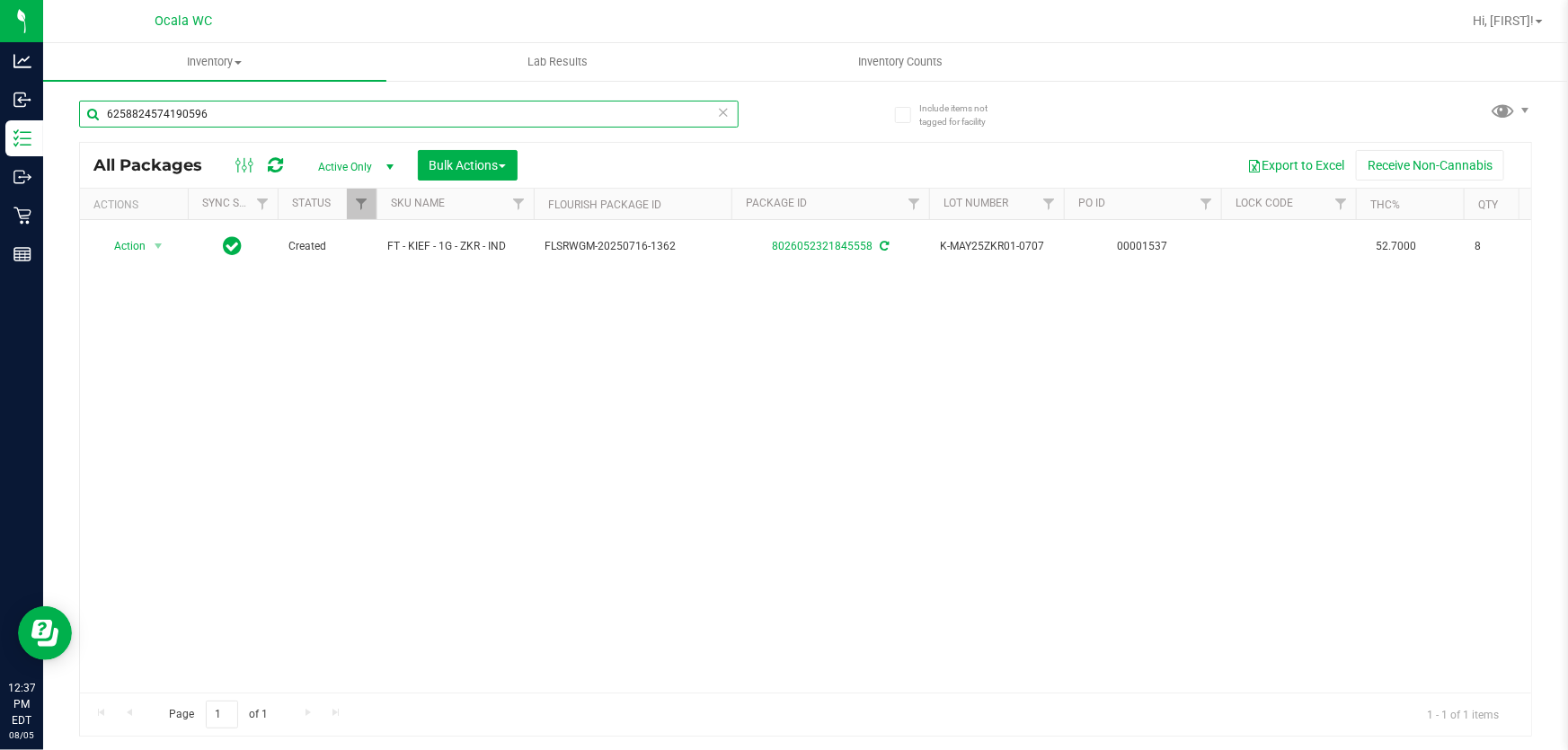 type on "6258824574190596" 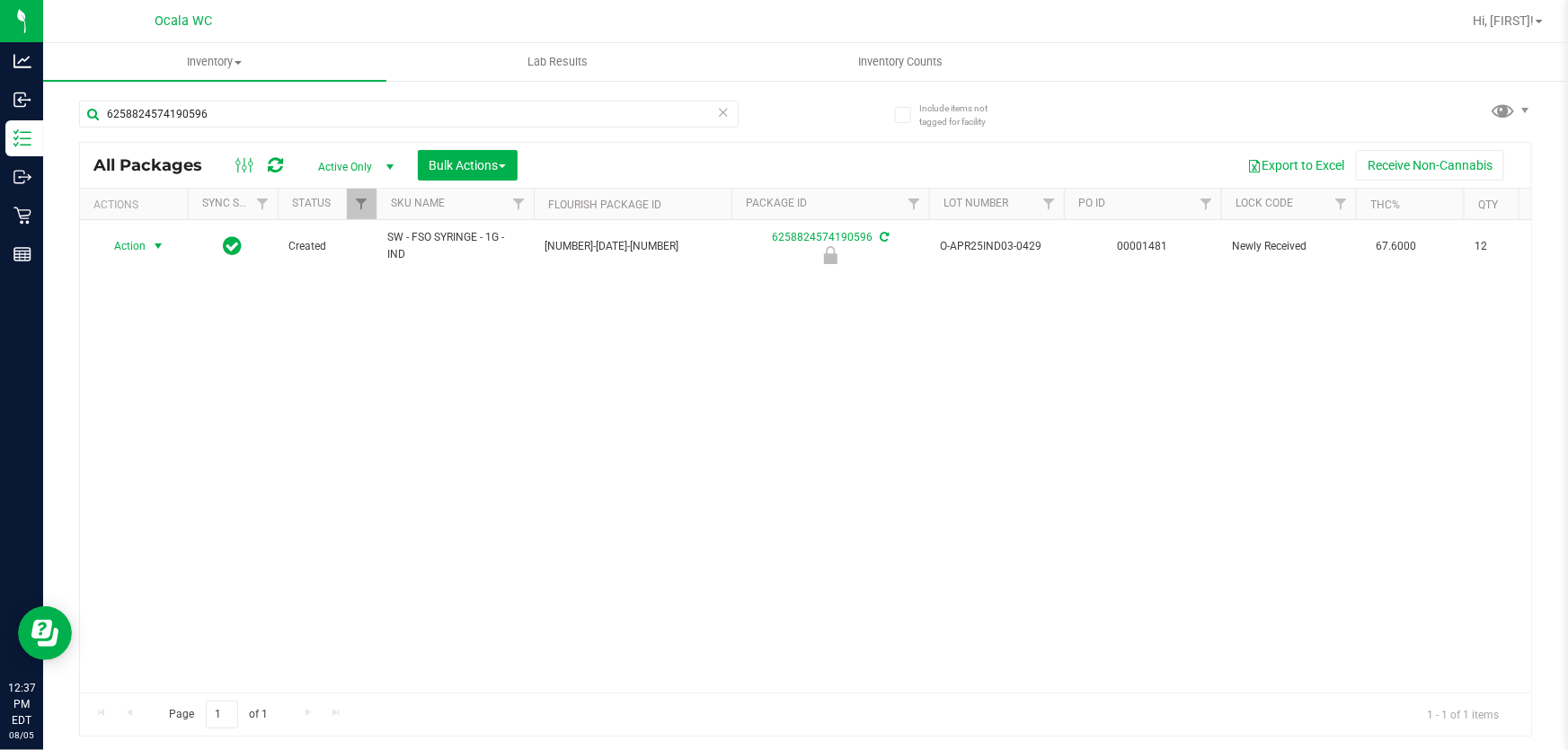 click on "Action" at bounding box center (122, 246) 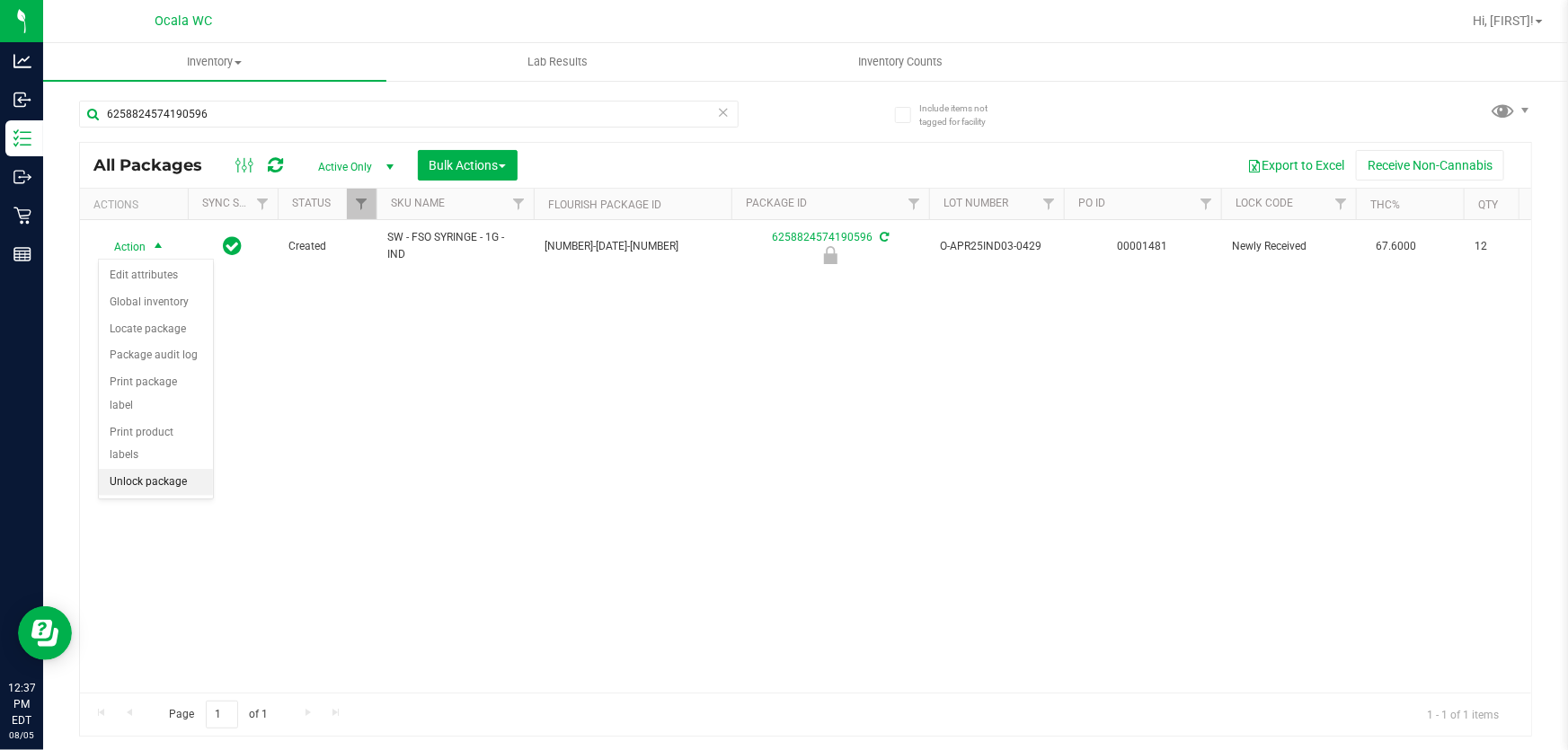click on "Unlock package" at bounding box center (155, 482) 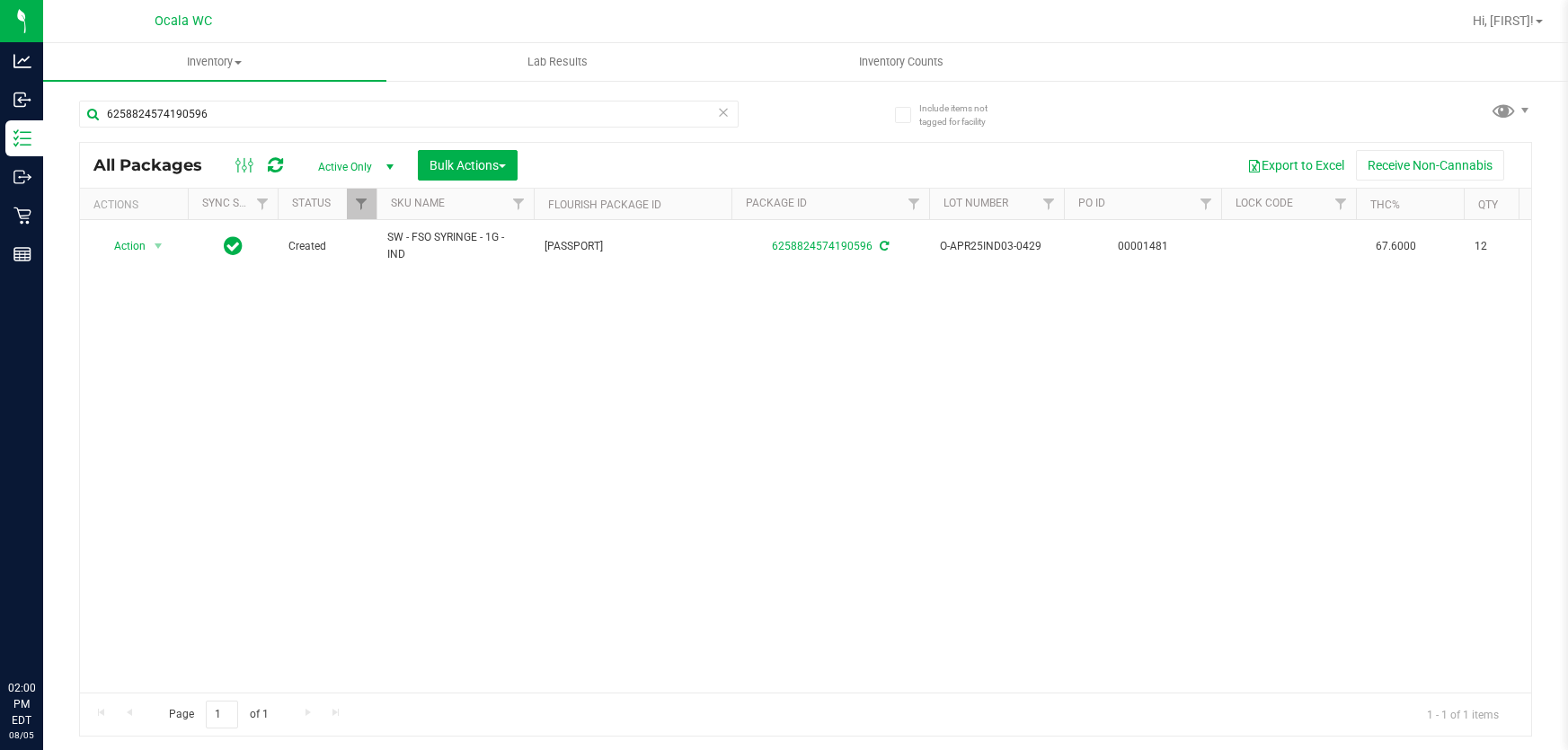 scroll, scrollTop: 0, scrollLeft: 0, axis: both 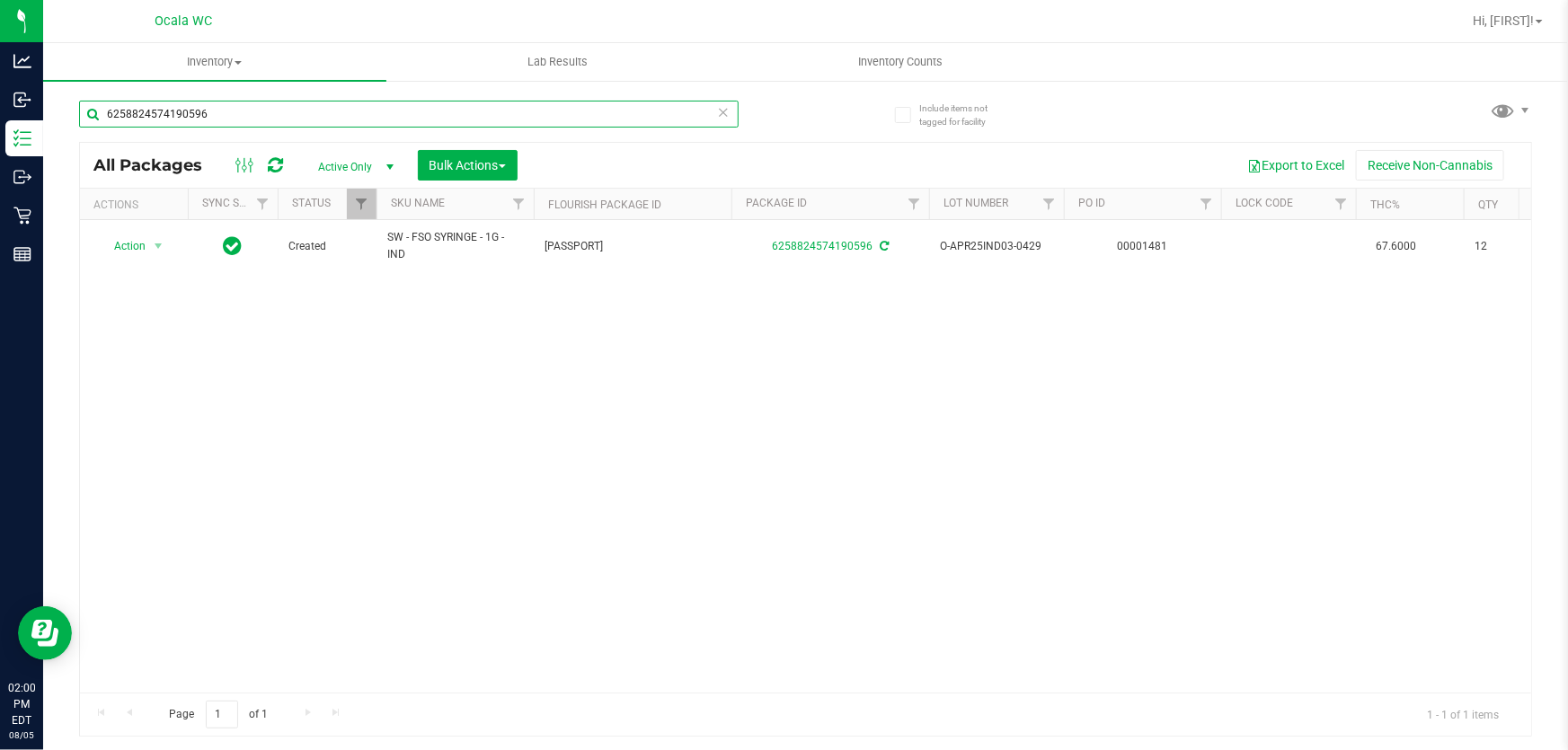 click on "6258824574190596" at bounding box center [409, 114] 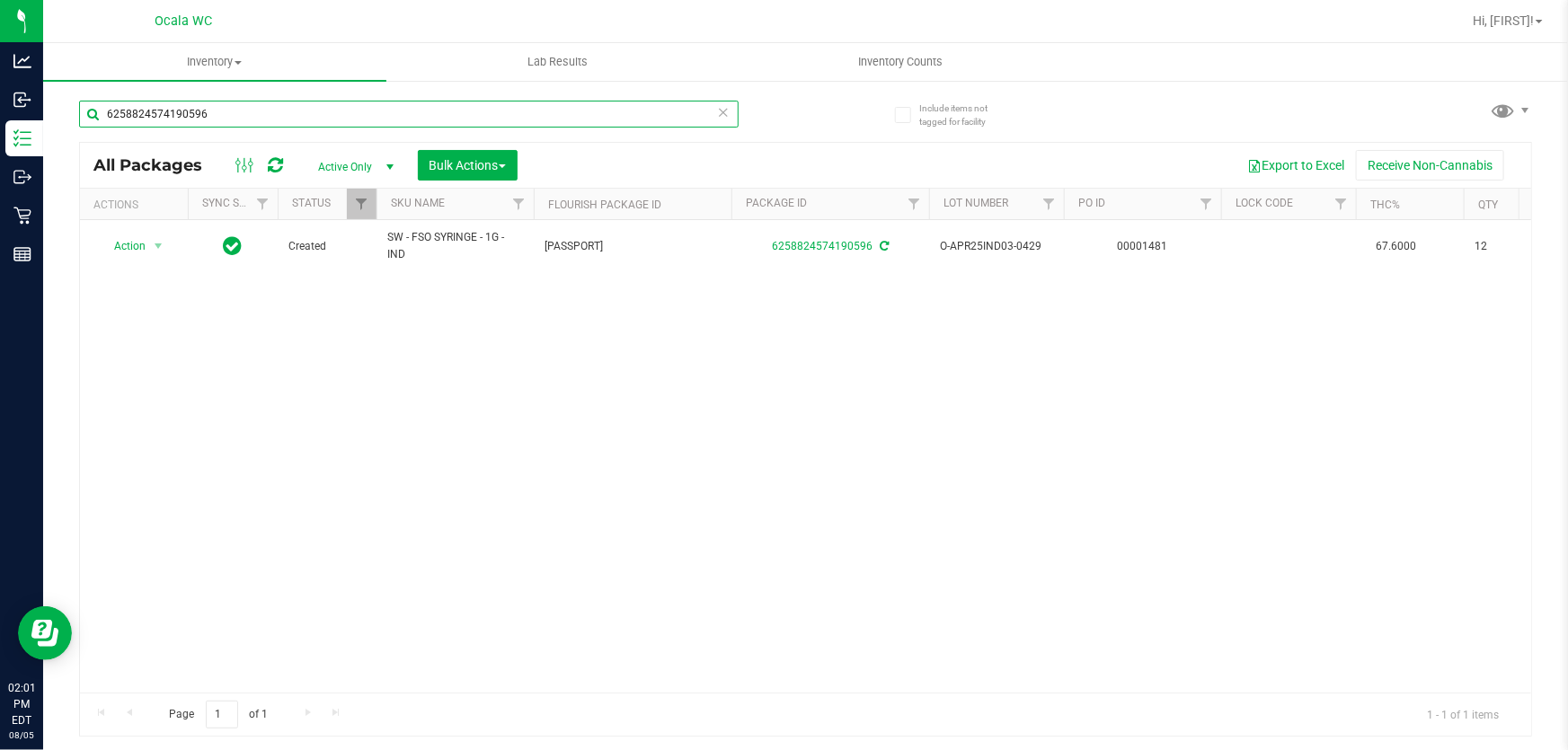 click on "6258824574190596" at bounding box center (409, 114) 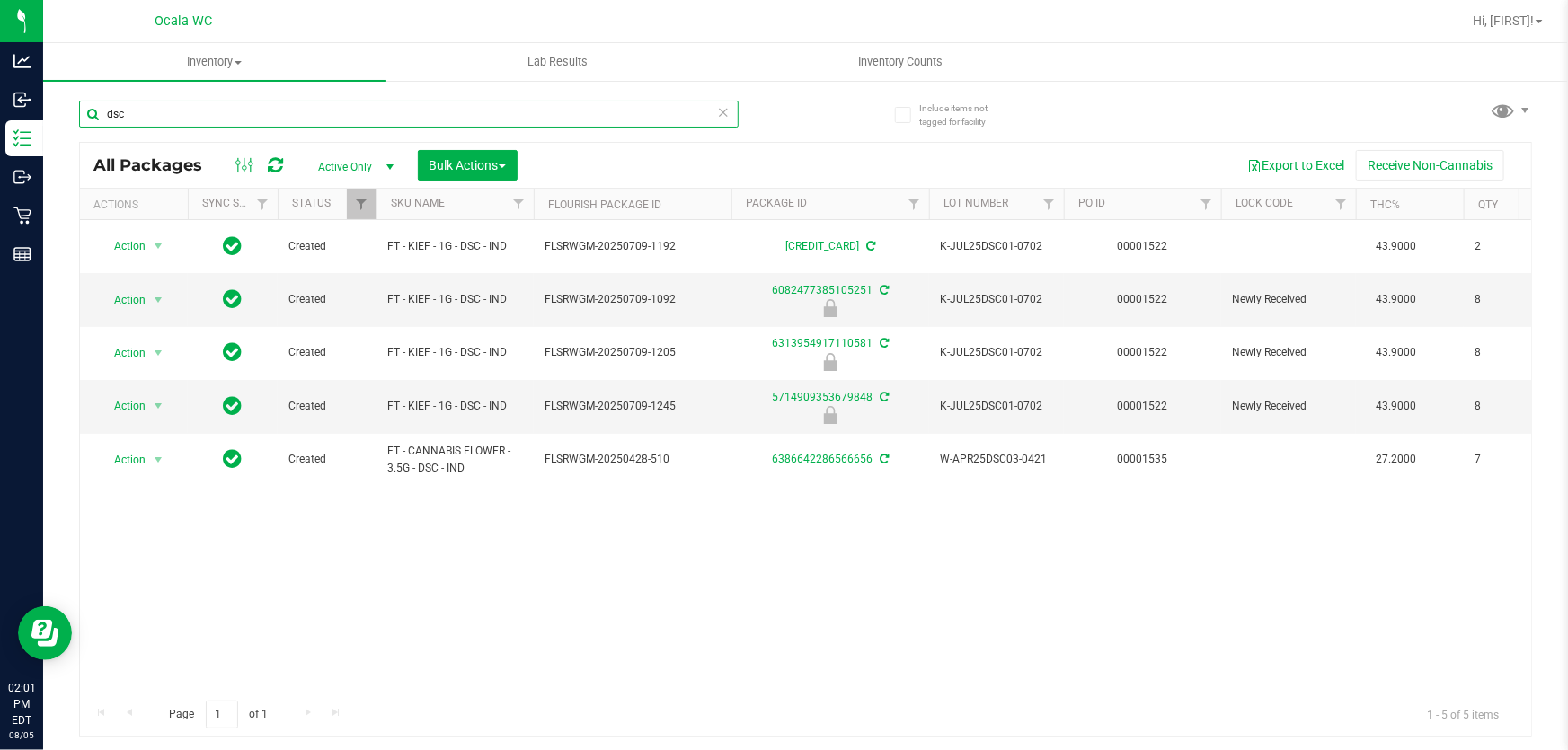 scroll, scrollTop: 0, scrollLeft: 125, axis: horizontal 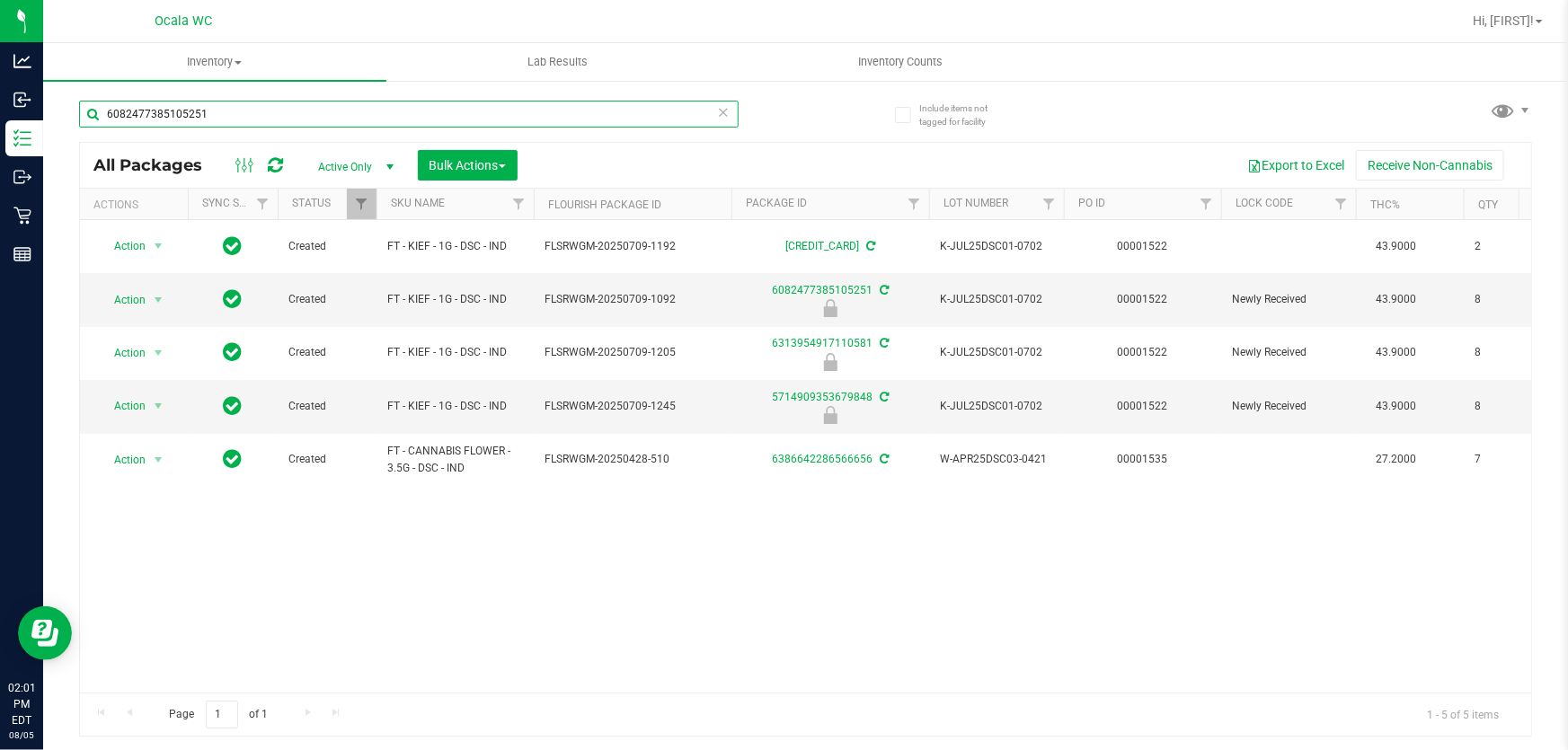 type on "6082477385105251" 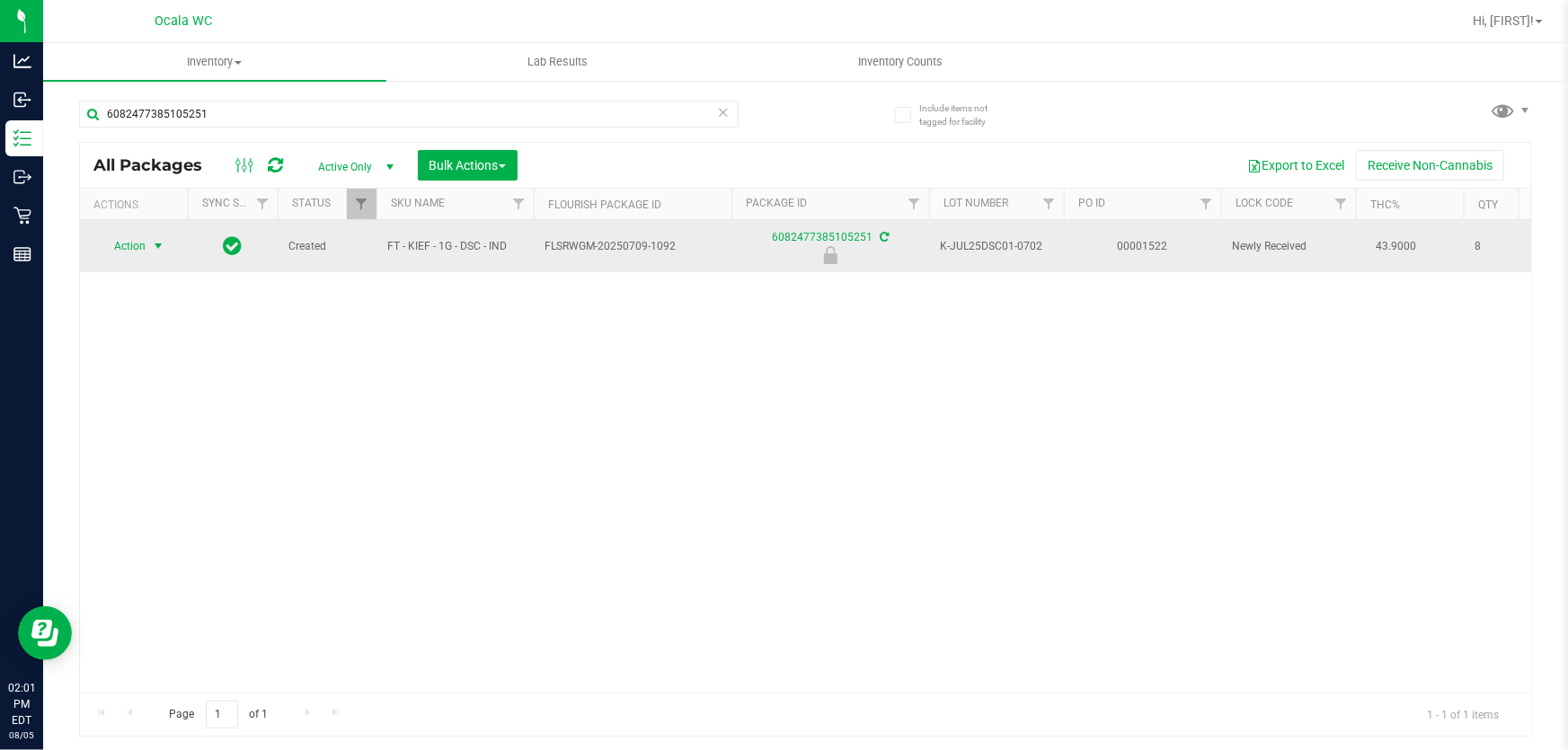 click on "Action" at bounding box center (122, 246) 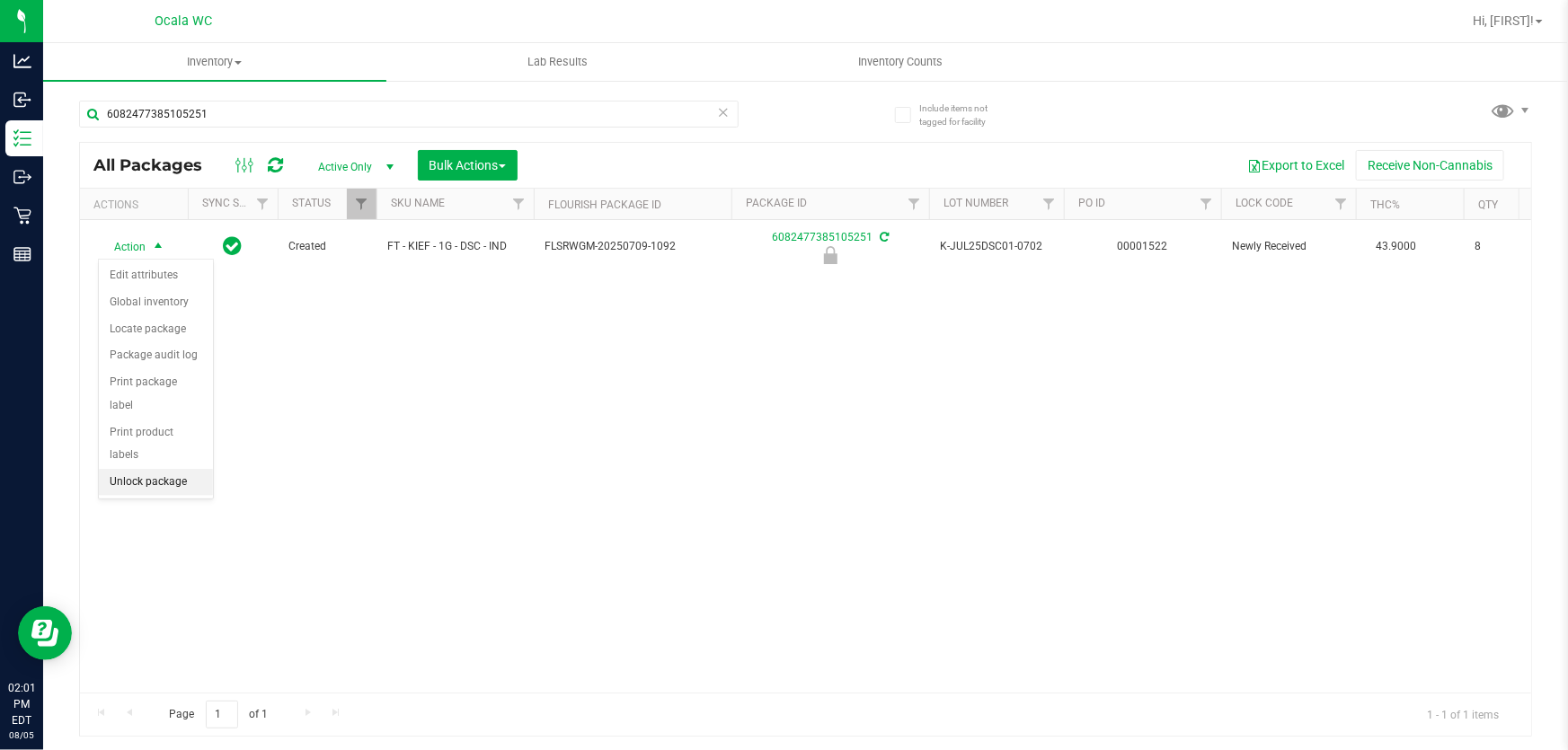 click on "Unlock package" at bounding box center [155, 482] 